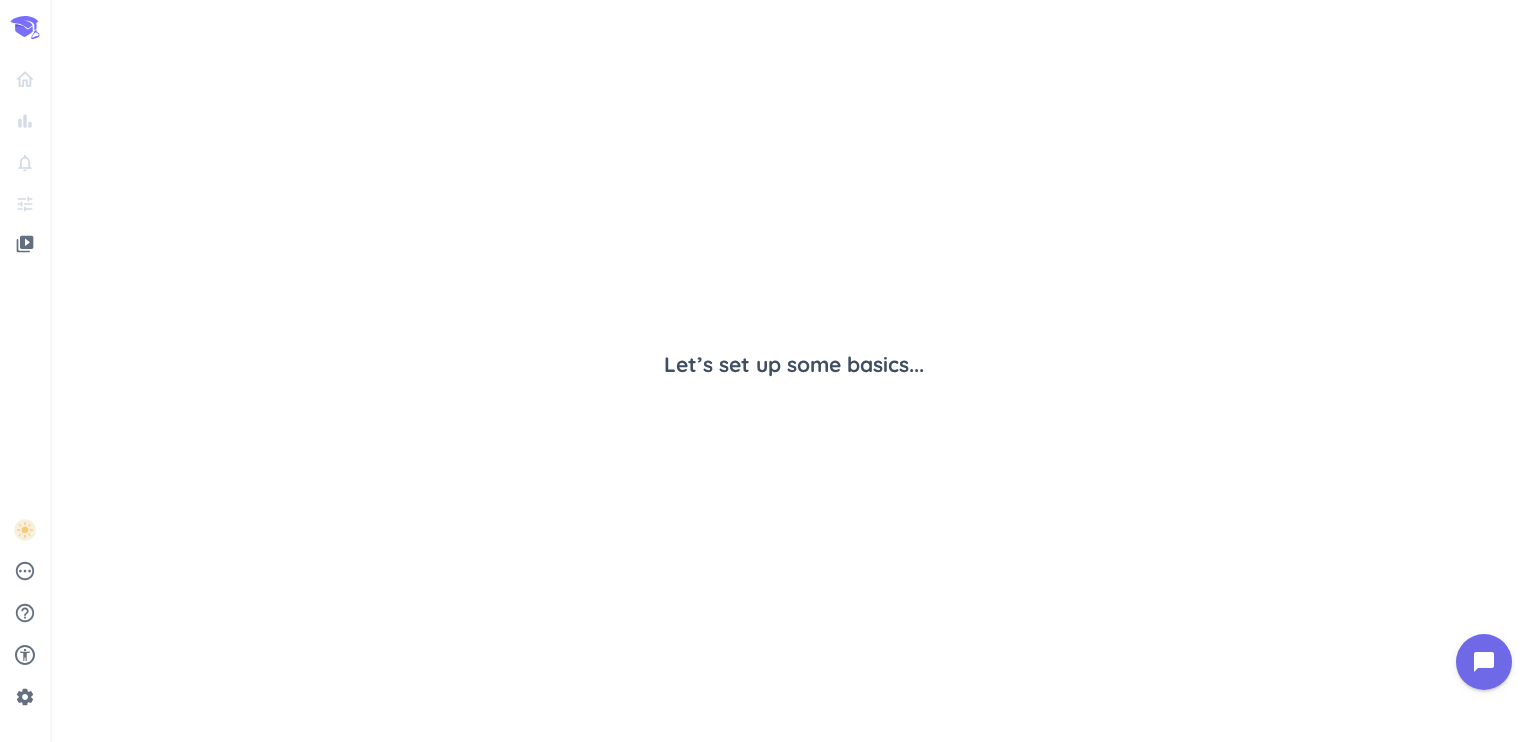 scroll, scrollTop: 0, scrollLeft: 0, axis: both 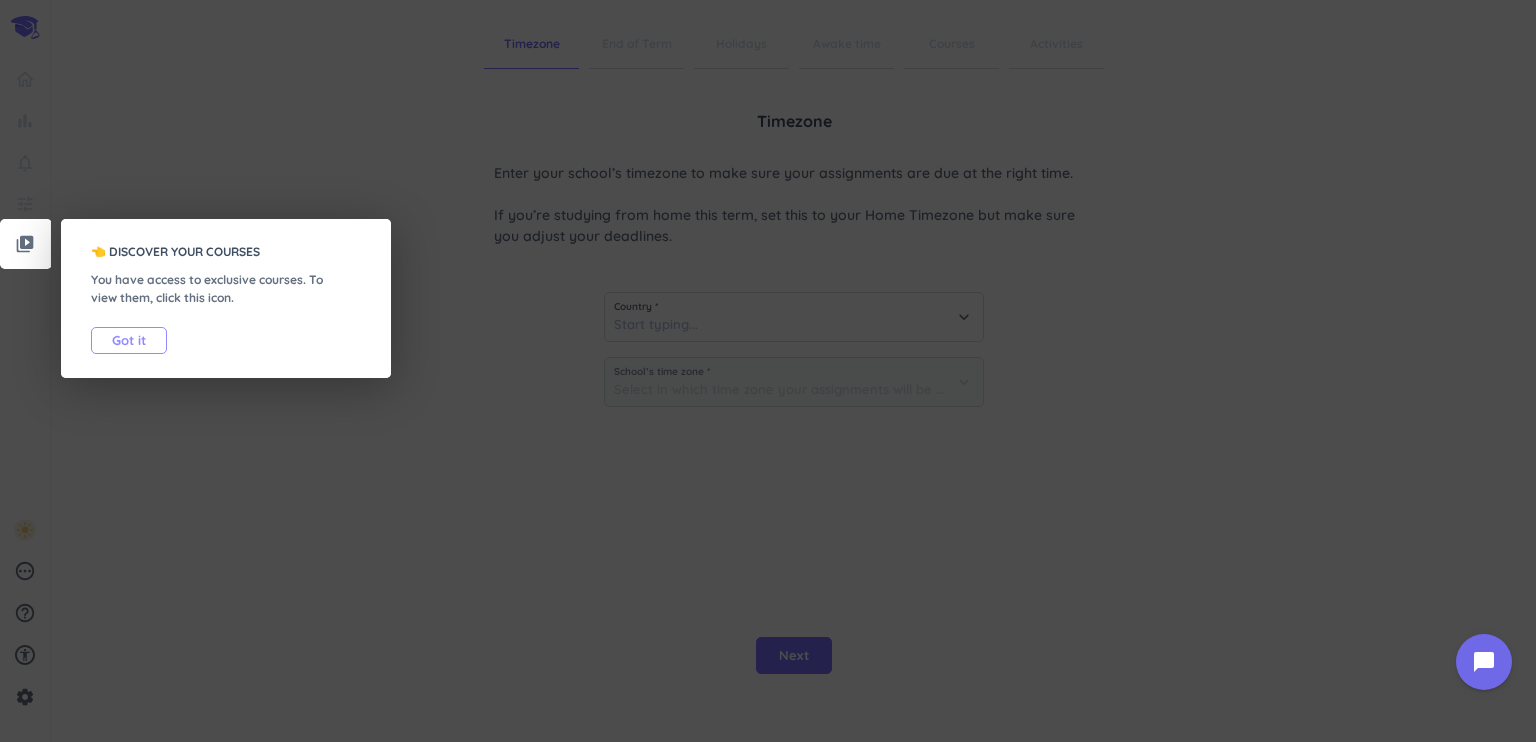 click on "Got it" at bounding box center [129, 340] 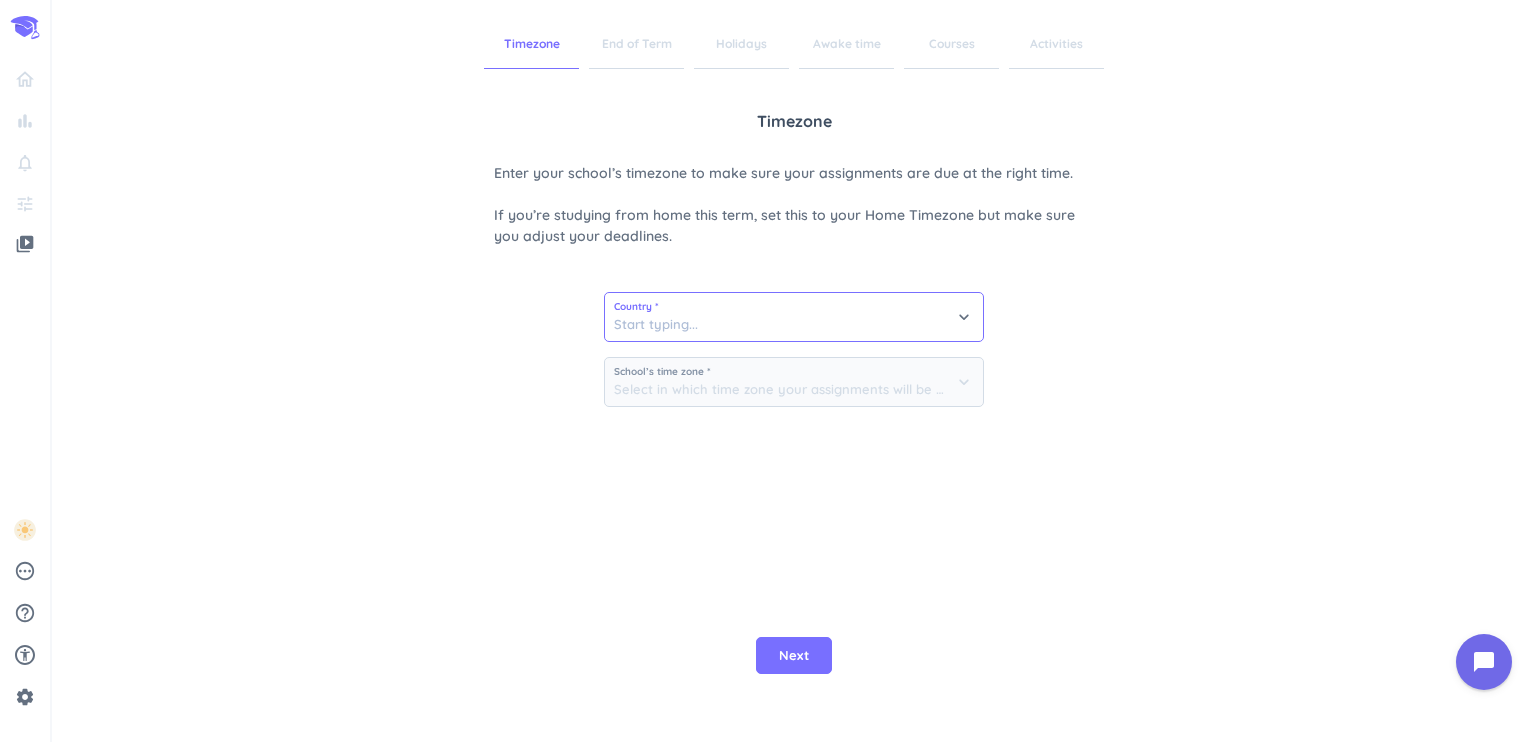 click at bounding box center [794, 317] 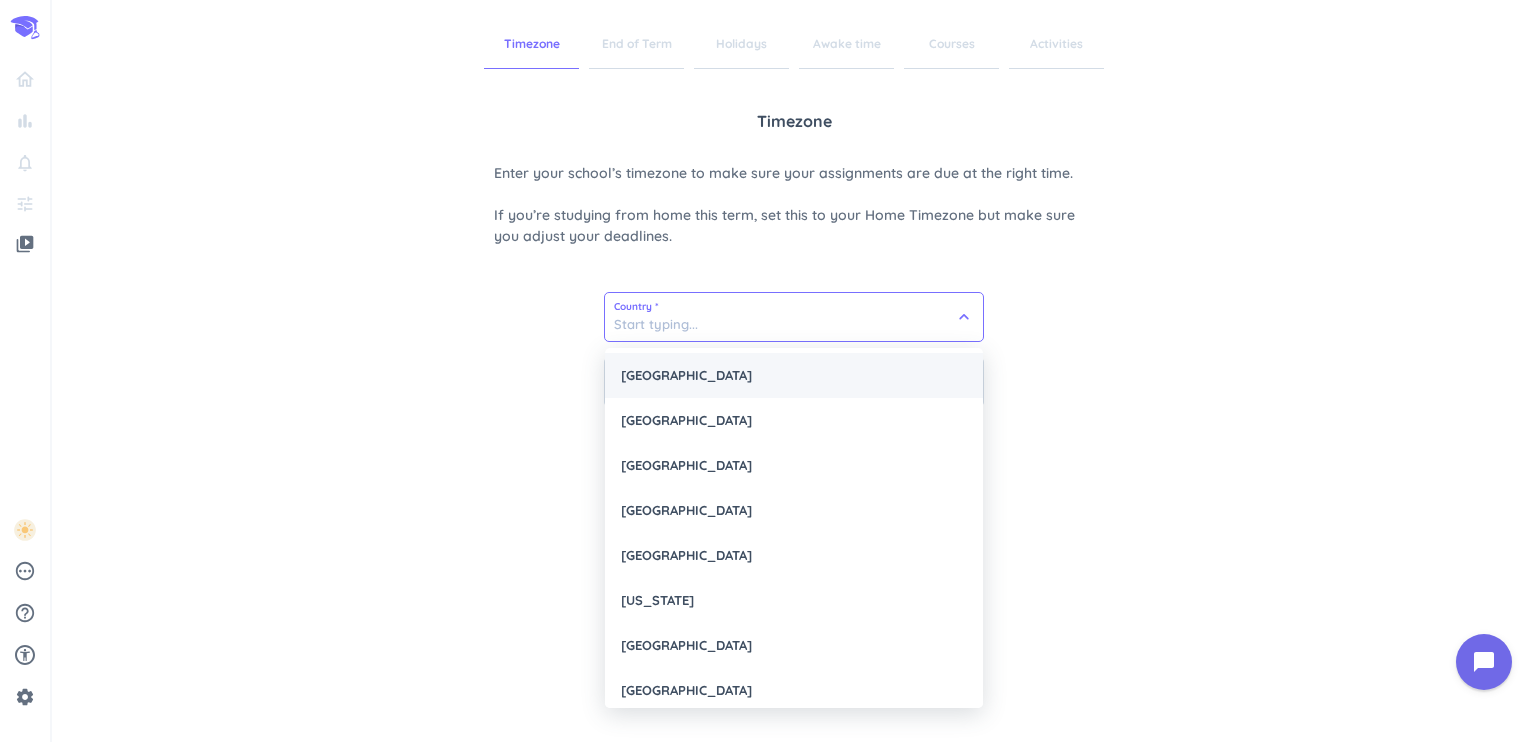 type on "i" 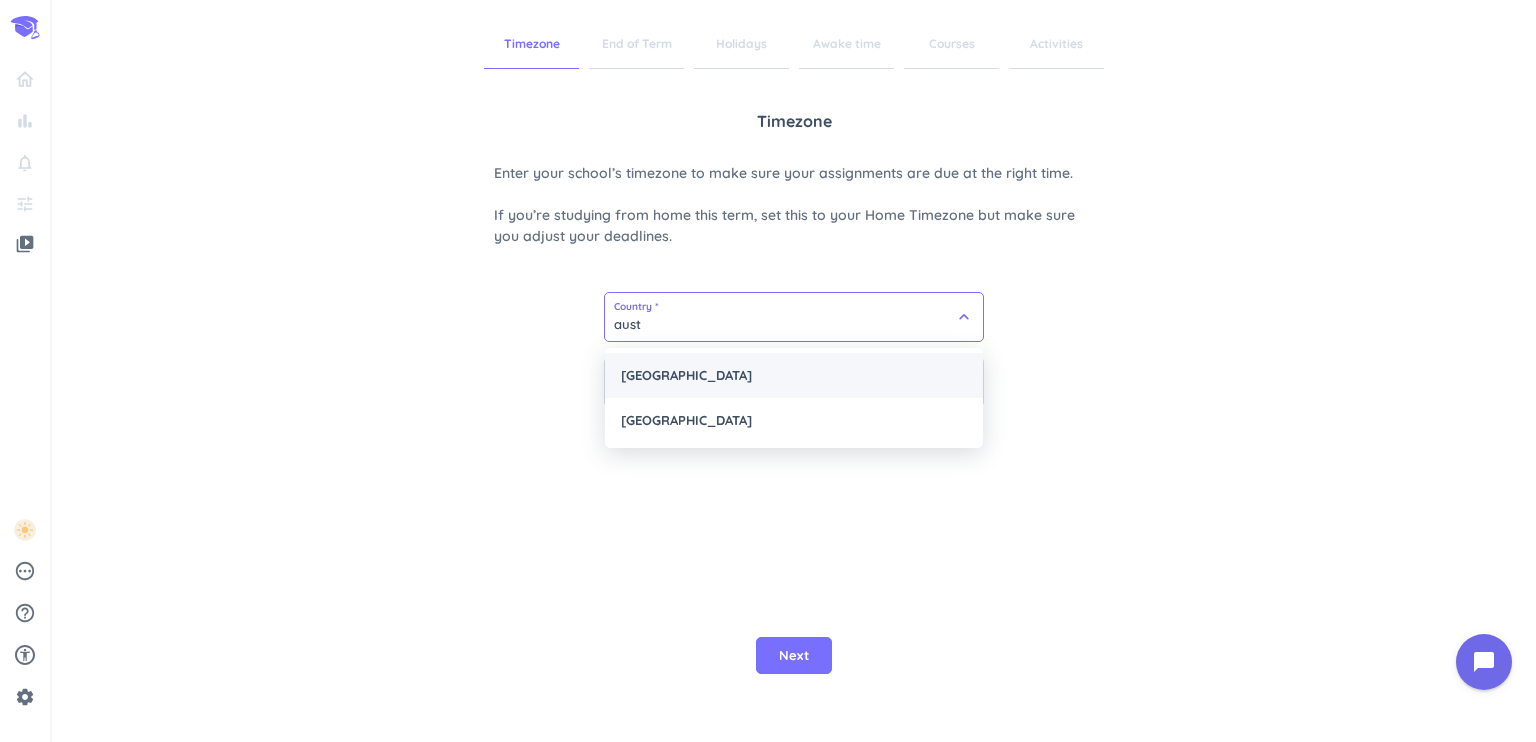 drag, startPoint x: 647, startPoint y: 380, endPoint x: 646, endPoint y: 390, distance: 10.049875 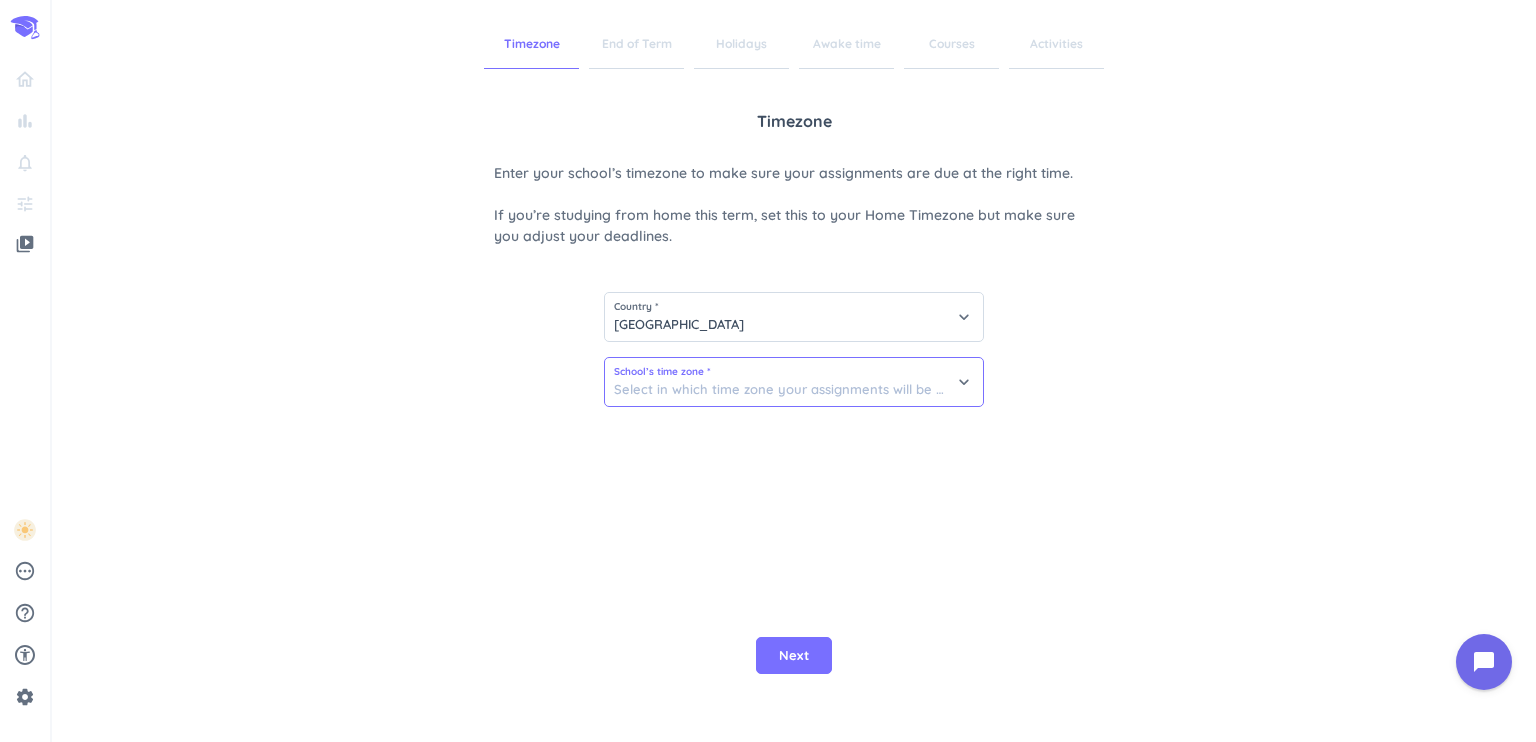 click at bounding box center [794, 382] 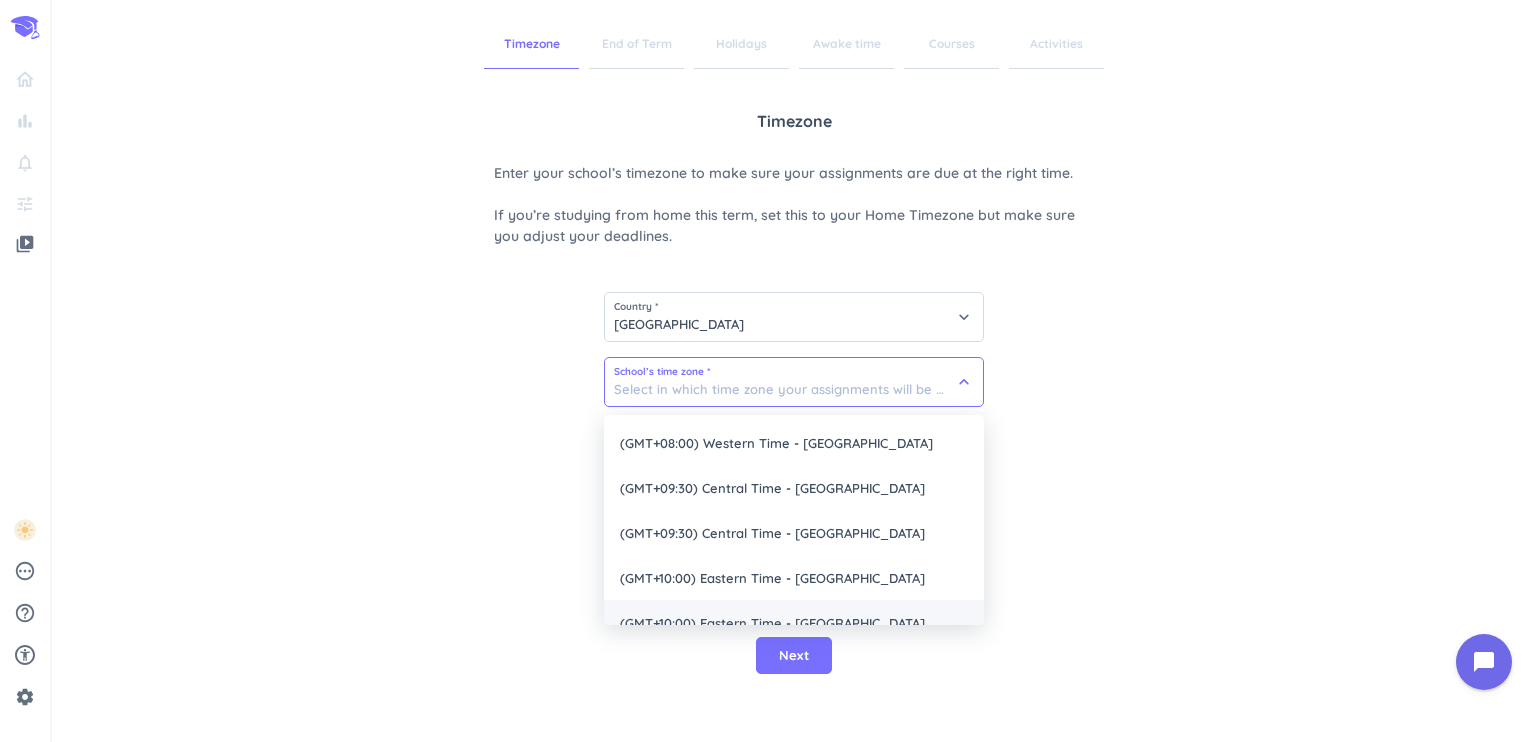 scroll, scrollTop: 69, scrollLeft: 0, axis: vertical 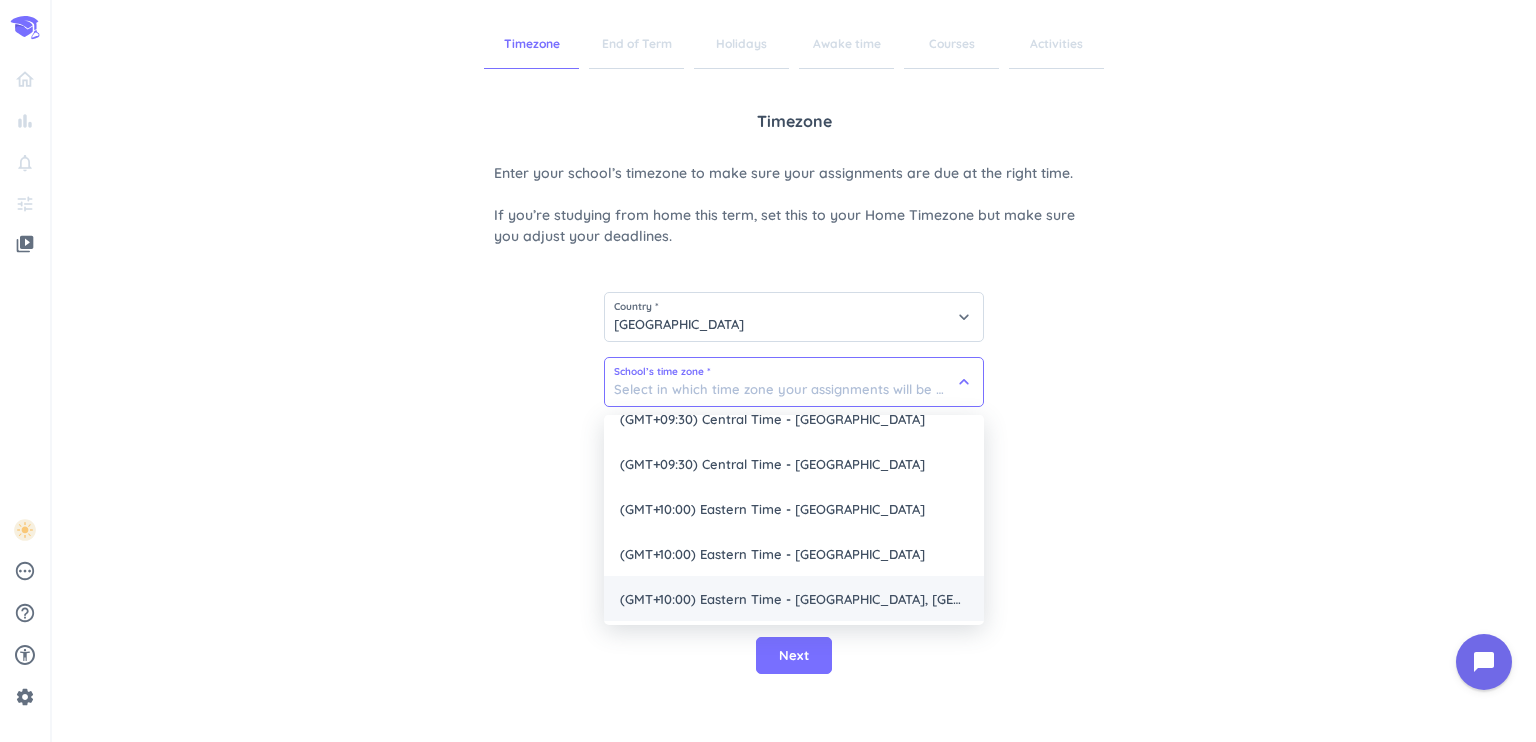 click on "(GMT+10:00) Eastern Time - [GEOGRAPHIC_DATA], [GEOGRAPHIC_DATA]" at bounding box center [794, 598] 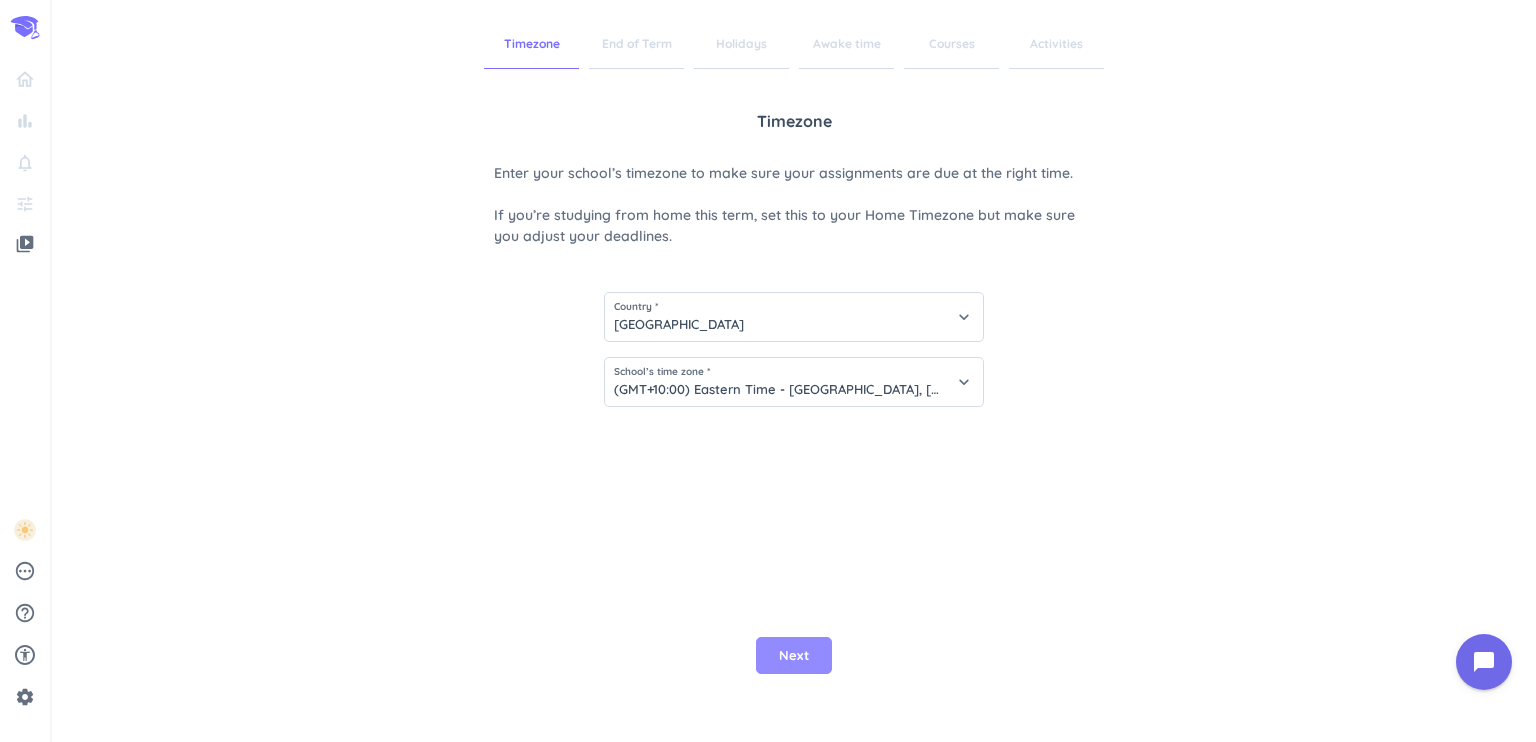 click on "Next" at bounding box center (794, 656) 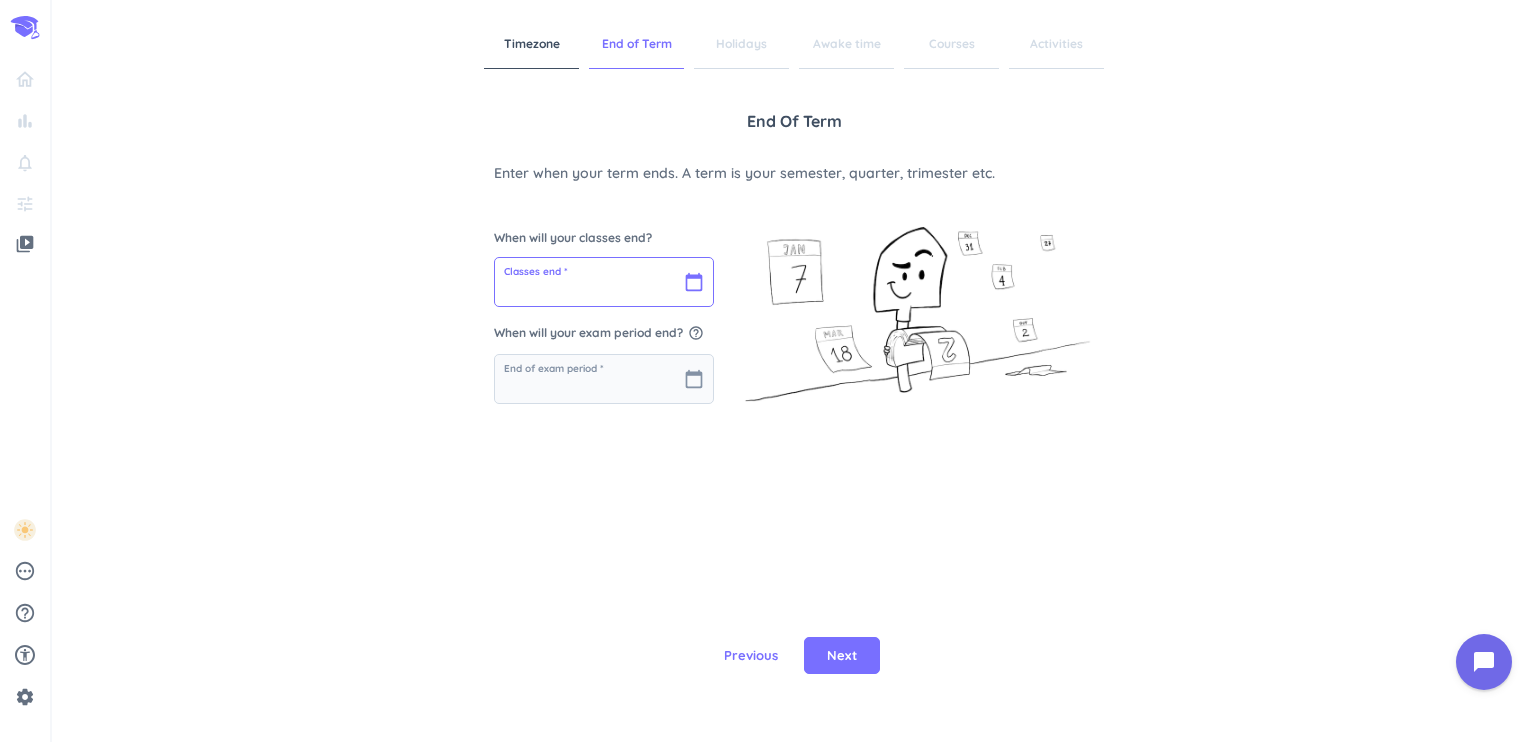 click at bounding box center [604, 282] 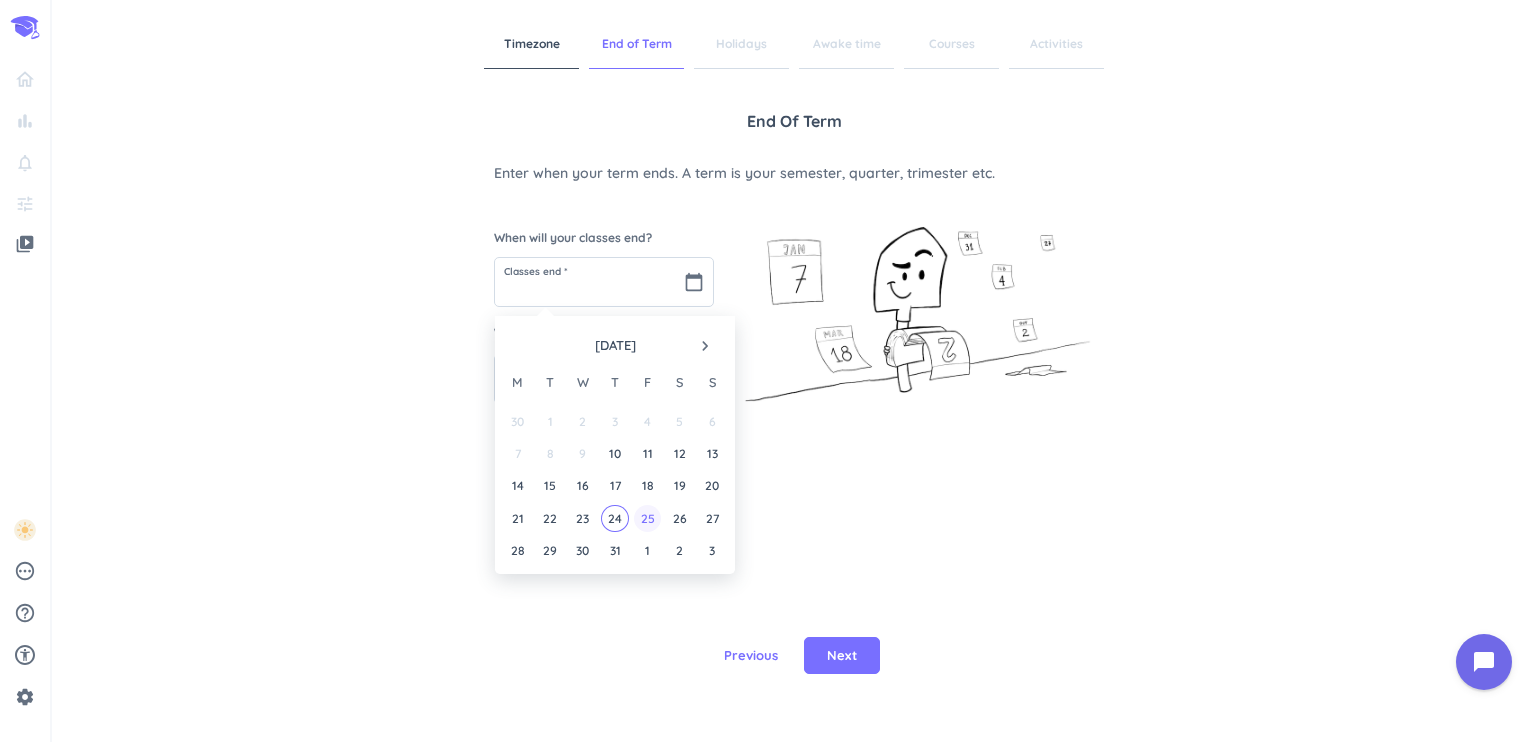 click on "25" at bounding box center (647, 518) 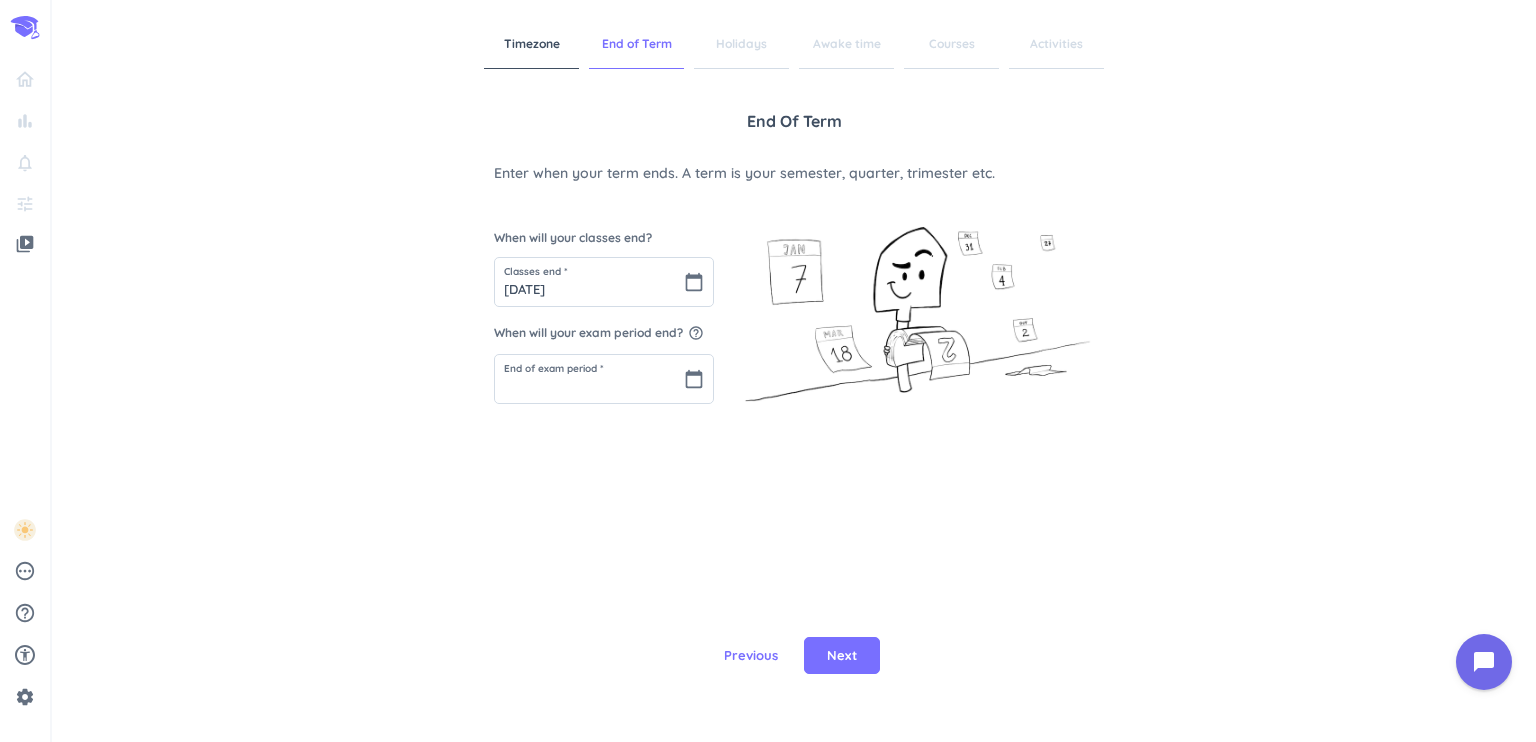 click on "End of Term Enter when your term ends. A term is your semester, quarter, trimester etc.  When will your classes end? Classes end * [DATE] calendar_today When will your exam period end? help_outline End of exam period * calendar_today" at bounding box center (794, 344) 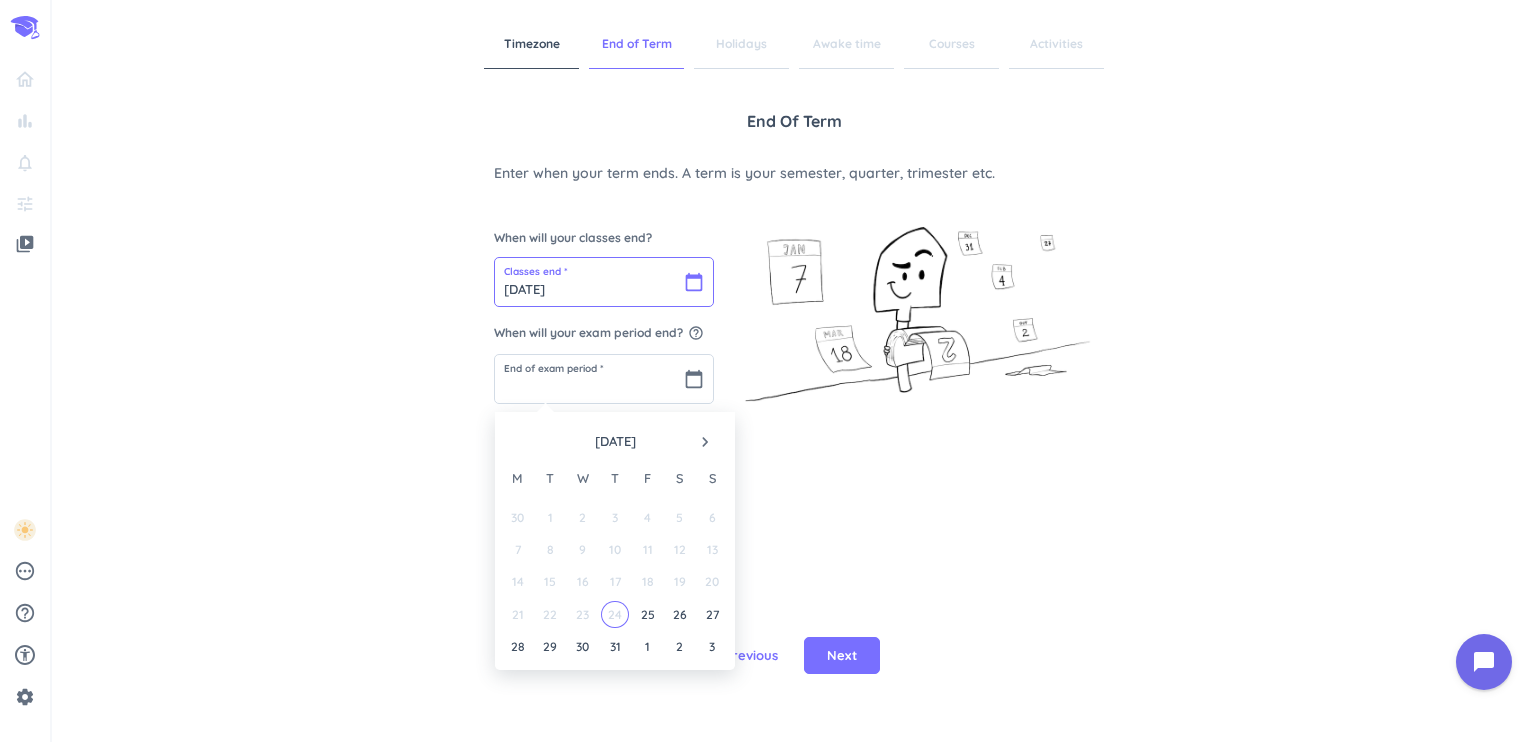click on "[DATE]" at bounding box center [604, 282] 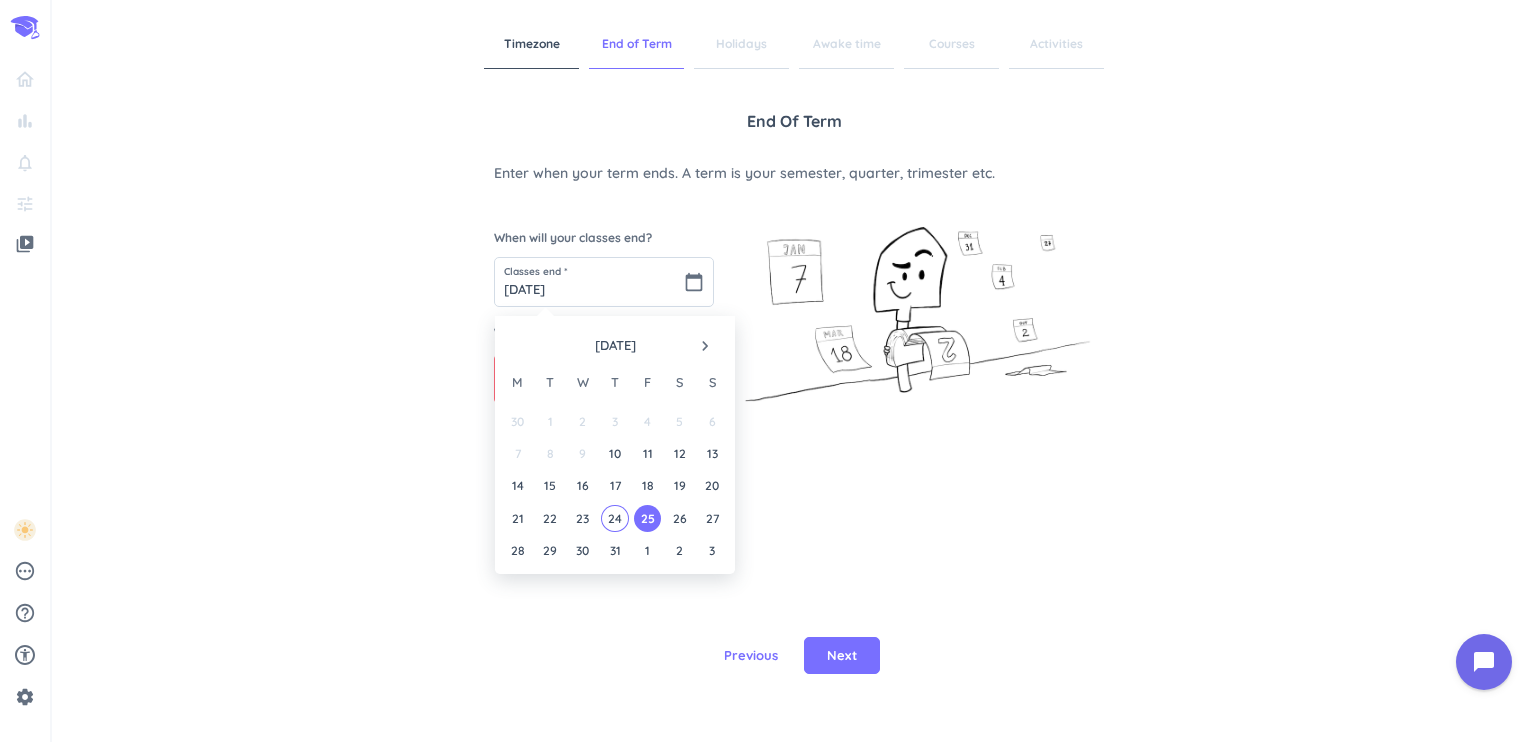 click on "navigate_next" at bounding box center (705, 346) 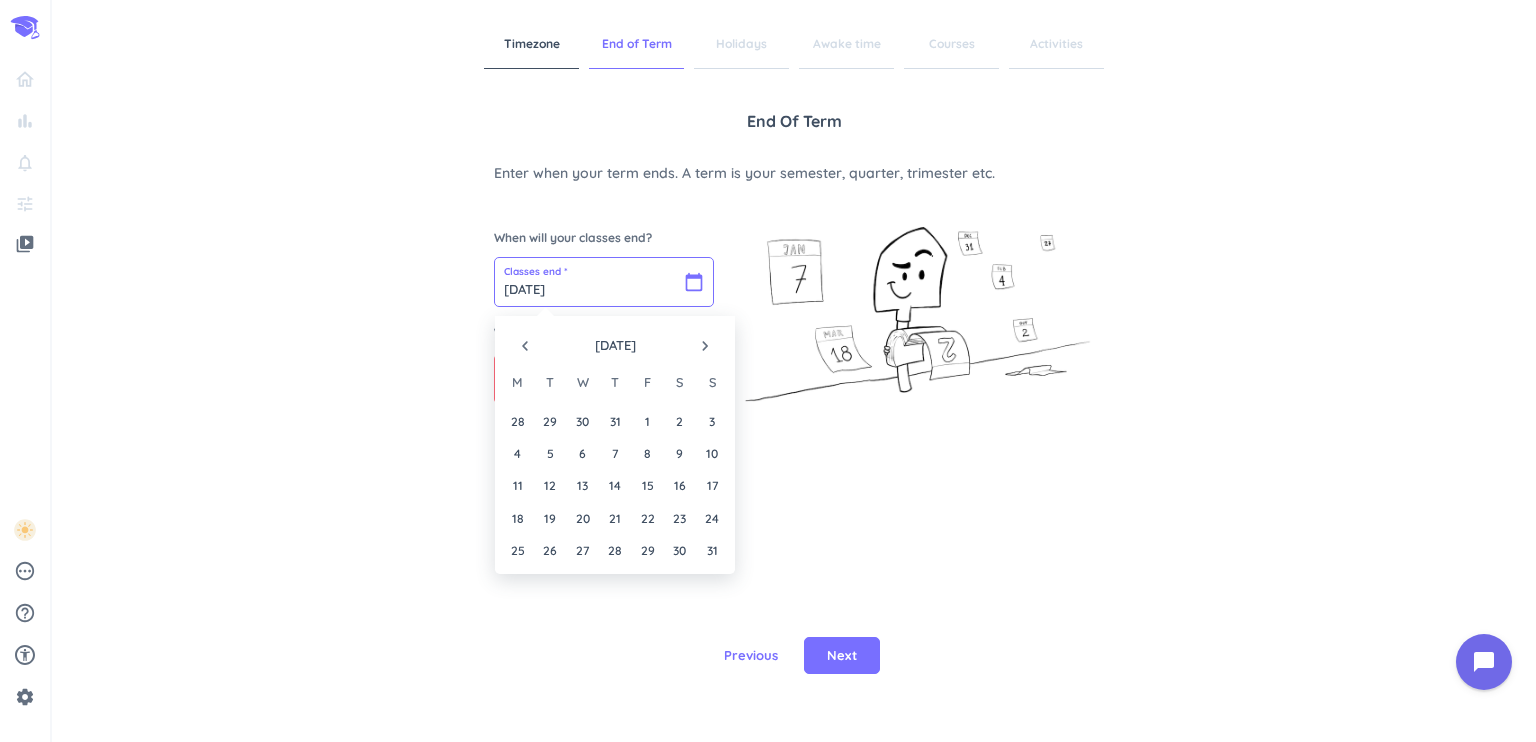 click on "[DATE]" at bounding box center (604, 282) 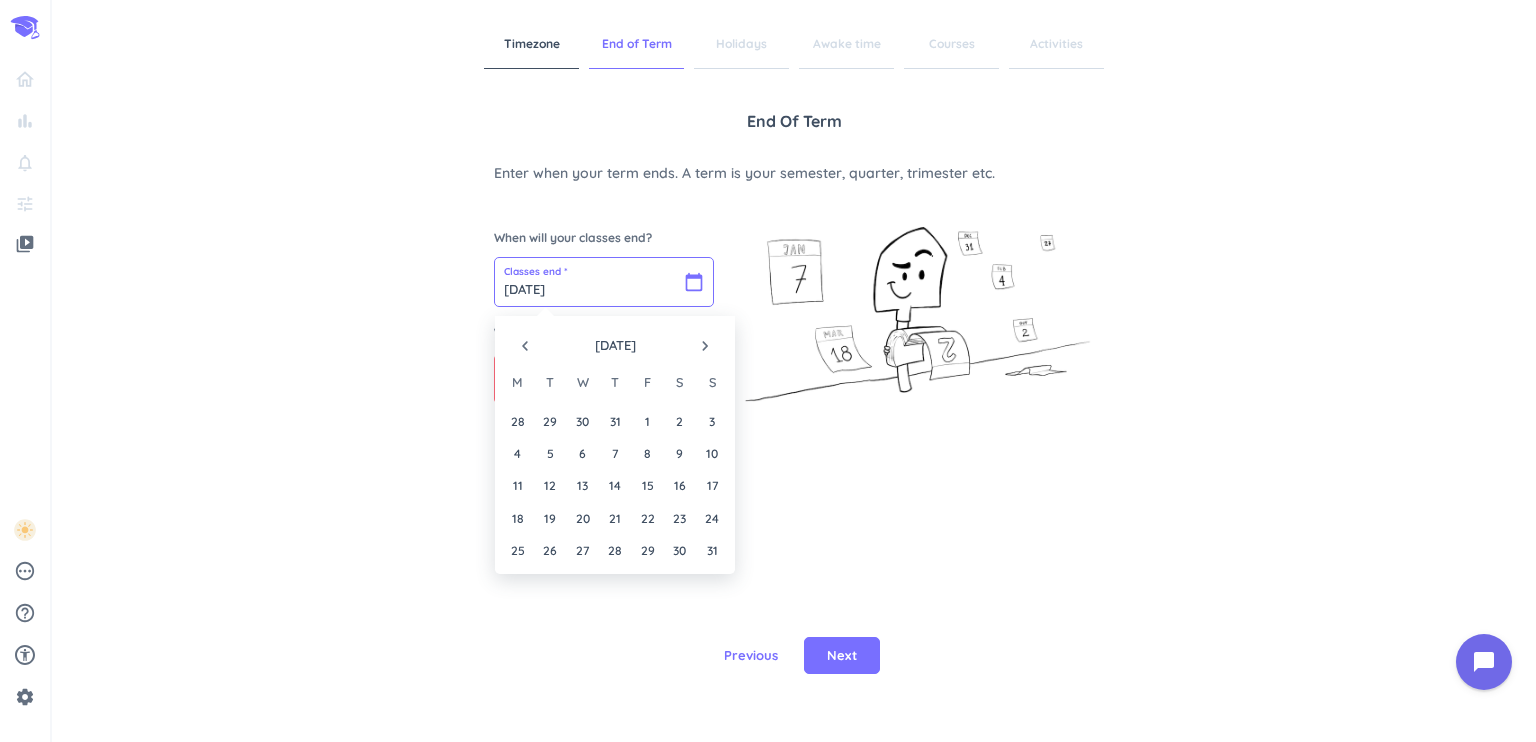 click on "[DATE]" at bounding box center (604, 282) 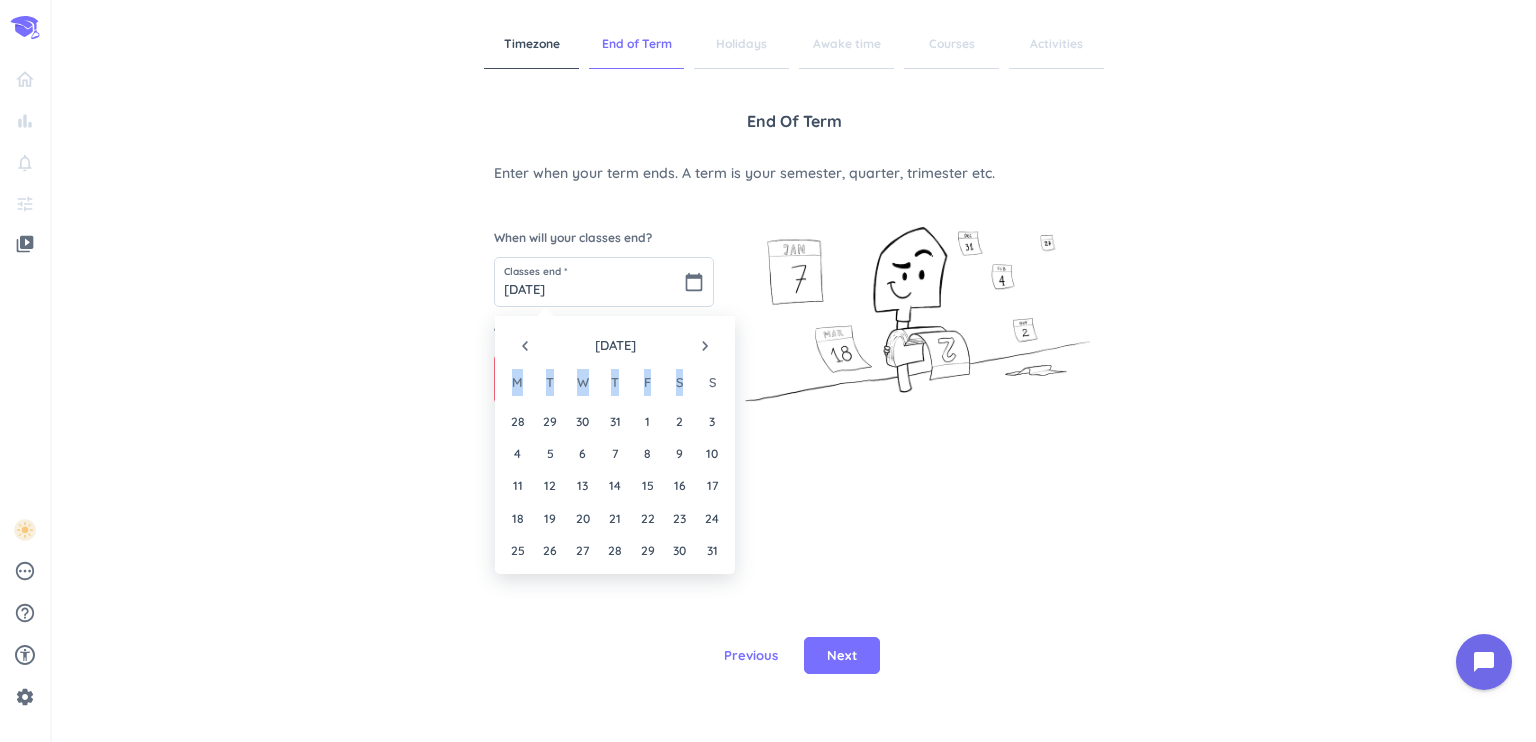click on "navigate_before [DATE] navigate_next M T W T F S S" at bounding box center [615, 357] 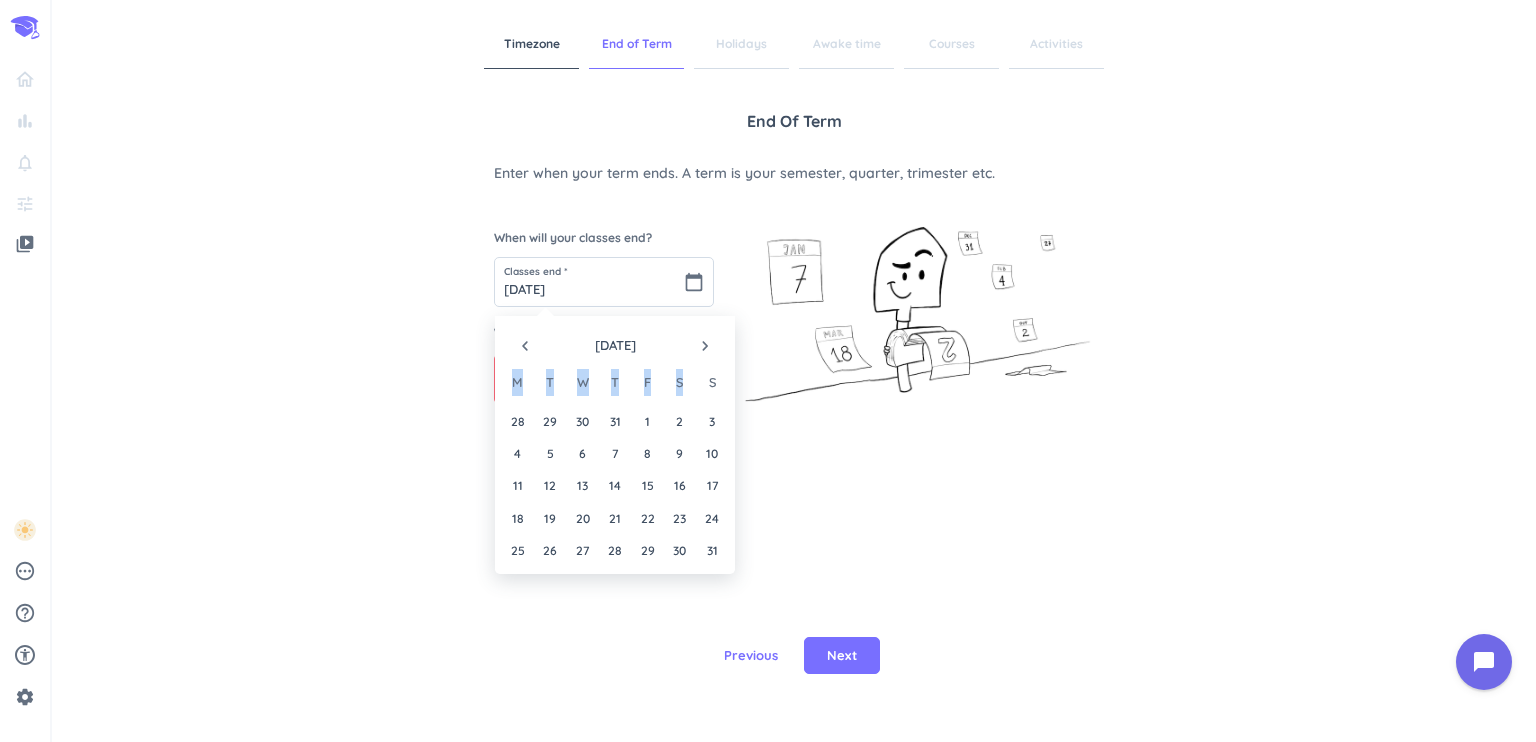 click on "navigate_next" at bounding box center [705, 346] 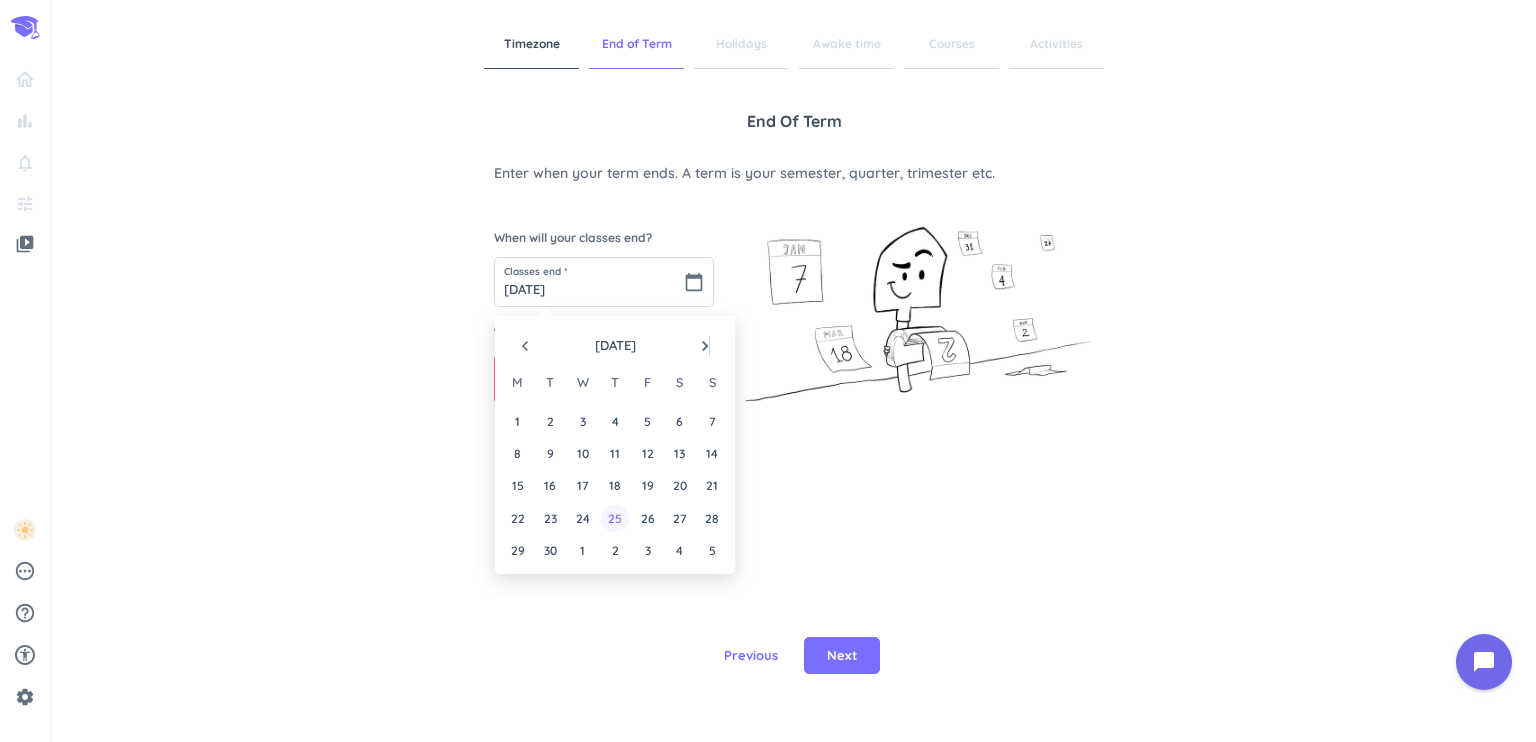 click on "25" at bounding box center (614, 518) 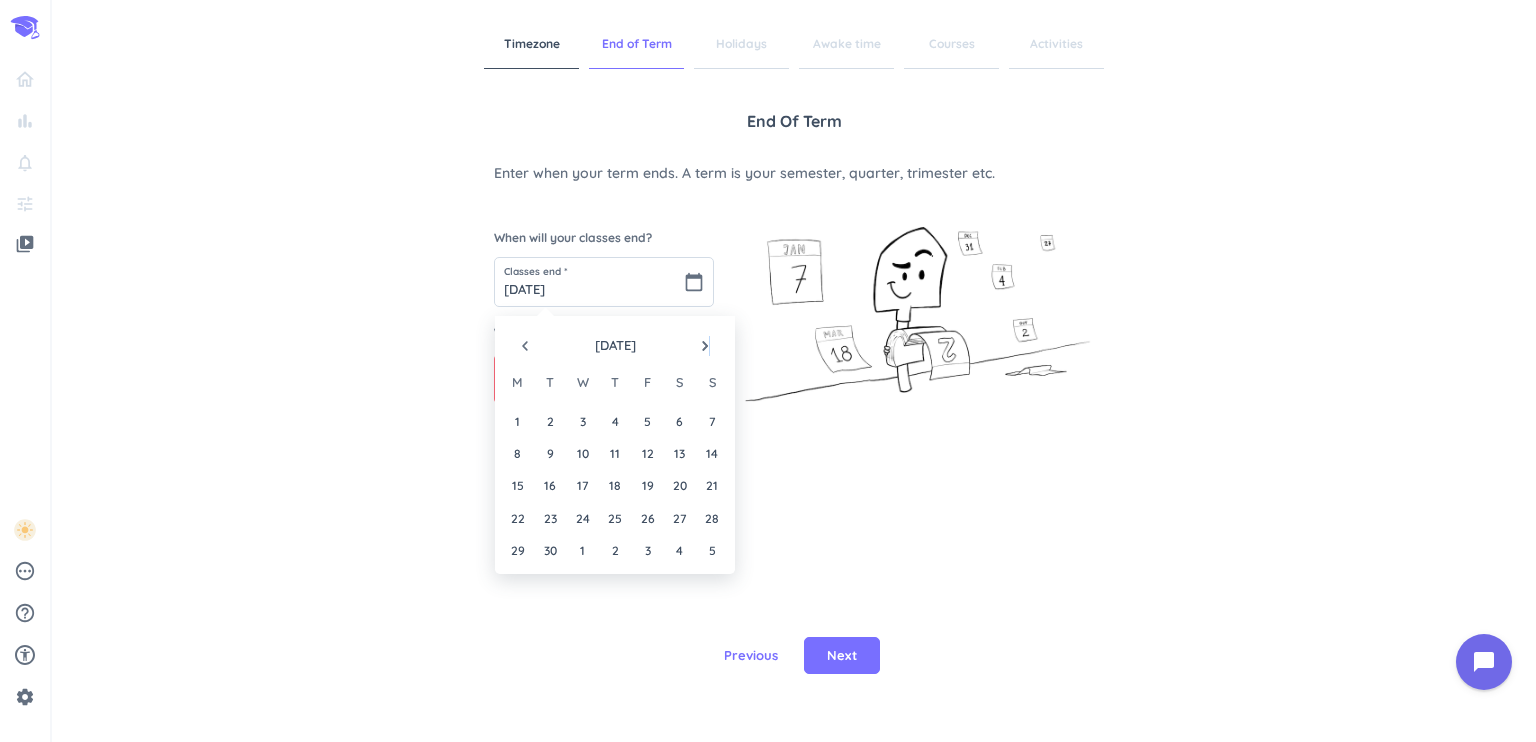 type on "[DATE]" 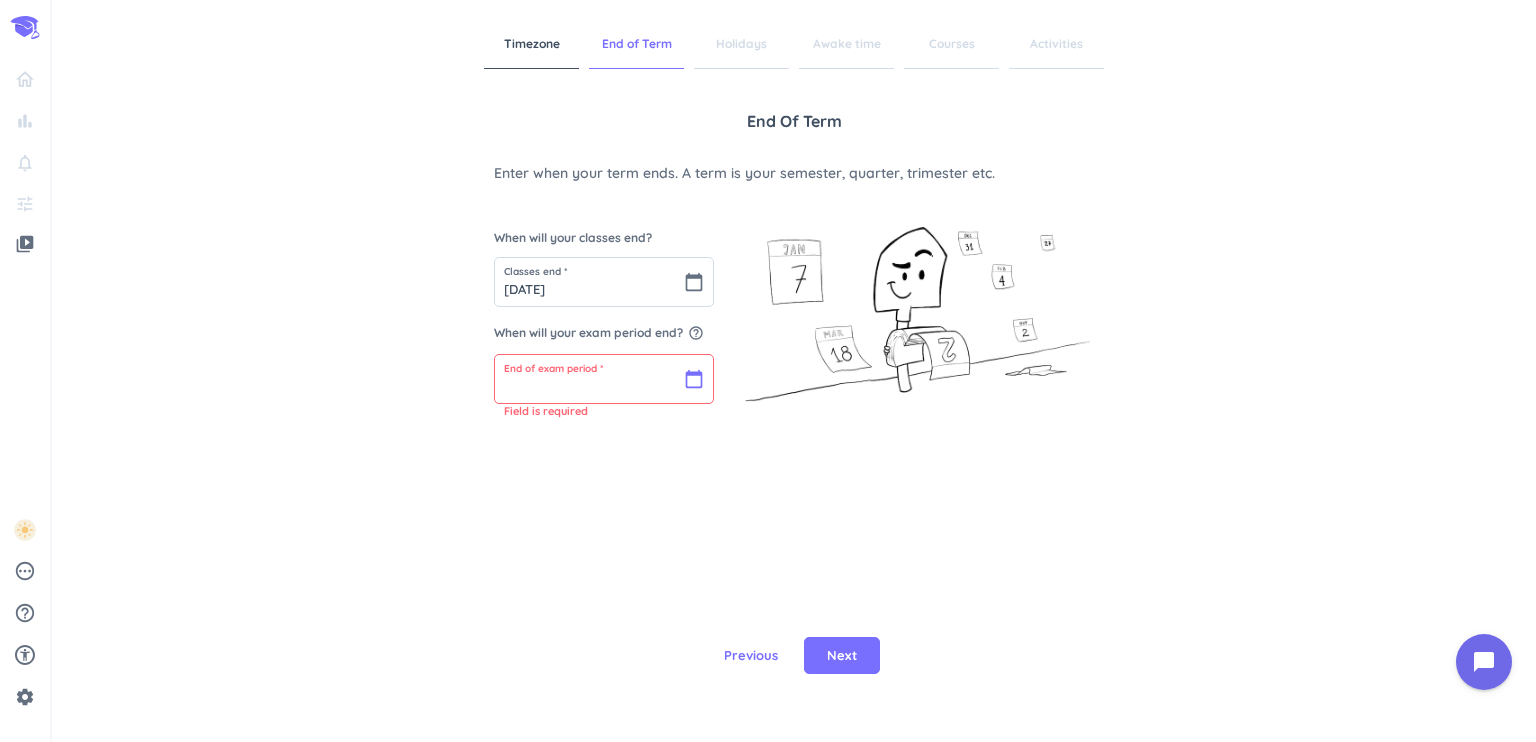 click at bounding box center [604, 379] 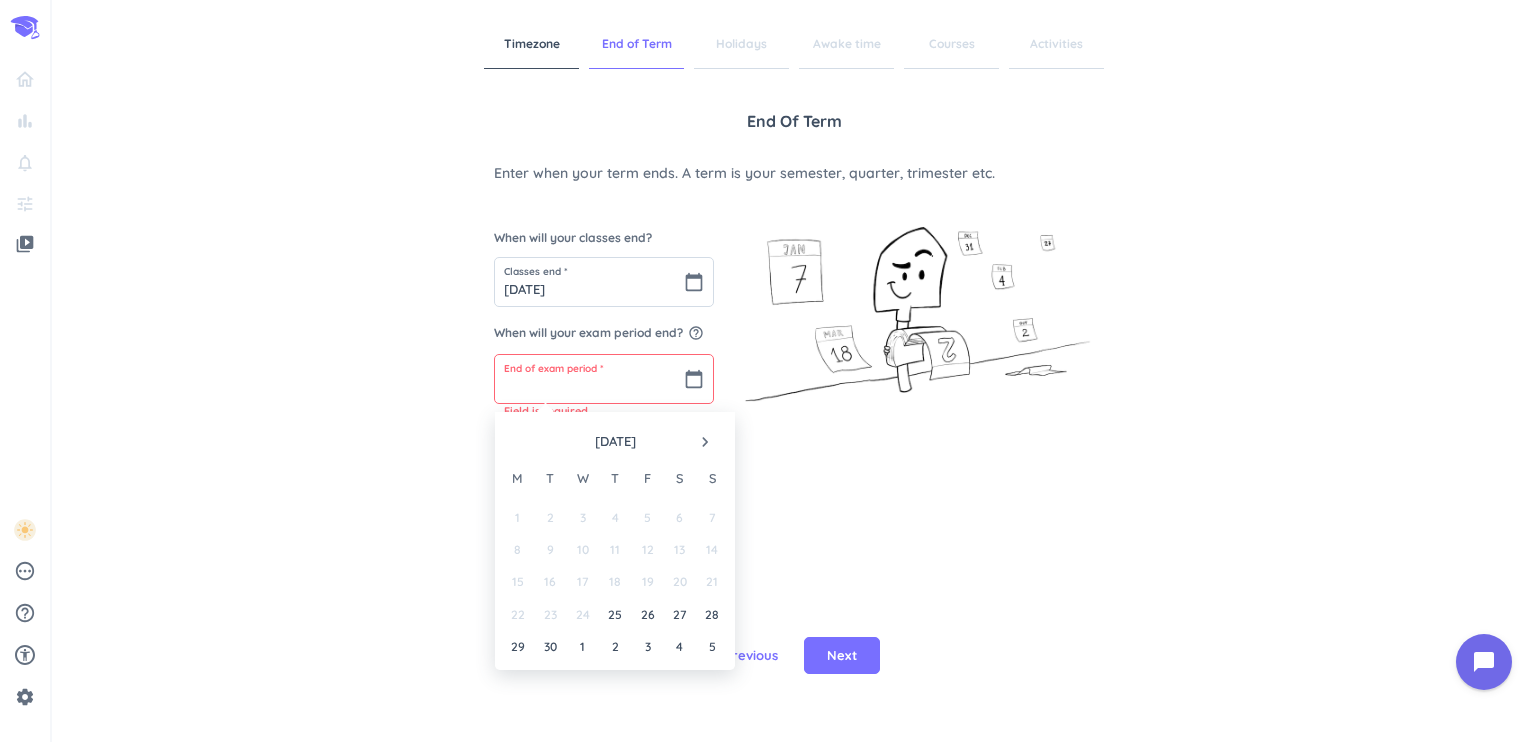 click on "[DATE] navigate_next" at bounding box center [615, 437] 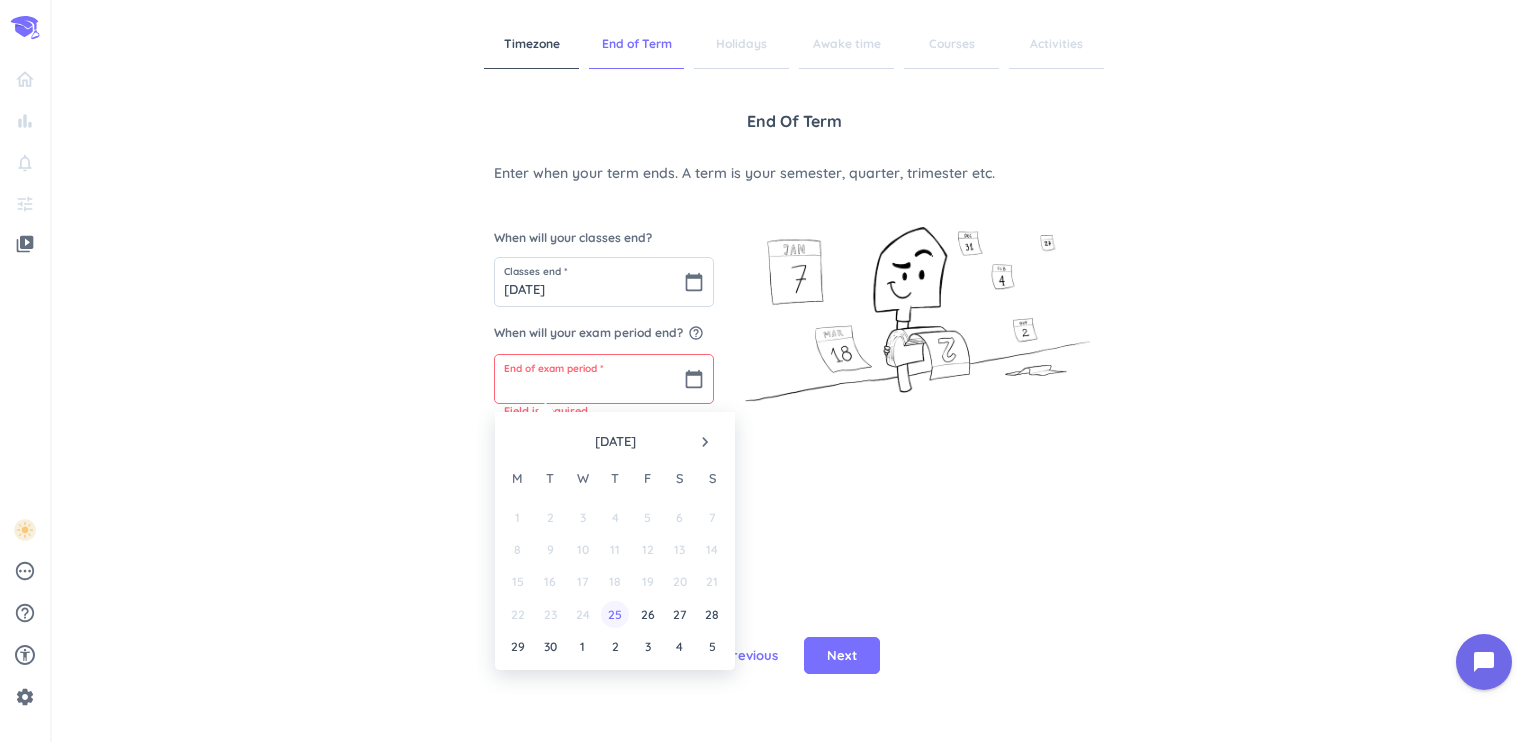 click on "25" at bounding box center [614, 614] 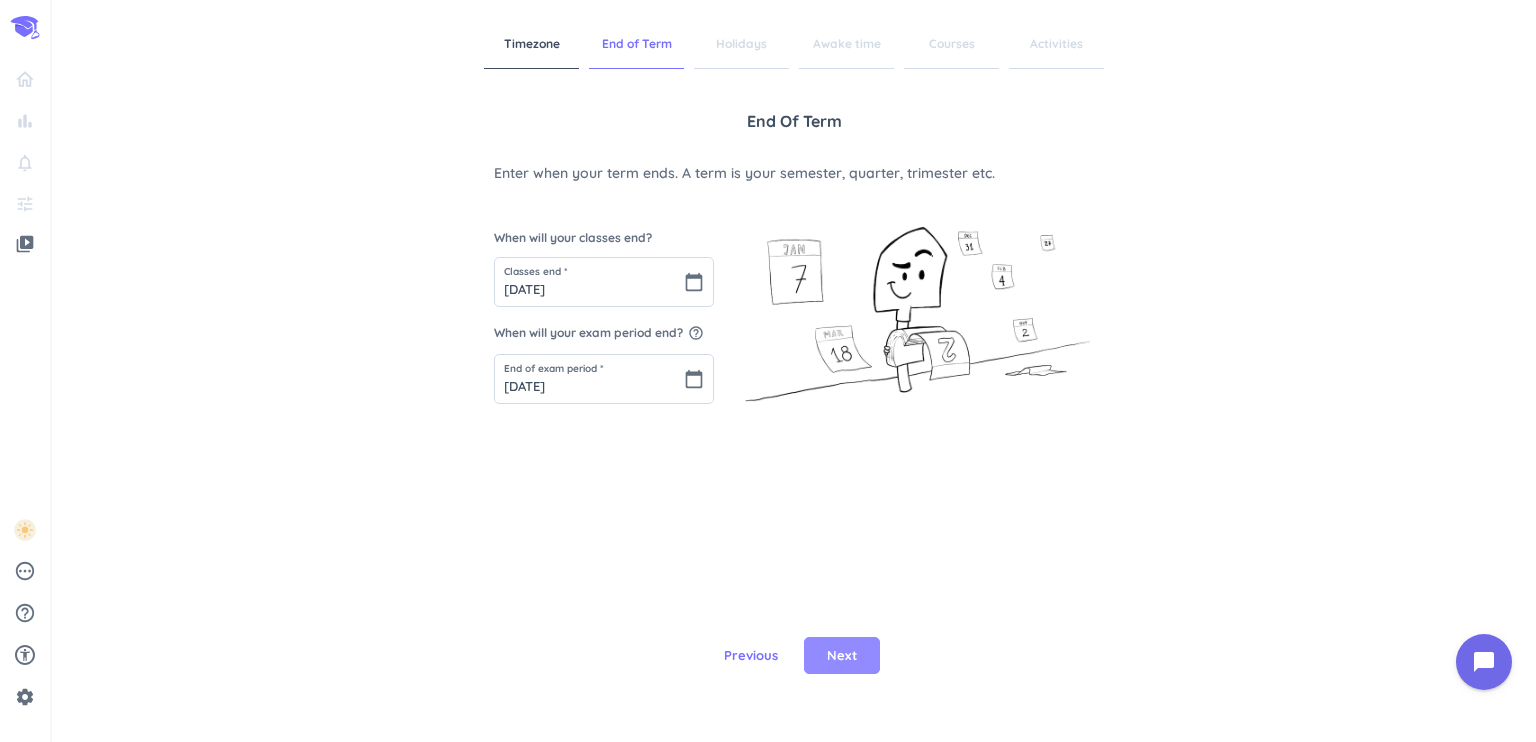 click on "Next" at bounding box center (842, 656) 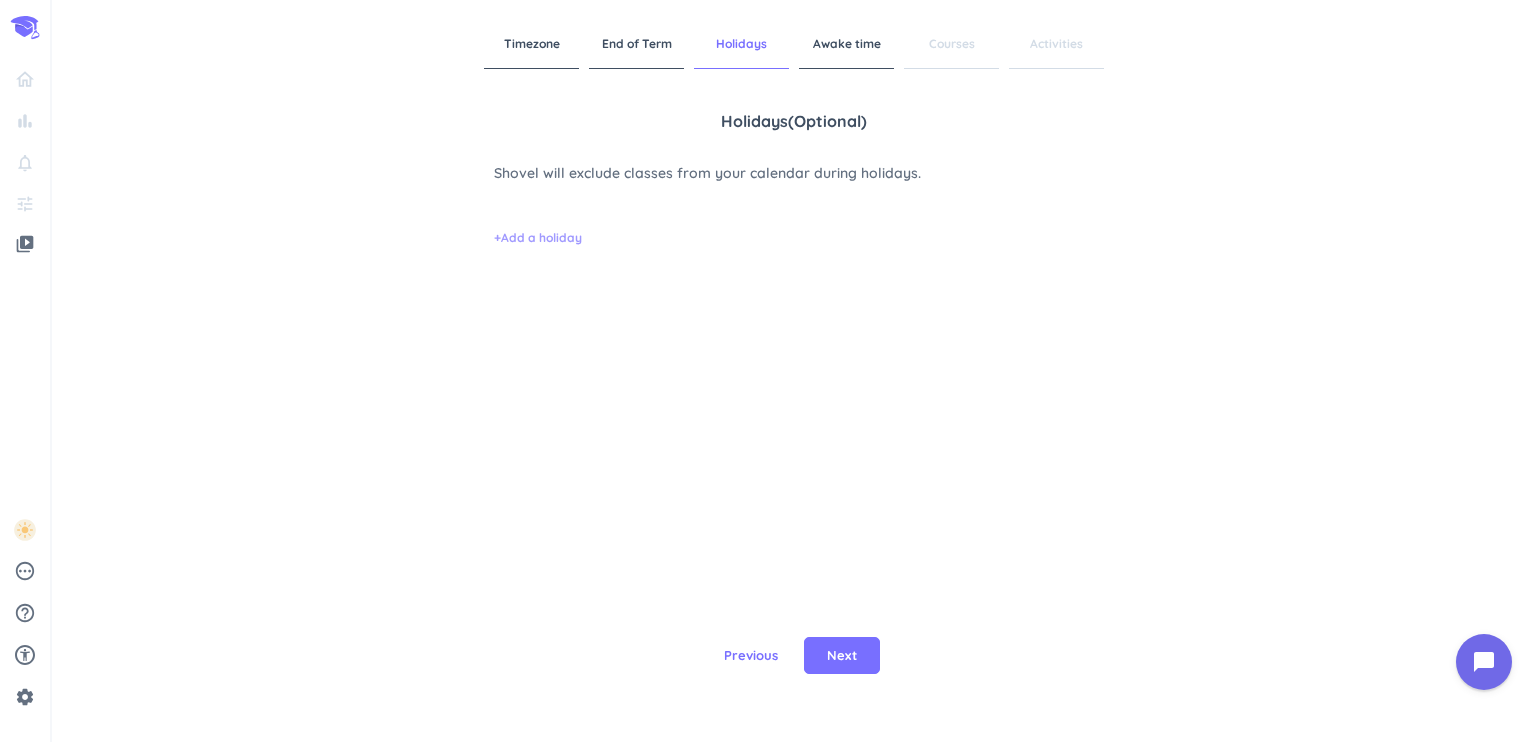click on "+  Add a holiday" at bounding box center (538, 238) 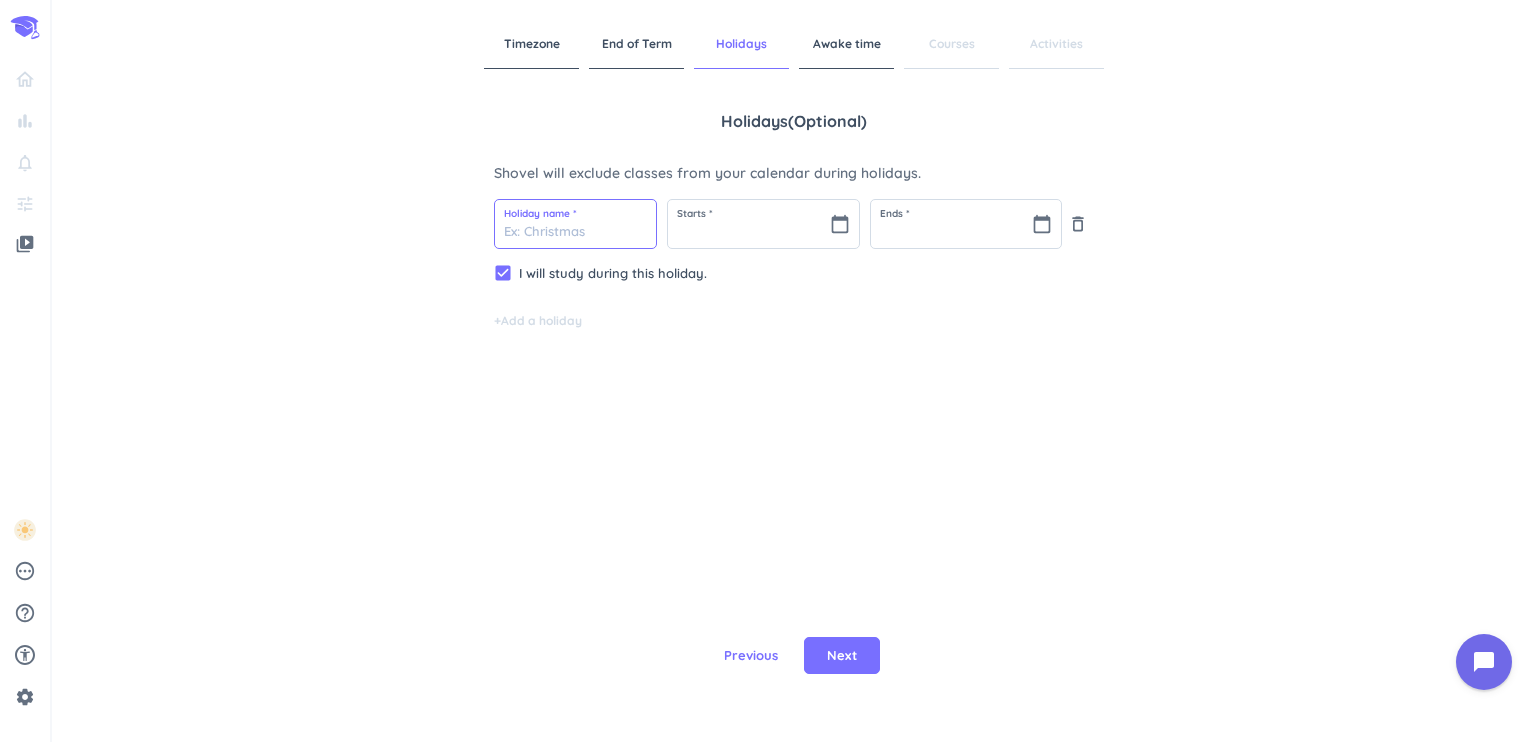 click at bounding box center [575, 224] 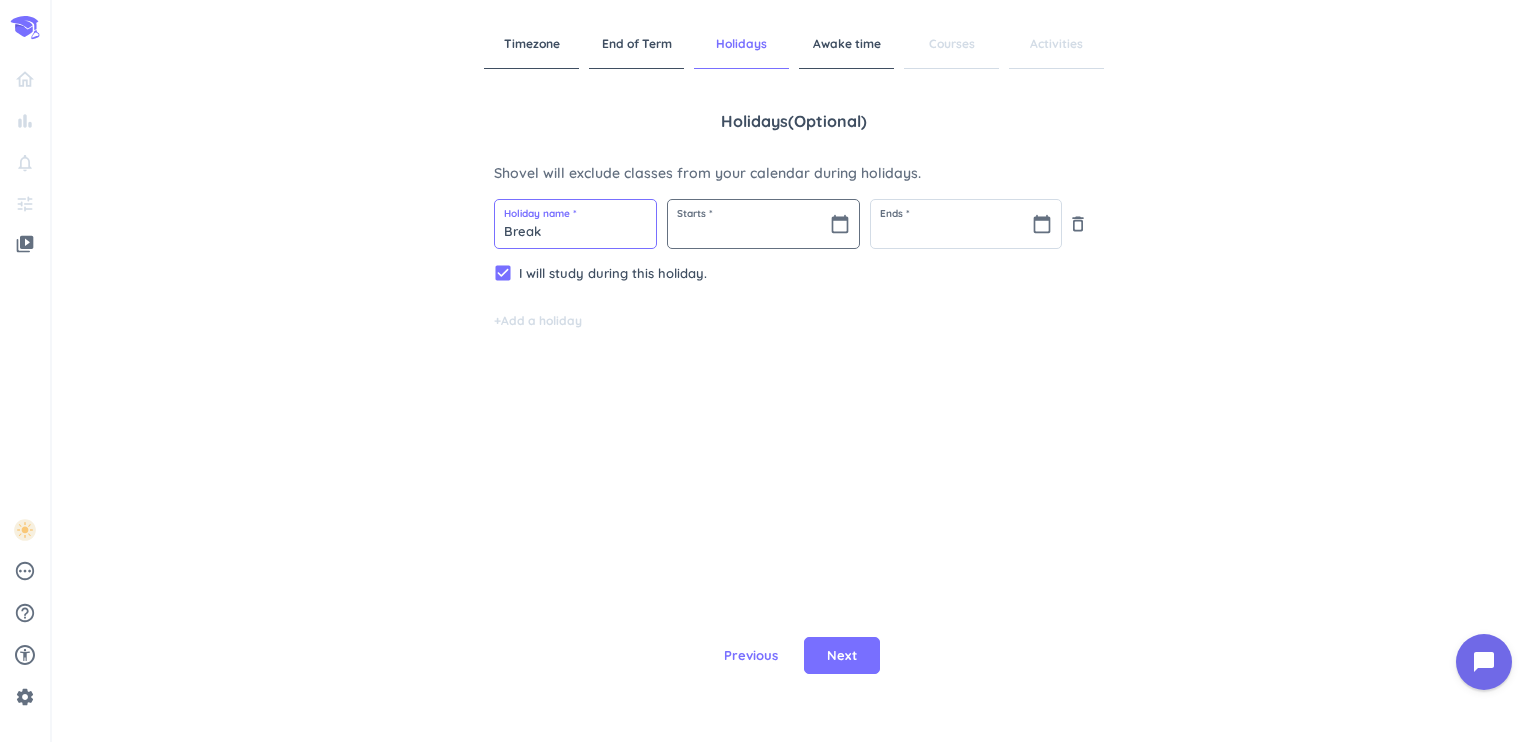 type on "Break" 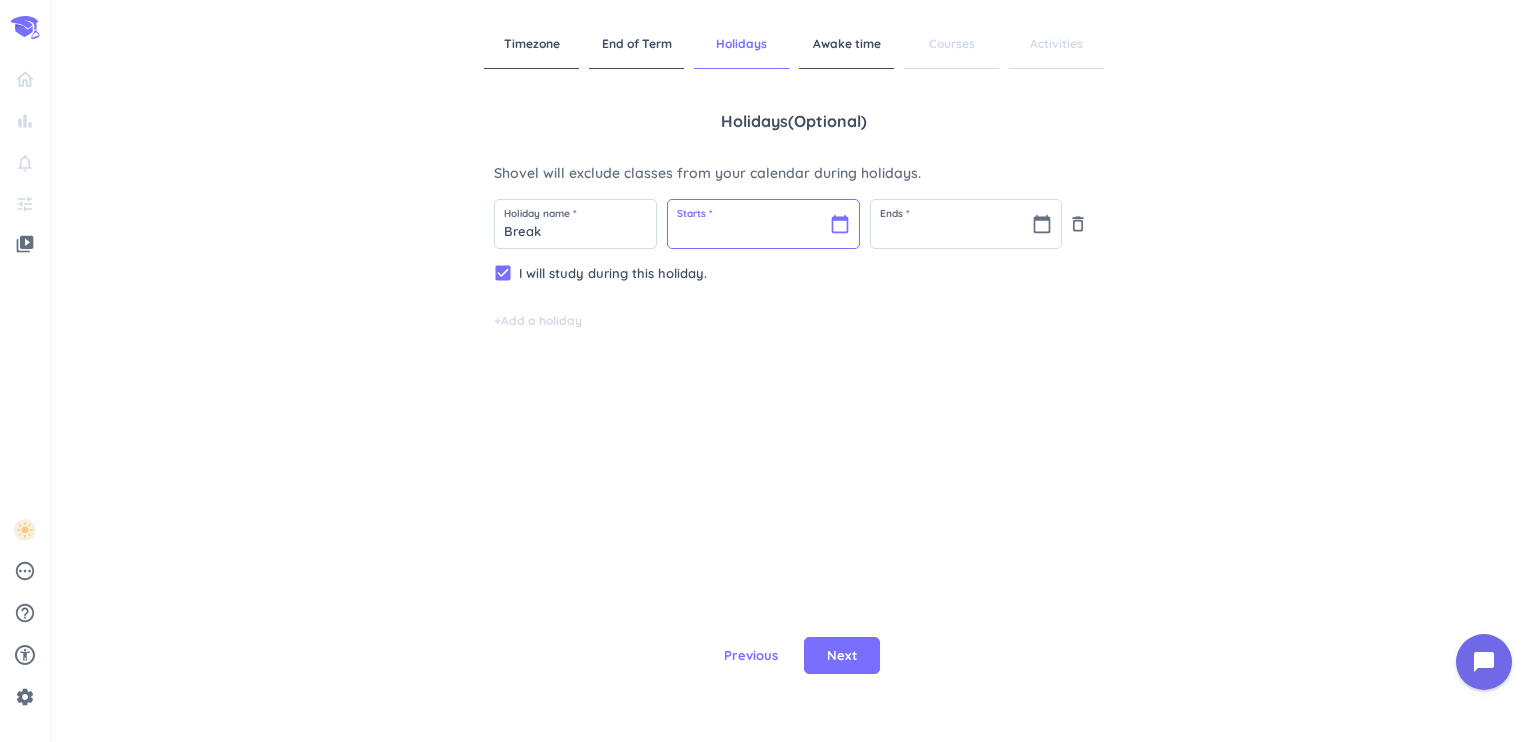 click at bounding box center [763, 224] 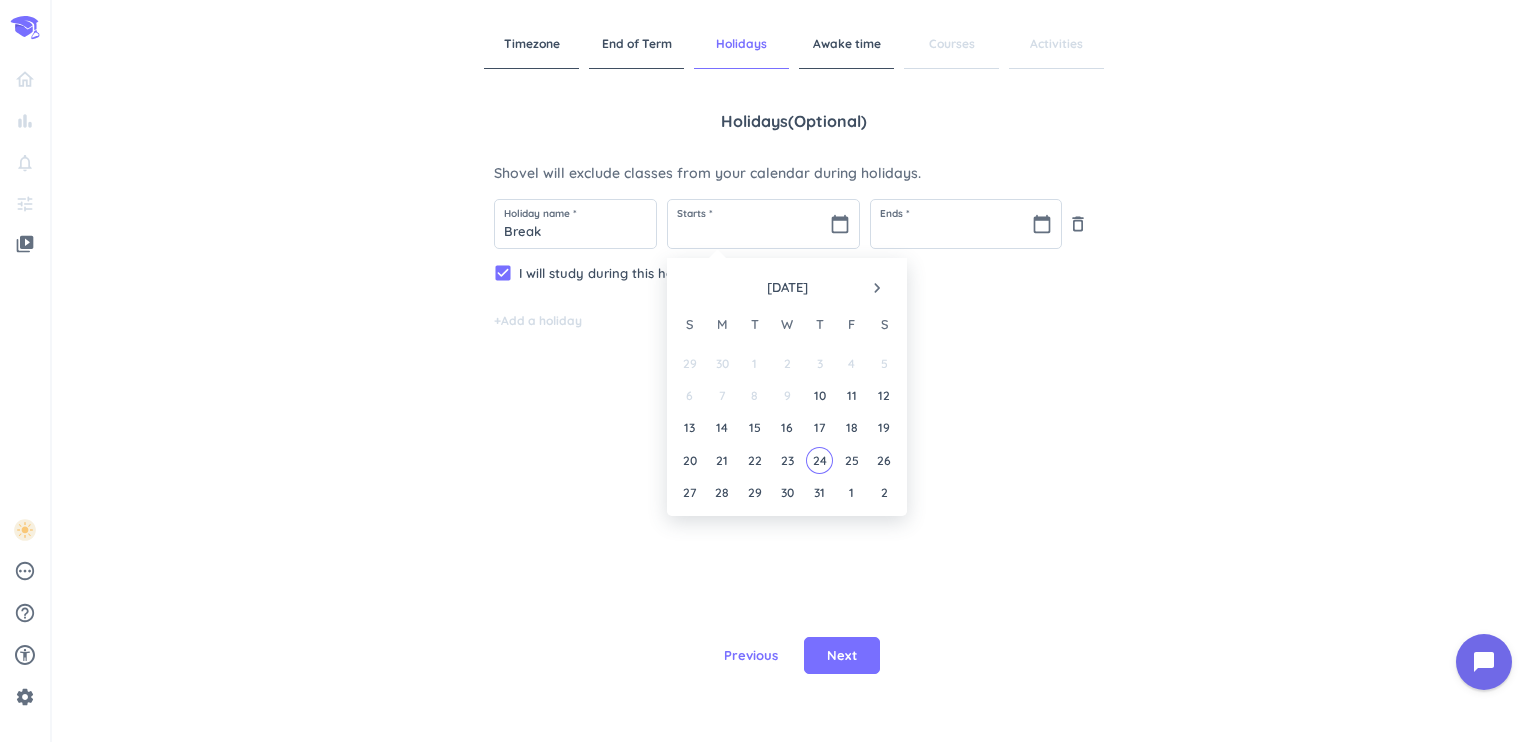 drag, startPoint x: 874, startPoint y: 461, endPoint x: 840, endPoint y: 281, distance: 183.18297 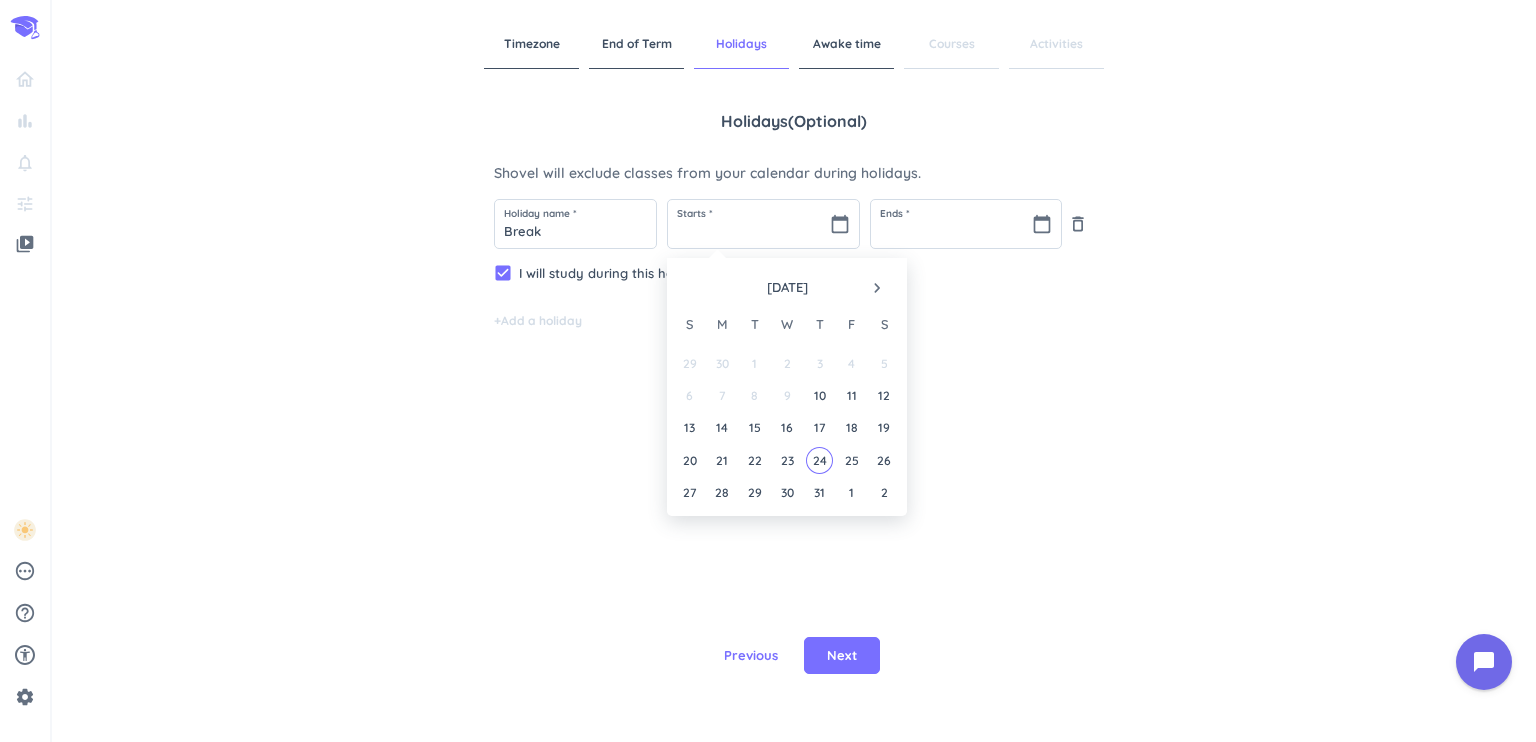 click on "navigate_next" at bounding box center (877, 288) 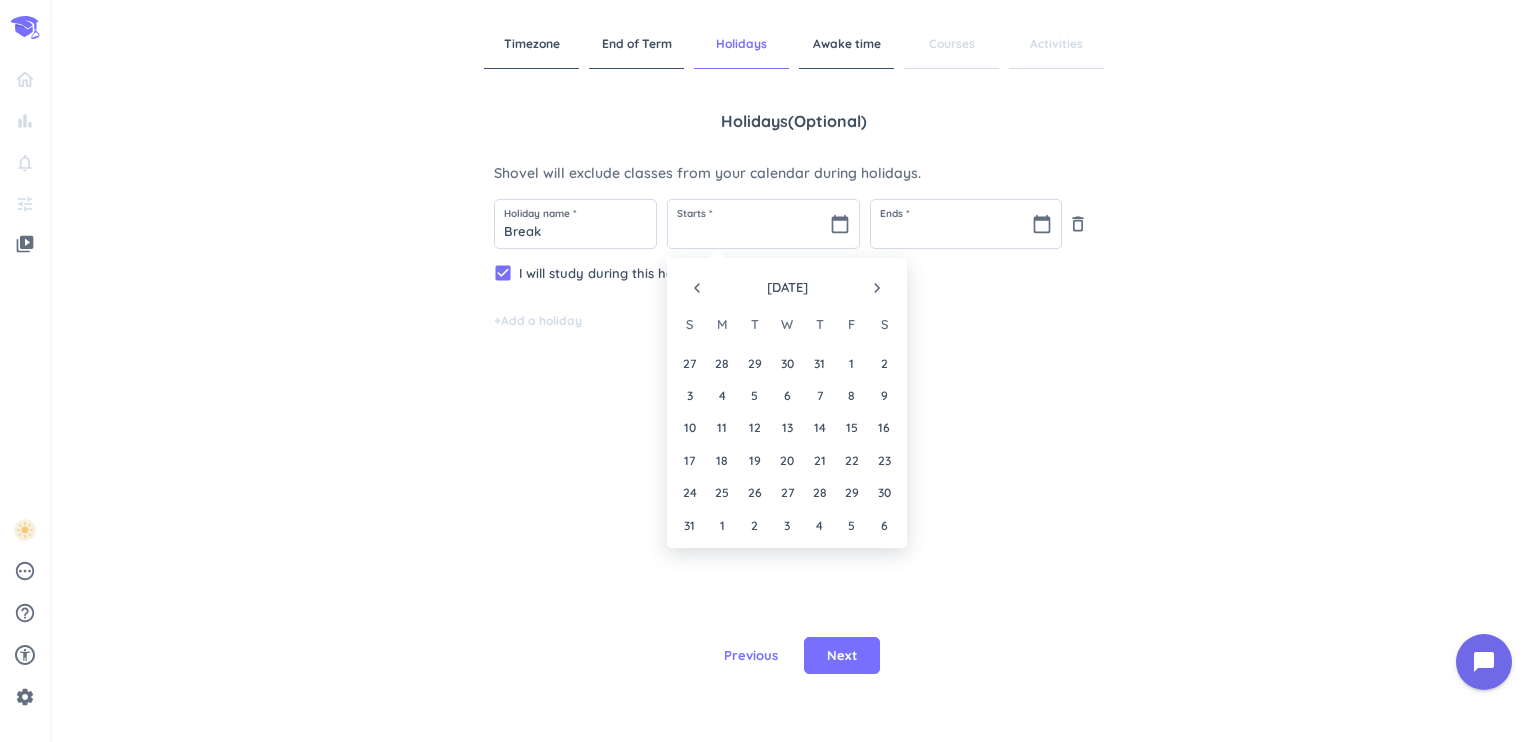 click on "navigate_next" at bounding box center [877, 288] 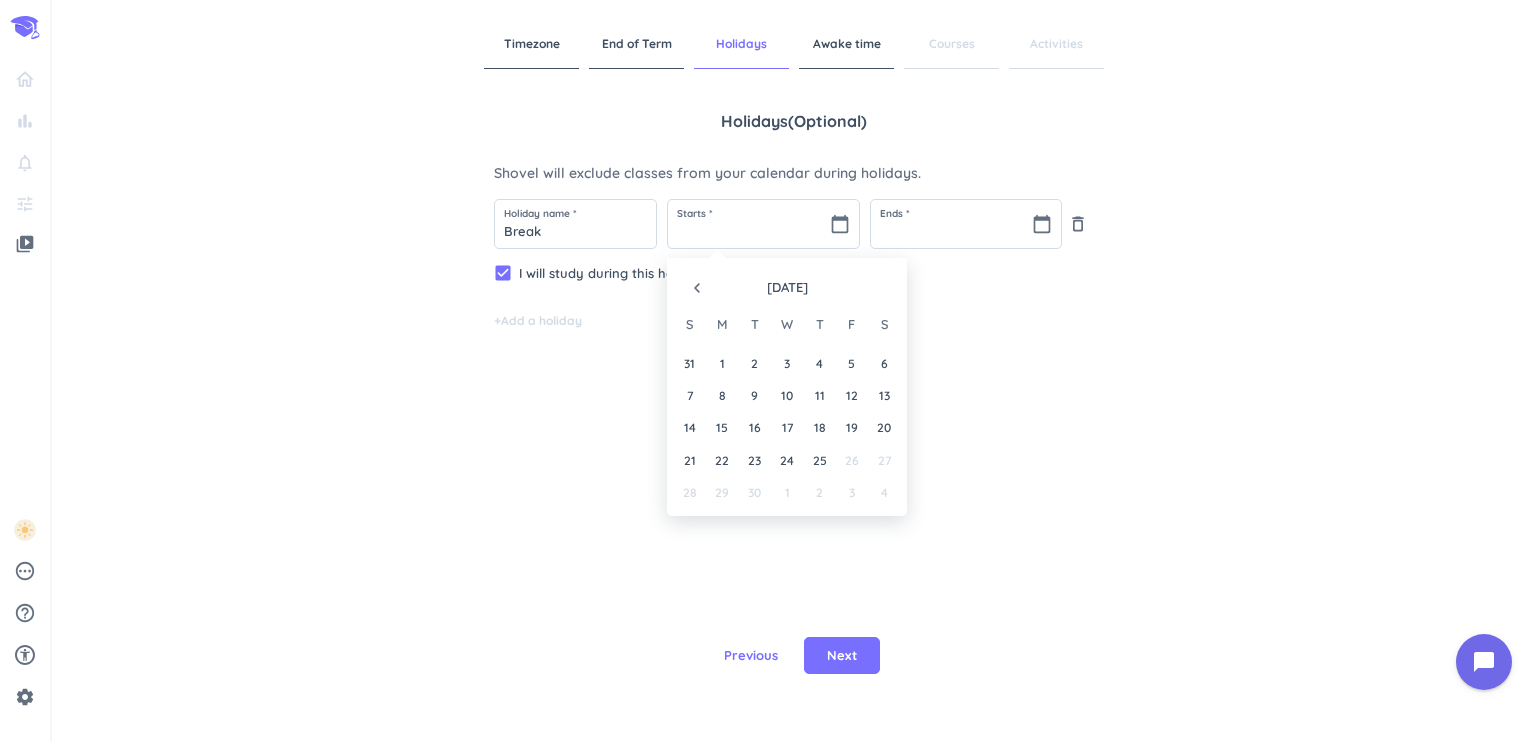 click on "26" at bounding box center (851, 460) 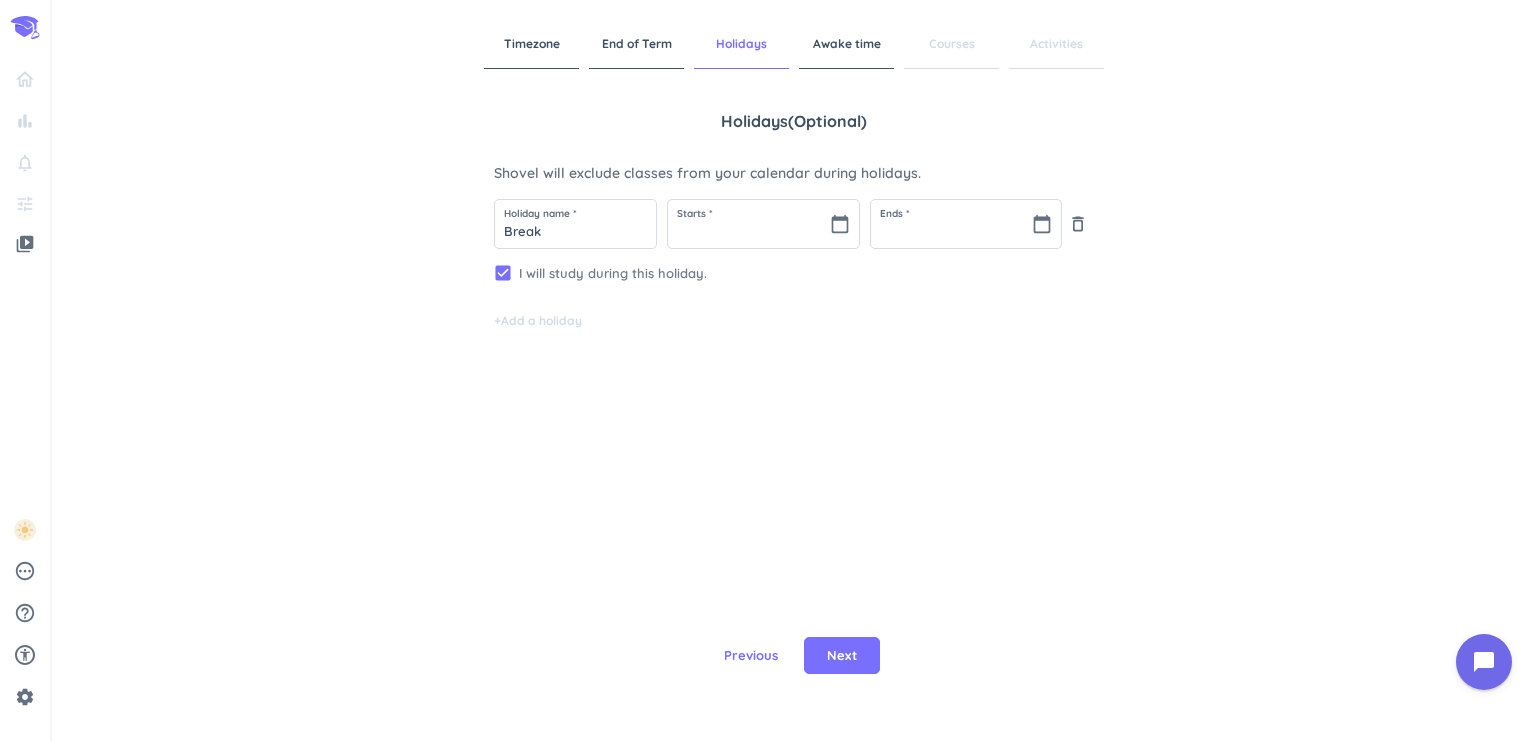 click on "I will study during this holiday." at bounding box center (806, 273) 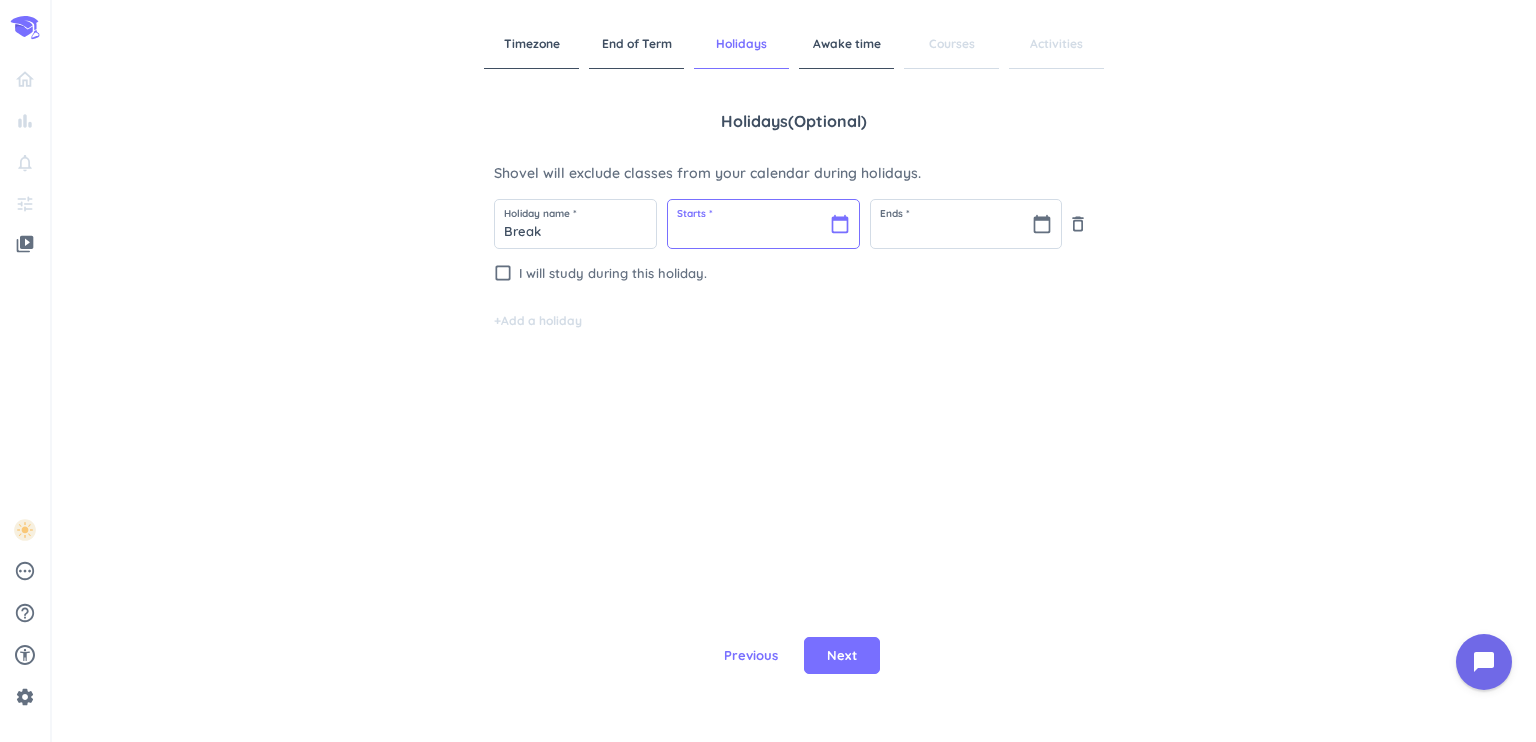 click at bounding box center (763, 224) 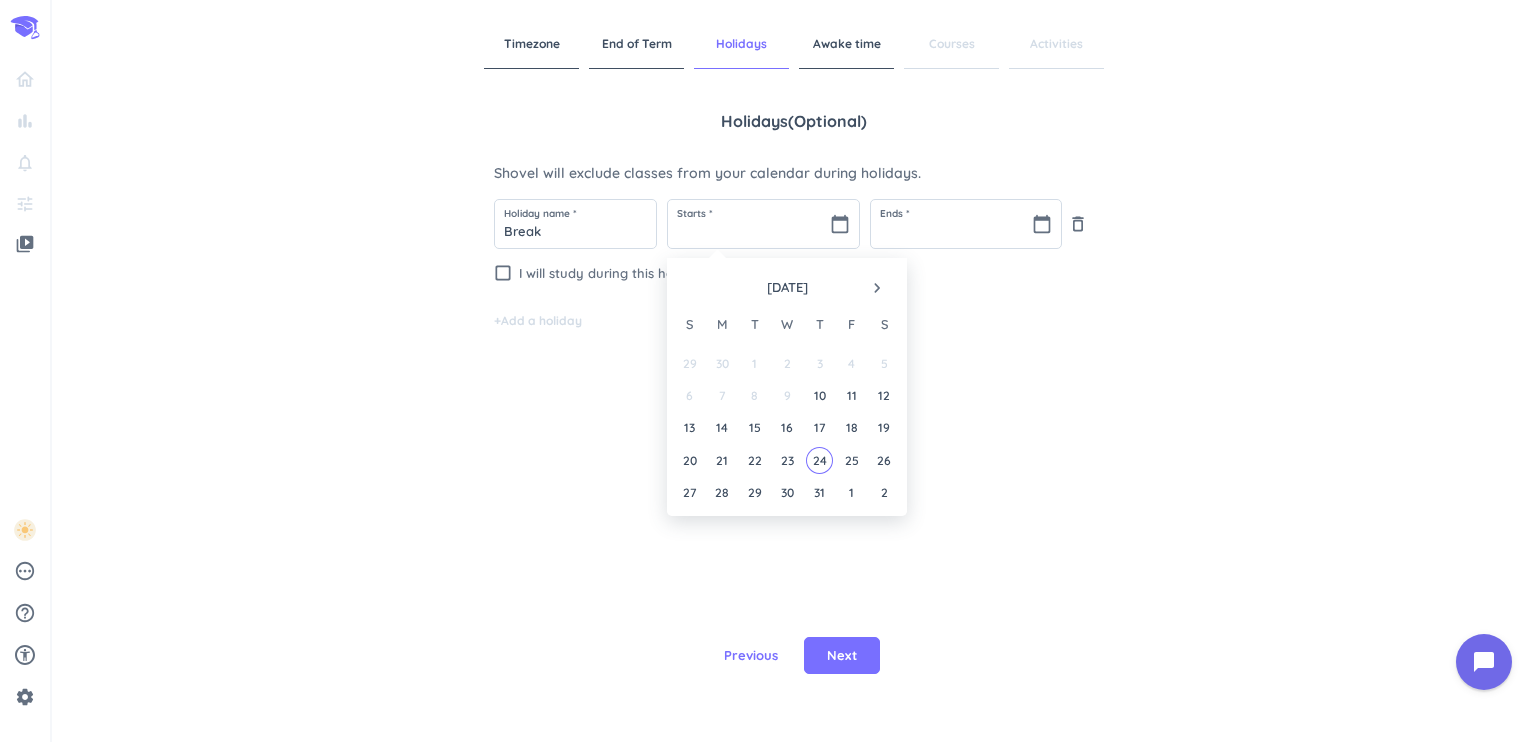 click on "navigate_next" at bounding box center (877, 288) 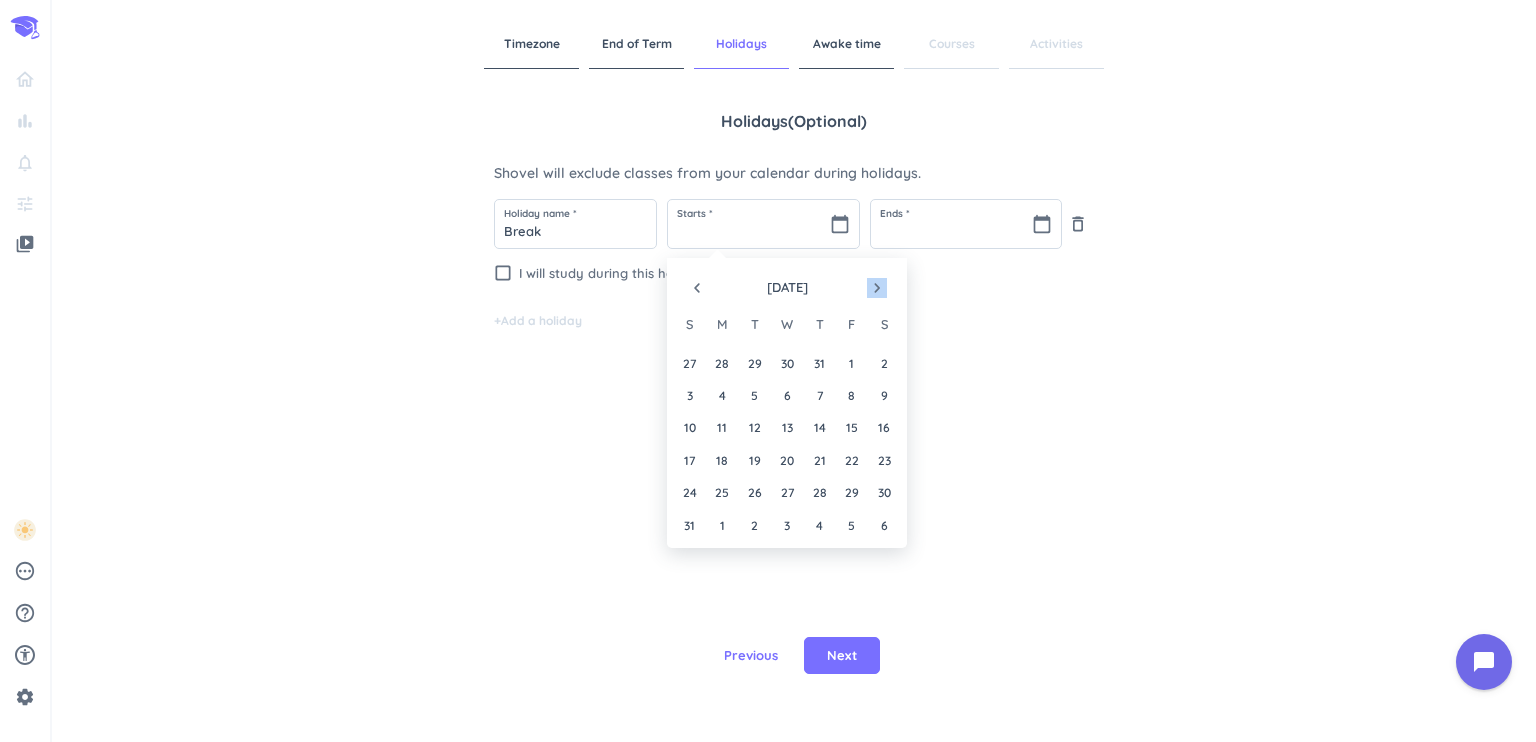 click on "navigate_next" at bounding box center [877, 288] 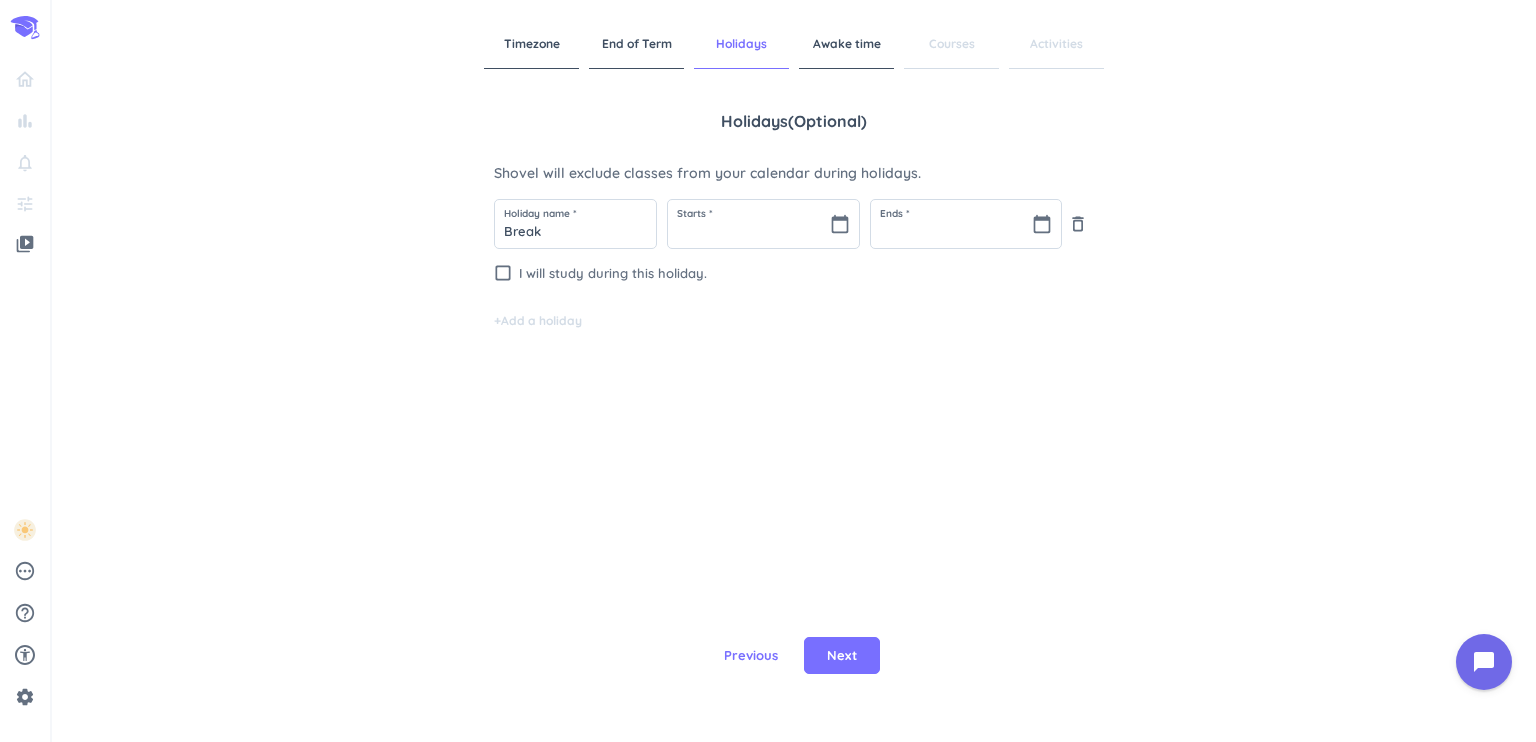 click on "Shovel will exclude classes from your calendar during holidays." at bounding box center (794, 173) 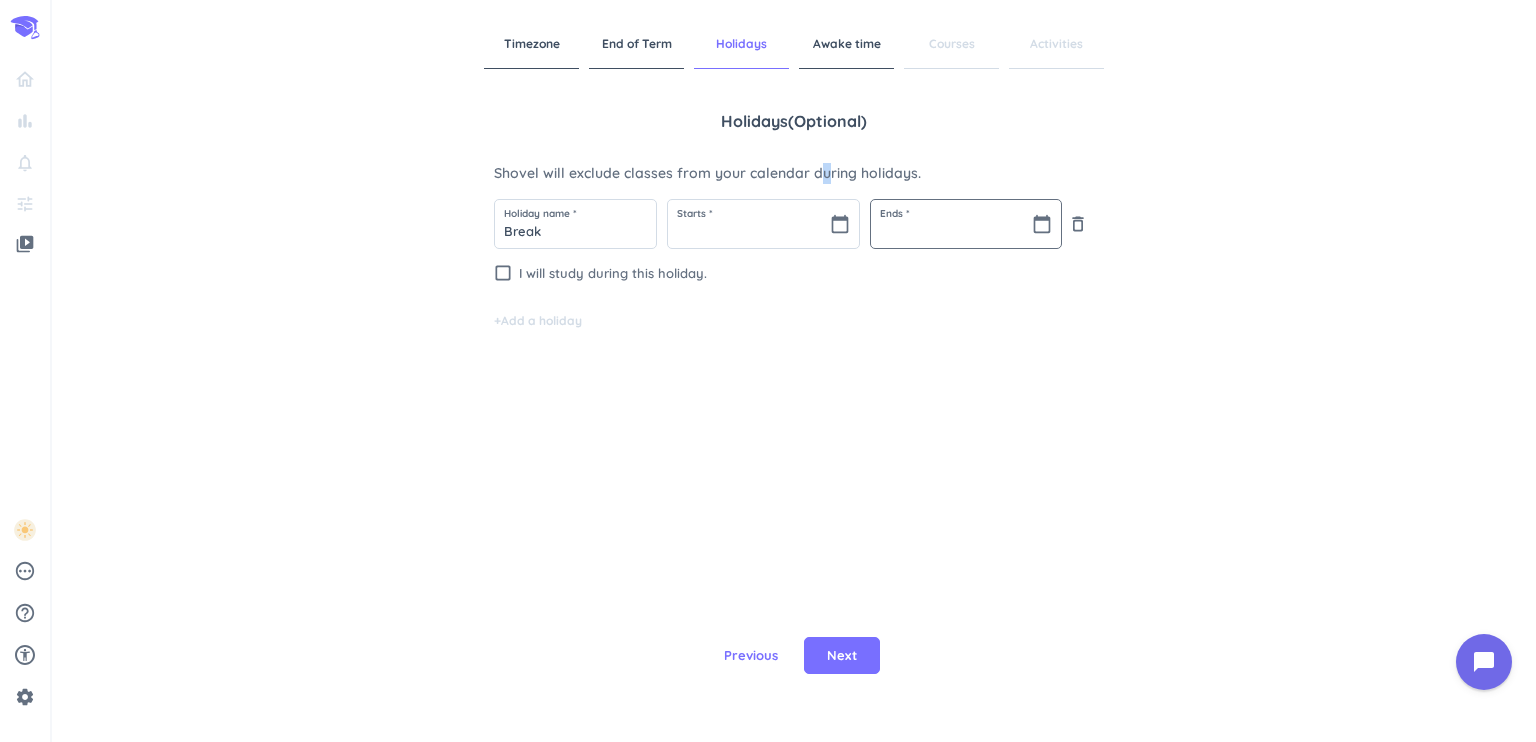 click on "Ends * calendar_today" at bounding box center [966, 224] 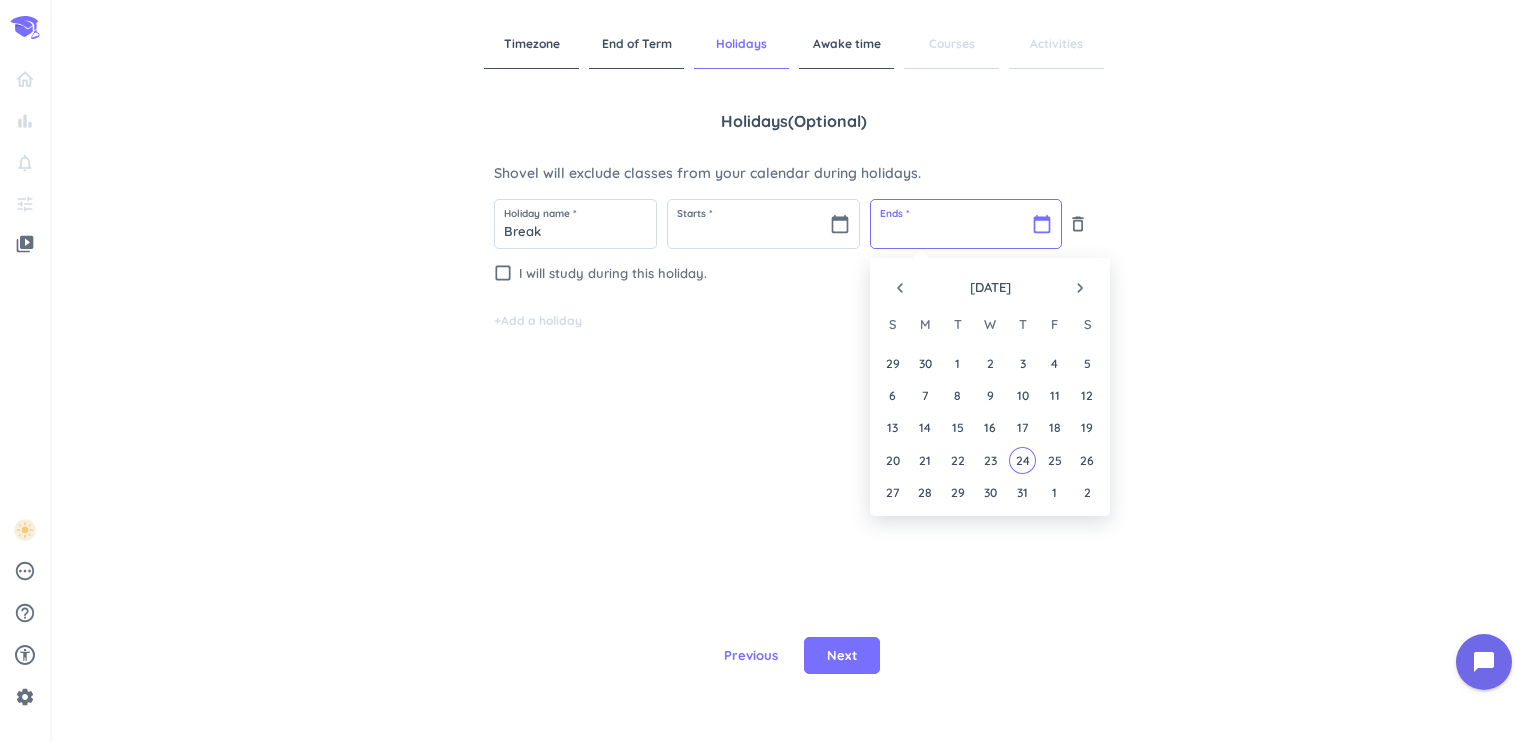 click at bounding box center (966, 224) 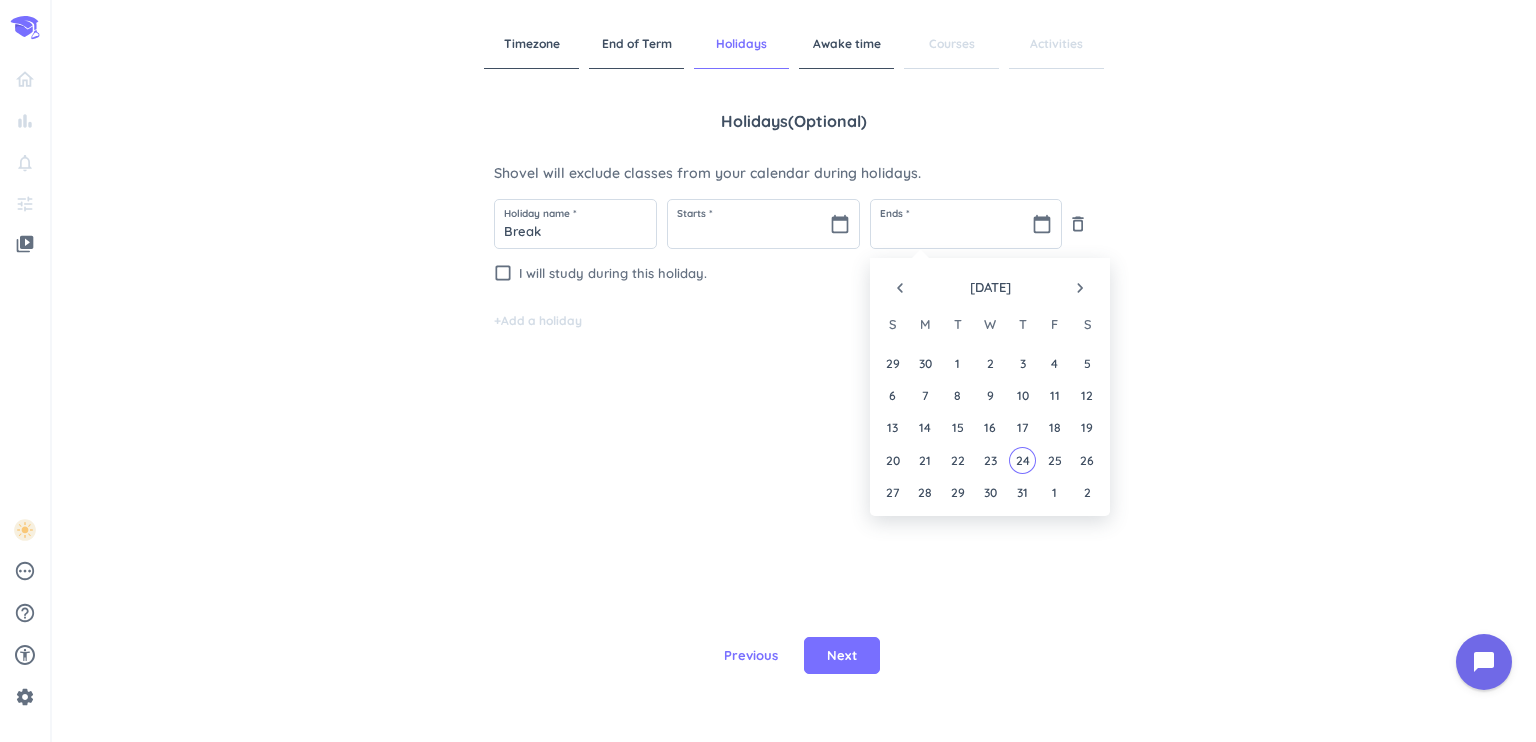 click on "delete_outline" at bounding box center [1078, 224] 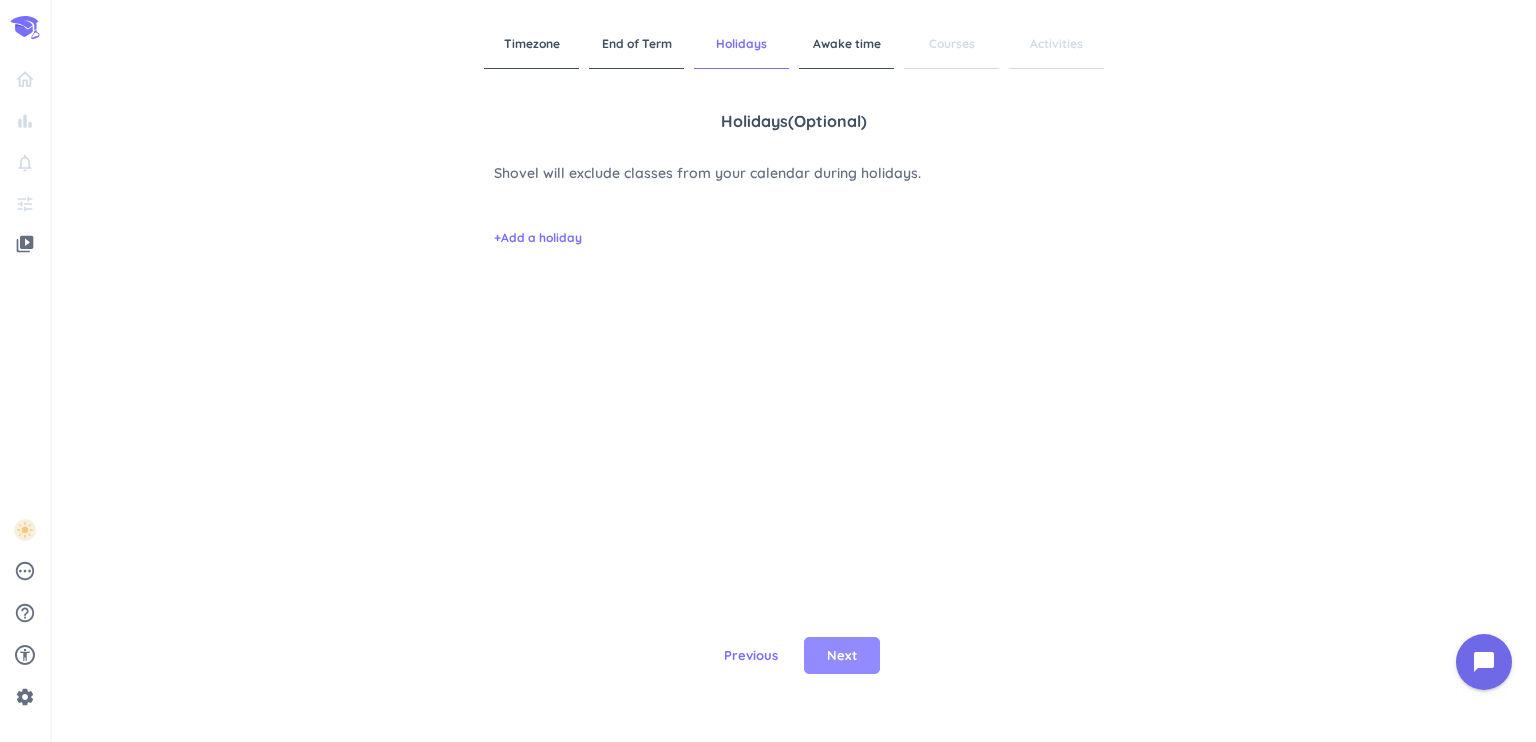 click on "Next" at bounding box center (842, 656) 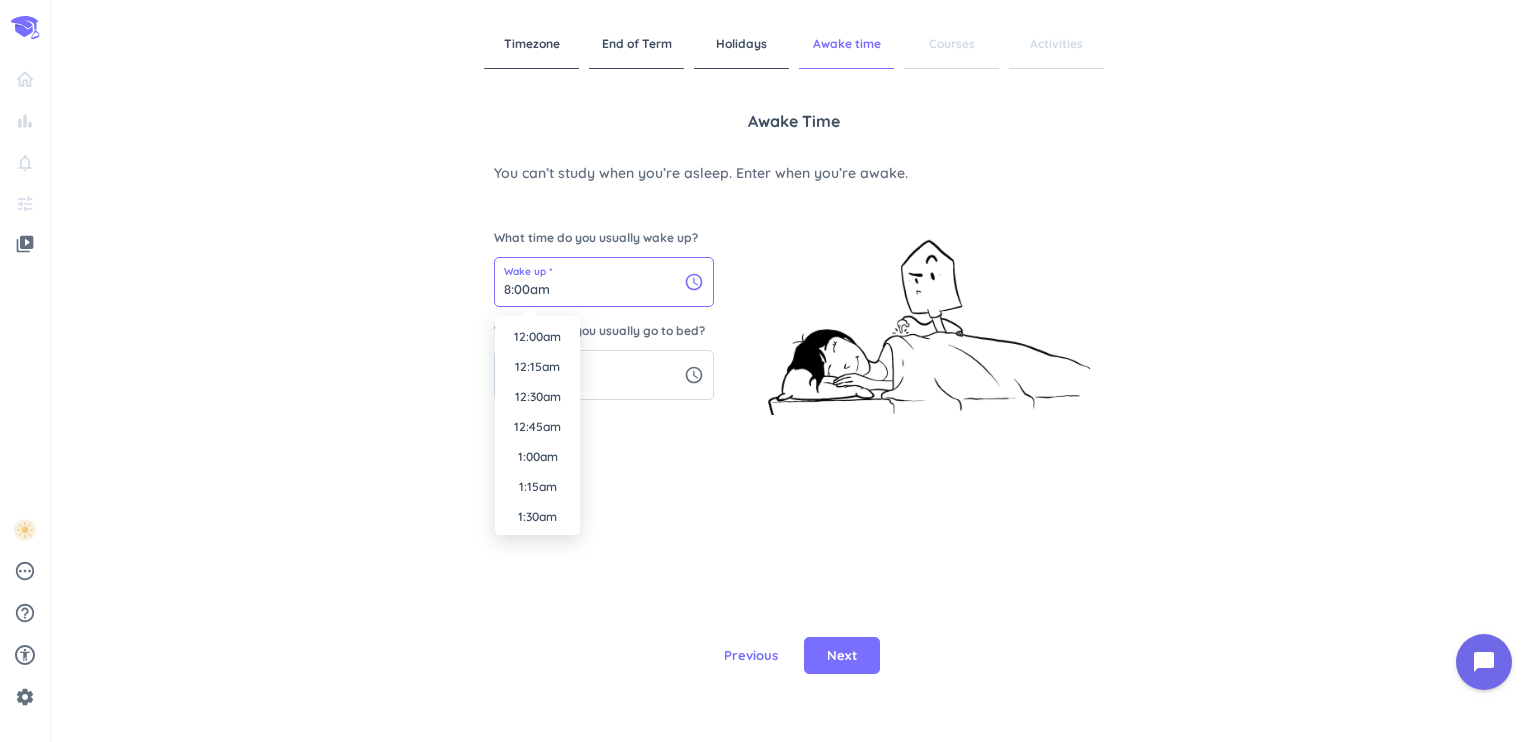 click on "8:00am" at bounding box center (604, 282) 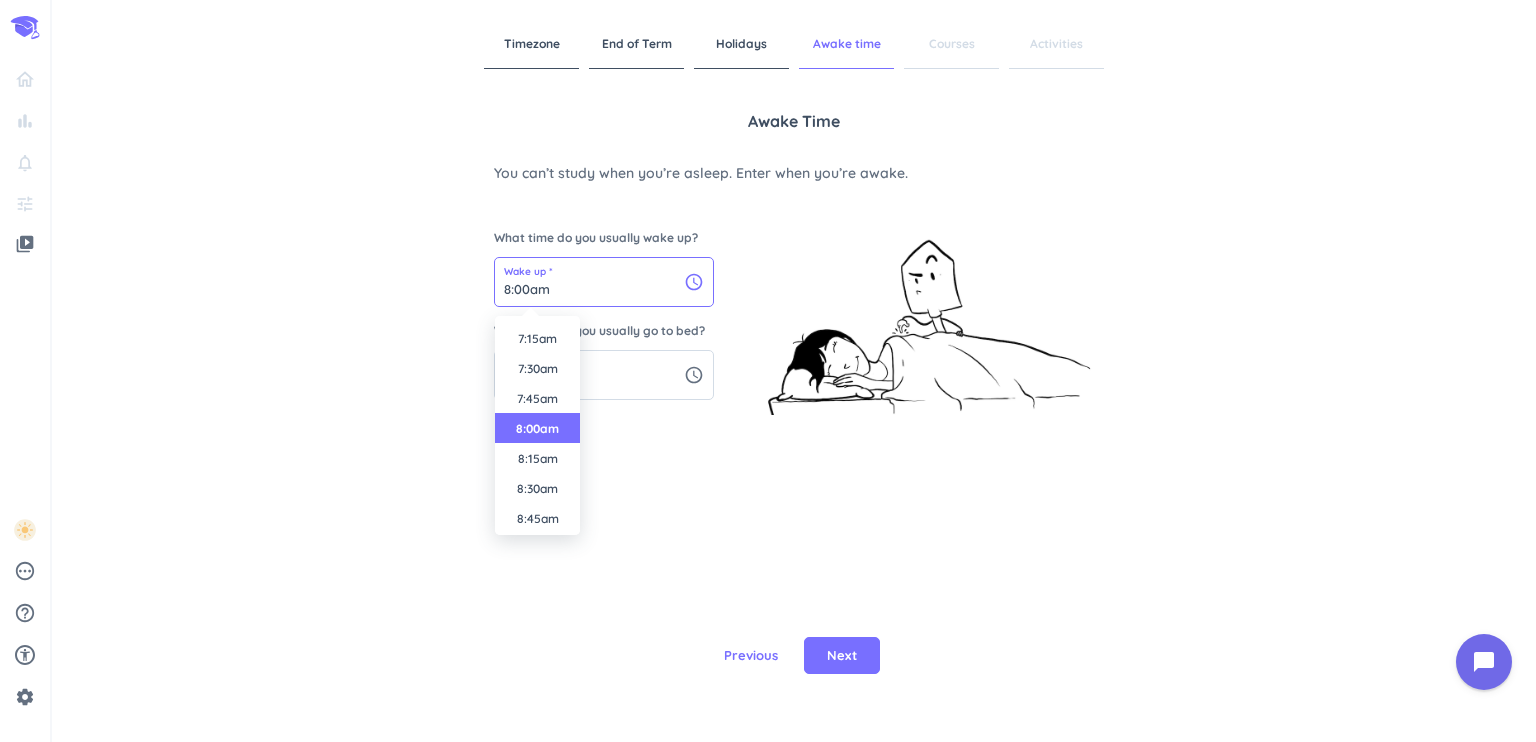 scroll, scrollTop: 870, scrollLeft: 0, axis: vertical 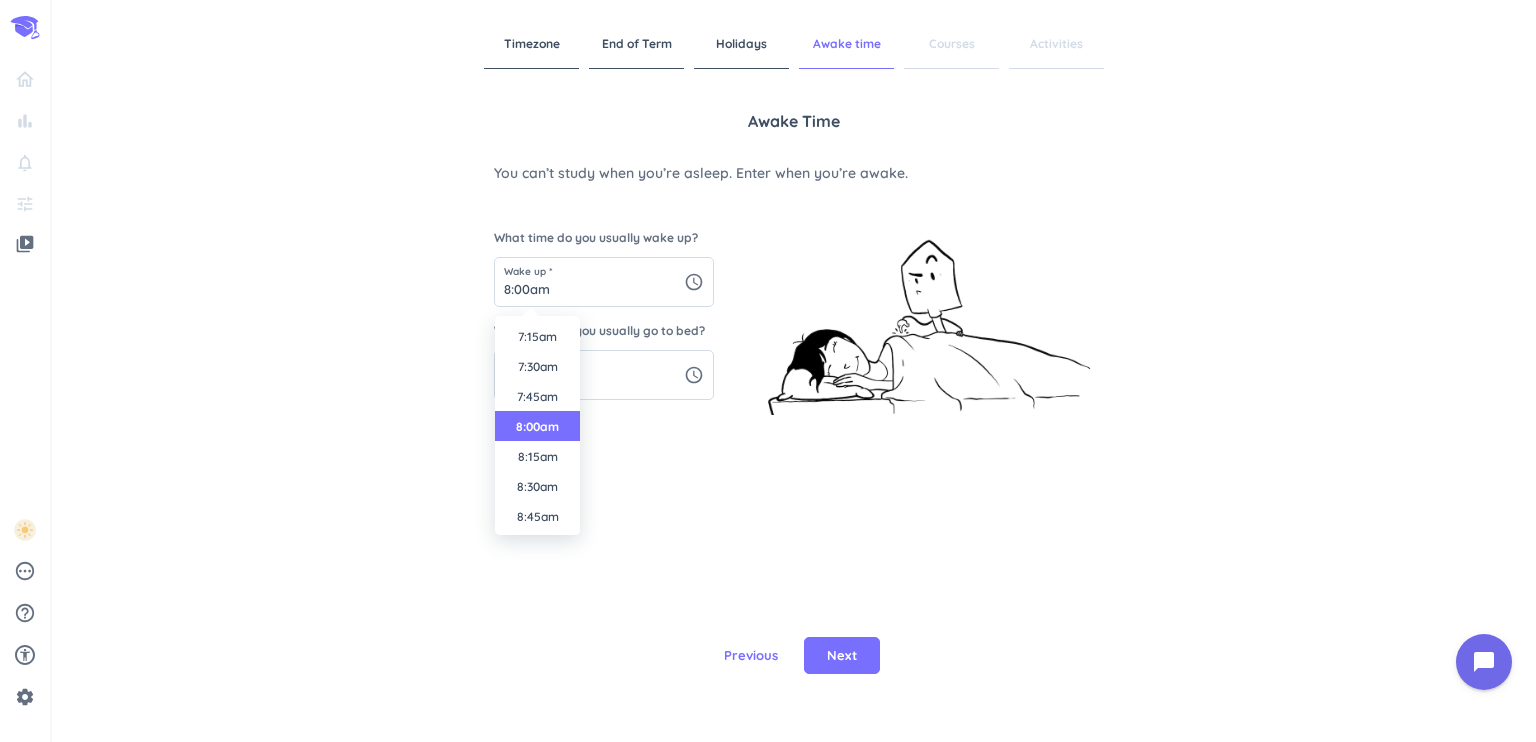click on "8:00am" at bounding box center [537, 426] 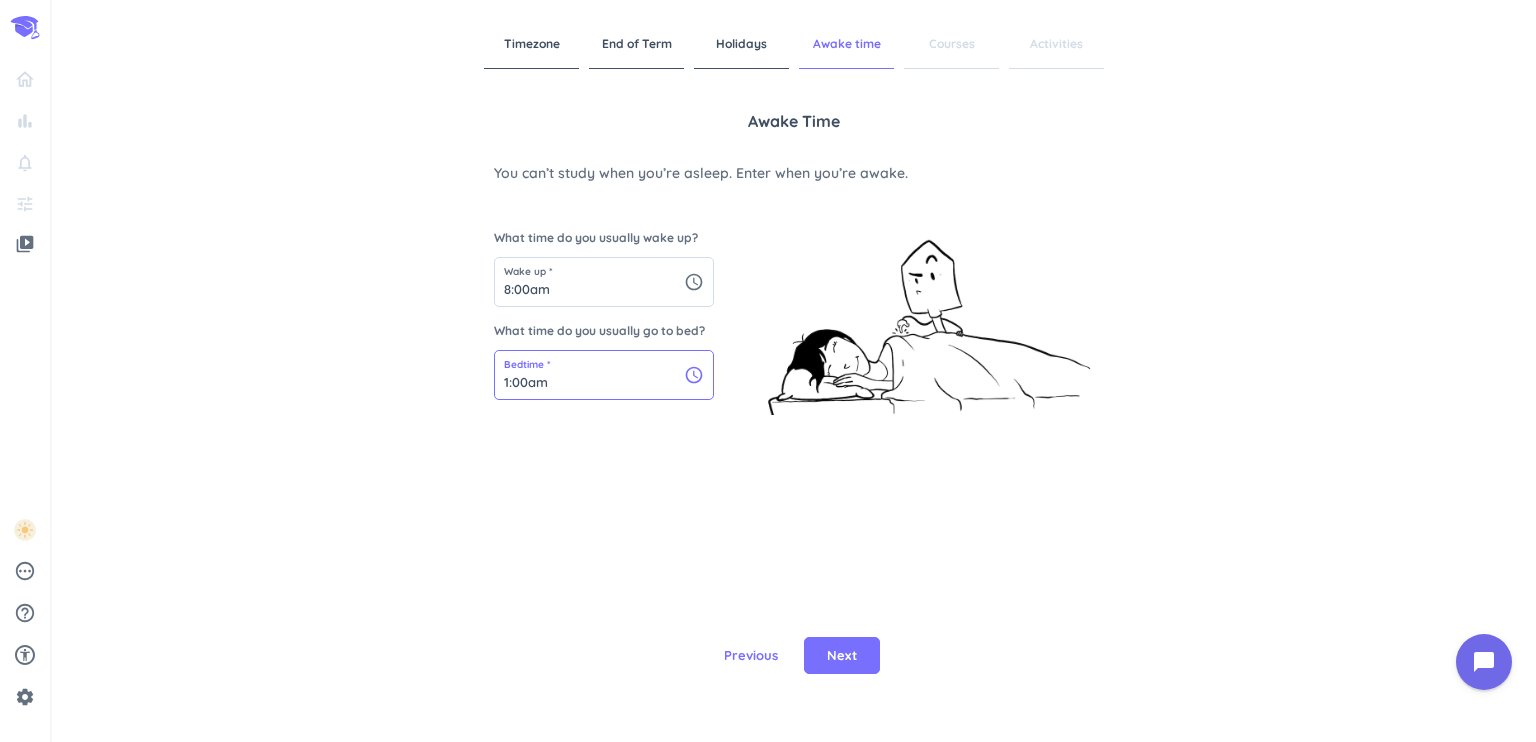 click on "1:00am" at bounding box center [604, 375] 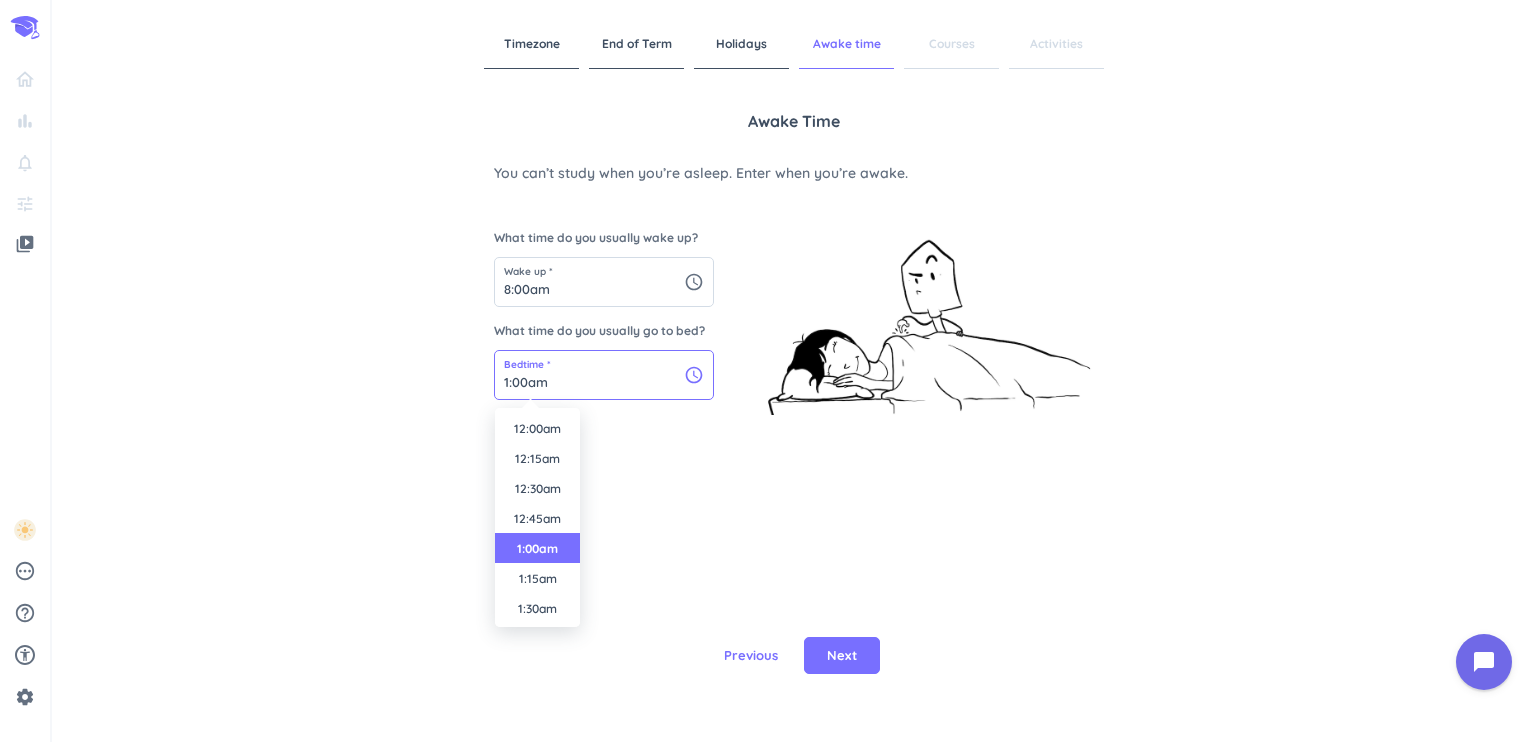 scroll, scrollTop: 30, scrollLeft: 0, axis: vertical 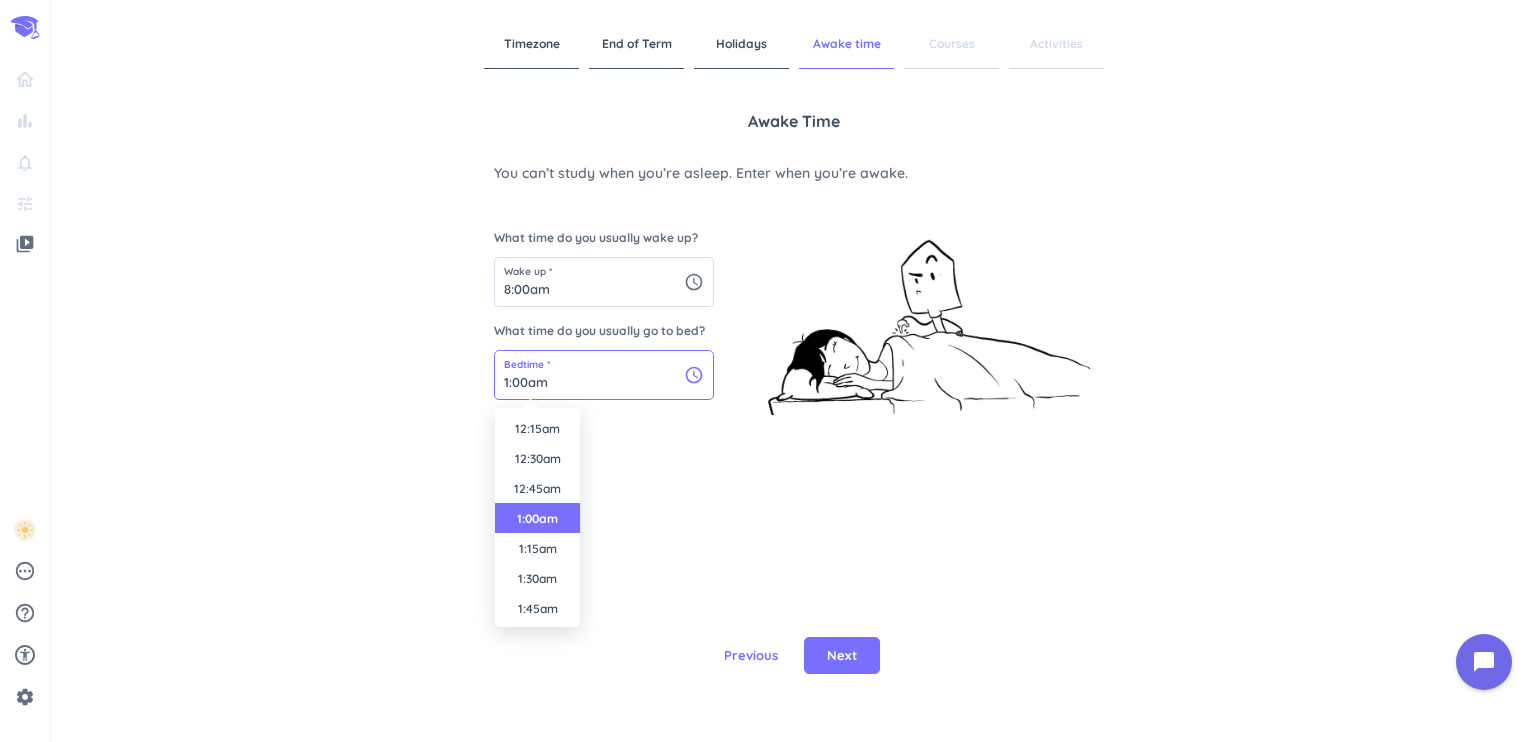 click on "1:00am" at bounding box center [604, 375] 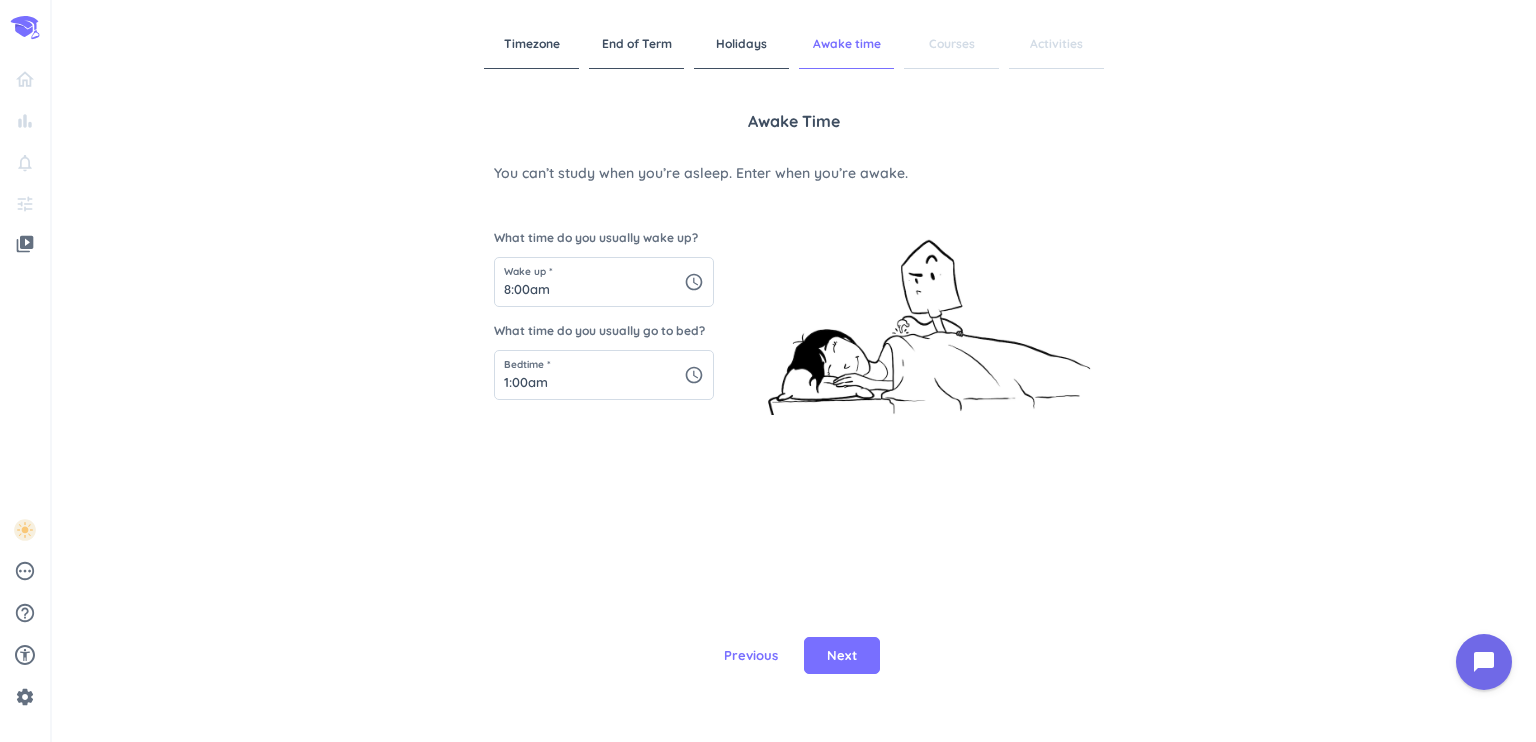 click on "What time do you usually wake up? Wake up * 8:00am schedule What time do you usually go to bed? Bedtime * 1:00am schedule" at bounding box center [794, 307] 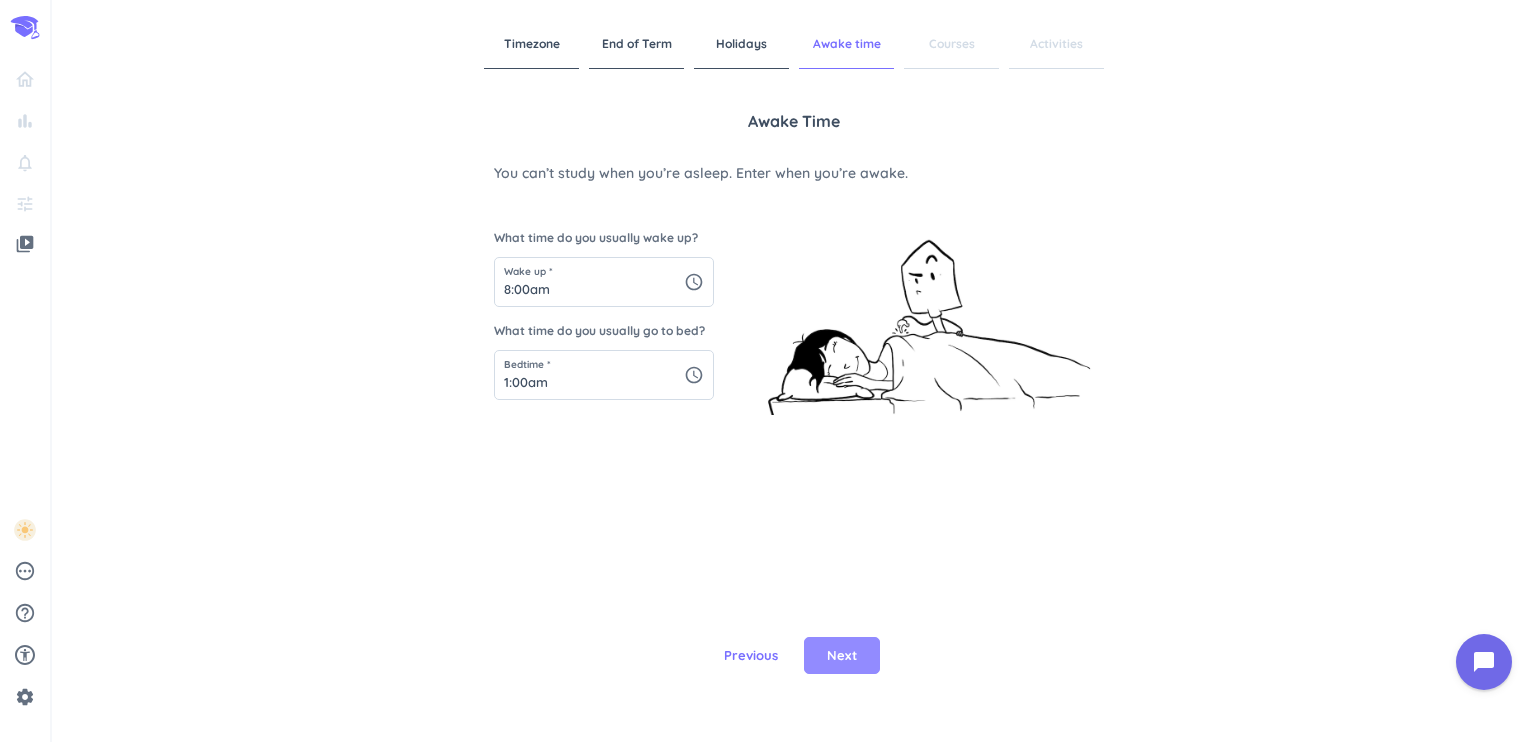 click on "Next" at bounding box center [842, 656] 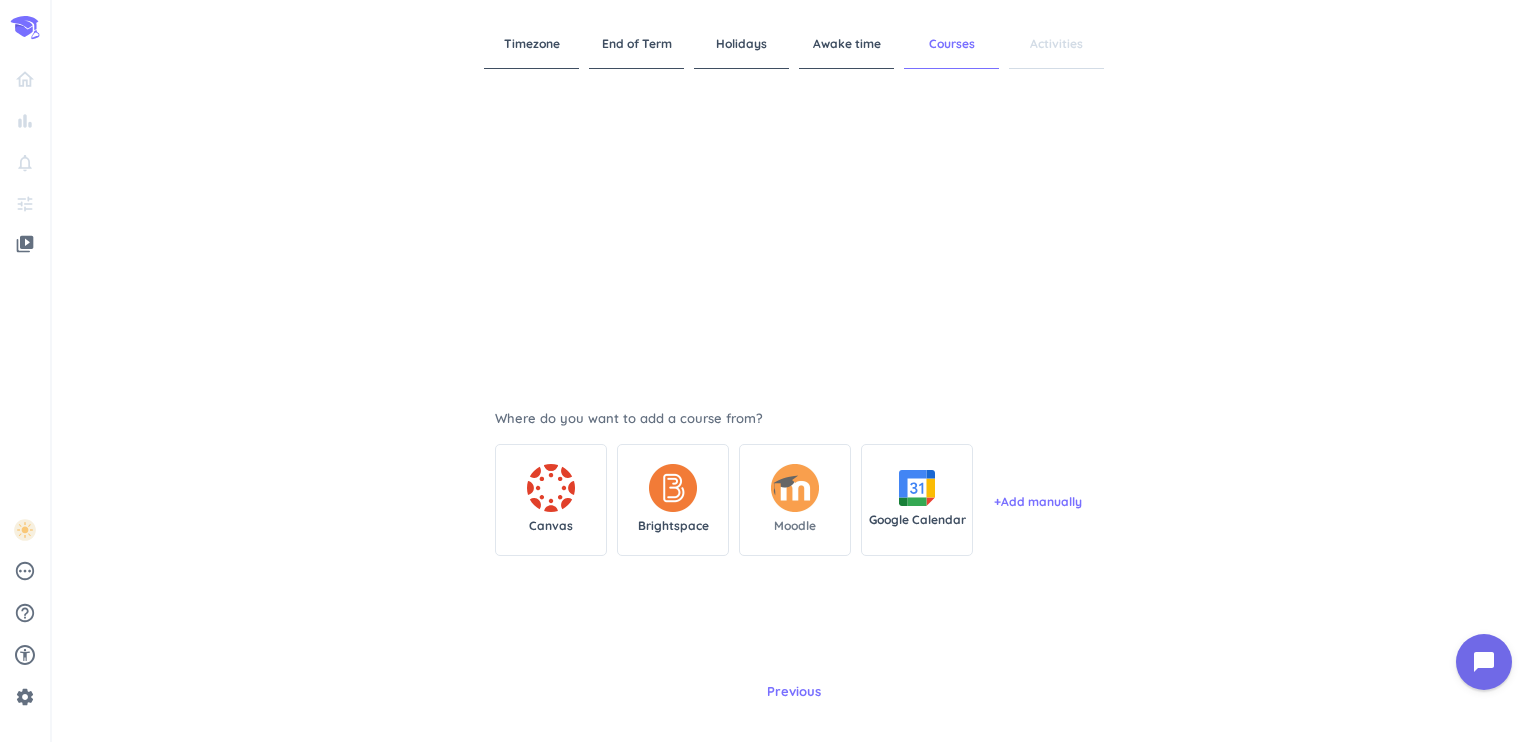 scroll, scrollTop: 171, scrollLeft: 0, axis: vertical 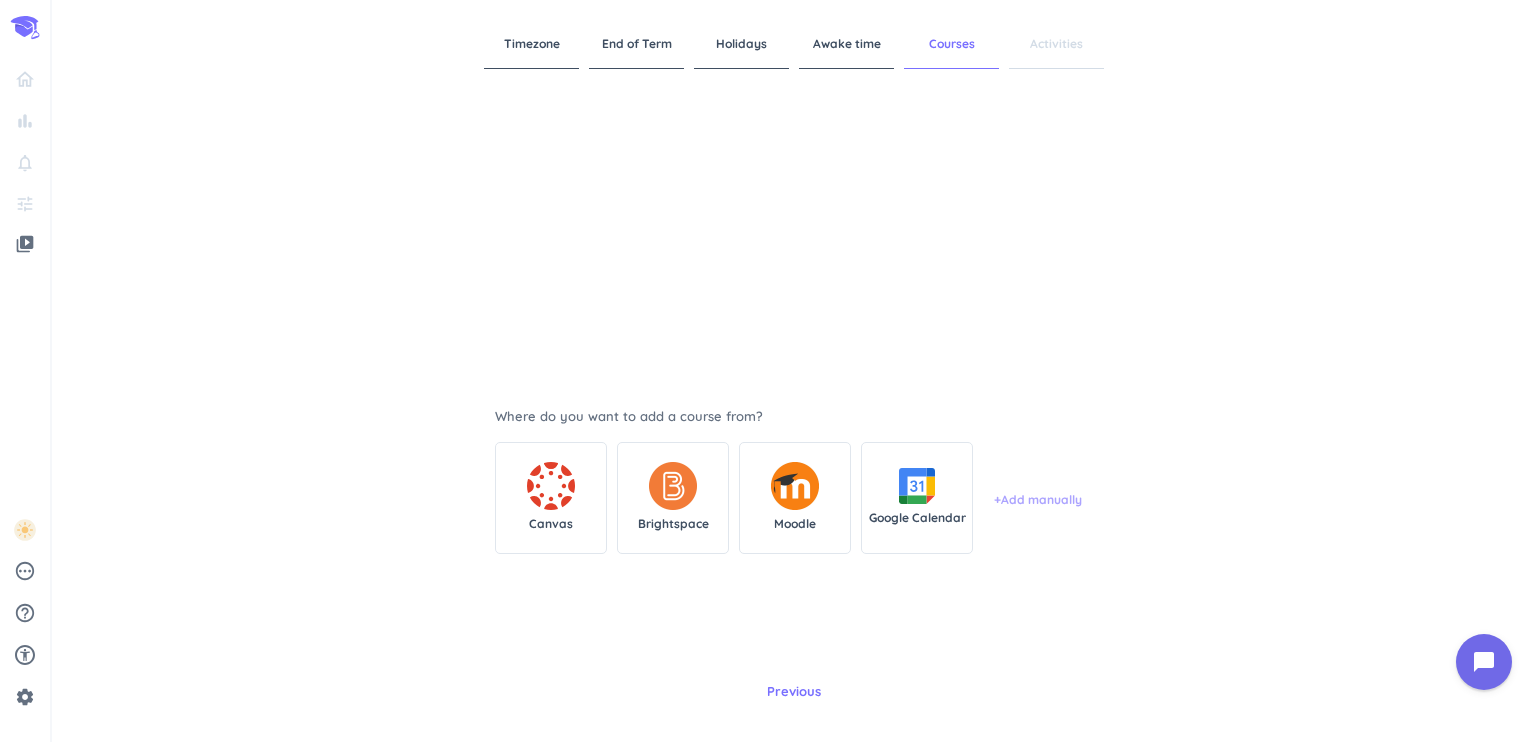 click on "+  Add manually" at bounding box center [1038, 500] 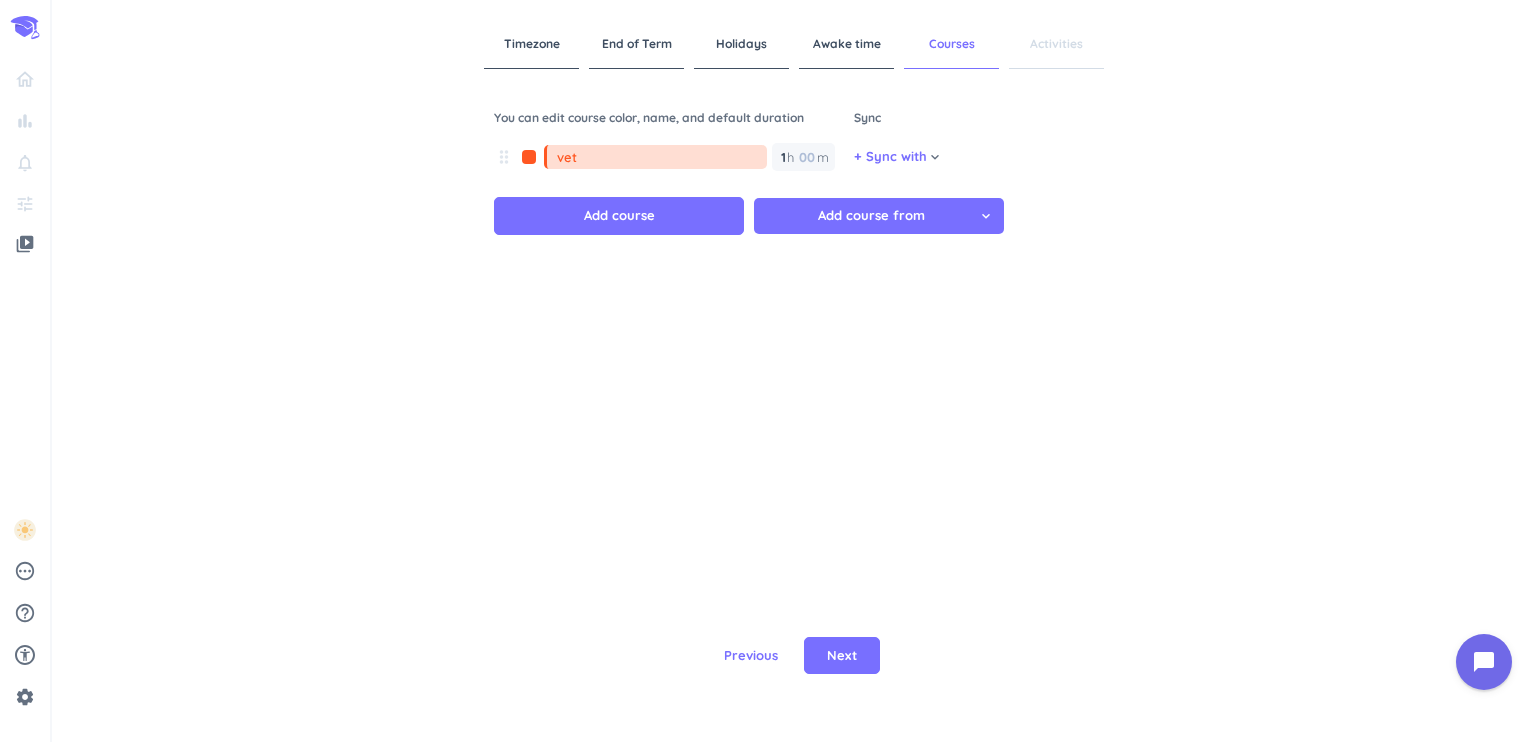 type on "vet" 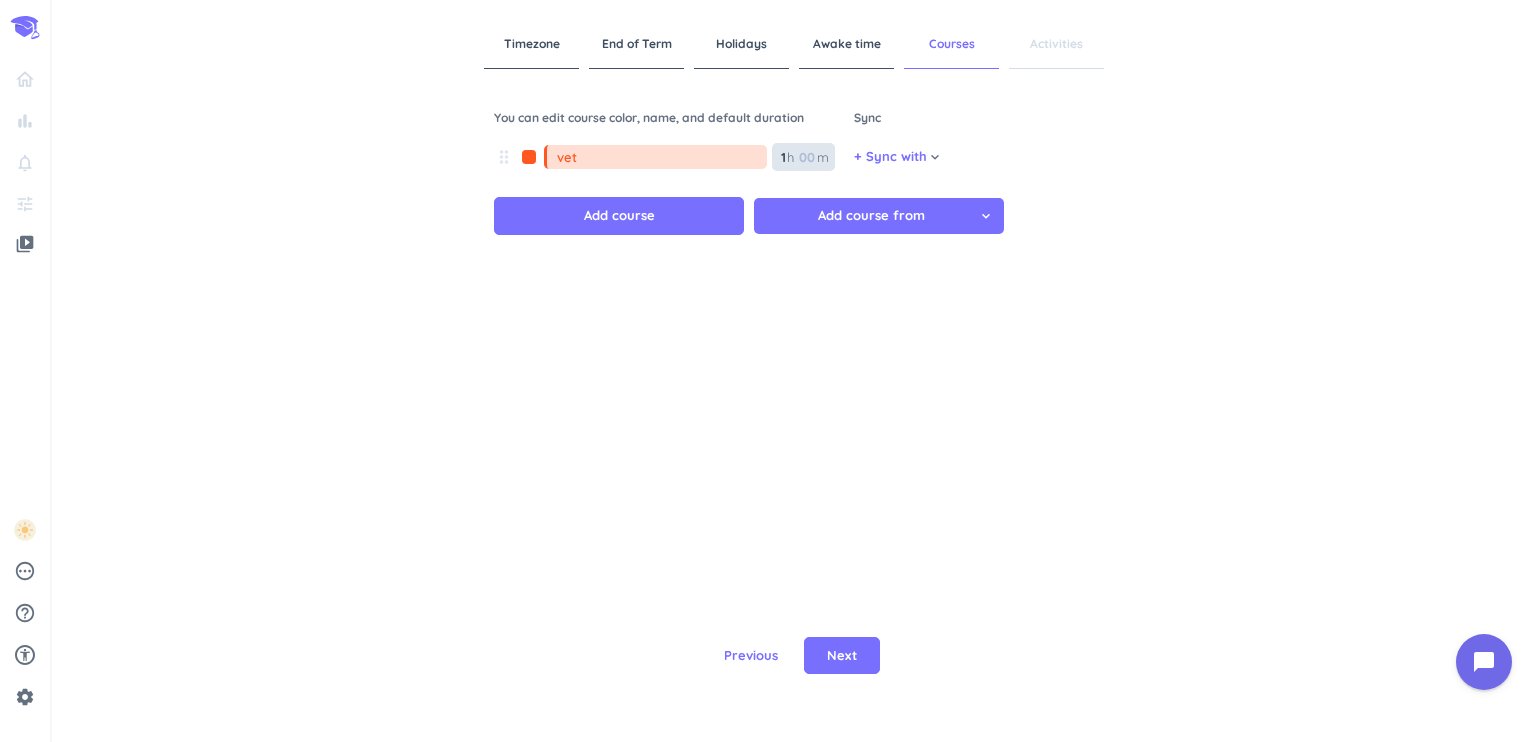 click on "1 1 00" at bounding box center [787, 157] 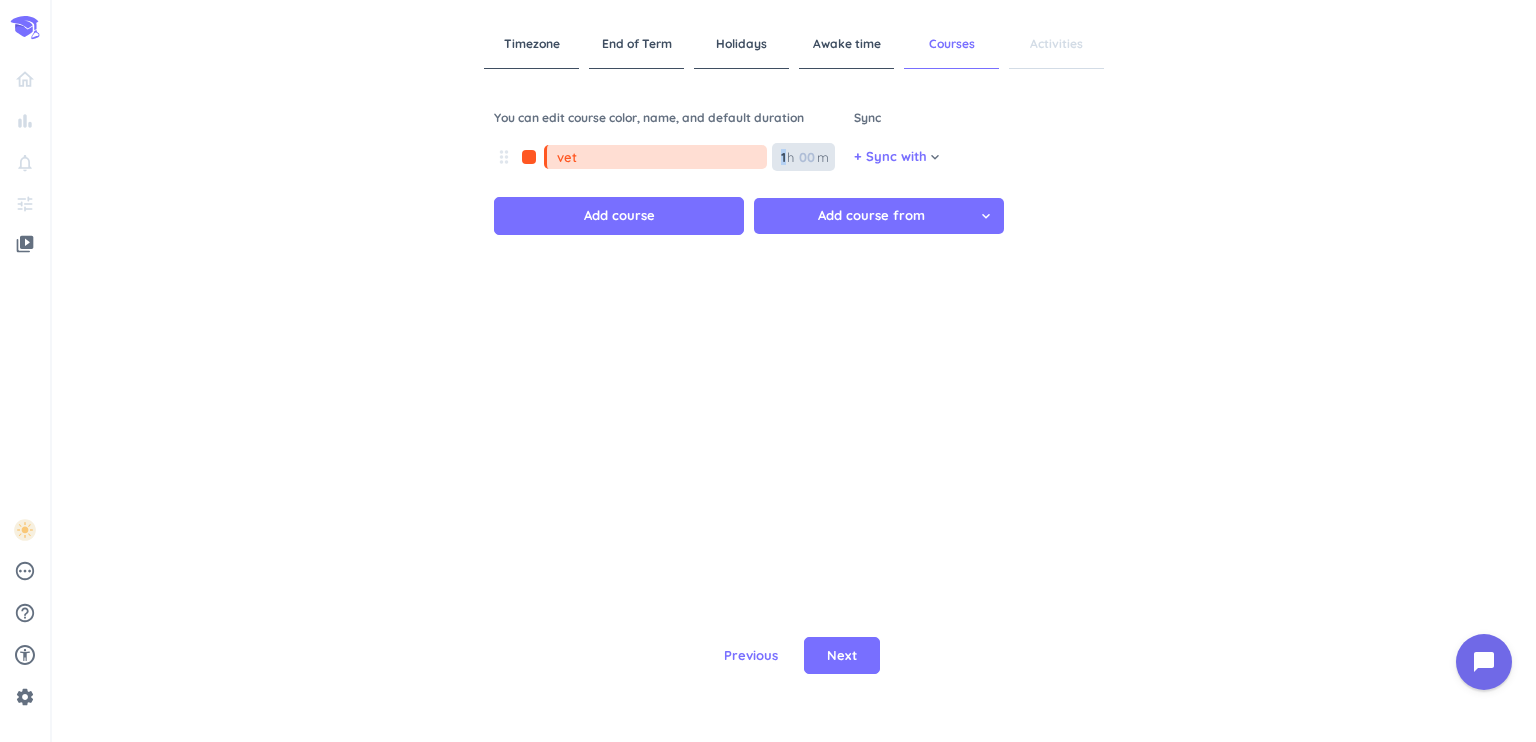 click on "1 1 00" at bounding box center [787, 157] 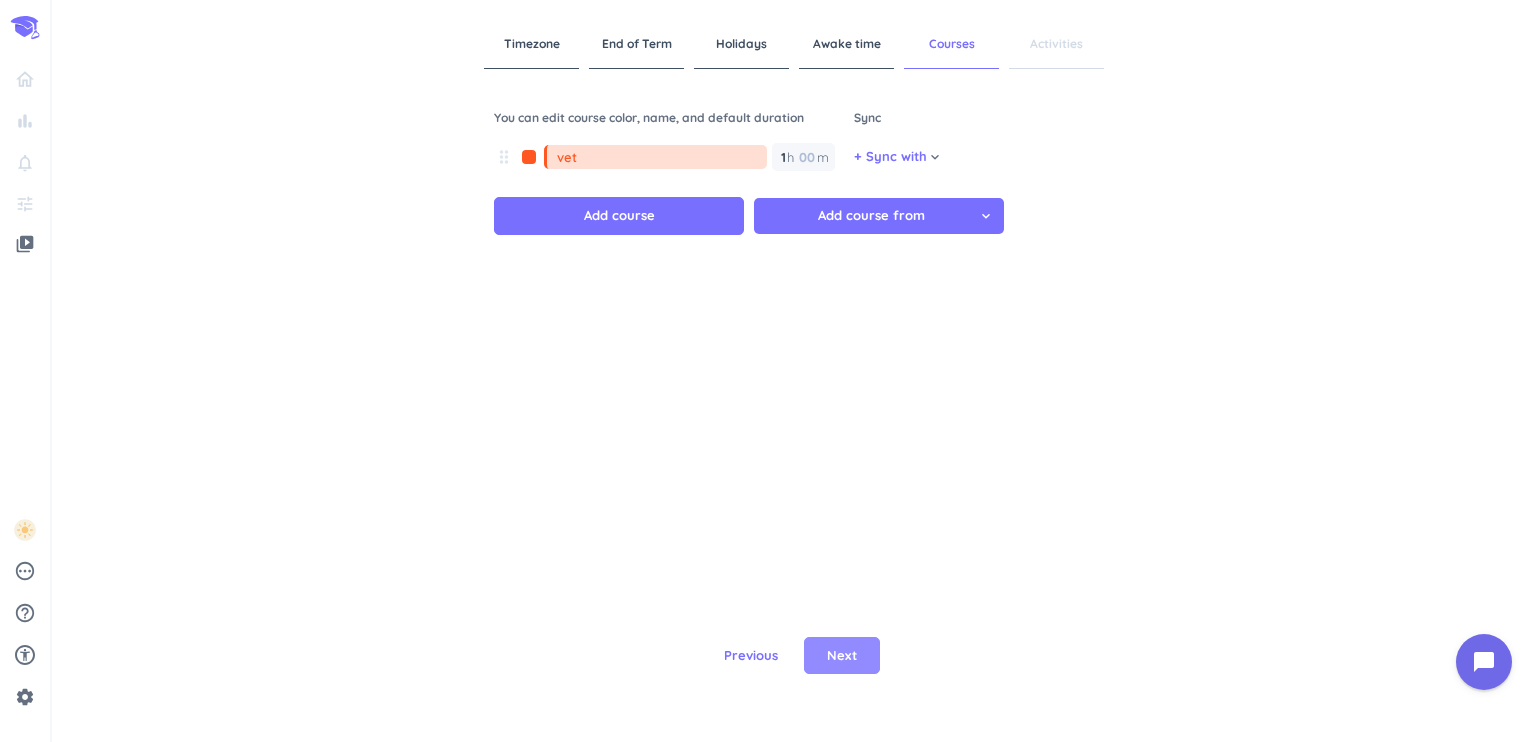 click on "Next" at bounding box center (842, 656) 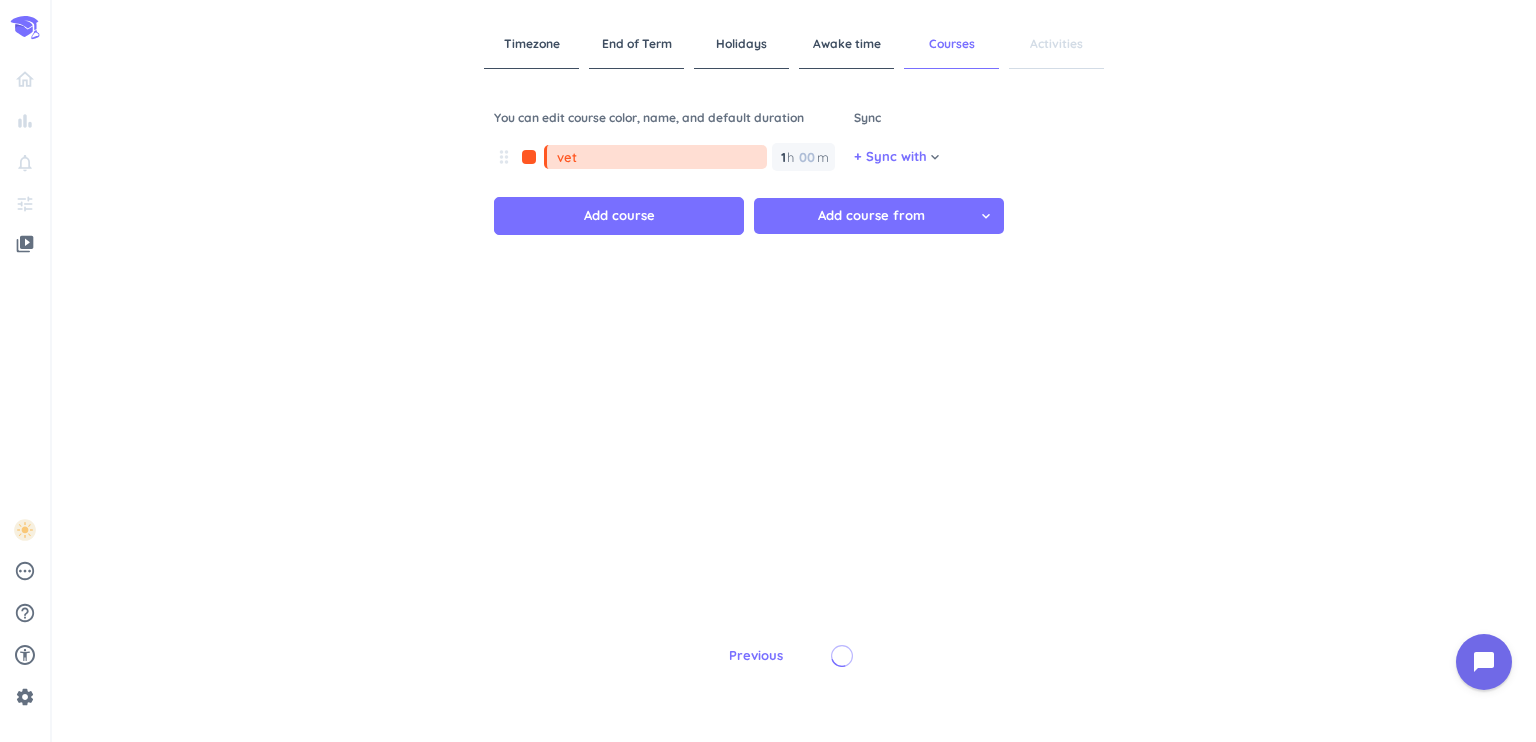 click at bounding box center (842, 655) 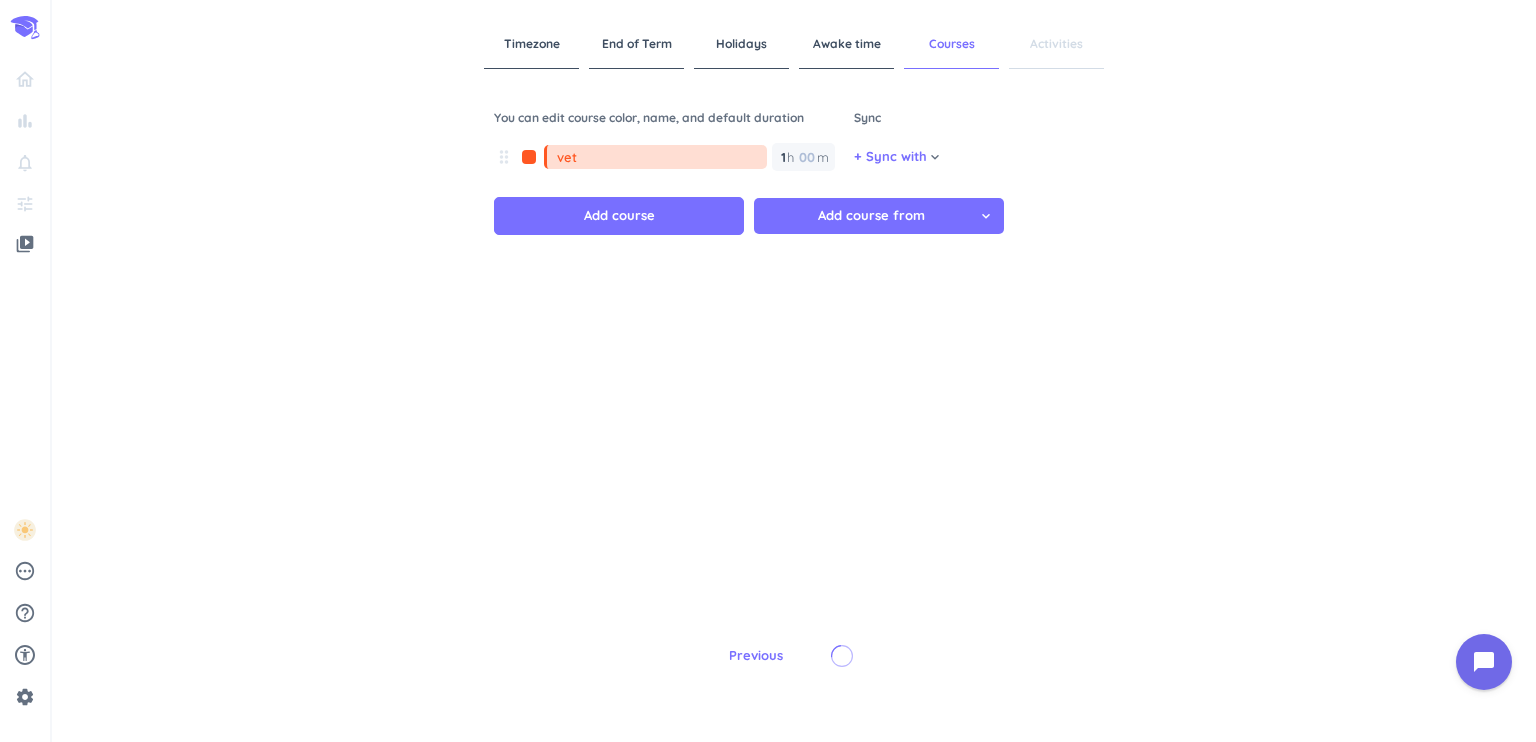 click on "vet" at bounding box center (662, 157) 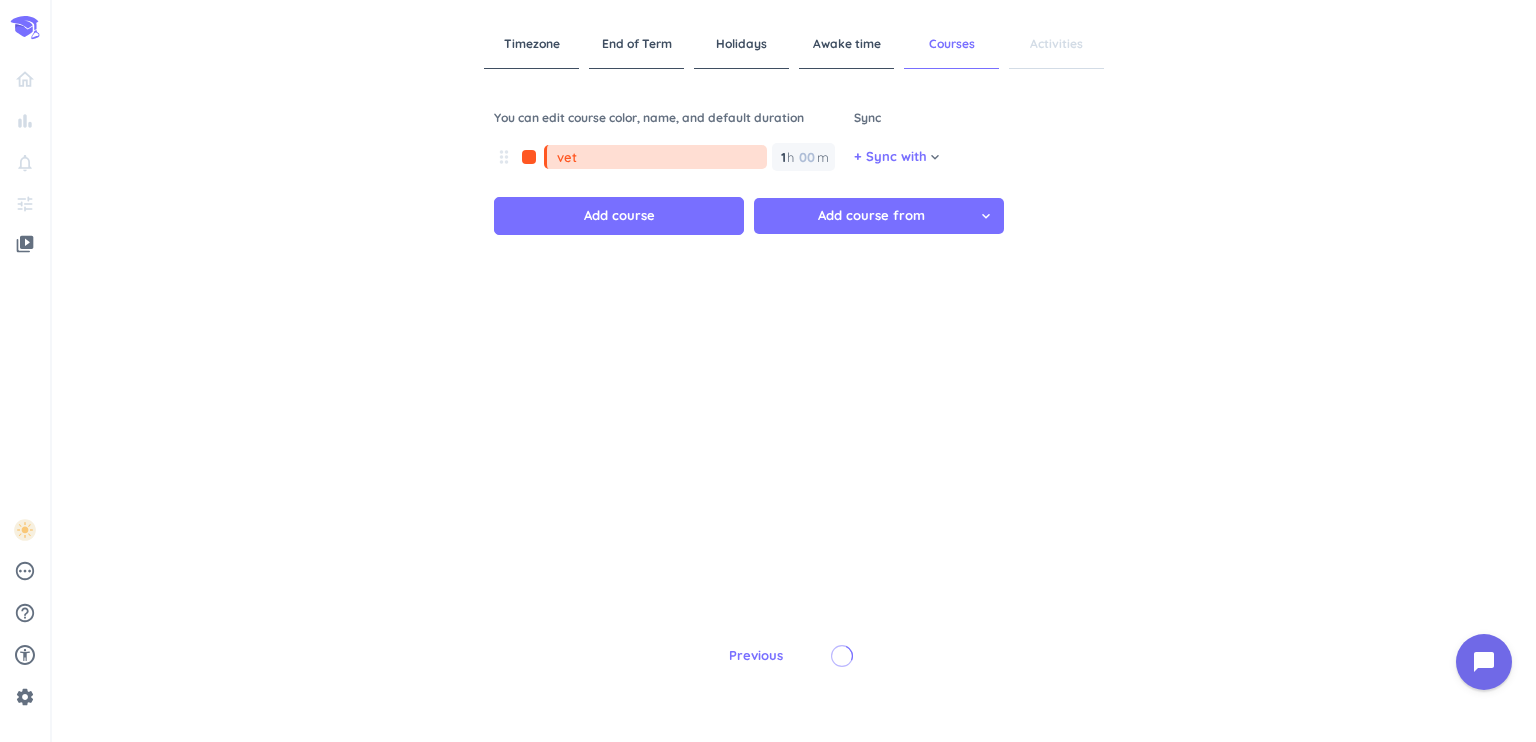click on "vet" at bounding box center [662, 157] 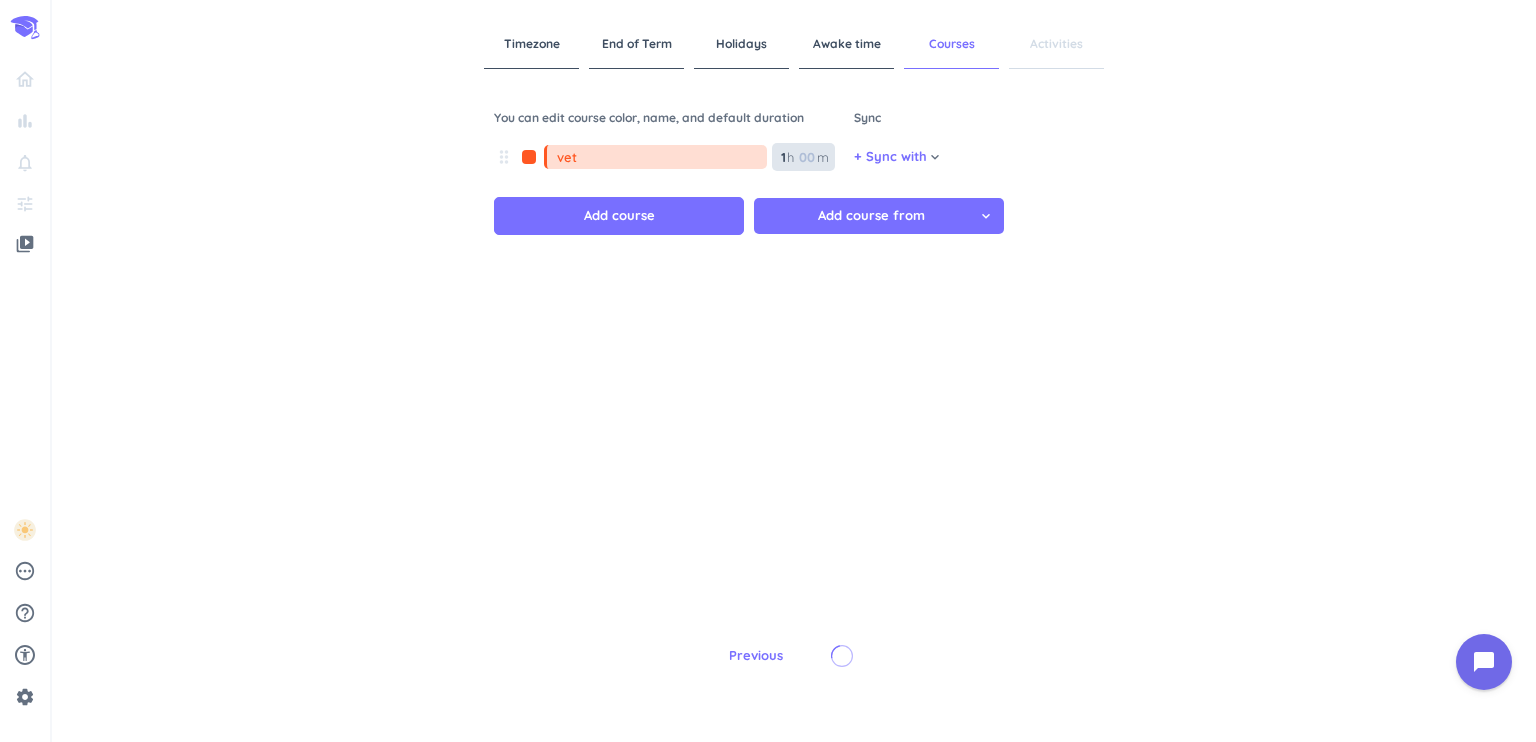 click on "1 1 00 h 00 m" at bounding box center [803, 157] 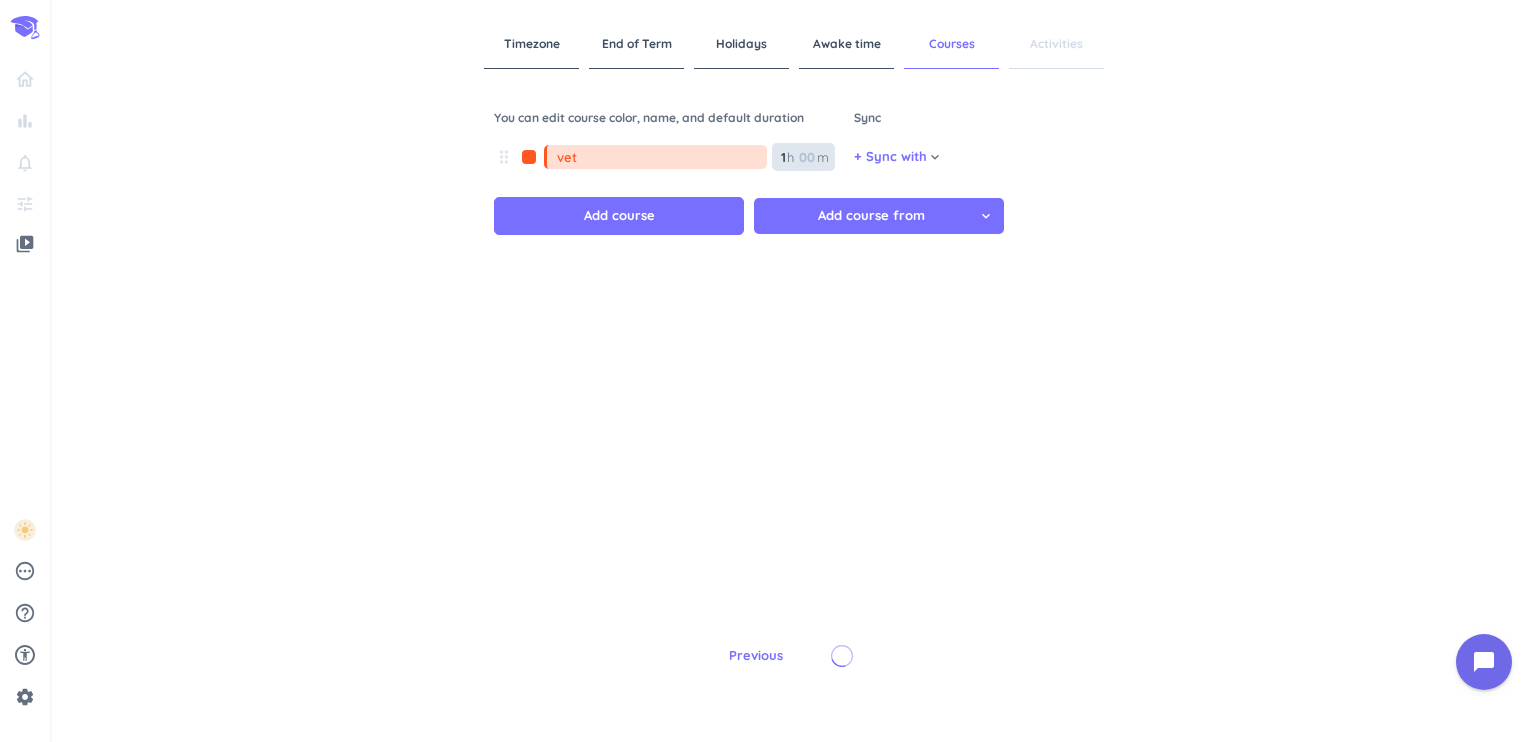click at bounding box center (806, 157) 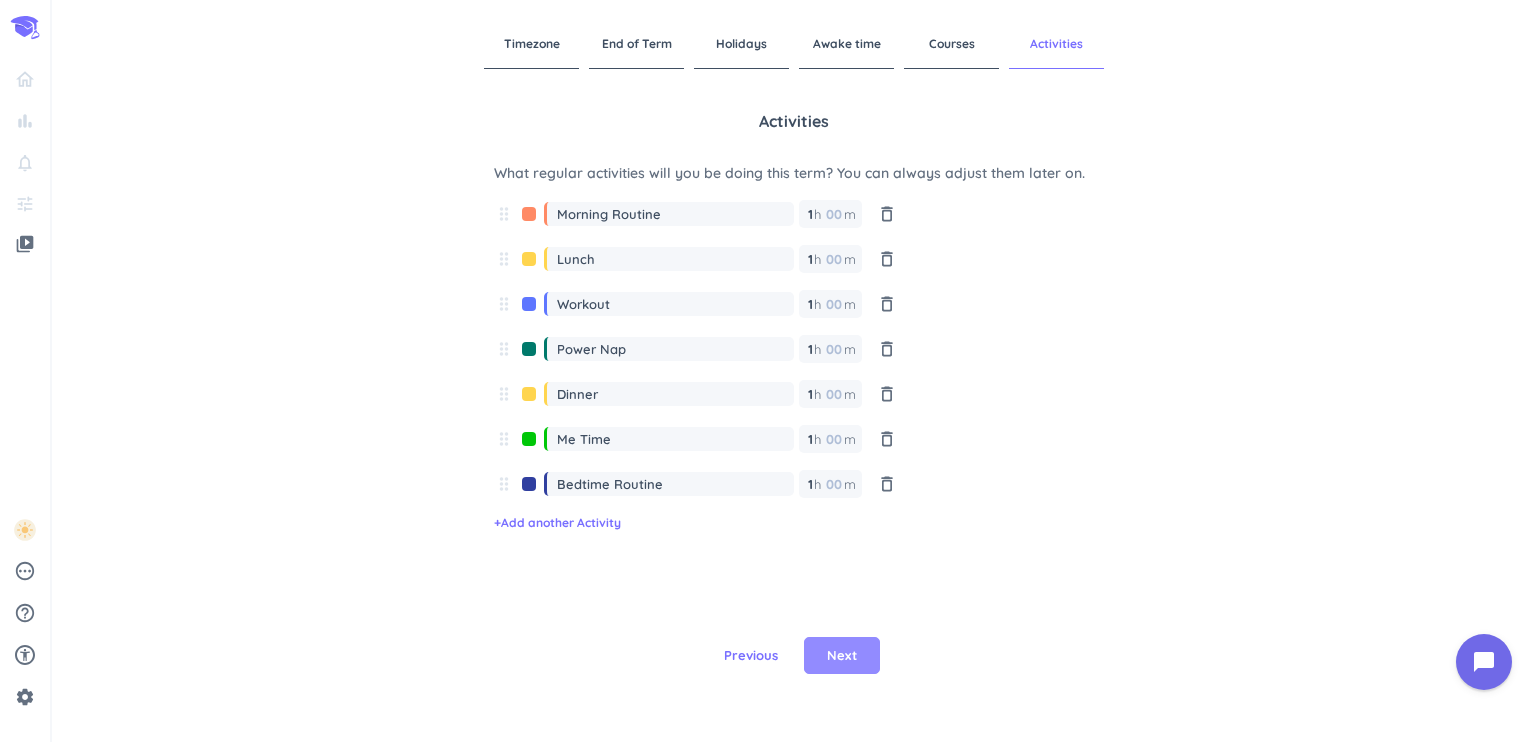 click on "Next" at bounding box center (842, 656) 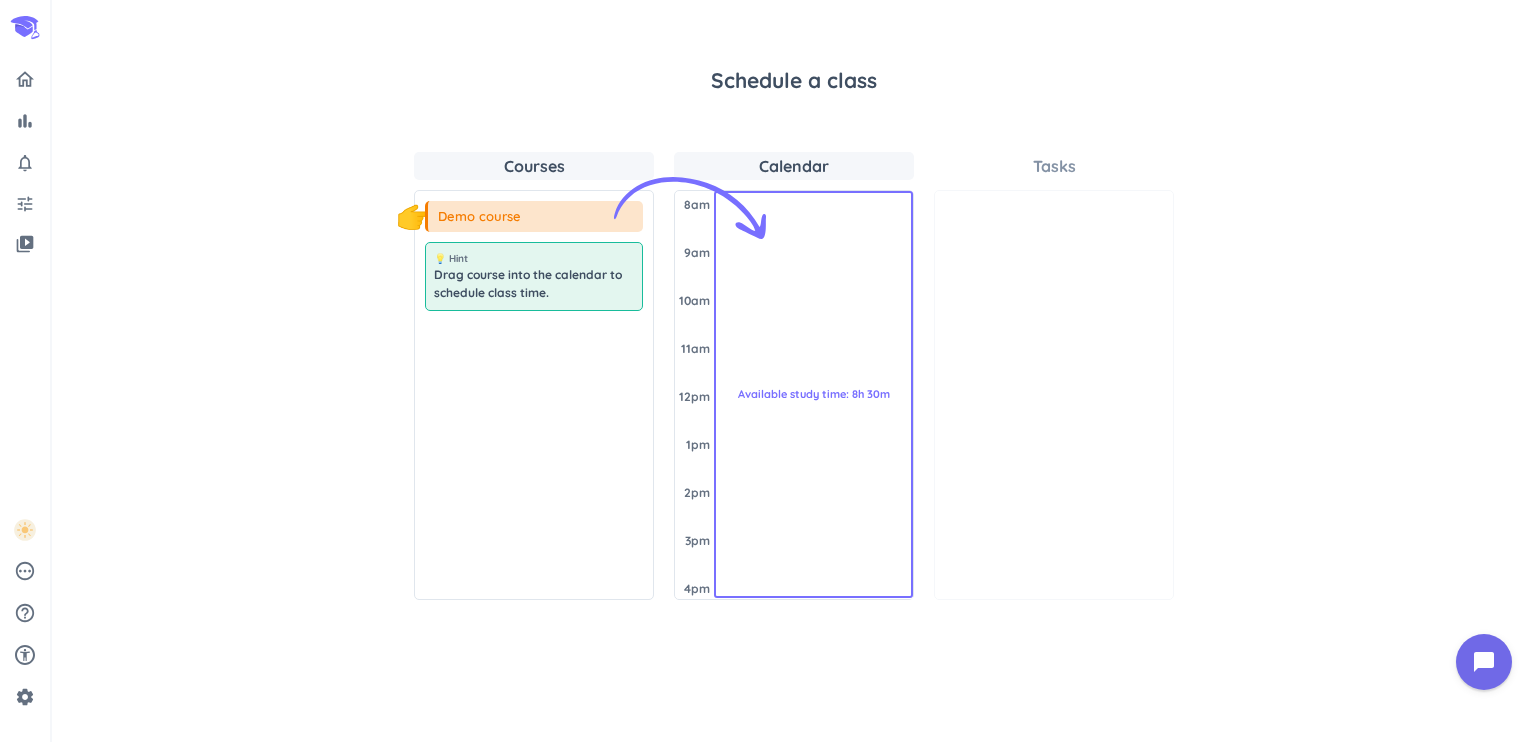 click on "Demo course" at bounding box center [534, 217] 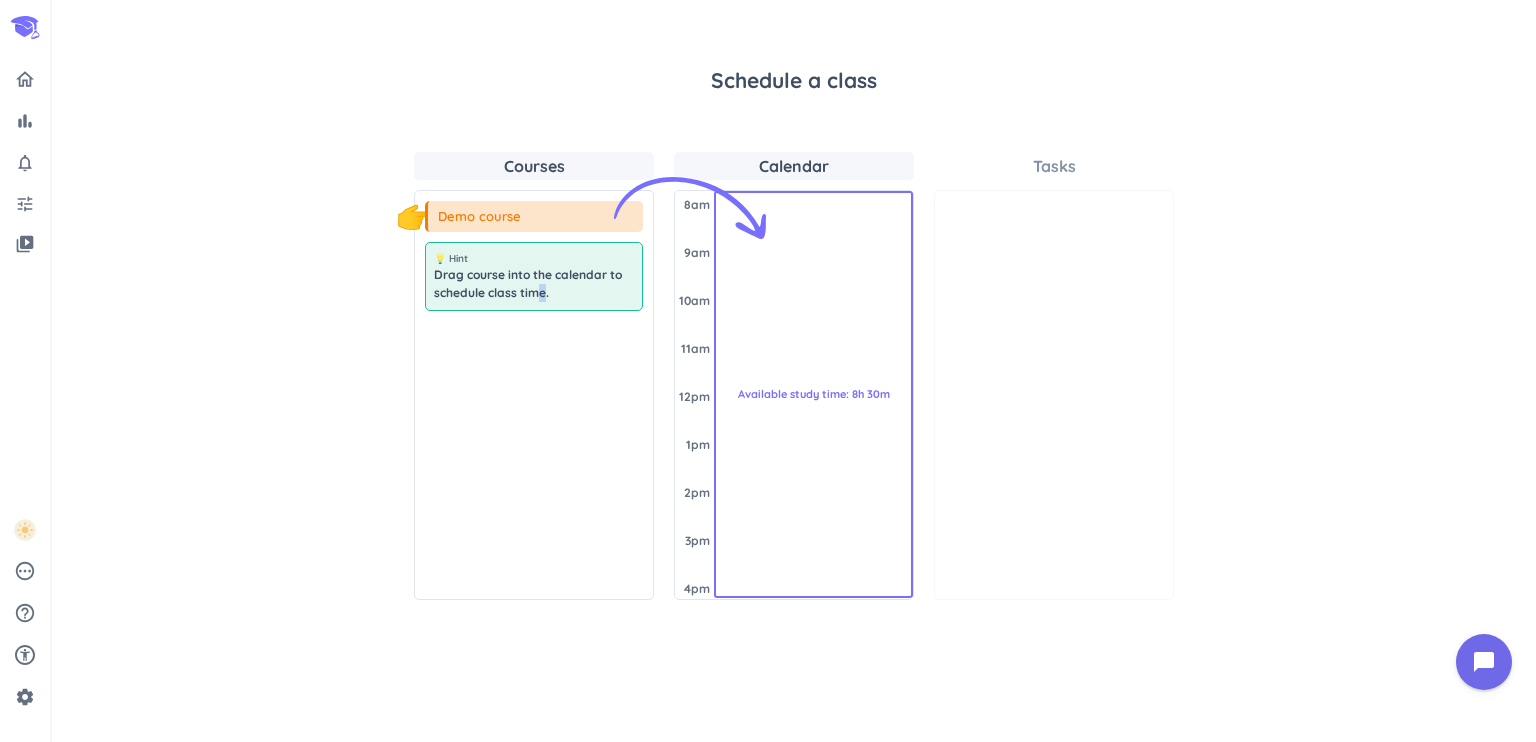 drag, startPoint x: 539, startPoint y: 301, endPoint x: 534, endPoint y: 211, distance: 90.13878 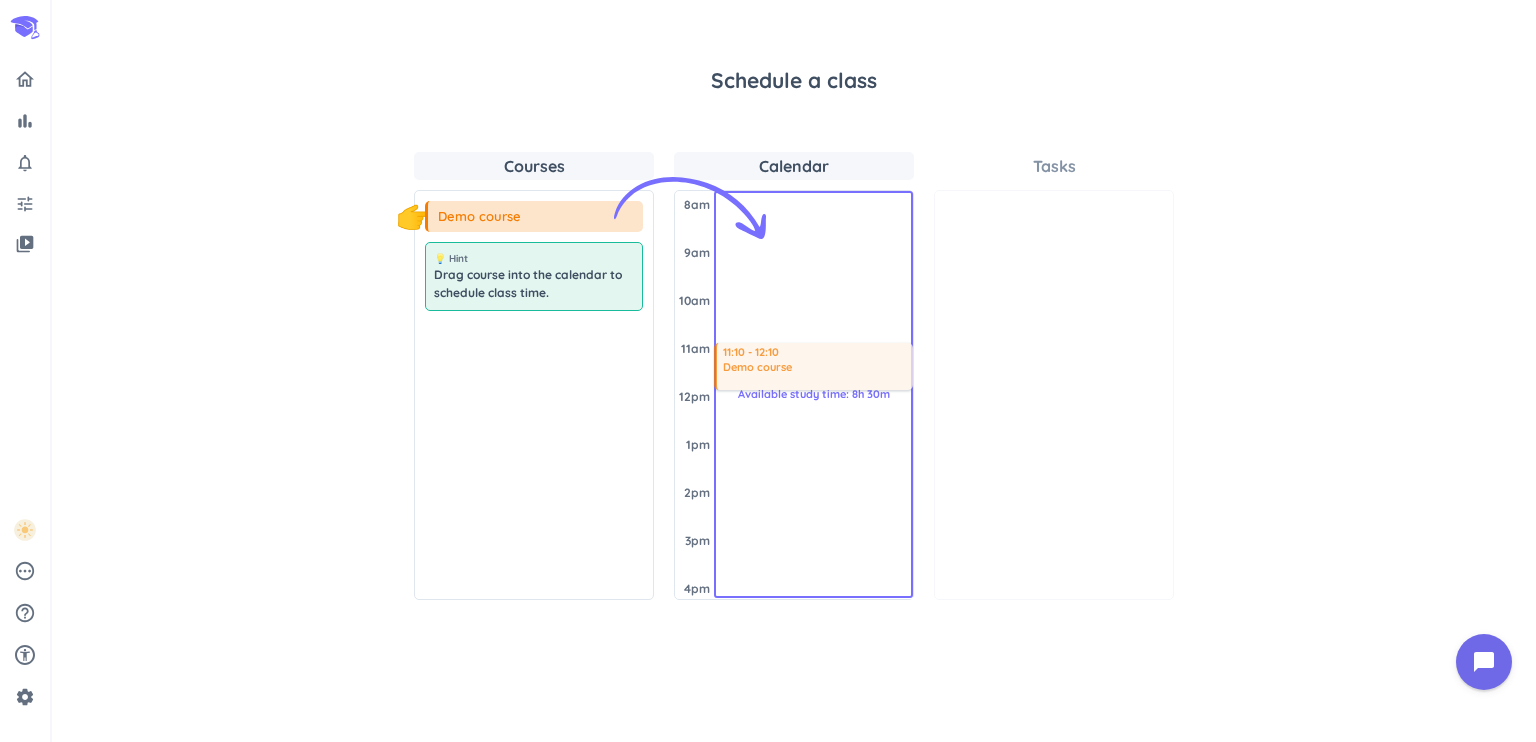 drag, startPoint x: 539, startPoint y: 231, endPoint x: 799, endPoint y: 344, distance: 283.49426 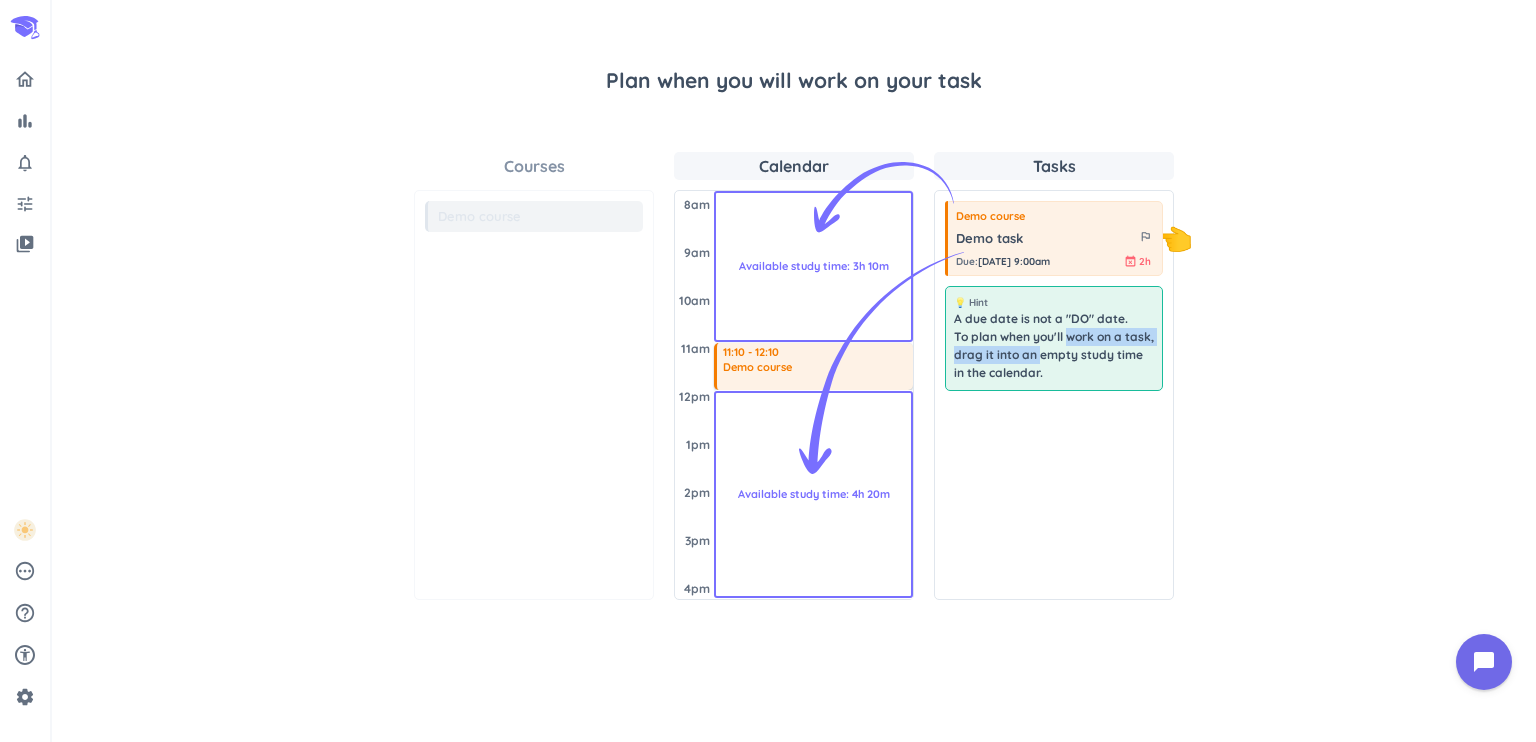 click on "A due date is not a "DO" date.
To plan when you'll work on a task, drag it into an empty study time in the calendar." at bounding box center (1054, 346) 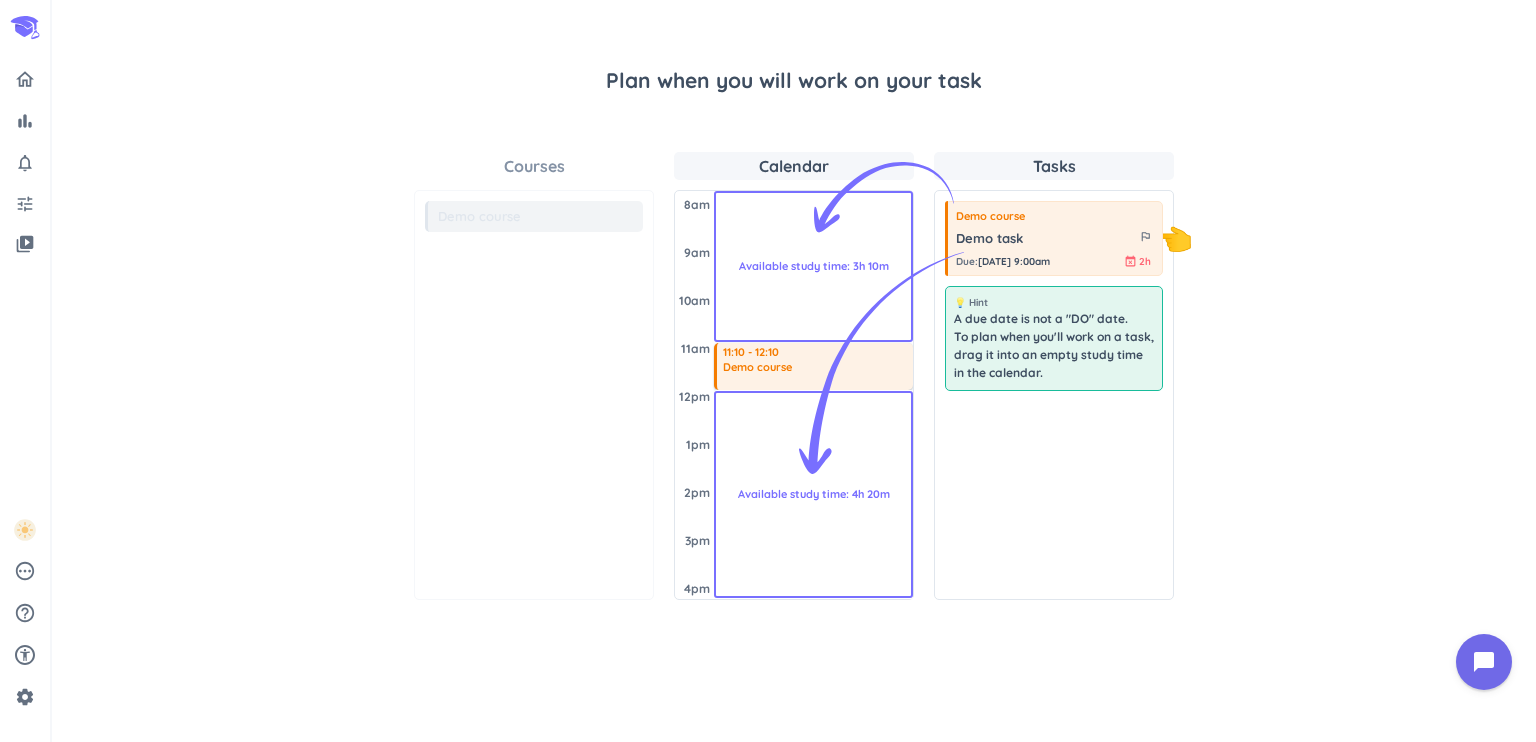 click on "👇 Demo course Demo task outlined_flag Due :  [DATE] 9:00am event_busy 2h   💡 Hint A due date is not a "DO" date.
To plan when you'll work on a task, drag it into an empty study time in the calendar." at bounding box center (1054, 395) 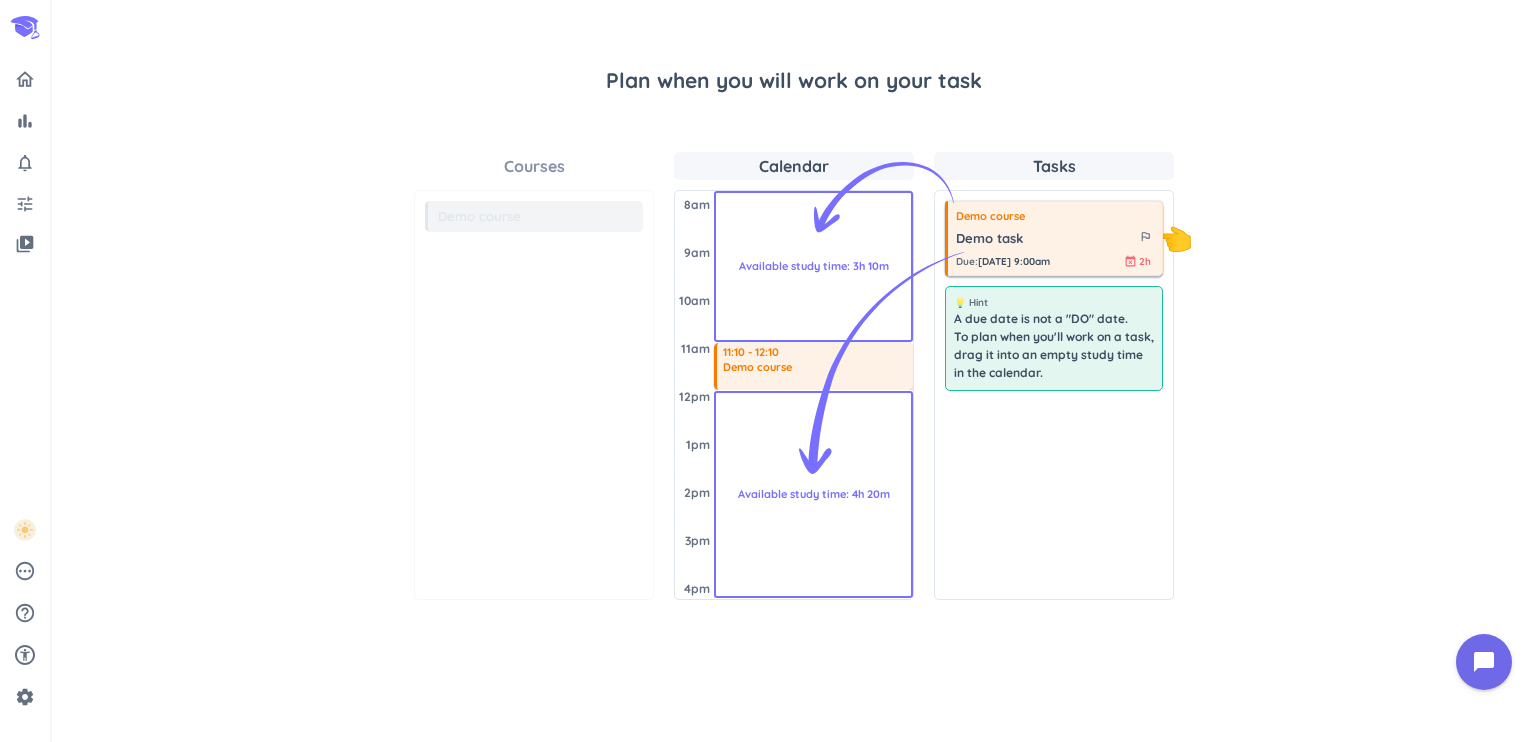 click on "Demo task" at bounding box center (1046, 239) 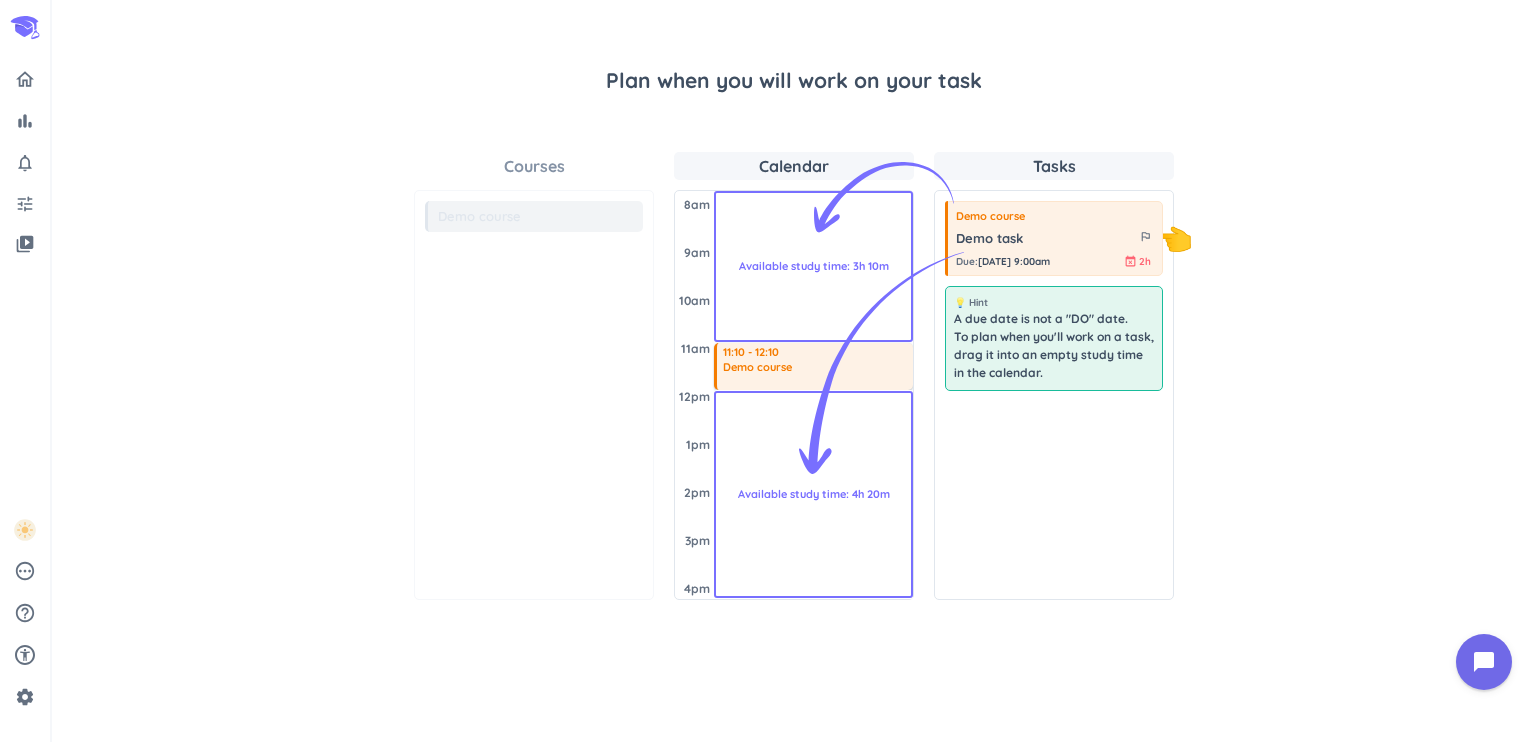 click on "Available study time: 4h 20m" at bounding box center (814, 494) 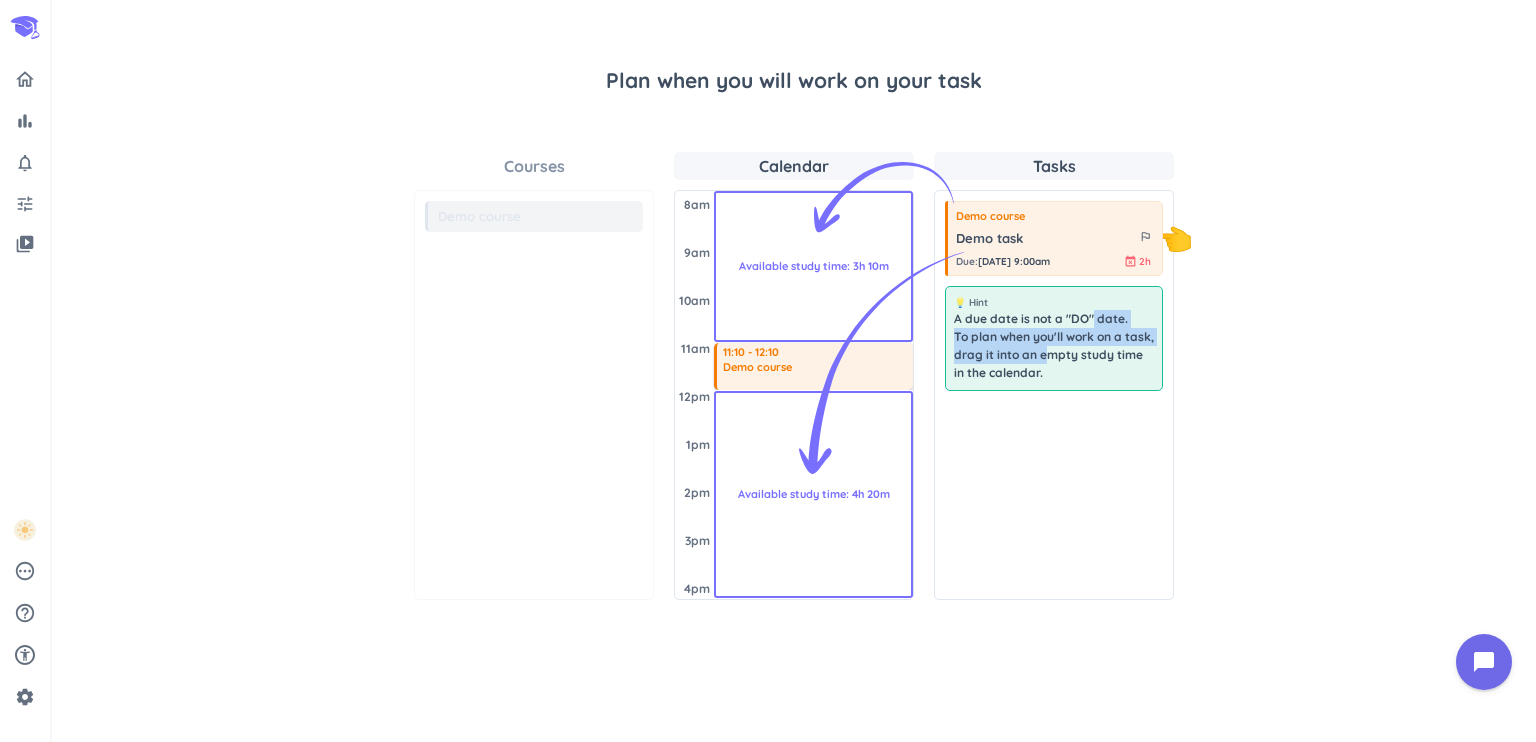 drag, startPoint x: 1088, startPoint y: 310, endPoint x: 1068, endPoint y: 373, distance: 66.09841 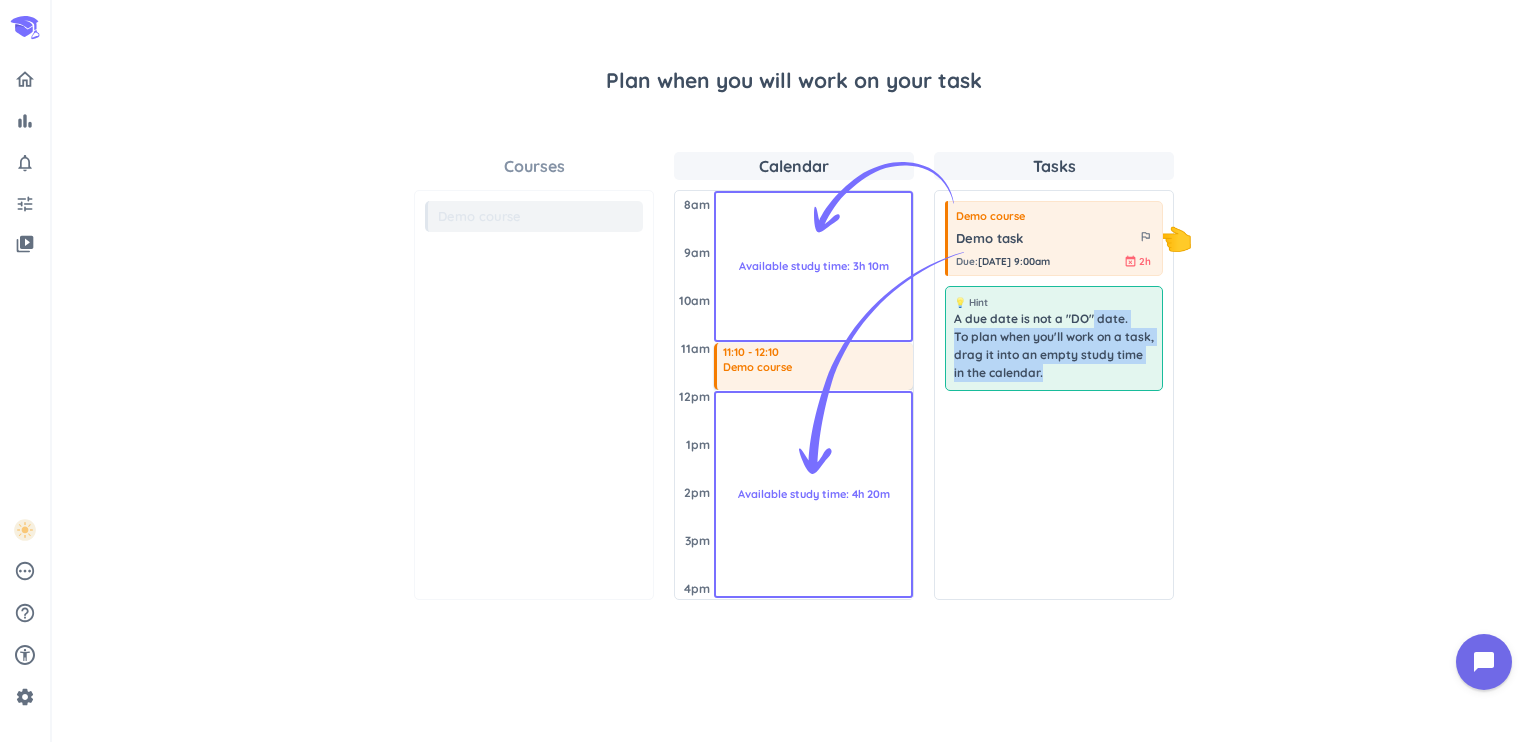 click on "A due date is not a "DO" date.
To plan when you'll work on a task, drag it into an empty study time in the calendar." at bounding box center (1054, 345) 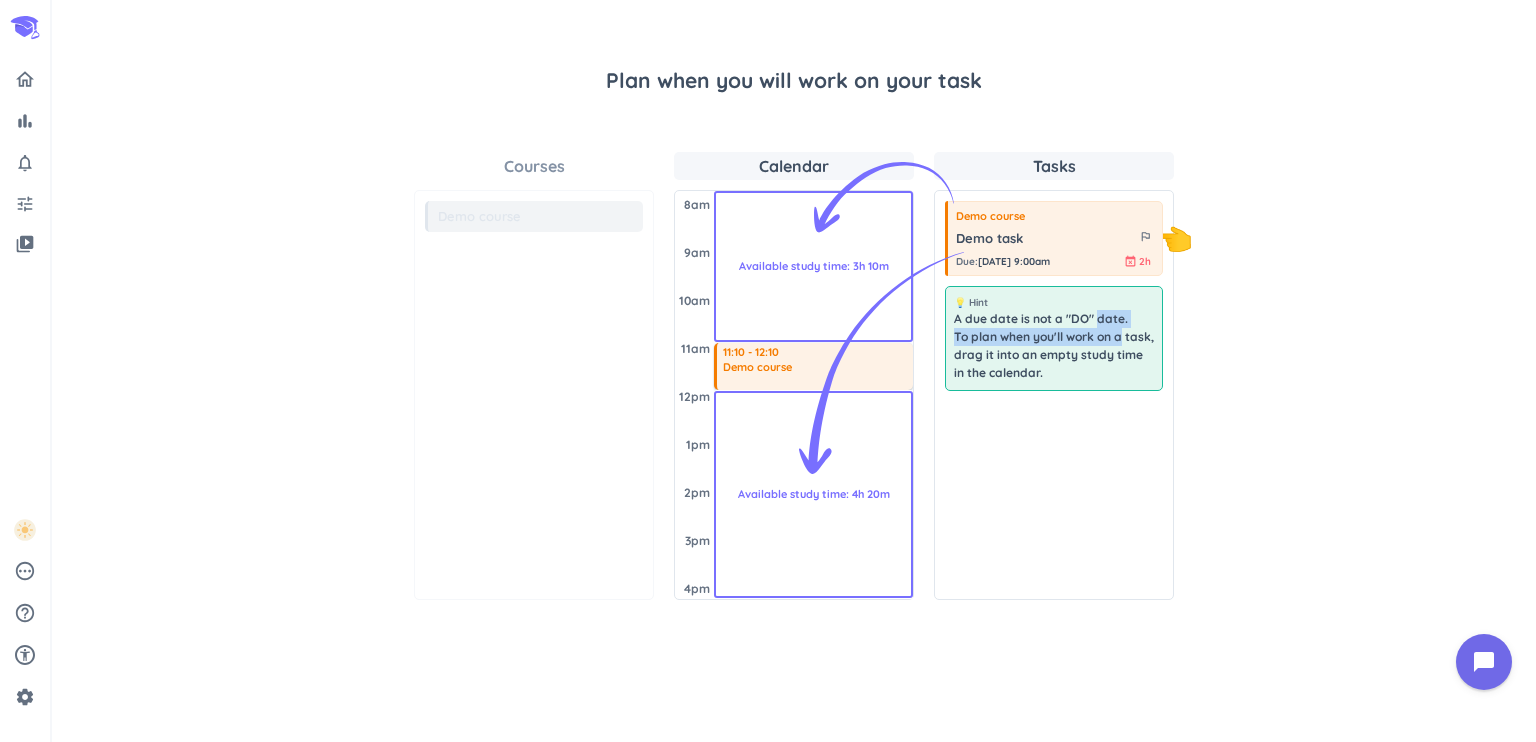 drag, startPoint x: 1092, startPoint y: 319, endPoint x: 1132, endPoint y: 327, distance: 40.792156 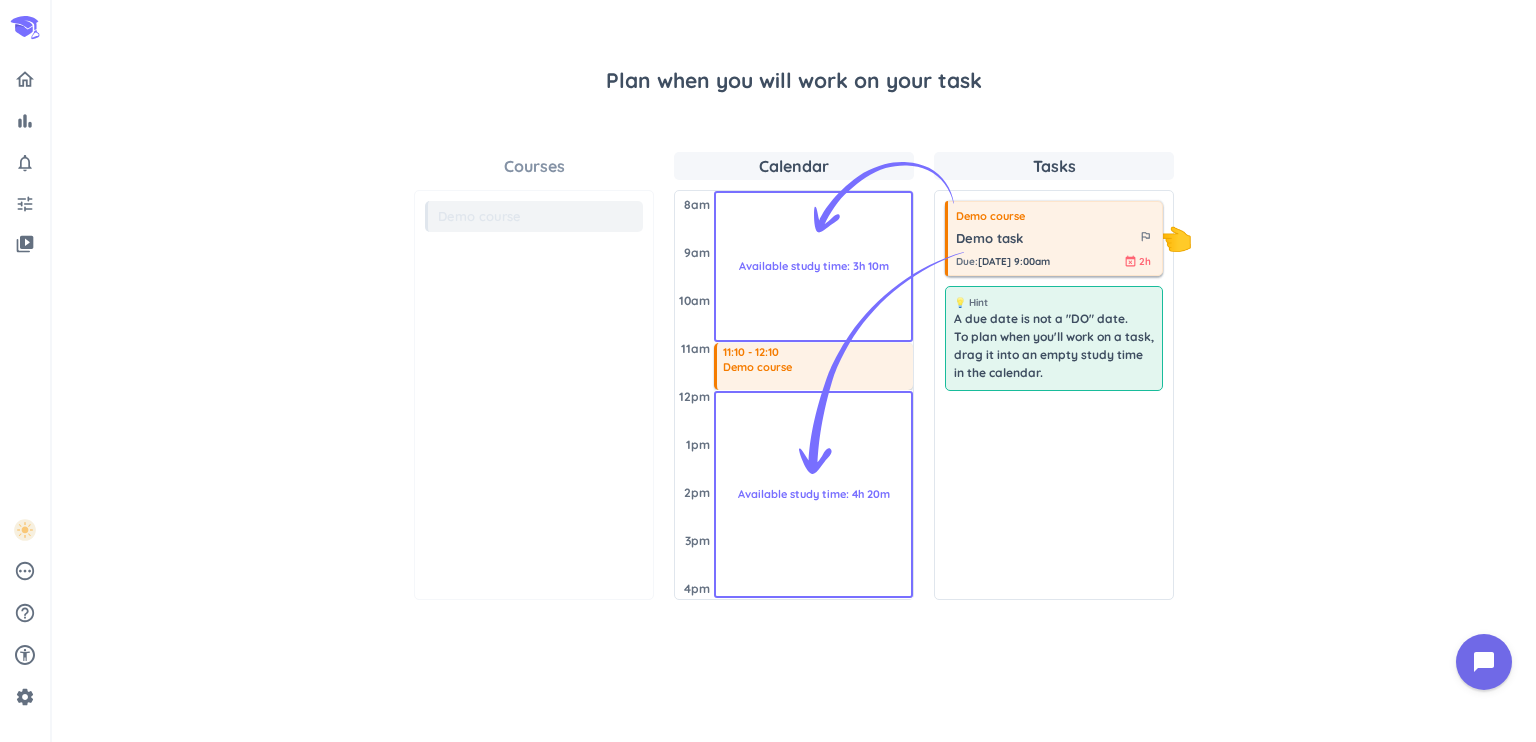 click on "outlined_flag" at bounding box center [1145, 236] 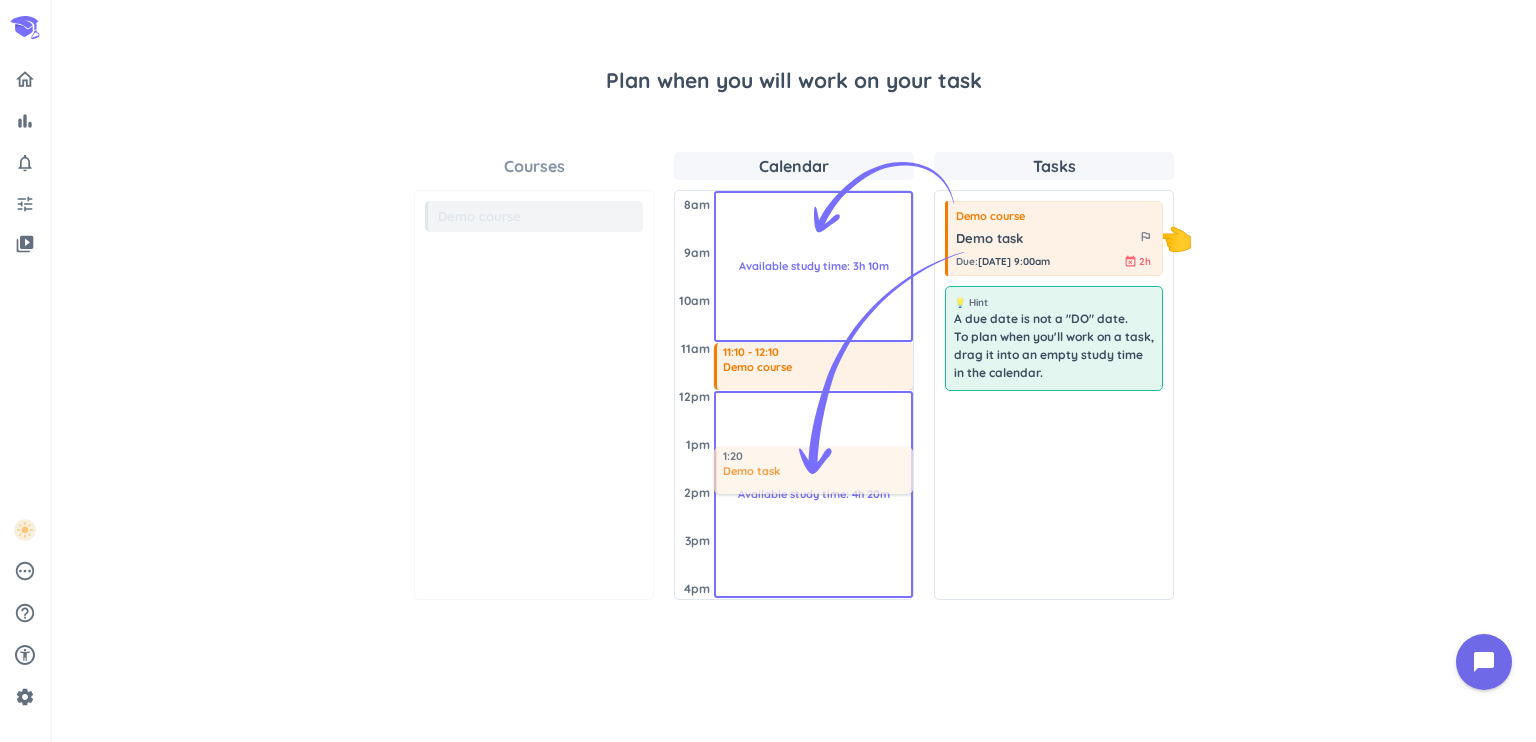 drag, startPoint x: 1127, startPoint y: 235, endPoint x: 854, endPoint y: 450, distance: 347.49677 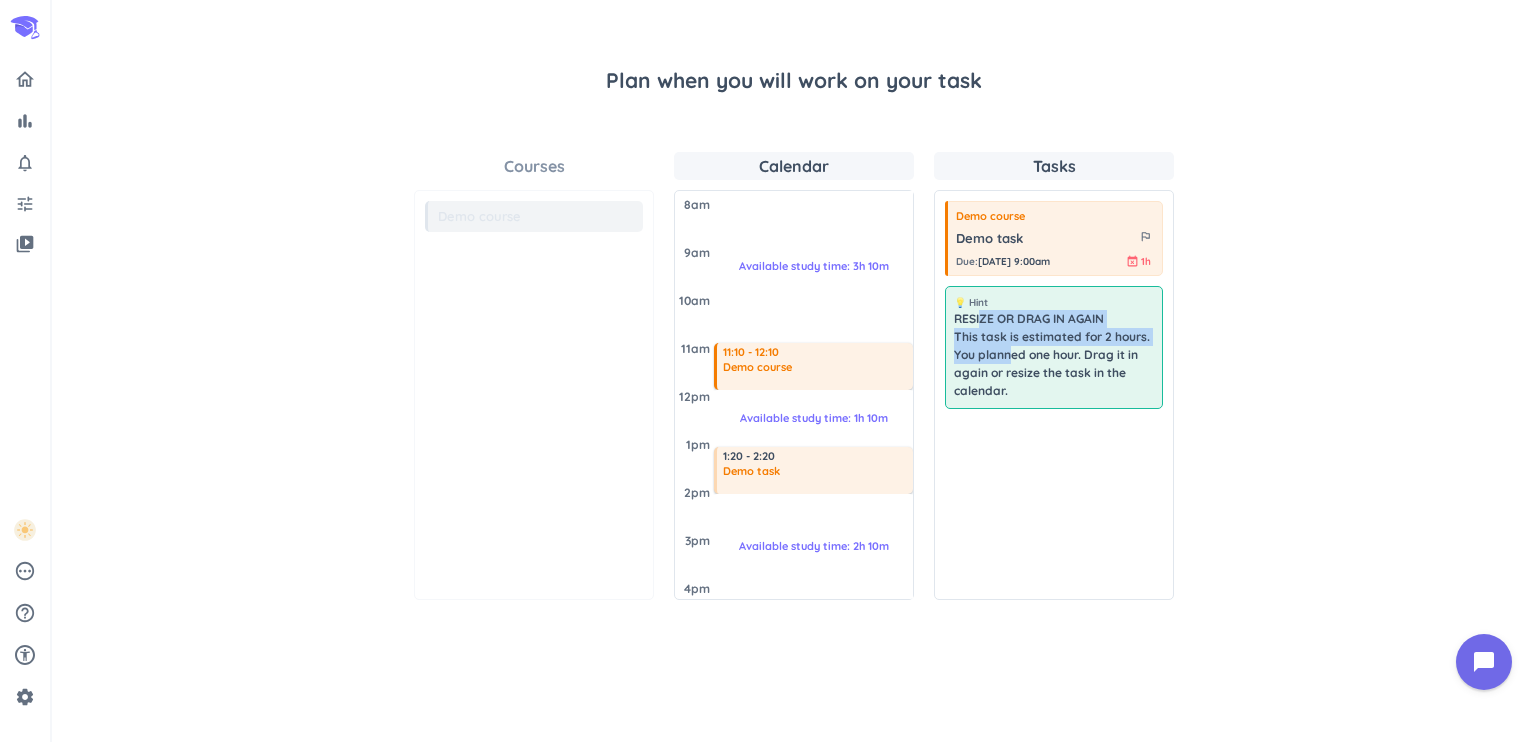 drag, startPoint x: 980, startPoint y: 323, endPoint x: 1012, endPoint y: 361, distance: 49.67897 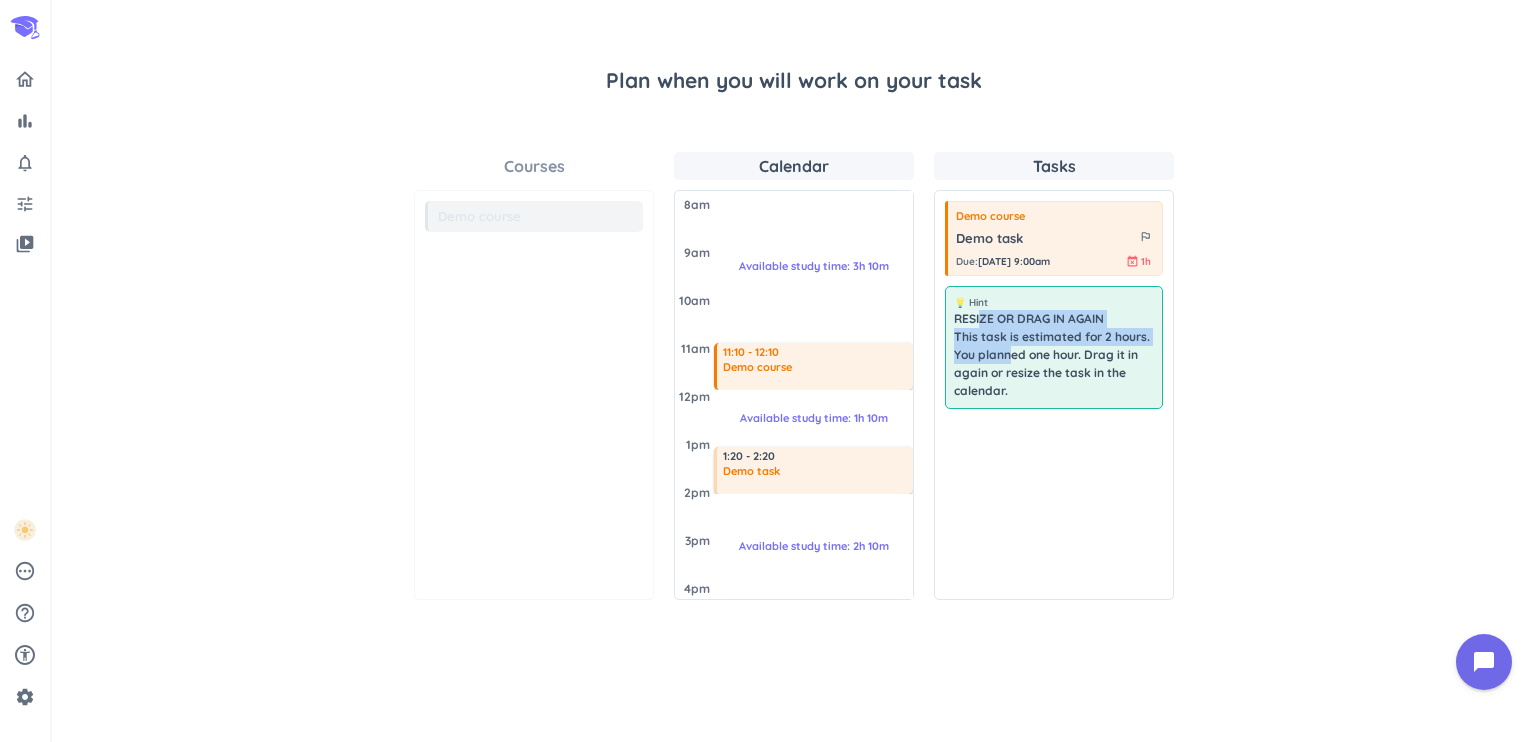 click on "RESIZE OR DRAG IN AGAIN
This task is estimated for 2 hours. You planned one hour. Drag it in again or resize the task in the calendar." at bounding box center [1054, 355] 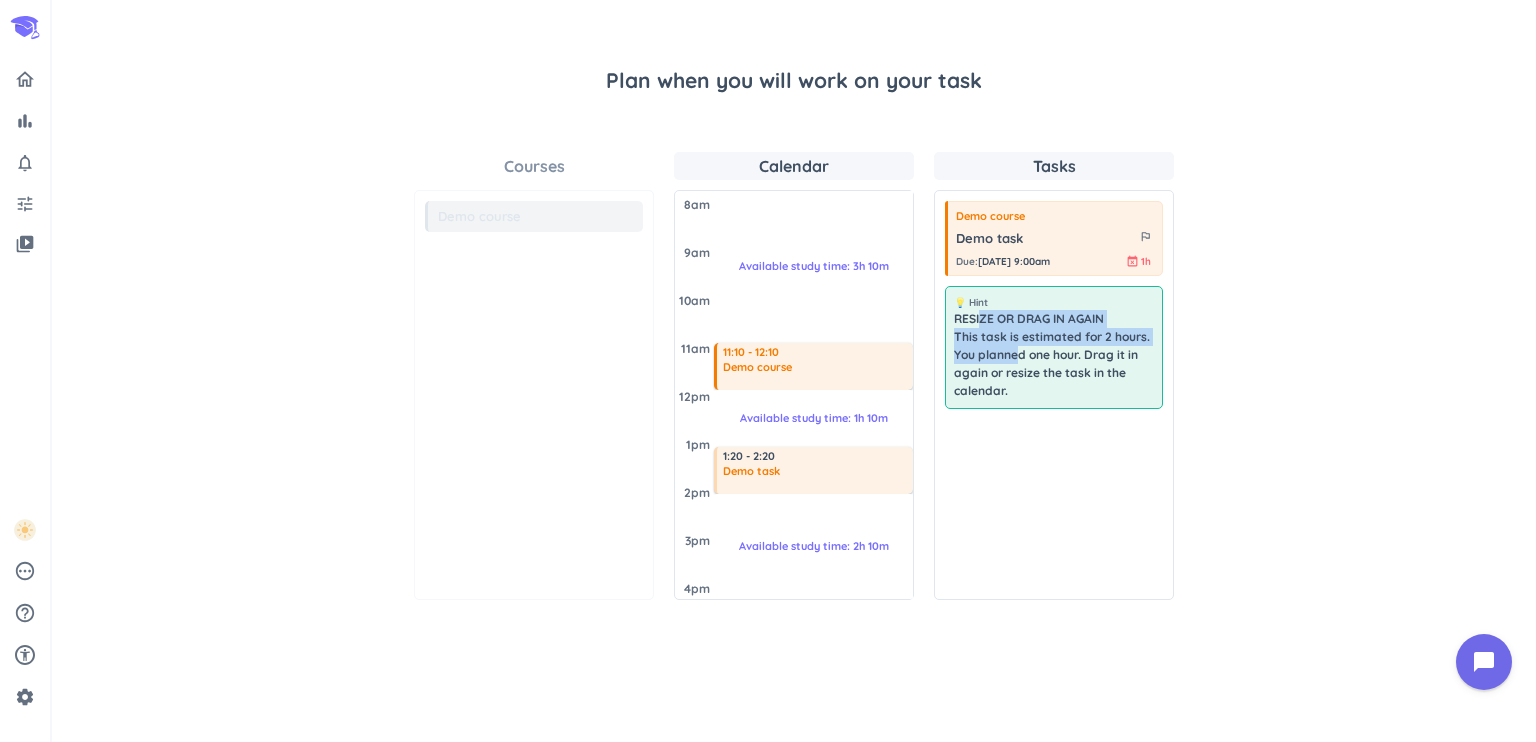 click on "RESIZE OR DRAG IN AGAIN
This task is estimated for 2 hours. You planned one hour. Drag it in again or resize the task in the calendar." at bounding box center (1054, 355) 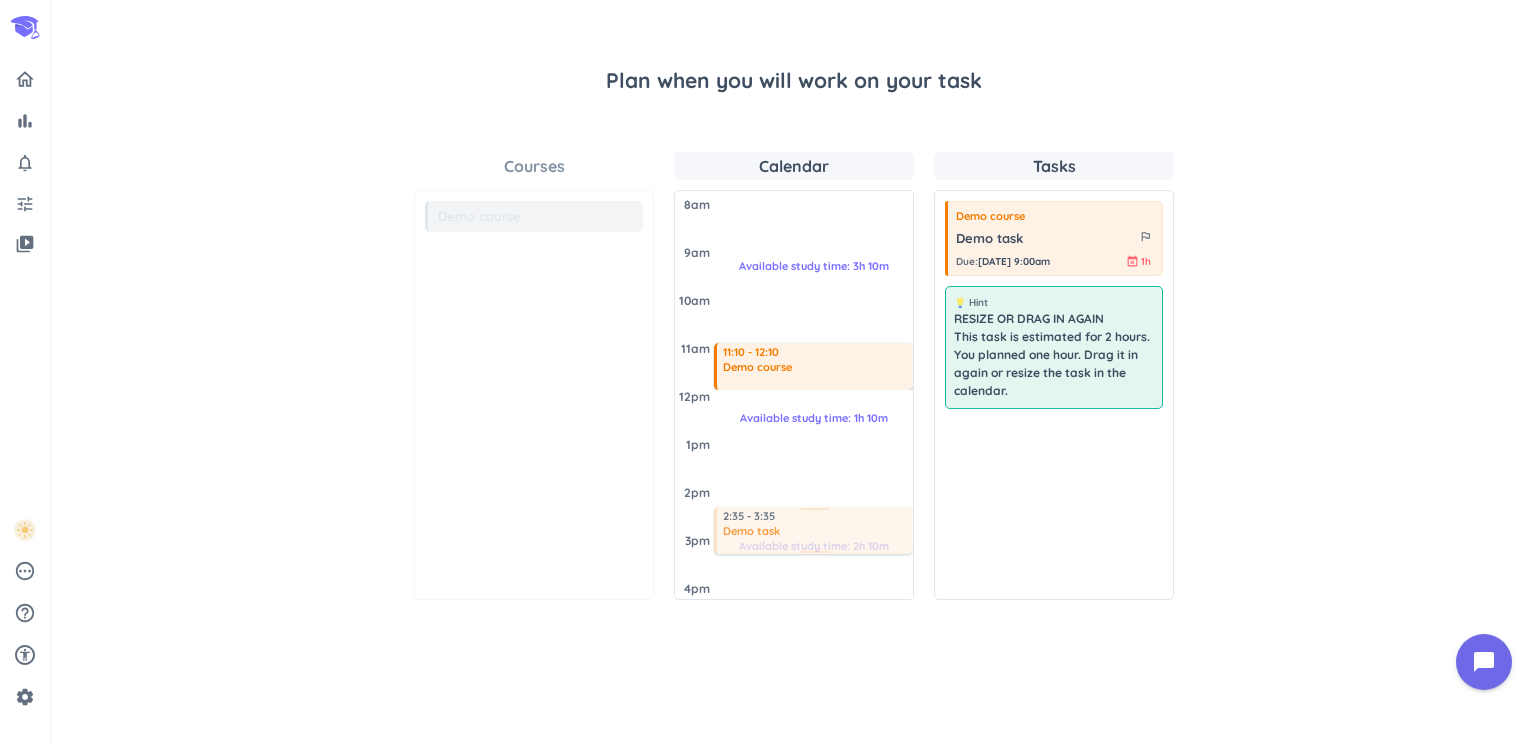 drag, startPoint x: 848, startPoint y: 465, endPoint x: 834, endPoint y: 521, distance: 57.72348 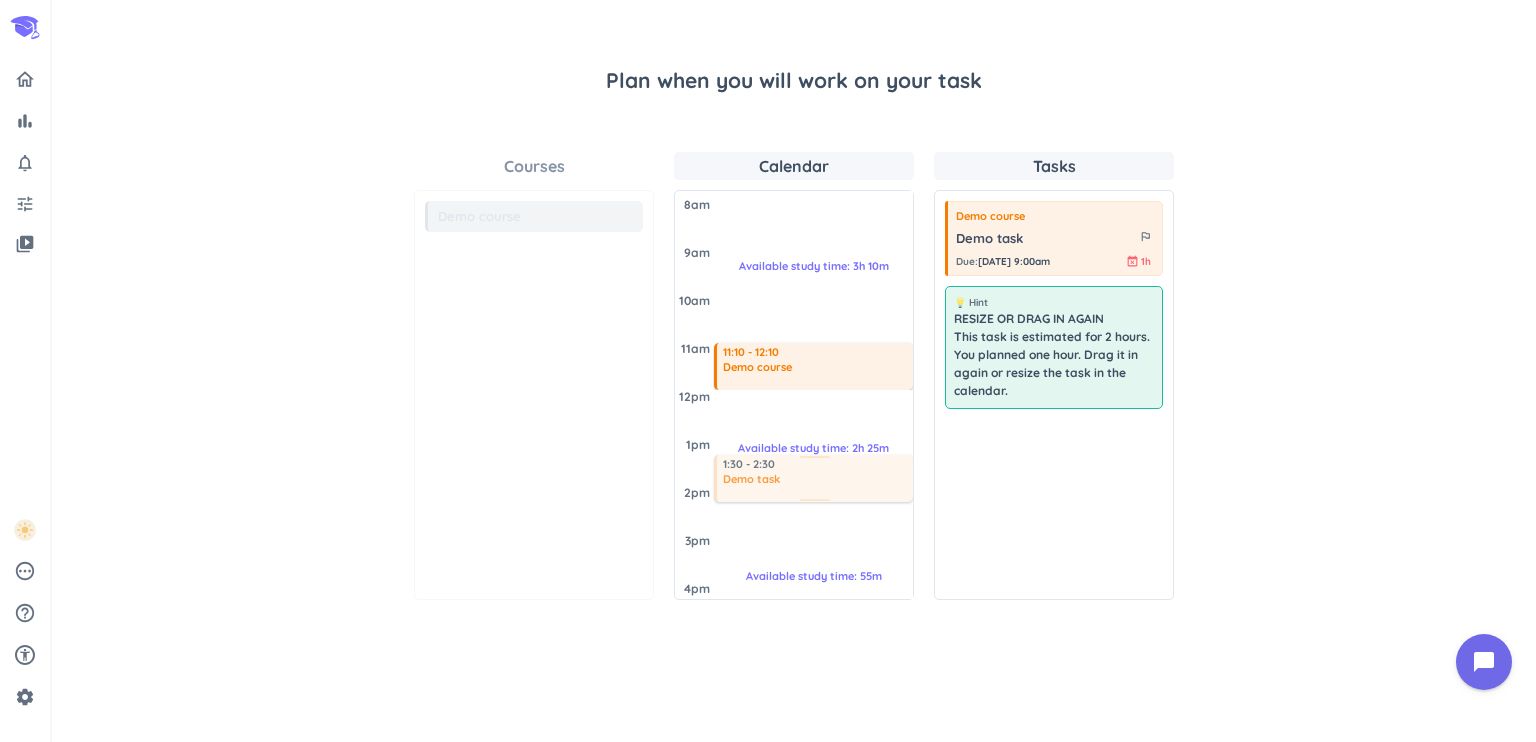 drag, startPoint x: 828, startPoint y: 532, endPoint x: 816, endPoint y: 476, distance: 57.271286 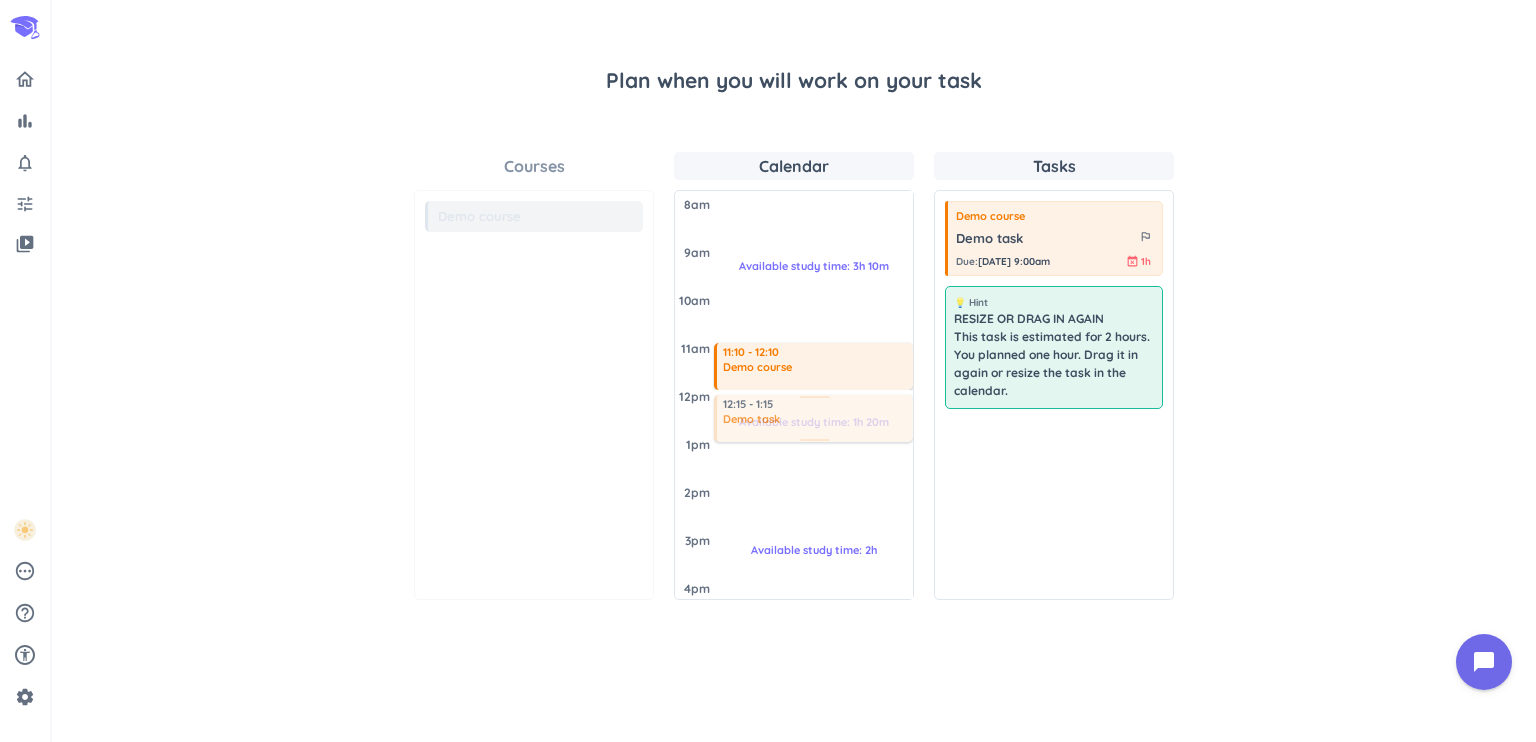 drag, startPoint x: 826, startPoint y: 475, endPoint x: 810, endPoint y: 423, distance: 54.405884 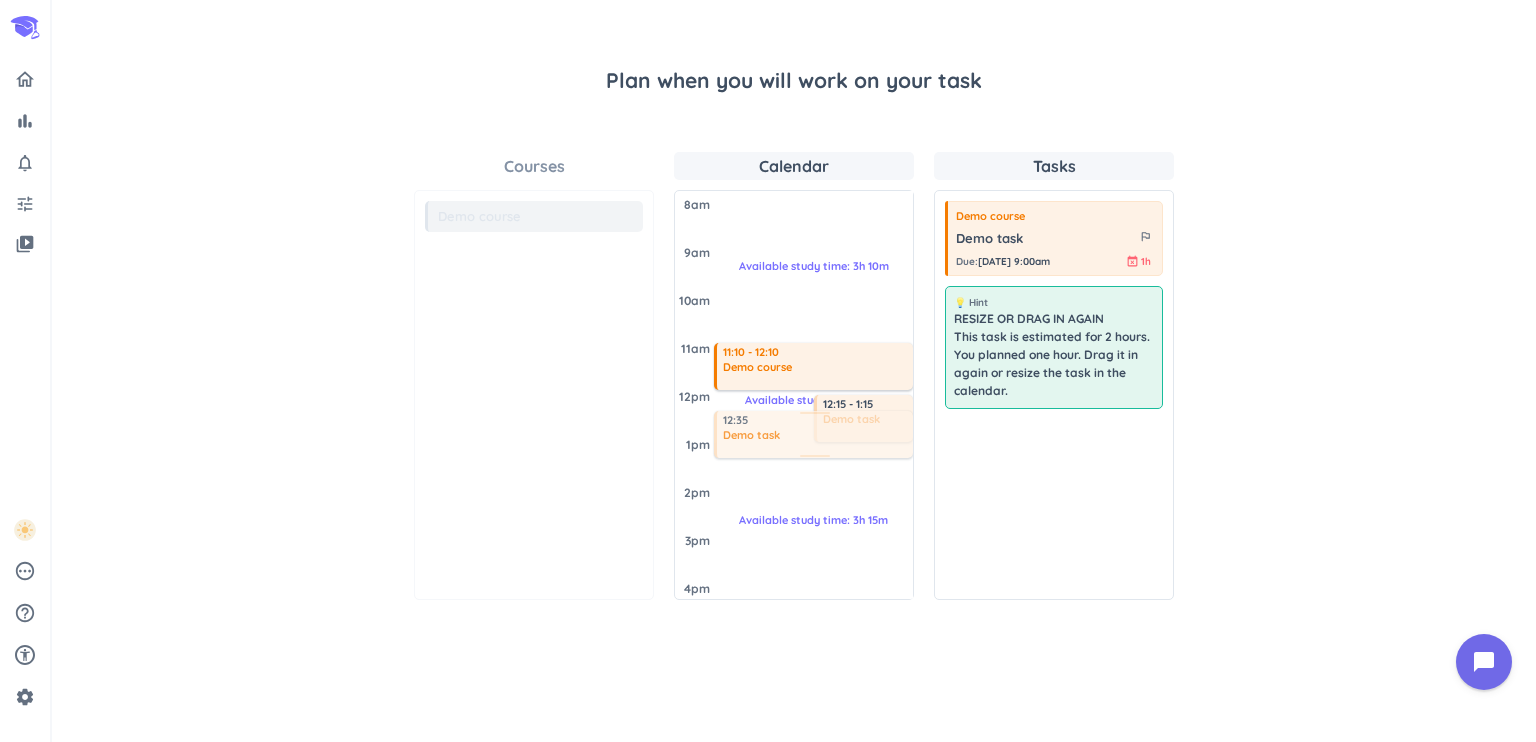 drag, startPoint x: 1035, startPoint y: 244, endPoint x: 767, endPoint y: 414, distance: 317.37045 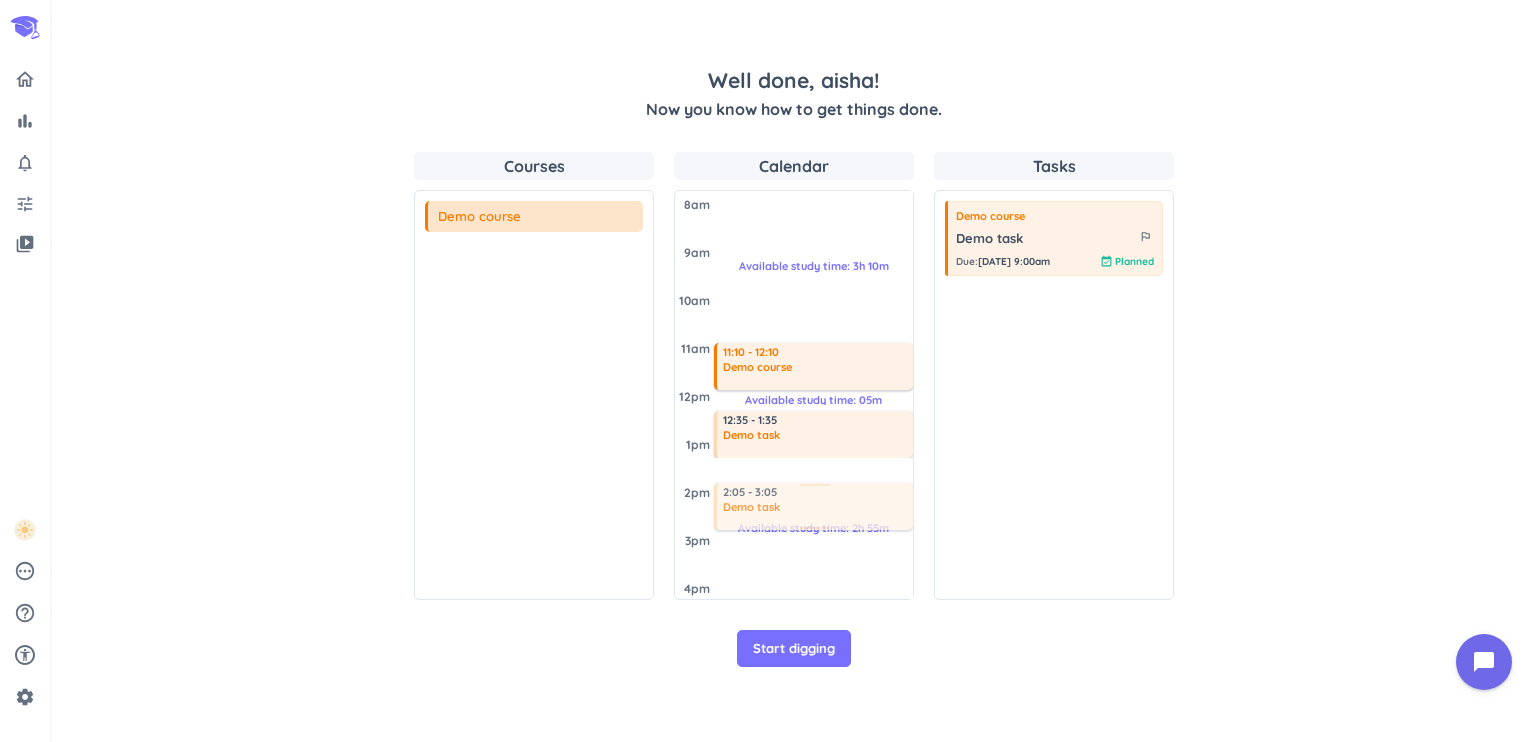 drag, startPoint x: 877, startPoint y: 409, endPoint x: 824, endPoint y: 483, distance: 91.02197 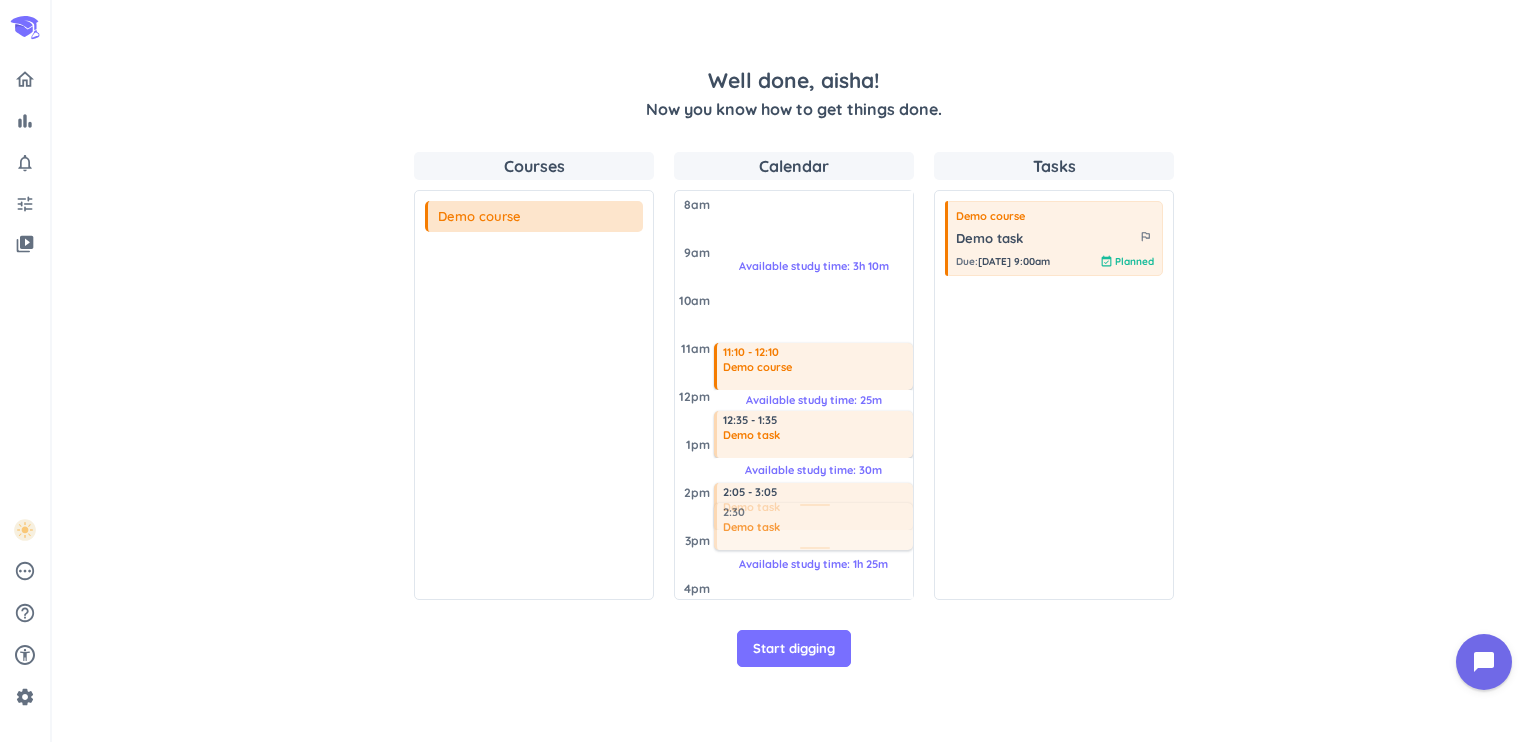 click on "Courses Demo course 💡 Hint Calendar [DATE] 8am 9am 10am 11am 12pm 1pm 2pm 3pm 4pm Available study time: 3h 10m 11:10 - 12:10 Demo course Available study time: 25m 12:35 - 1:35 Demo task Available study time: 30m 2:05 - 3:05 Demo task Available study time: 1h 25m 2:30  Demo task Tasks Demo course Demo task outlined_flag Due :  [DATE] 9:00am event_available Planned" at bounding box center (794, 376) 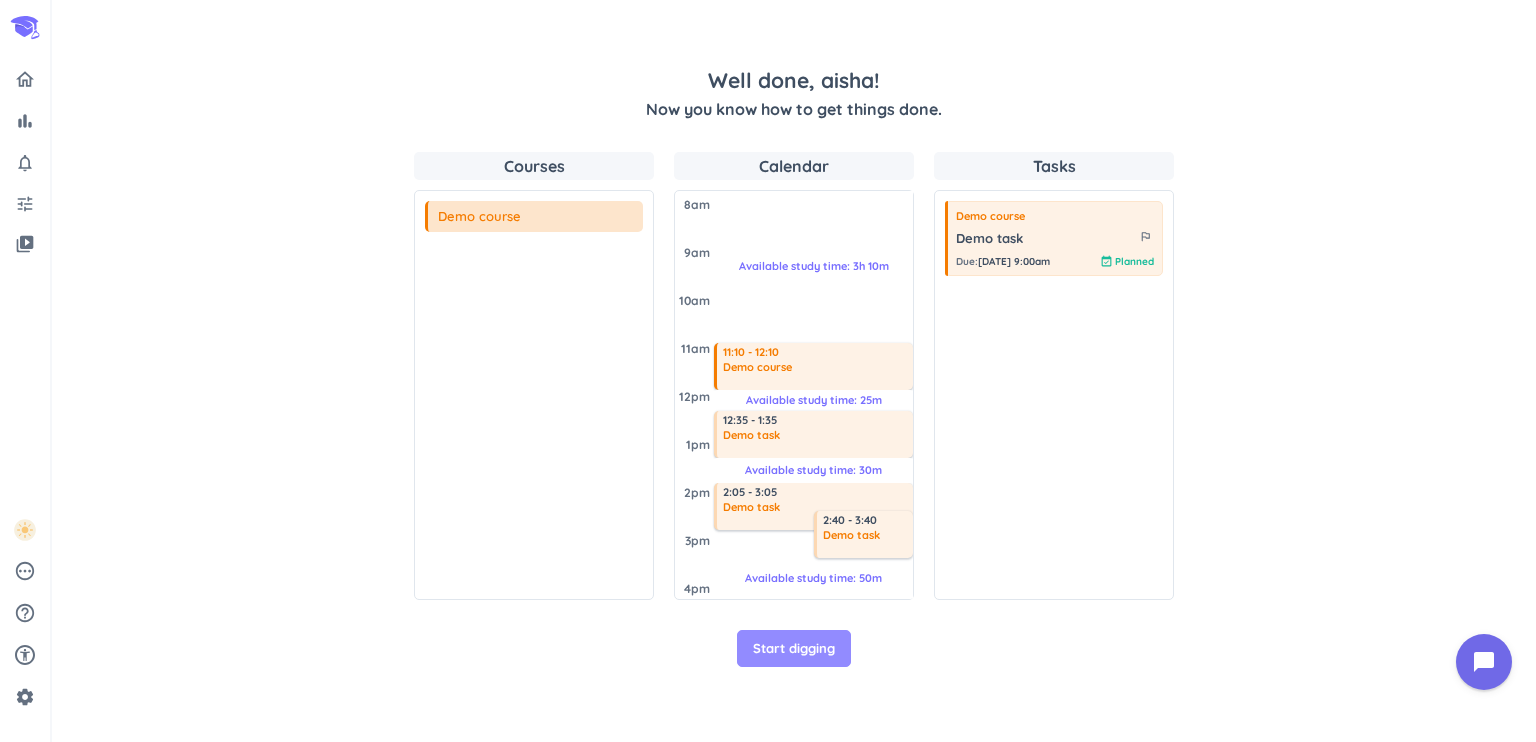 click on "Start digging" at bounding box center [794, 649] 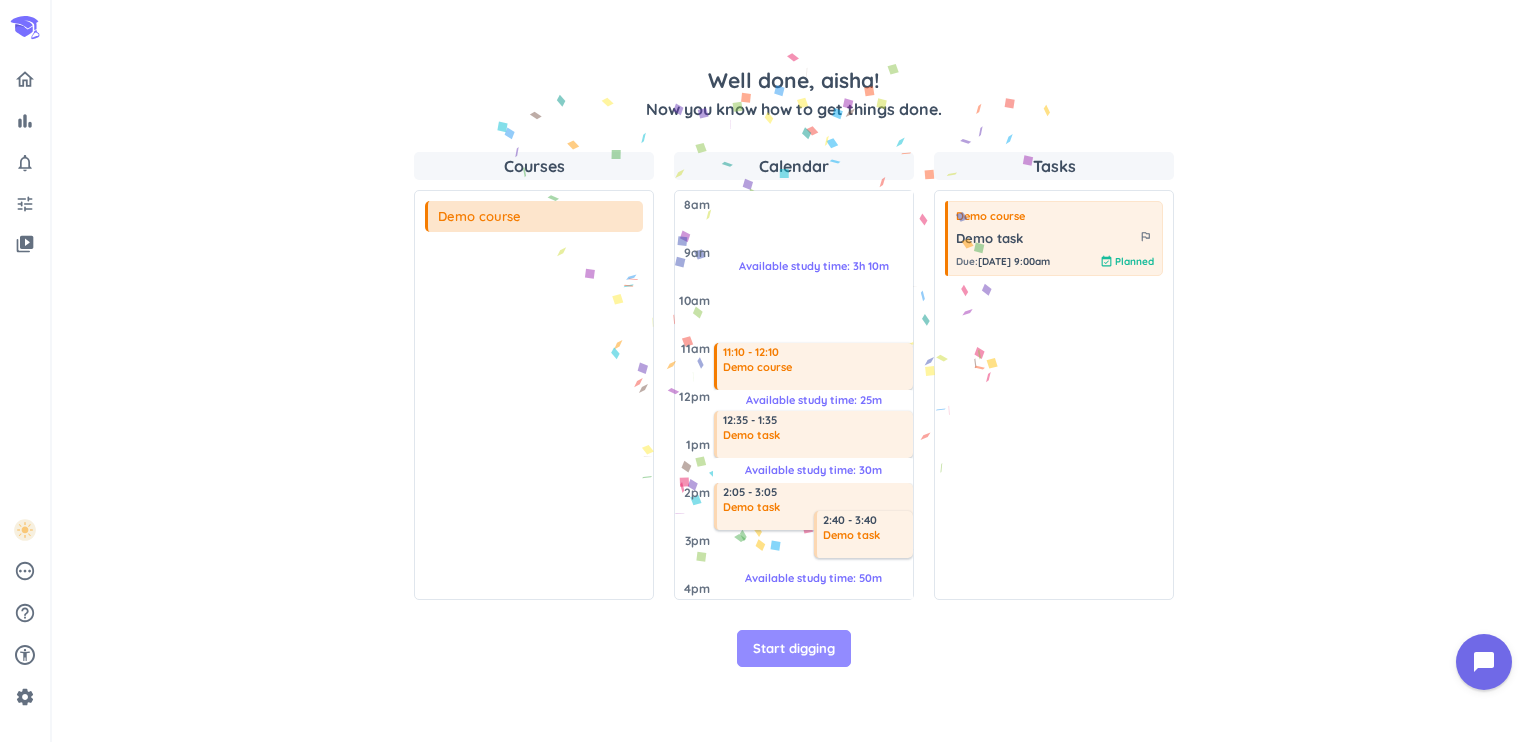 click on "Start digging" at bounding box center (794, 649) 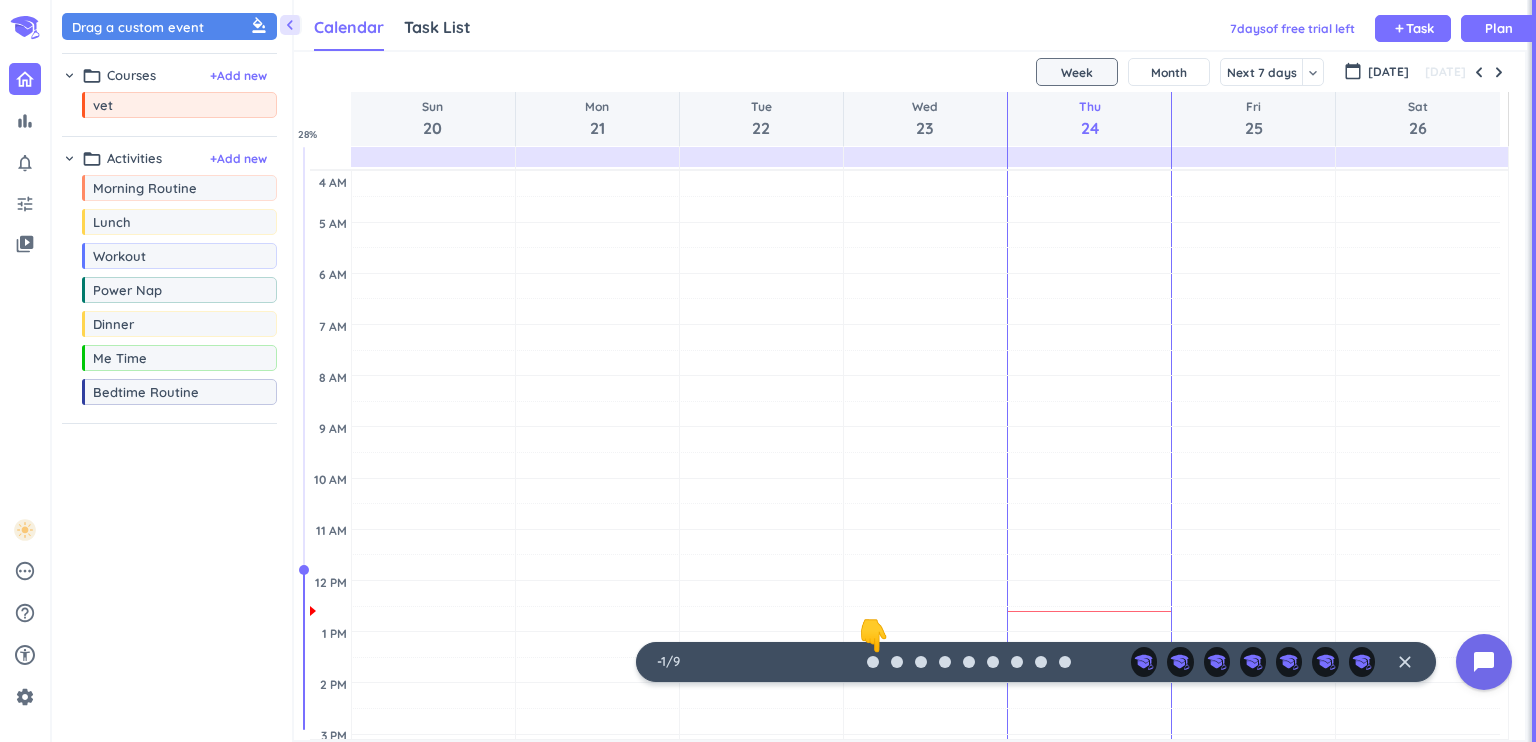 scroll, scrollTop: 41, scrollLeft: 1225, axis: both 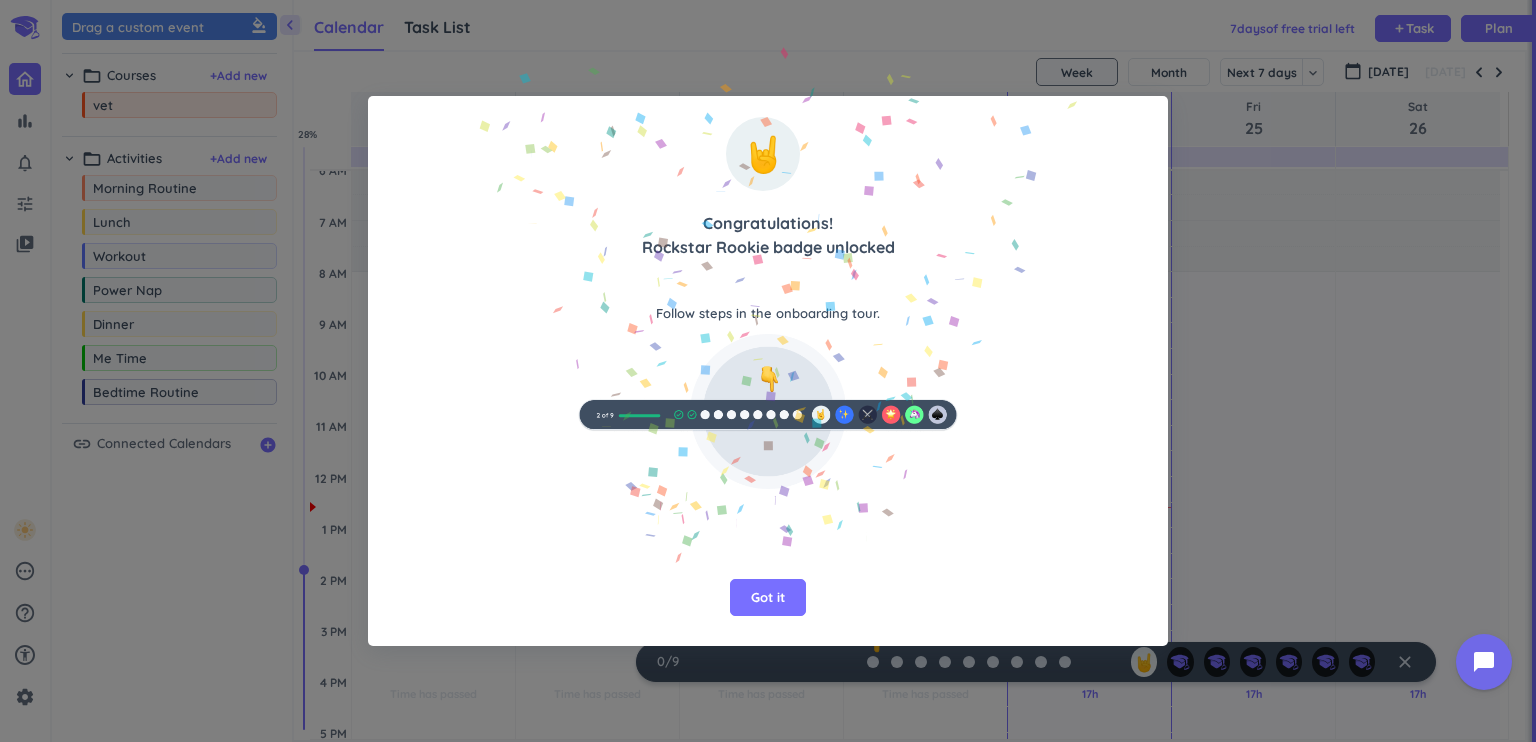 click on "Got it" at bounding box center [768, 598] 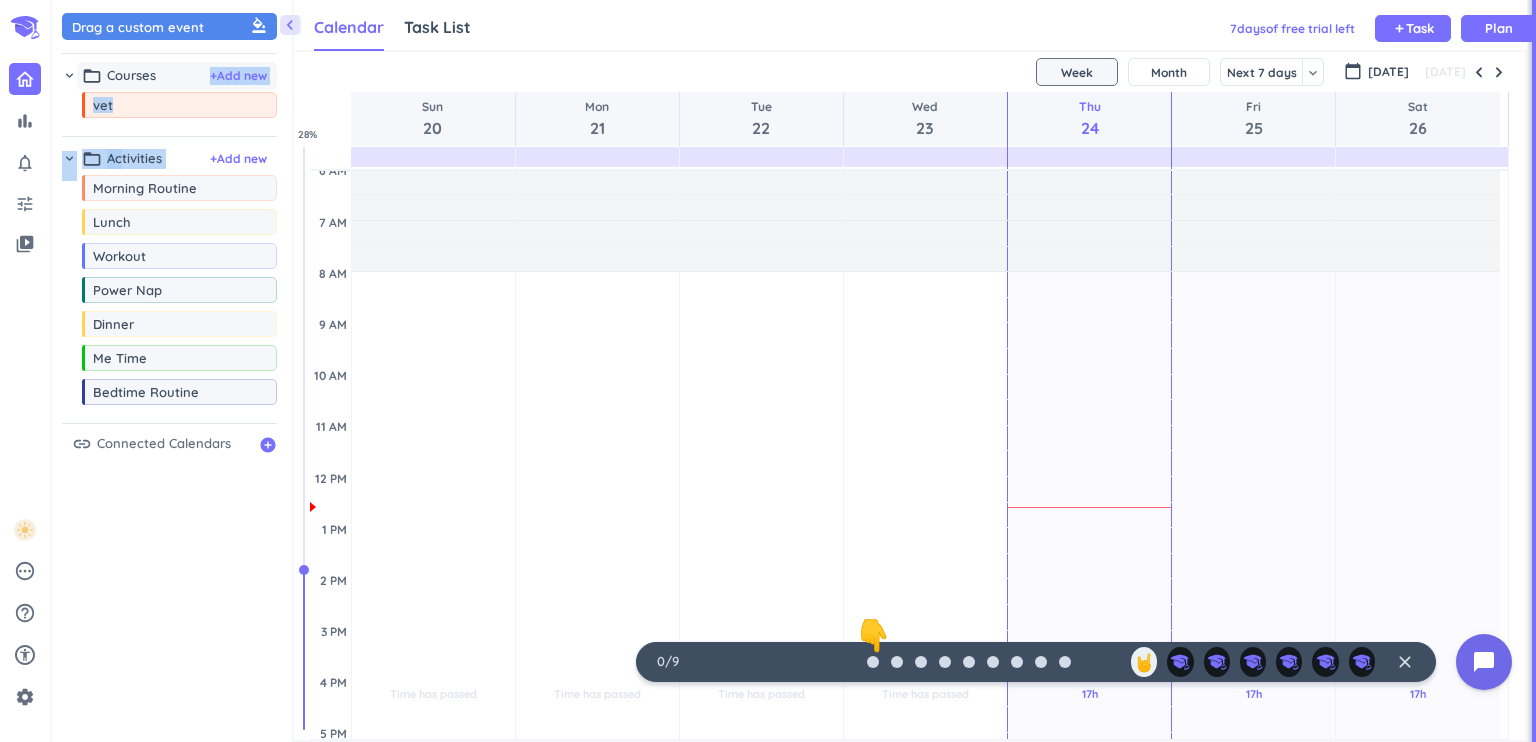 drag, startPoint x: 185, startPoint y: 148, endPoint x: 160, endPoint y: 83, distance: 69.641945 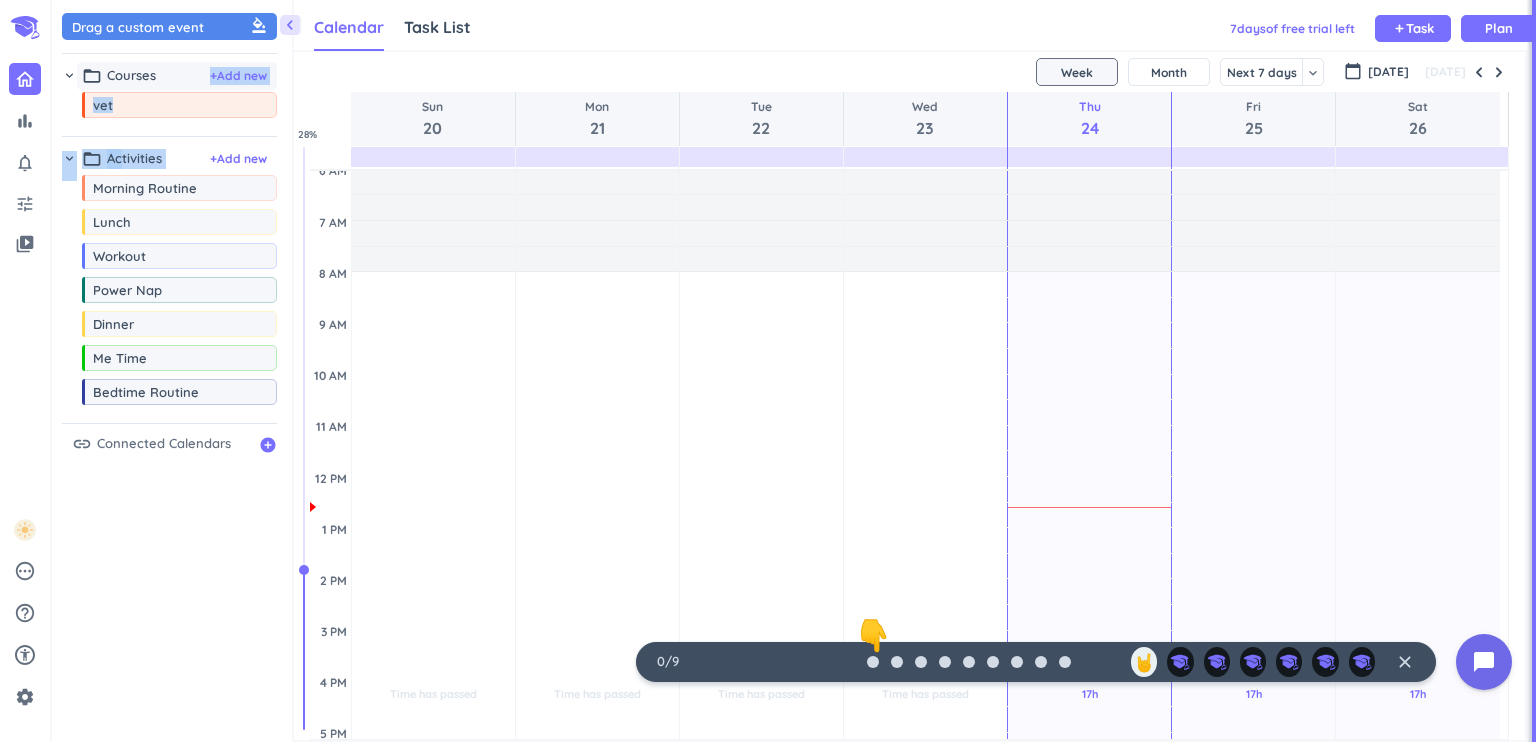 click on "Drag a custom event format_color_fill chevron_right folder_open Courses   +  Add new drag_indicator vet more_horiz chevron_right folder_open Activities   +  Add new drag_indicator Morning Routine more_horiz drag_indicator Lunch more_horiz drag_indicator Workout more_horiz drag_indicator Power Nap more_horiz drag_indicator Dinner more_horiz drag_indicator Me Time more_horiz drag_indicator Bedtime Routine more_horiz link Connected Calendars add_circle" at bounding box center [169, 252] 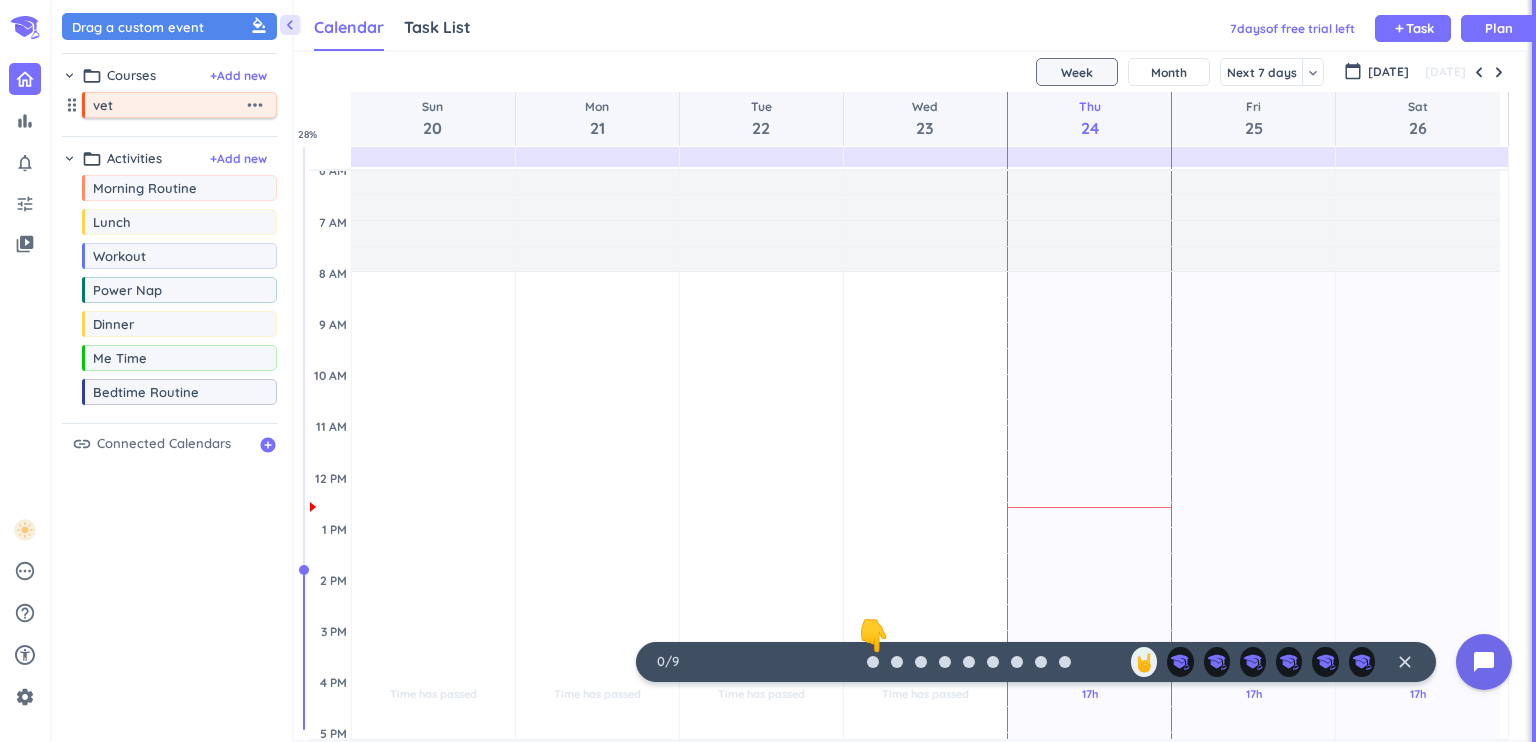 click on "vet" at bounding box center [168, 105] 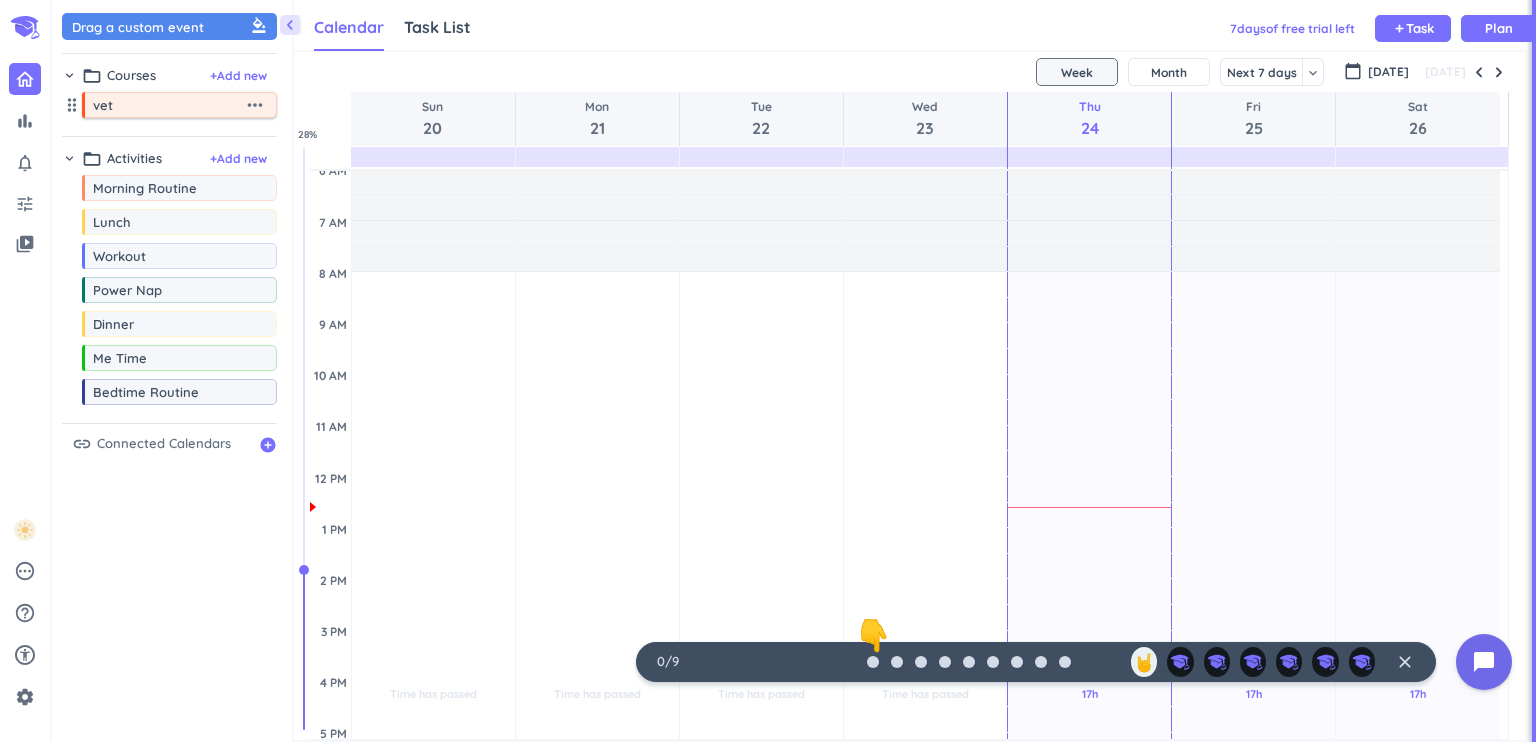 click on "vet" at bounding box center (168, 105) 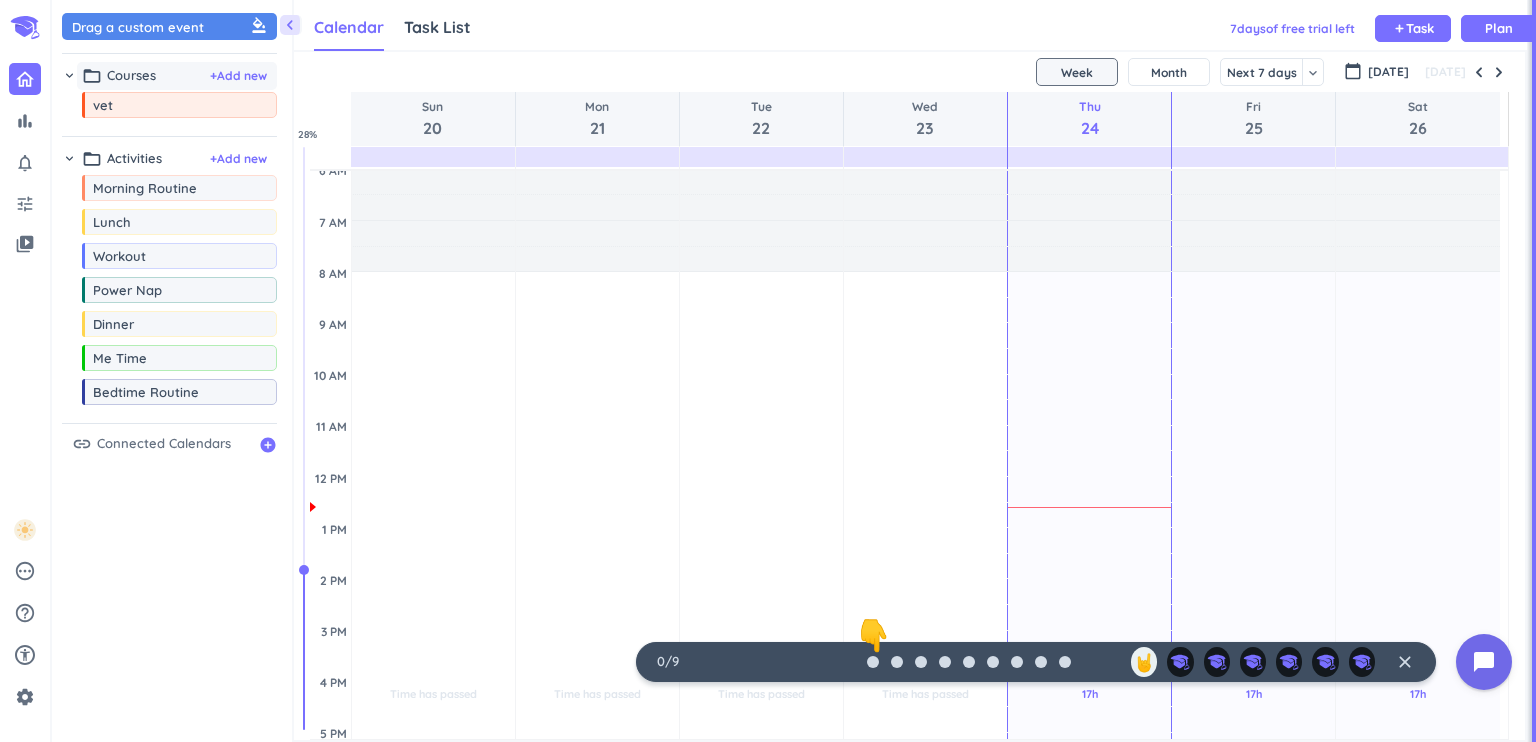 click on "Courses" at bounding box center (131, 76) 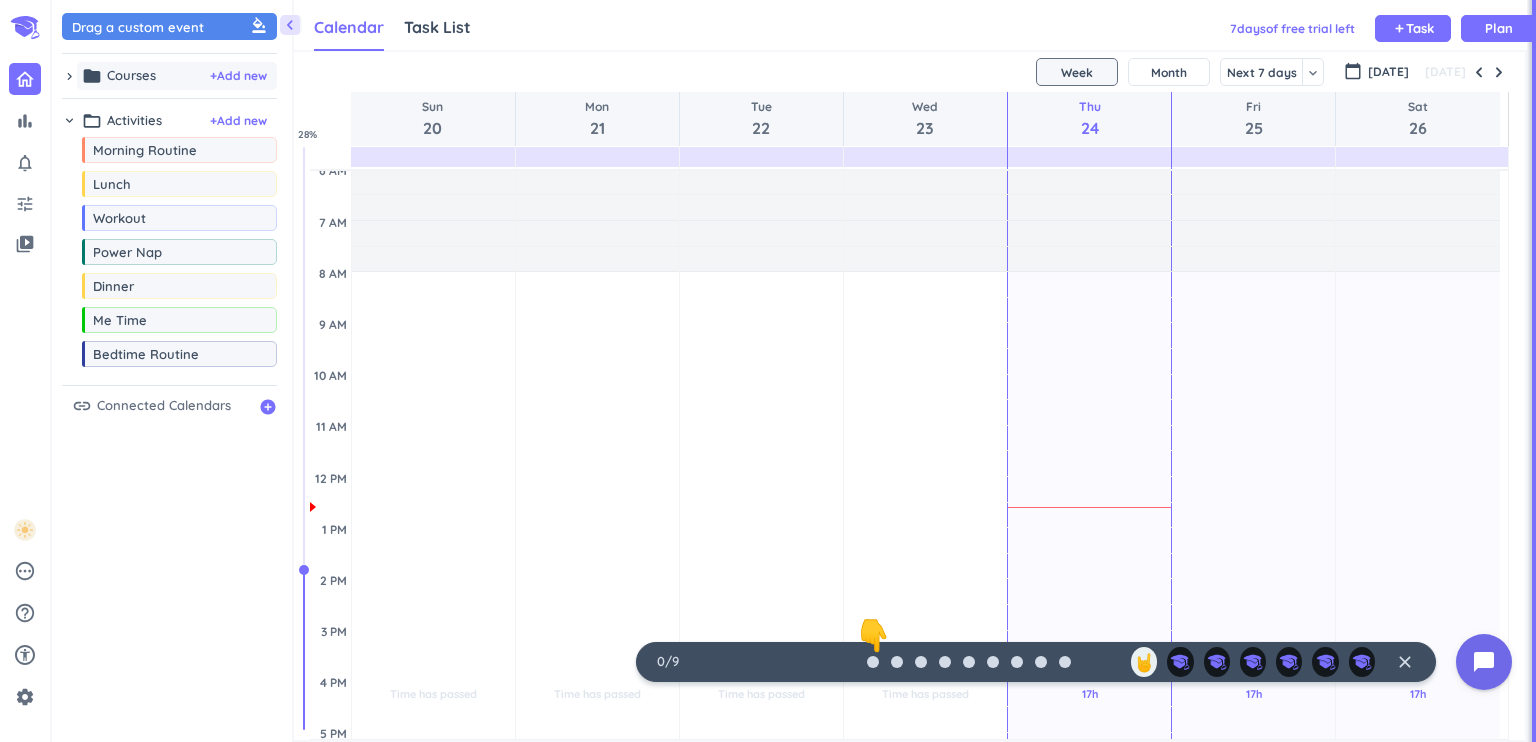 click on "Courses" at bounding box center (131, 76) 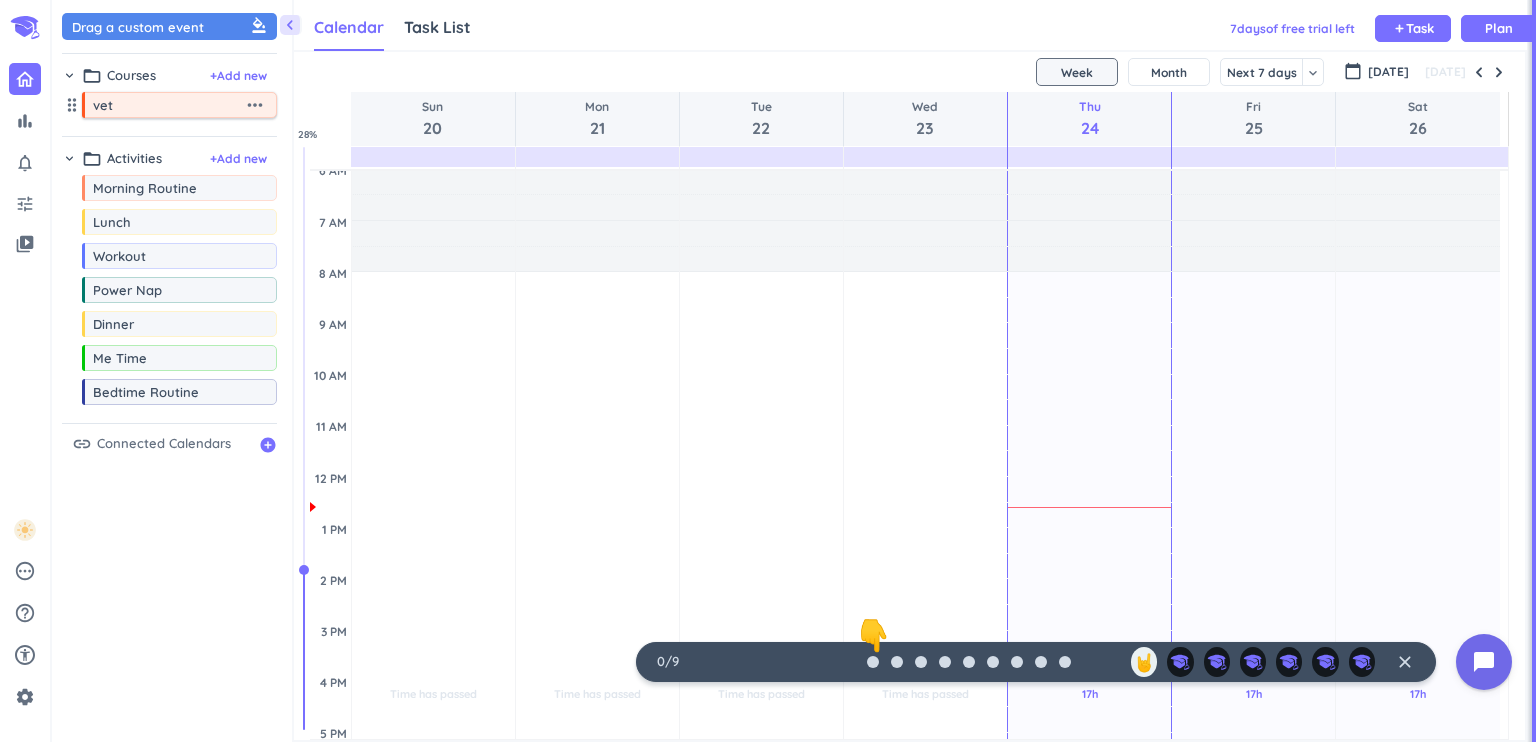 click on "vet" at bounding box center (168, 105) 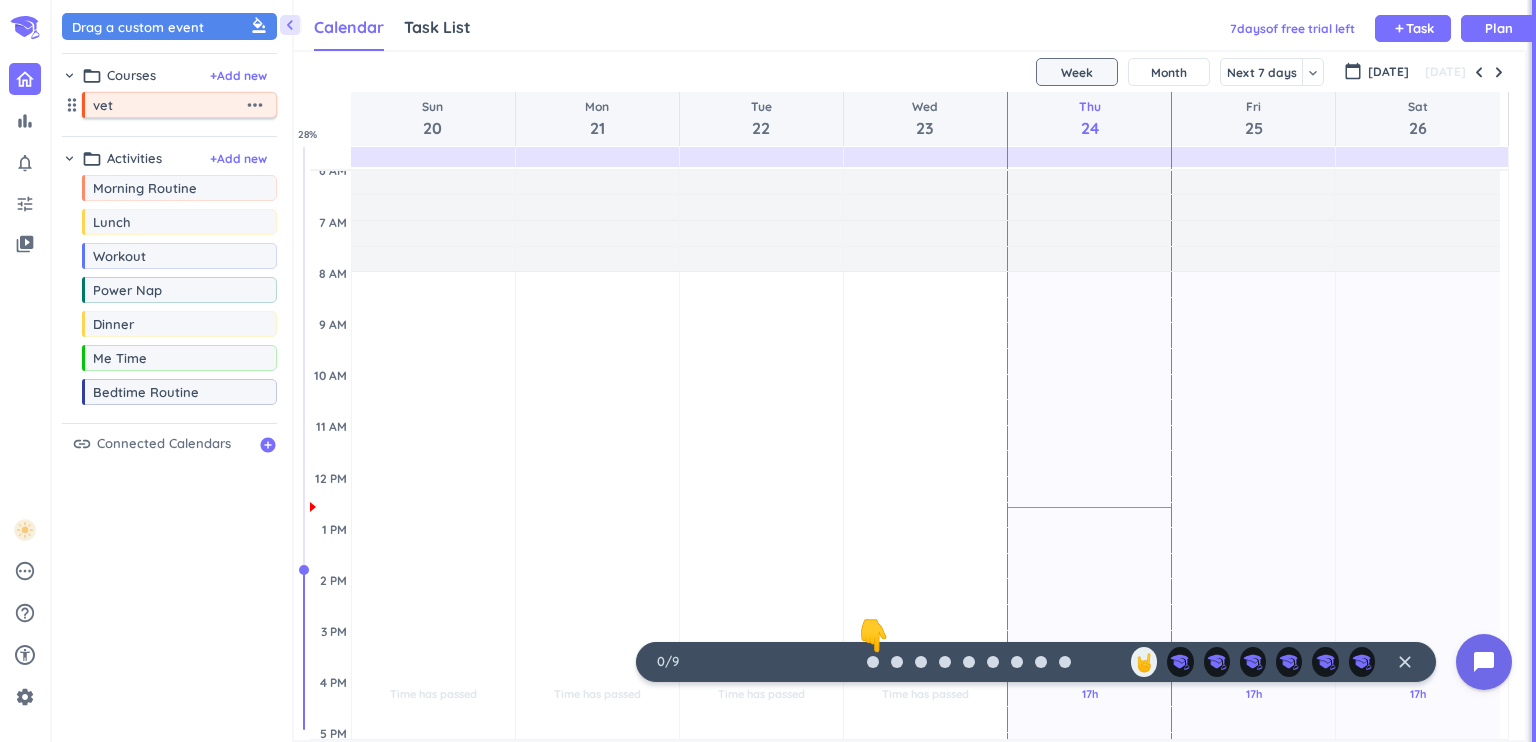 click on "more_horiz" at bounding box center [255, 105] 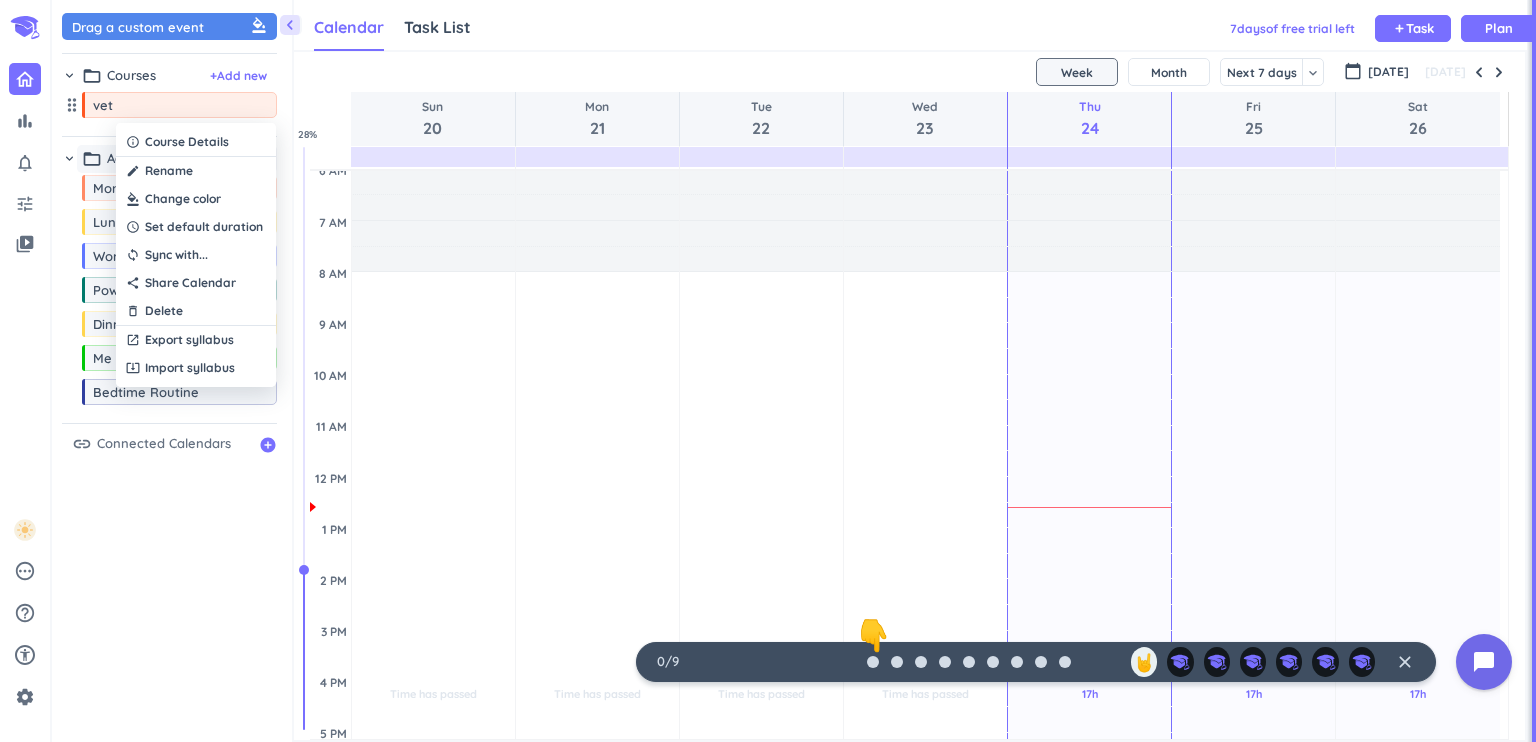 click on "create Rename" at bounding box center (196, 171) 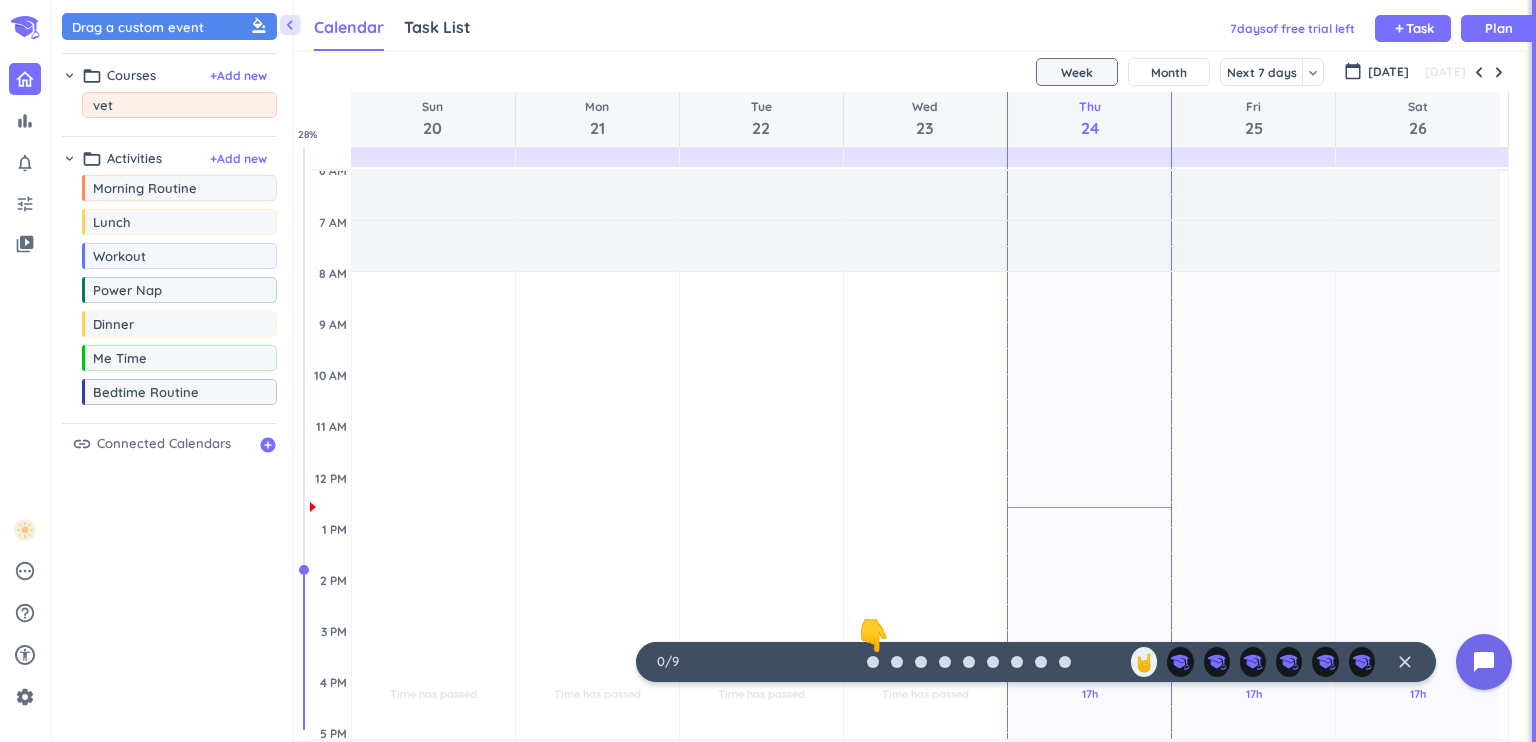 click on "vet" at bounding box center [184, 105] 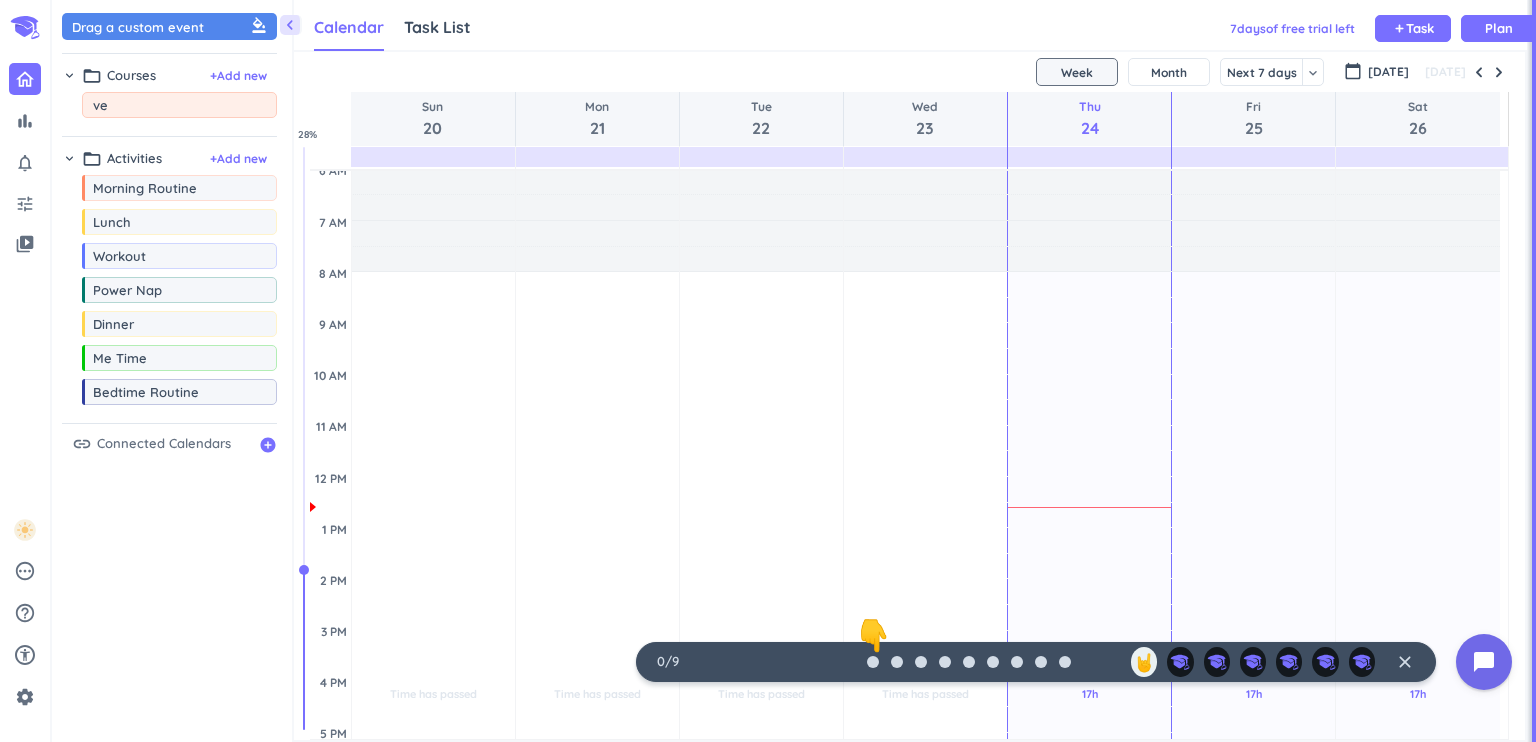 type on "v" 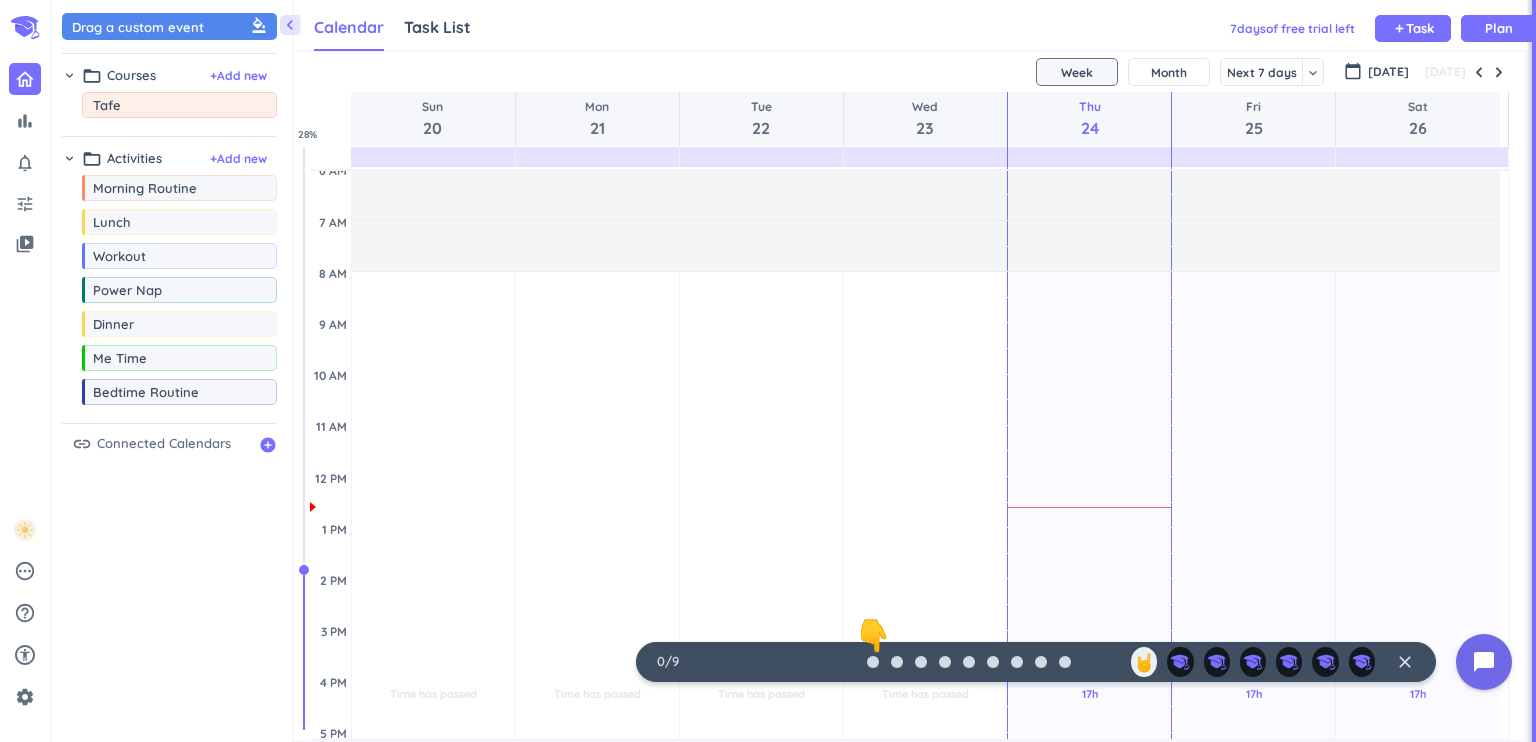 type on "Tafe" 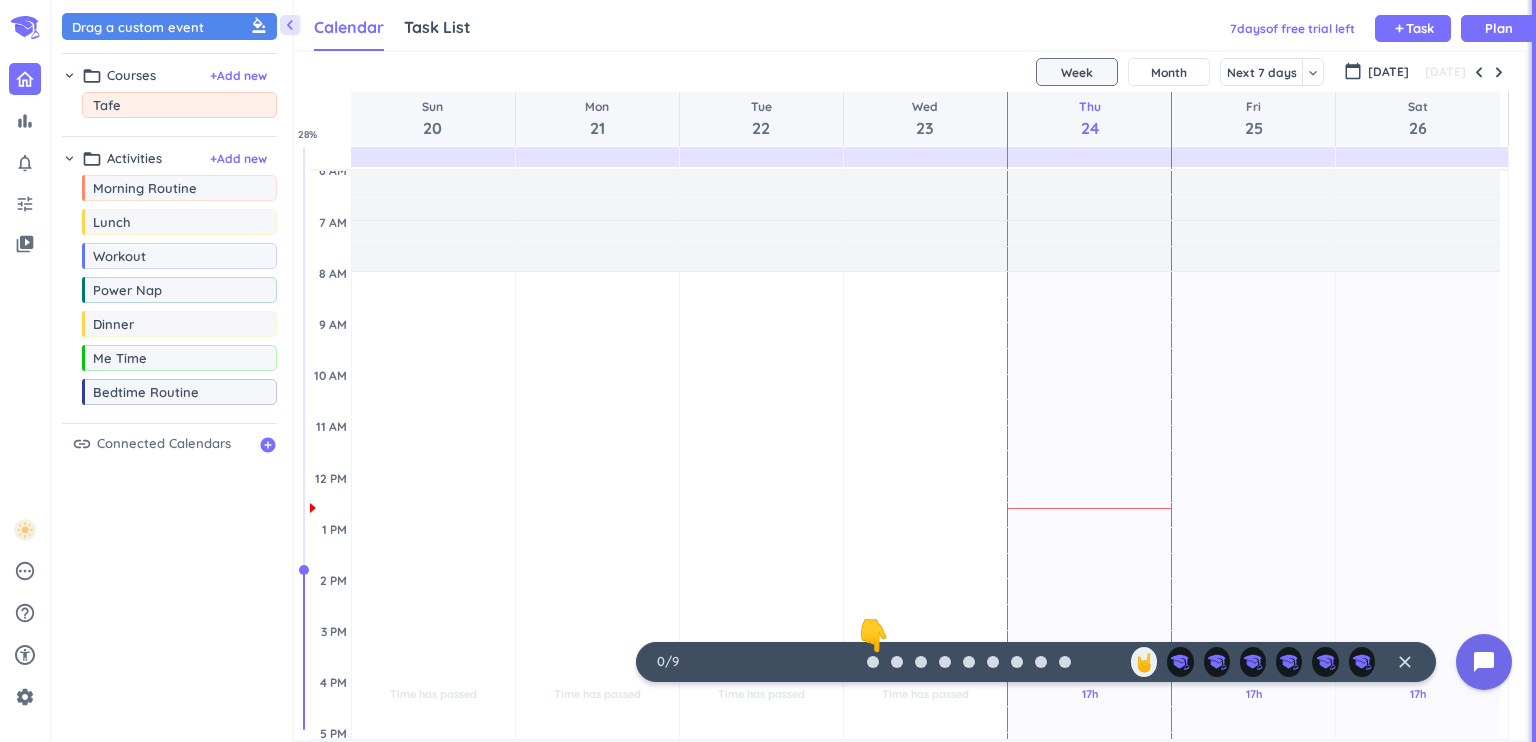 drag, startPoint x: 188, startPoint y: 555, endPoint x: 183, endPoint y: 539, distance: 16.763054 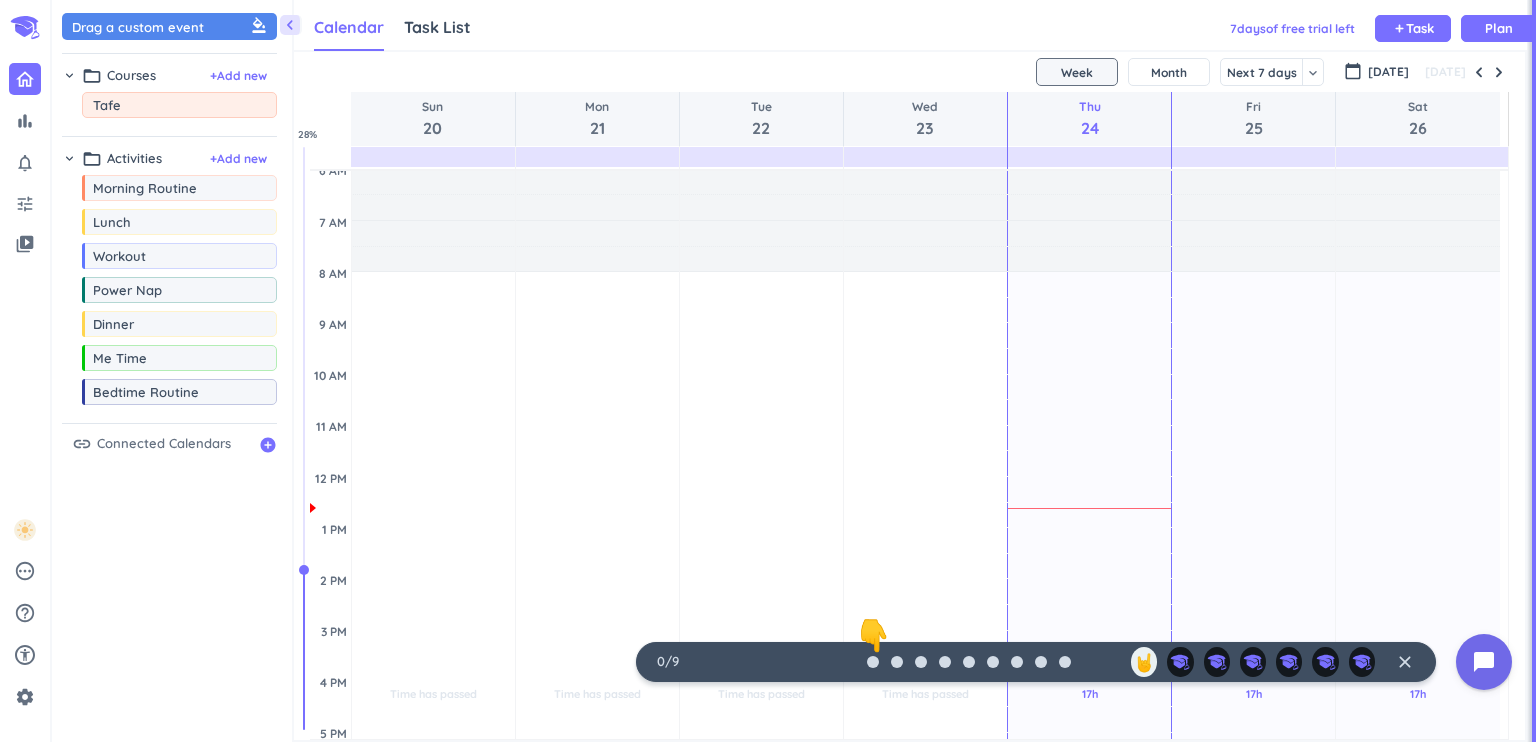 click on "Drag a custom event format_color_fill chevron_right folder_open Courses   +  Add new Tafe chevron_right folder_open Activities   +  Add new drag_indicator Morning Routine more_horiz drag_indicator Lunch more_horiz drag_indicator Workout more_horiz drag_indicator Power Nap more_horiz drag_indicator Dinner more_horiz drag_indicator Me Time more_horiz drag_indicator Bedtime Routine more_horiz link Connected Calendars add_circle" at bounding box center [172, 376] 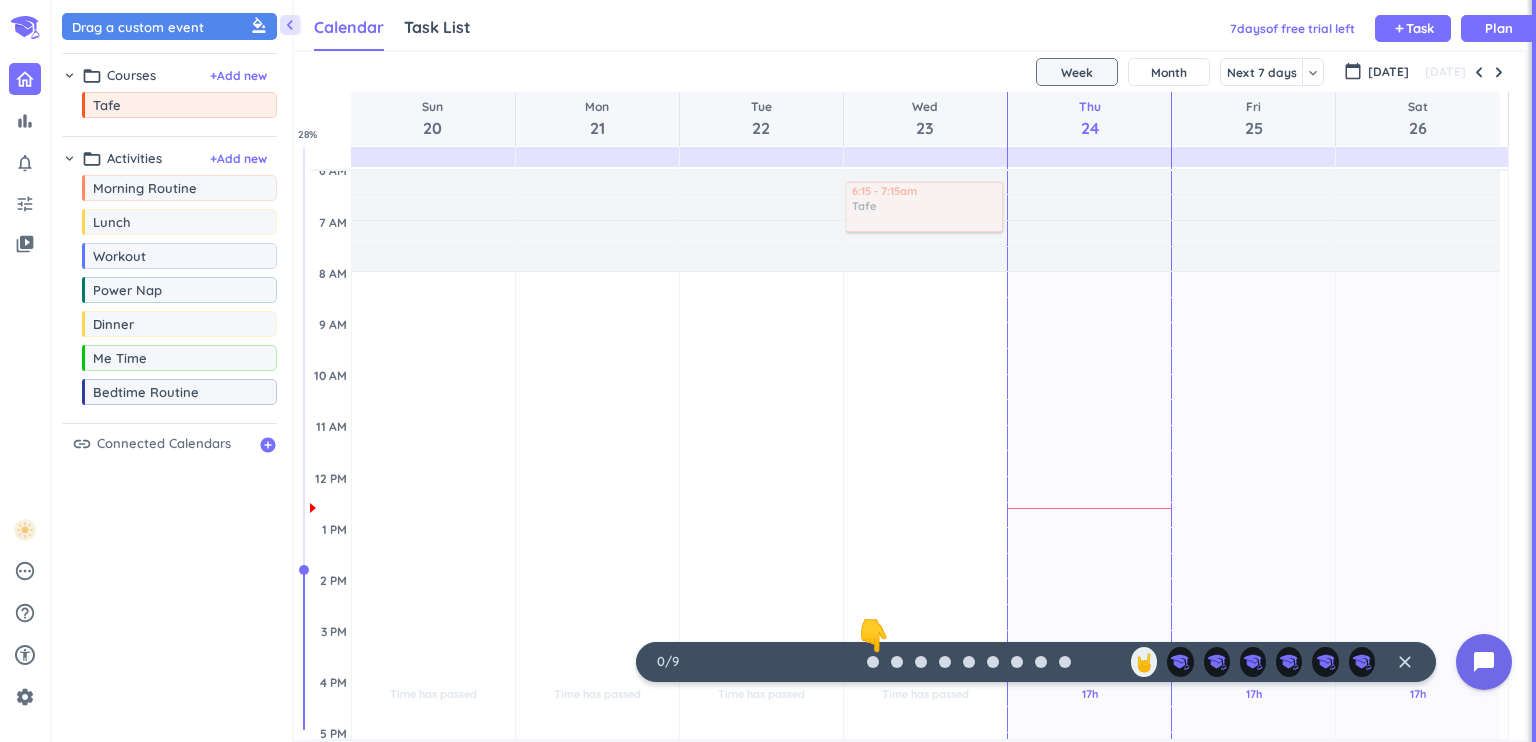 scroll, scrollTop: 0, scrollLeft: 0, axis: both 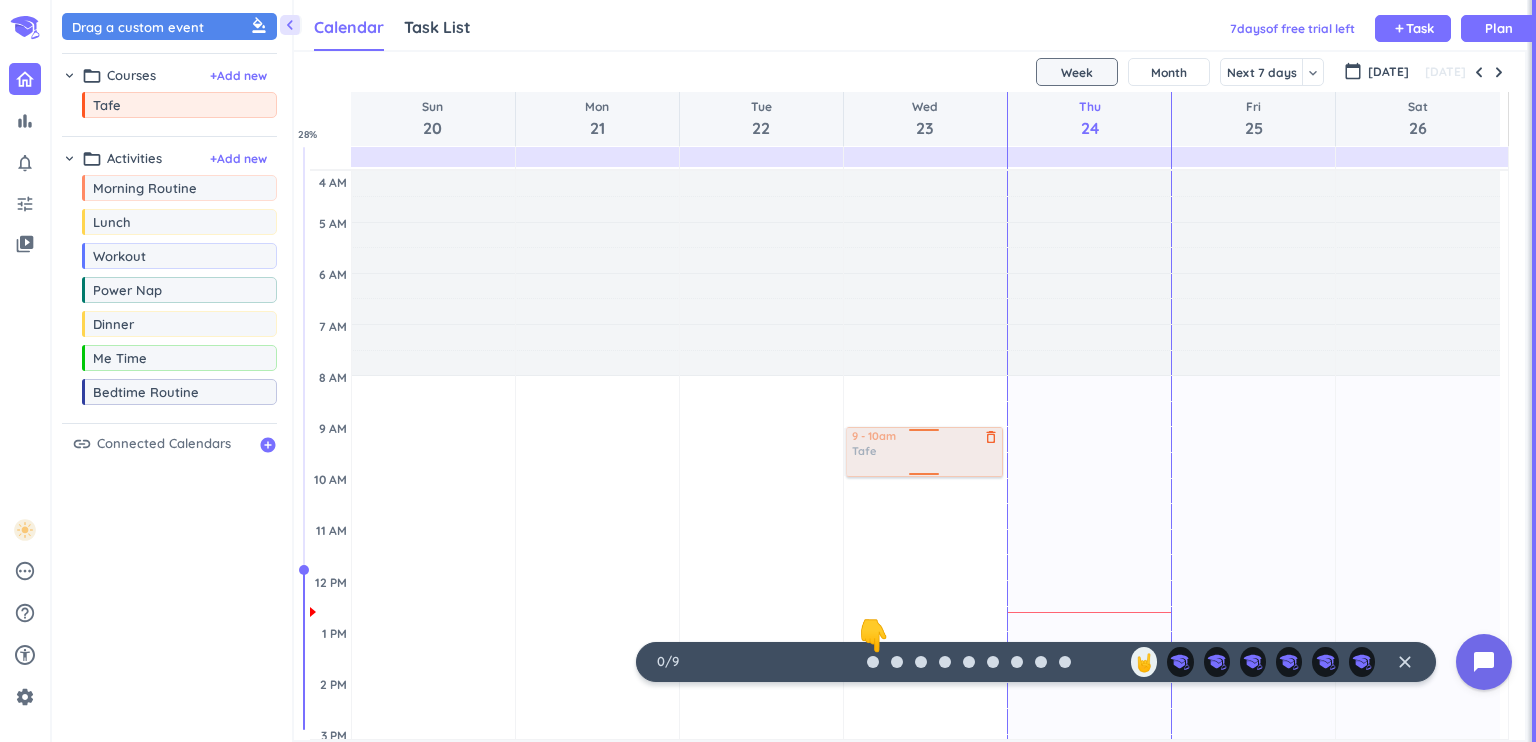 drag, startPoint x: 210, startPoint y: 97, endPoint x: 988, endPoint y: 428, distance: 845.48505 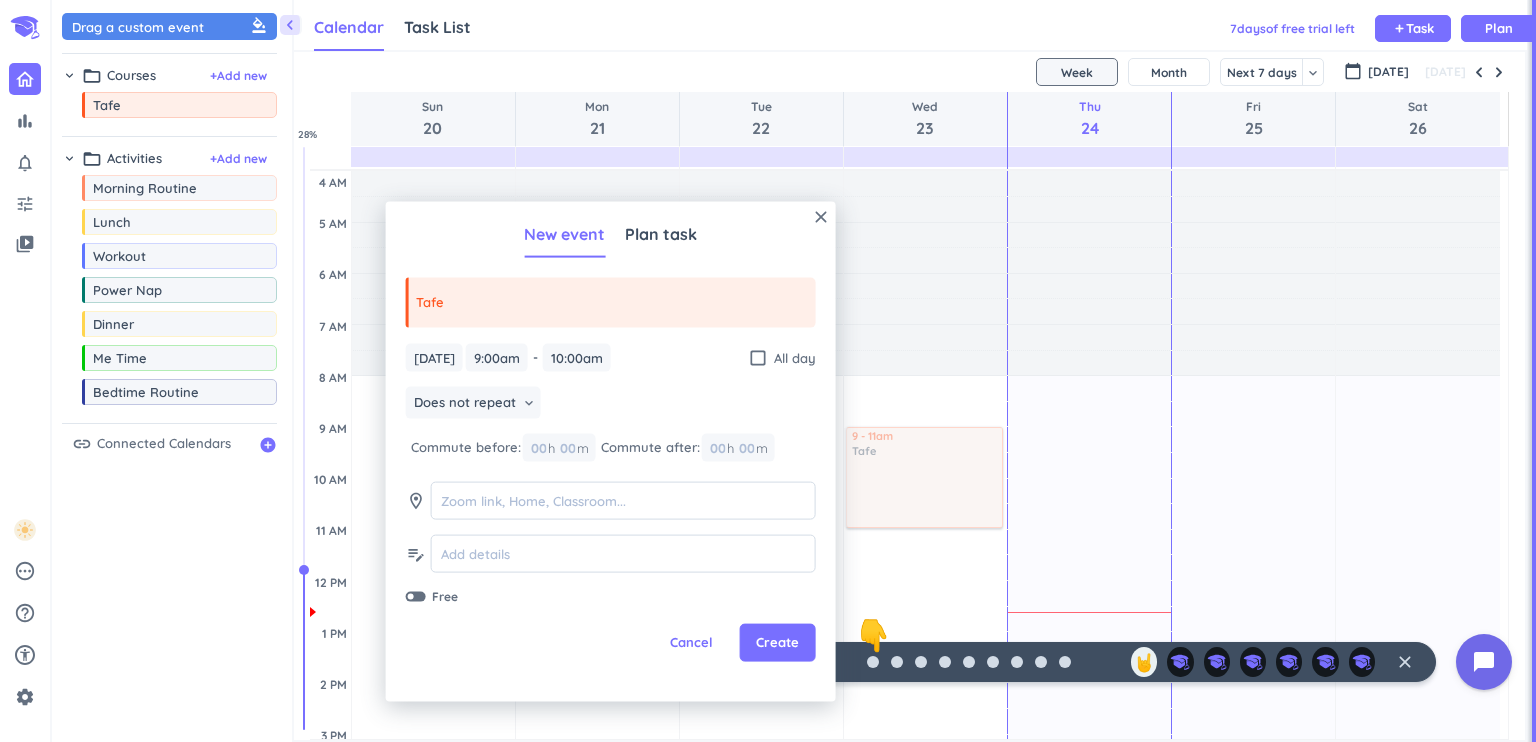 drag, startPoint x: 924, startPoint y: 479, endPoint x: 948, endPoint y: 612, distance: 135.14807 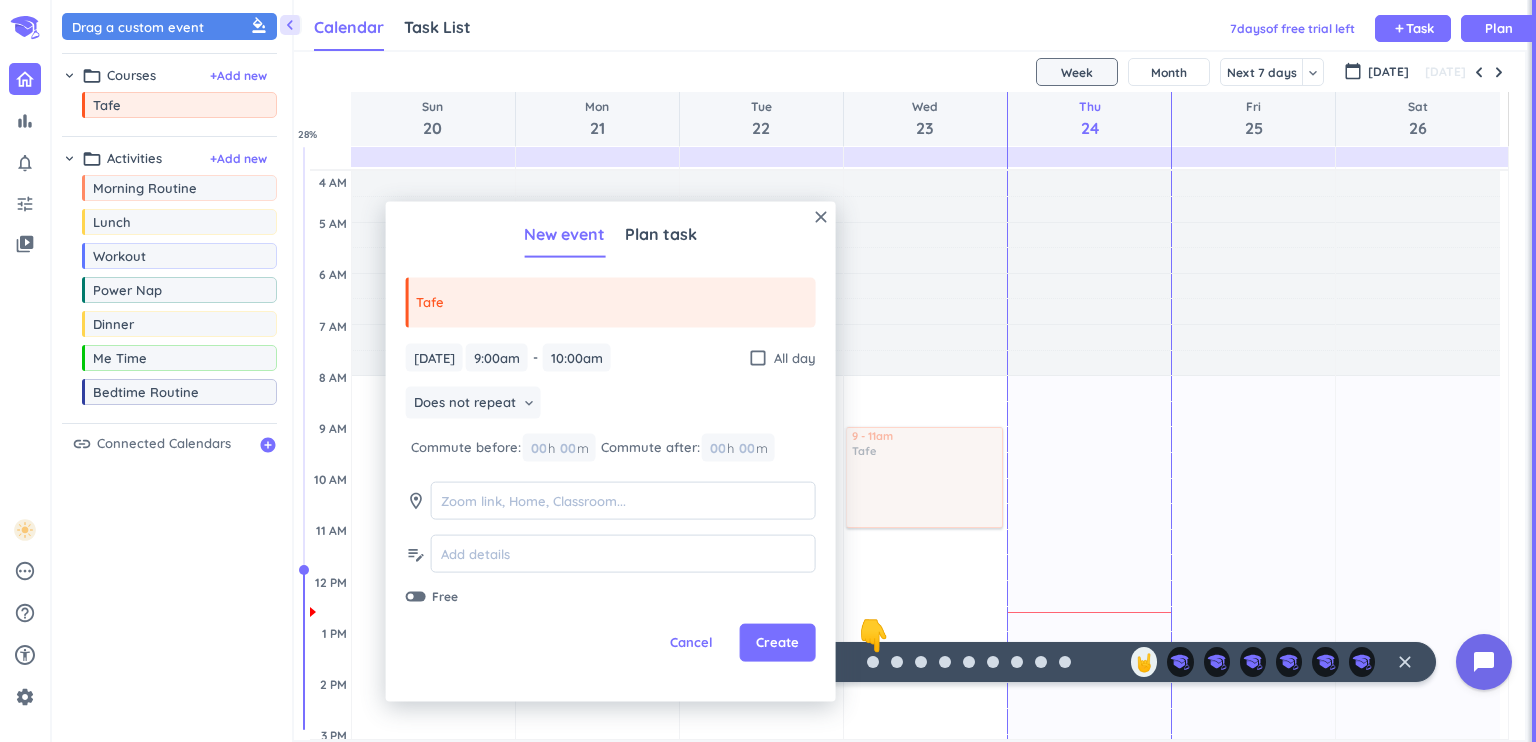click on "Time has passed Past due Plan Adjust Awake Time Adjust Awake Time 9 - 10am Tafe  delete_outline 9 - 11am Tafe  delete_outline" at bounding box center (925, 785) 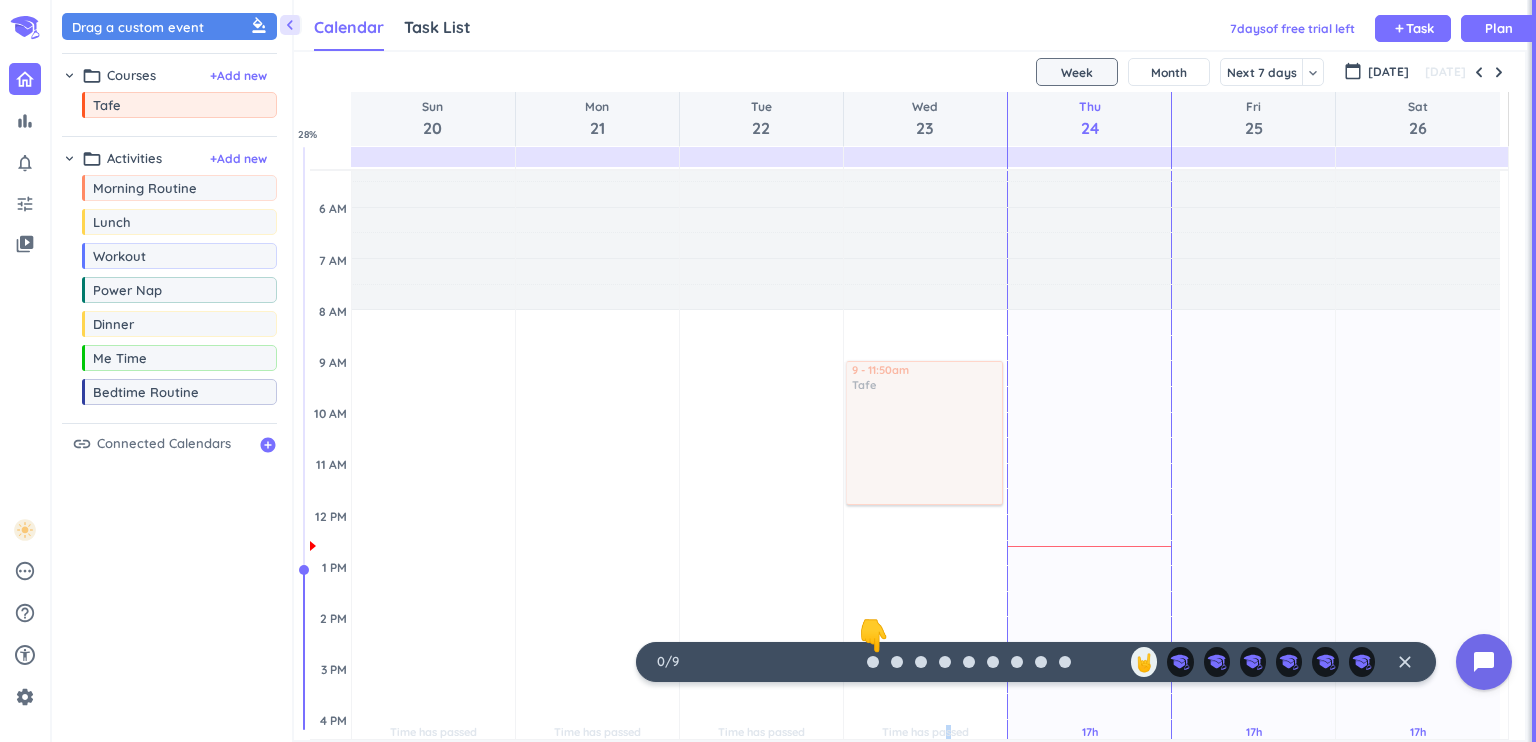 scroll, scrollTop: 200, scrollLeft: 0, axis: vertical 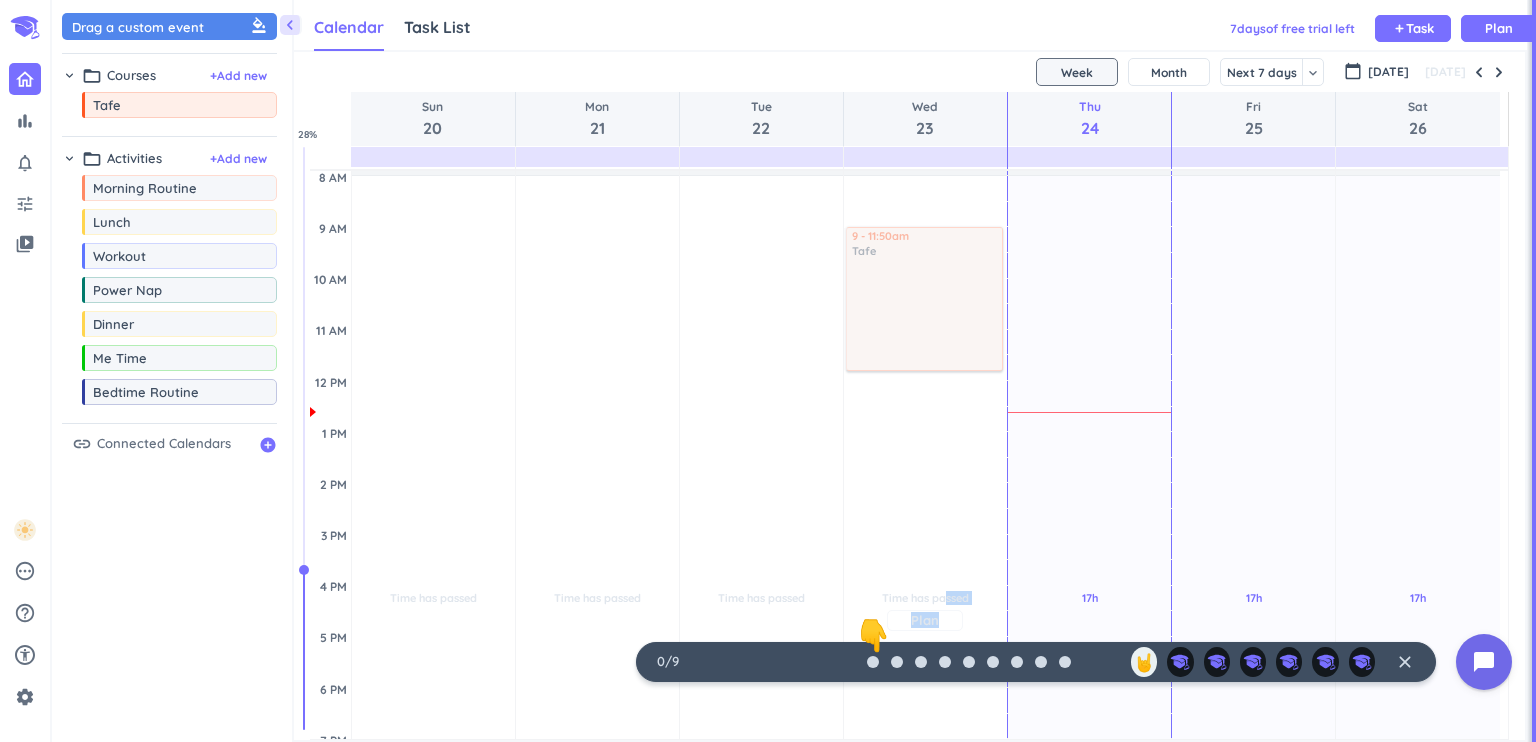 drag, startPoint x: 948, startPoint y: 612, endPoint x: 941, endPoint y: 587, distance: 25.96151 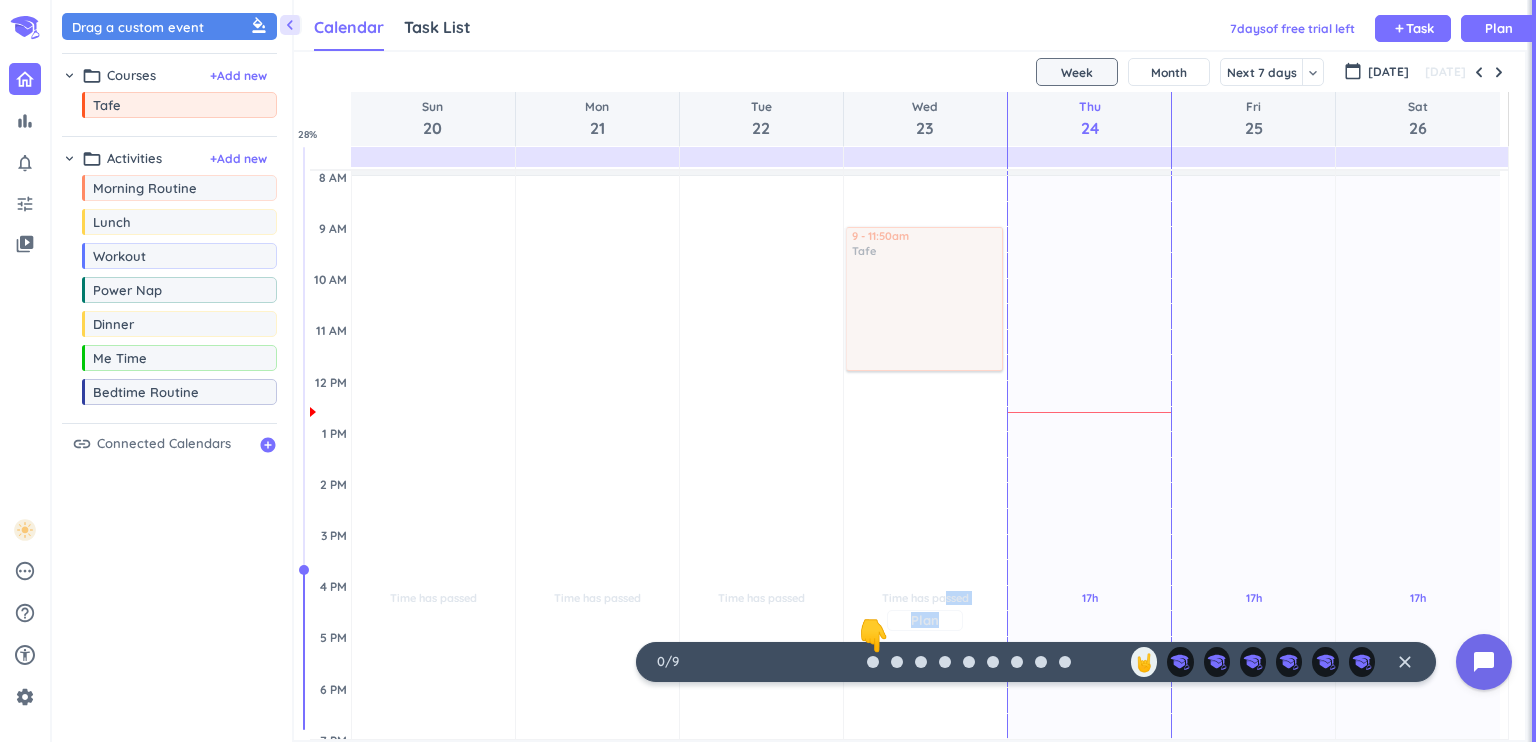 click on "Time has passed Past due Plan" at bounding box center [925, 611] 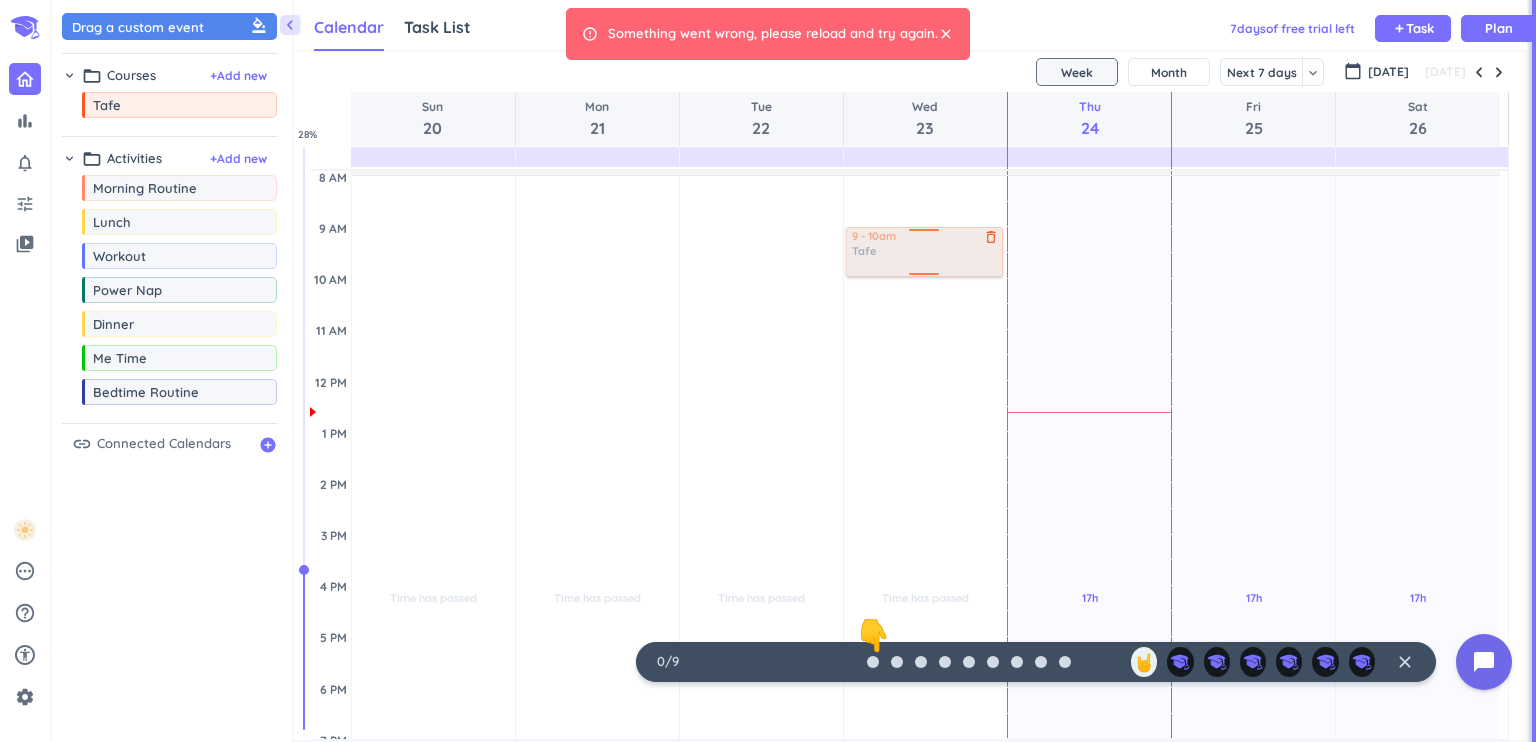 click at bounding box center [923, 252] 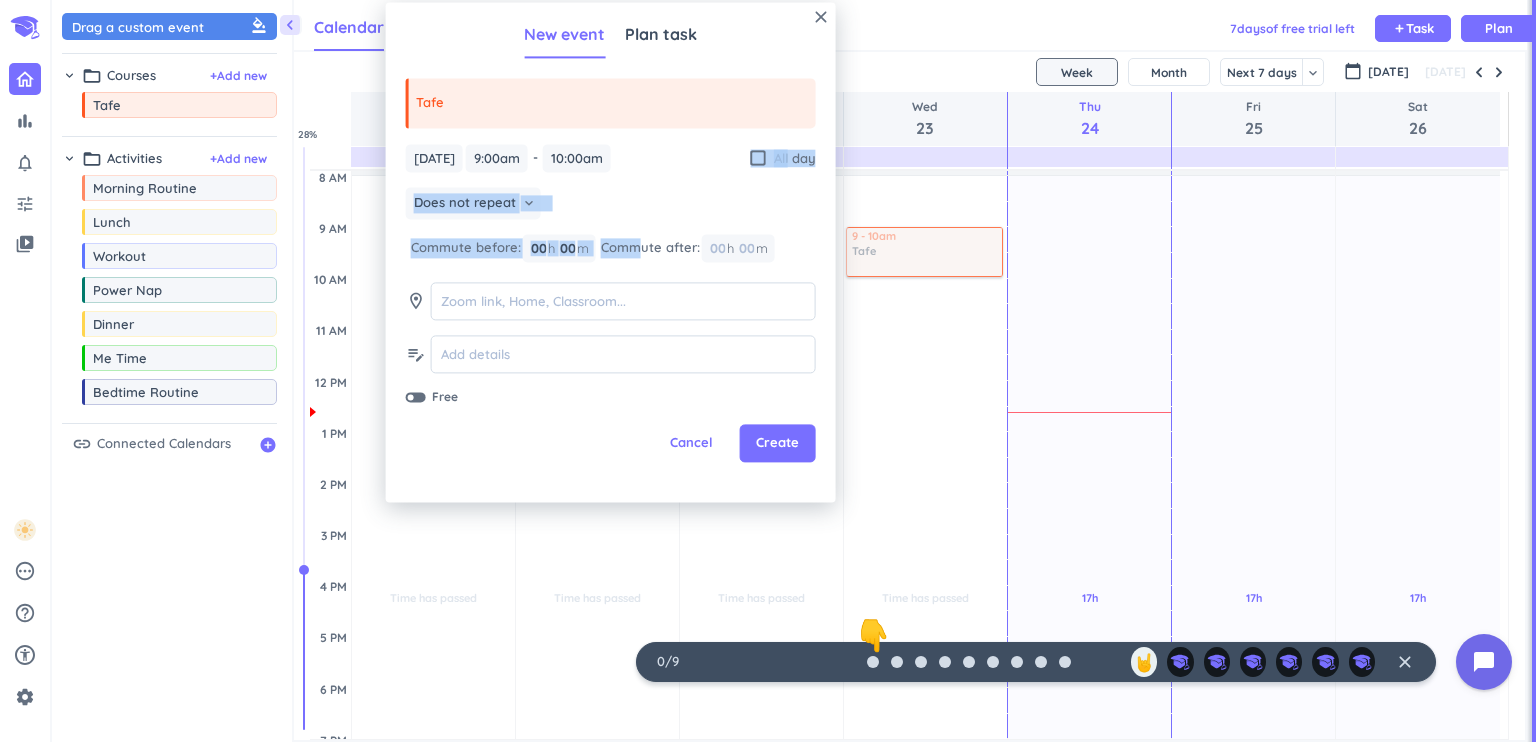 drag, startPoint x: 750, startPoint y: 158, endPoint x: 559, endPoint y: 199, distance: 195.35097 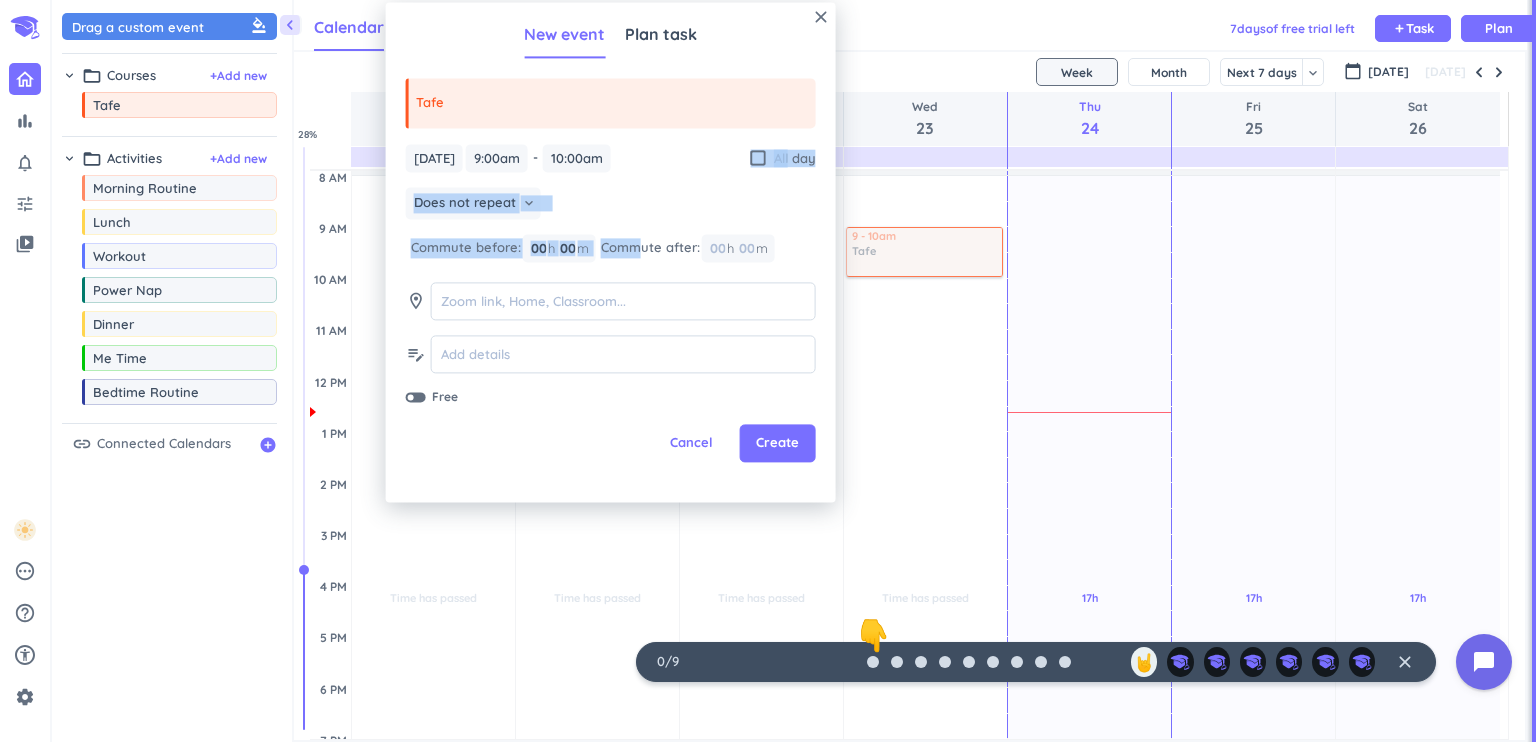click on "[DATE] [DATE]   9:00am 9:00am - 10:00am 10:00am check_box_outline_blank All day Does not repeat keyboard_arrow_down Commute before: 00 h 00 m Commute after: 00 h 00 m room edit_note Free" at bounding box center (611, 275) 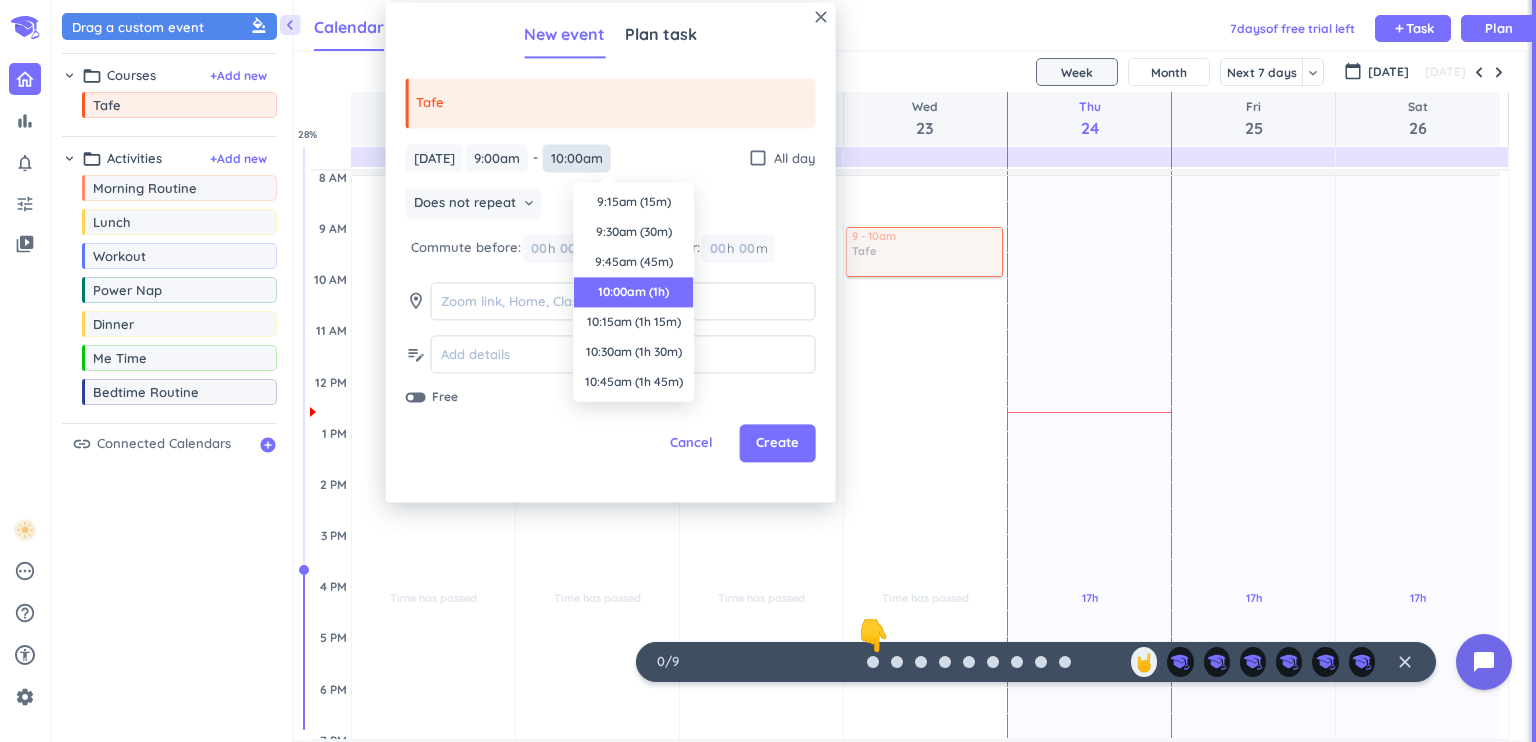 click on "10:00am" at bounding box center [577, 158] 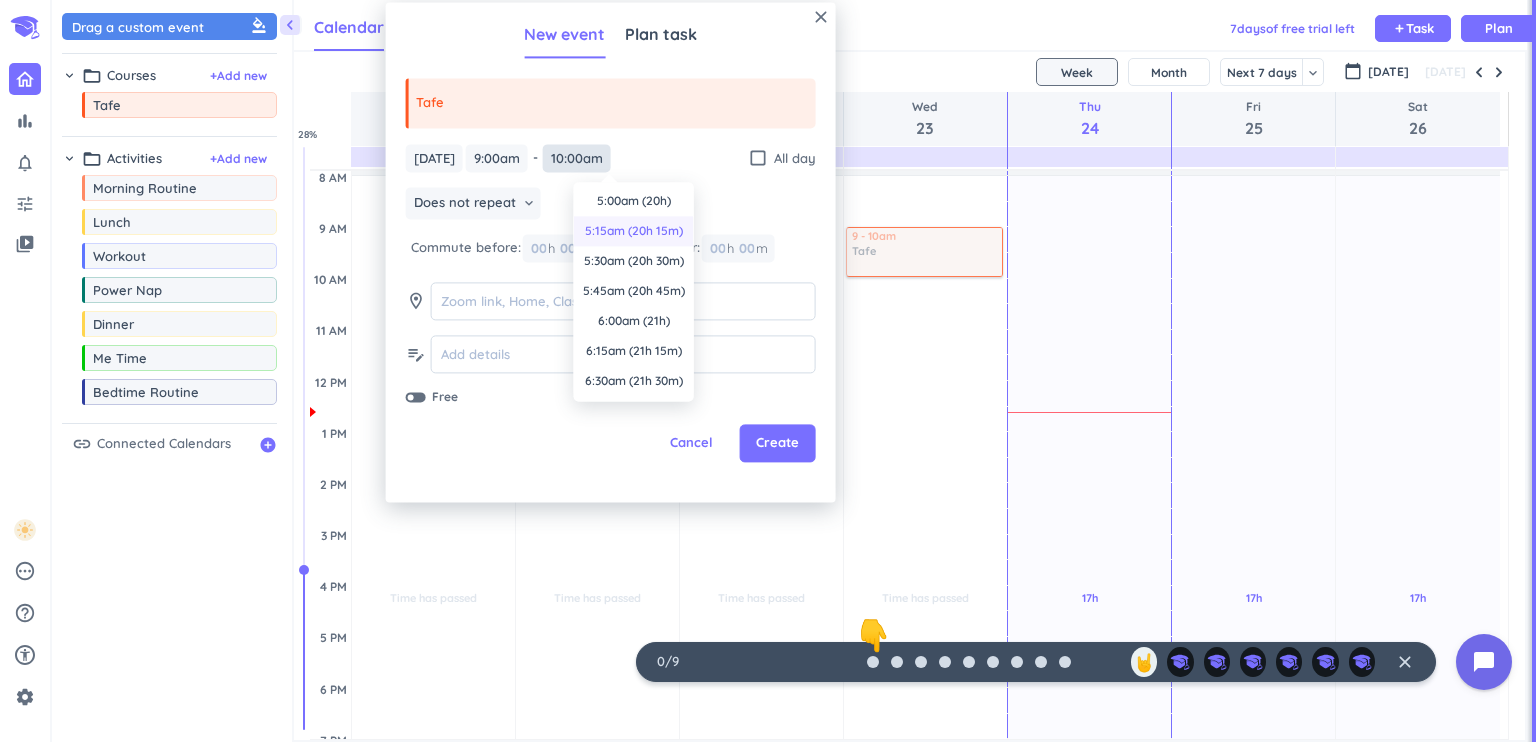 scroll, scrollTop: 2271, scrollLeft: 0, axis: vertical 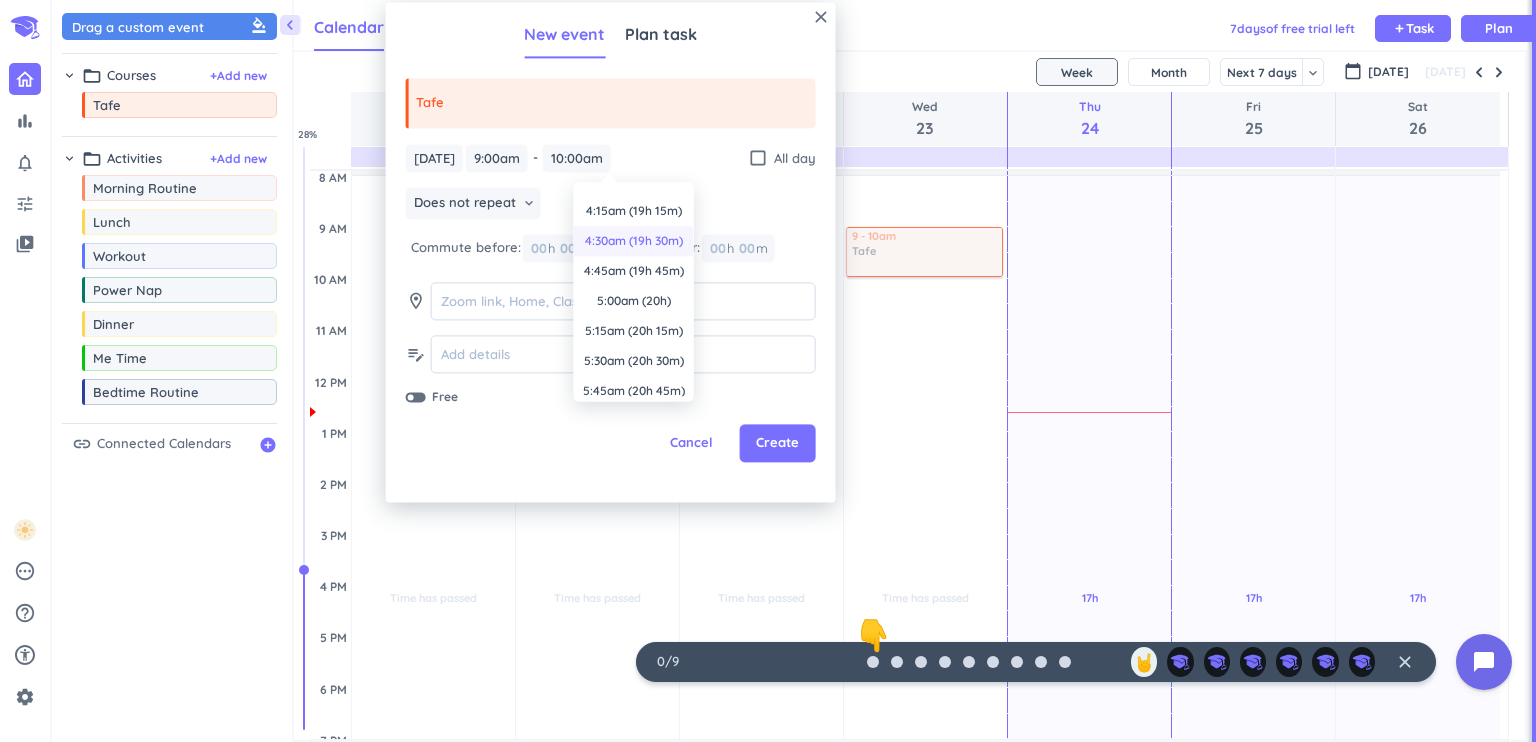 click on "4:30am (19h 30m)" at bounding box center [634, 241] 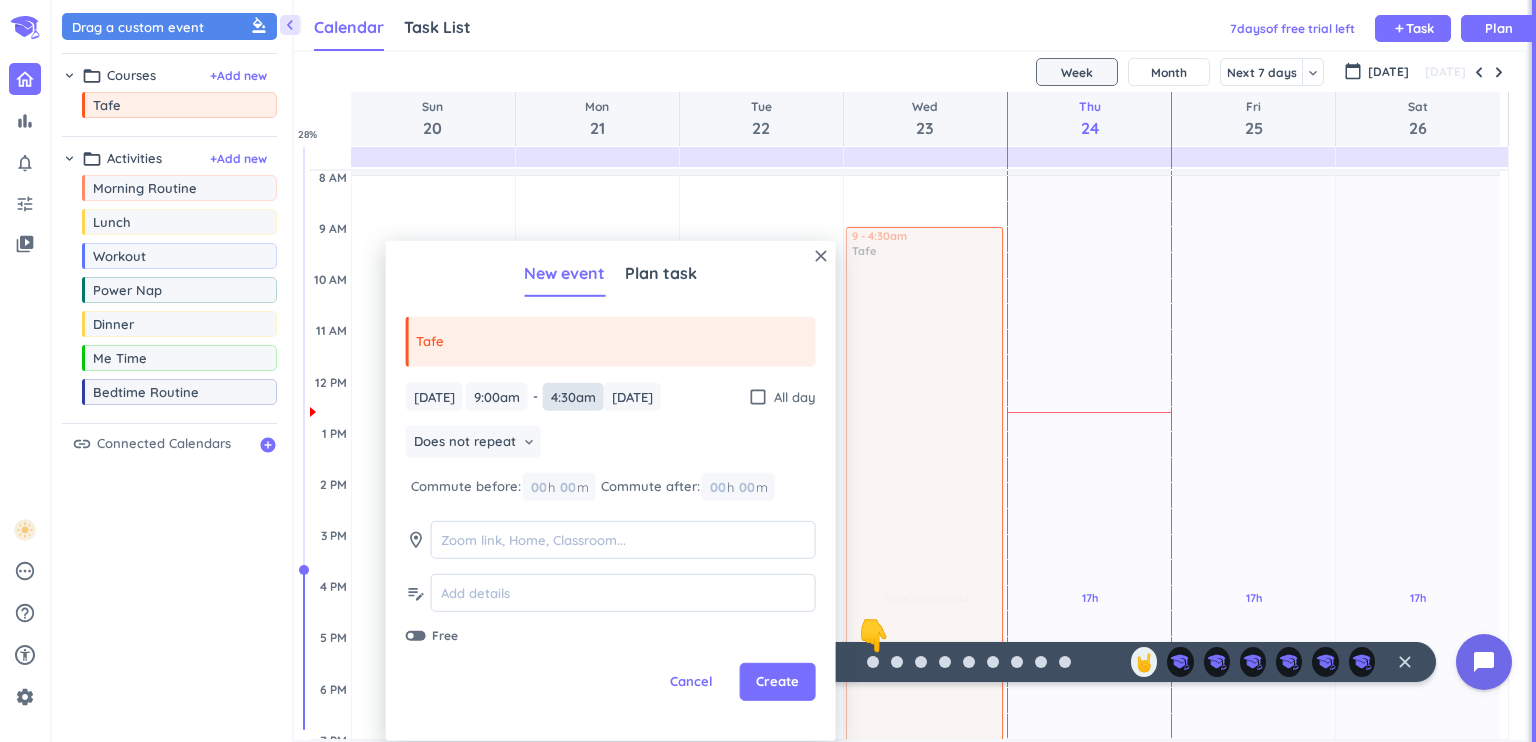 click on "4:30am" at bounding box center (573, 396) 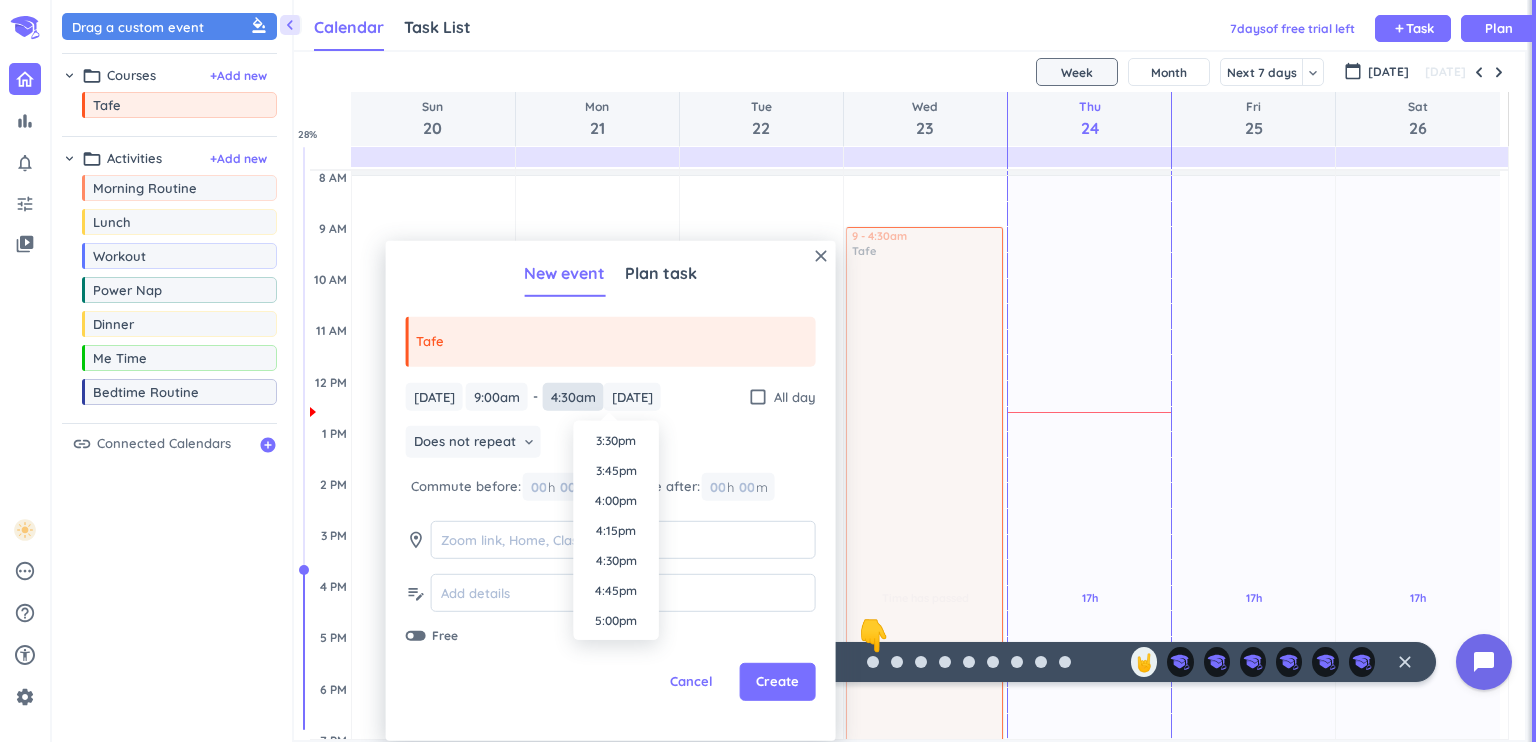 scroll, scrollTop: 1900, scrollLeft: 0, axis: vertical 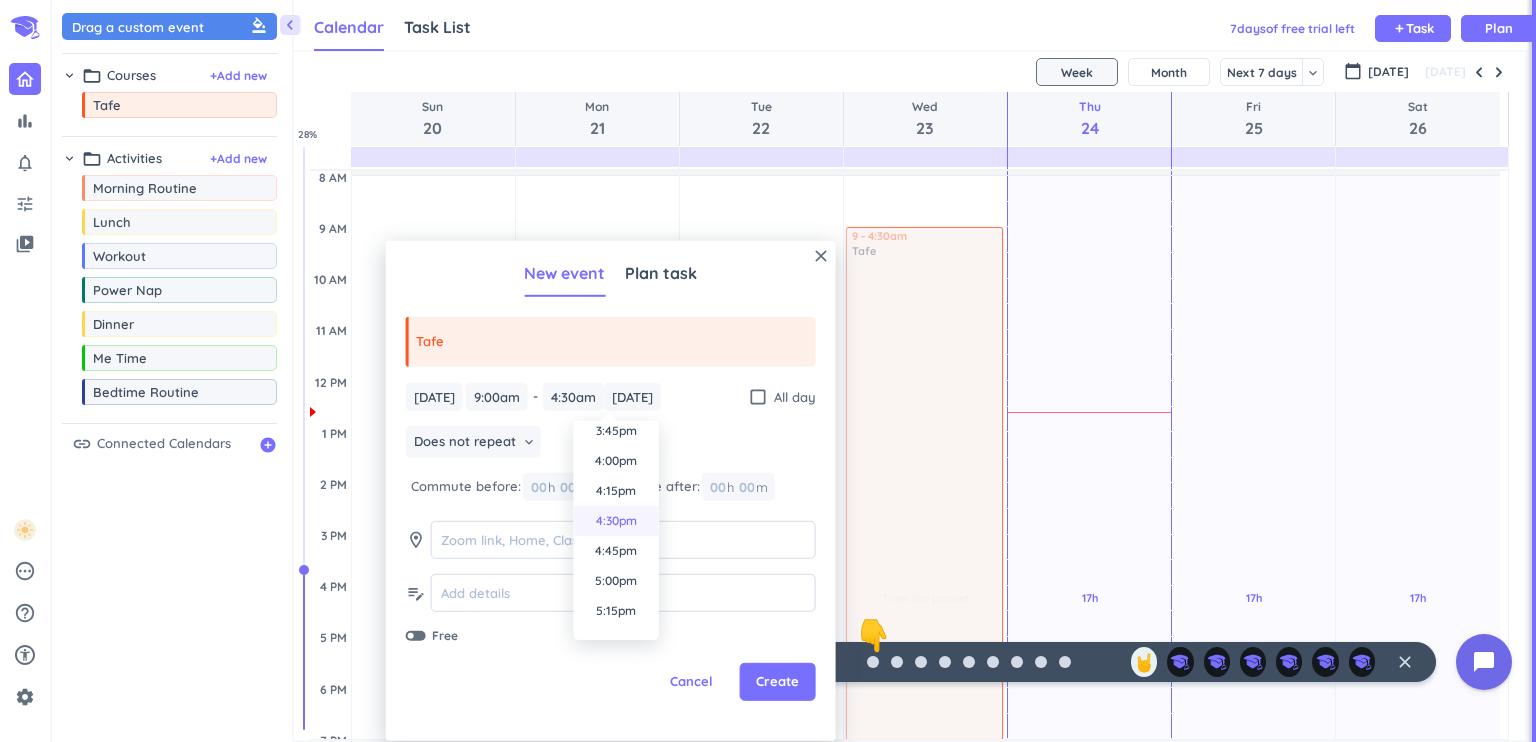 click on "4:30pm" at bounding box center [616, 521] 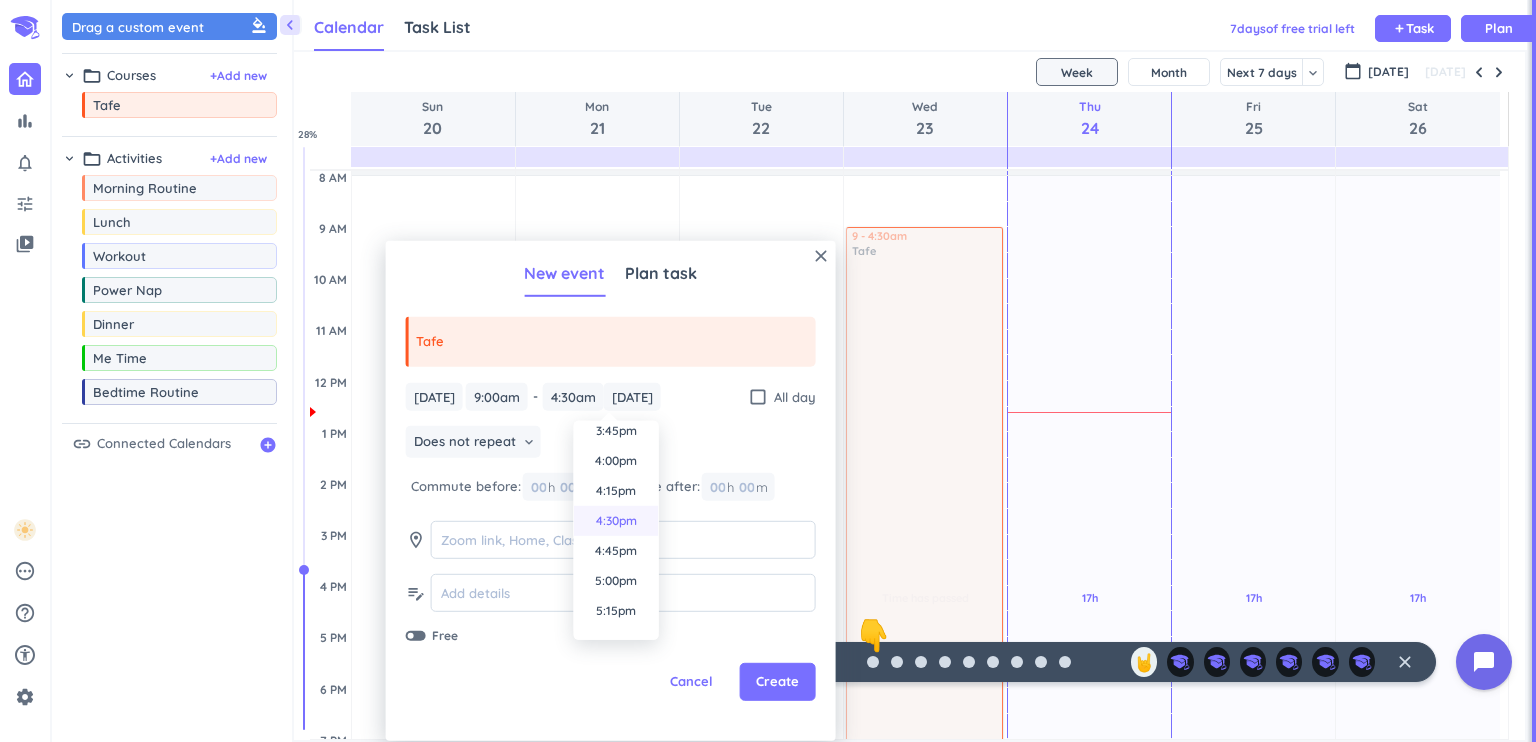 type on "4:30pm" 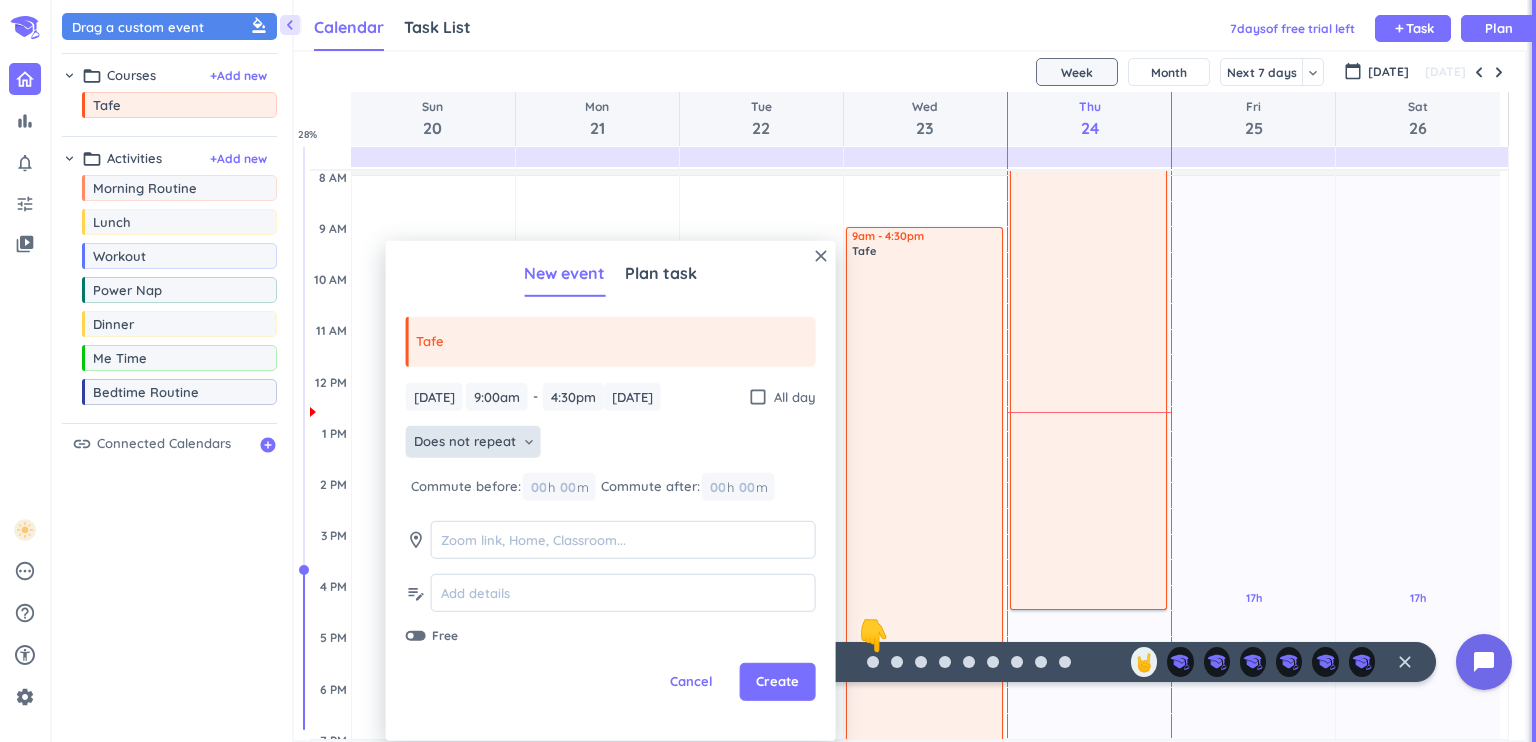 click on "Does not repeat" at bounding box center [465, 442] 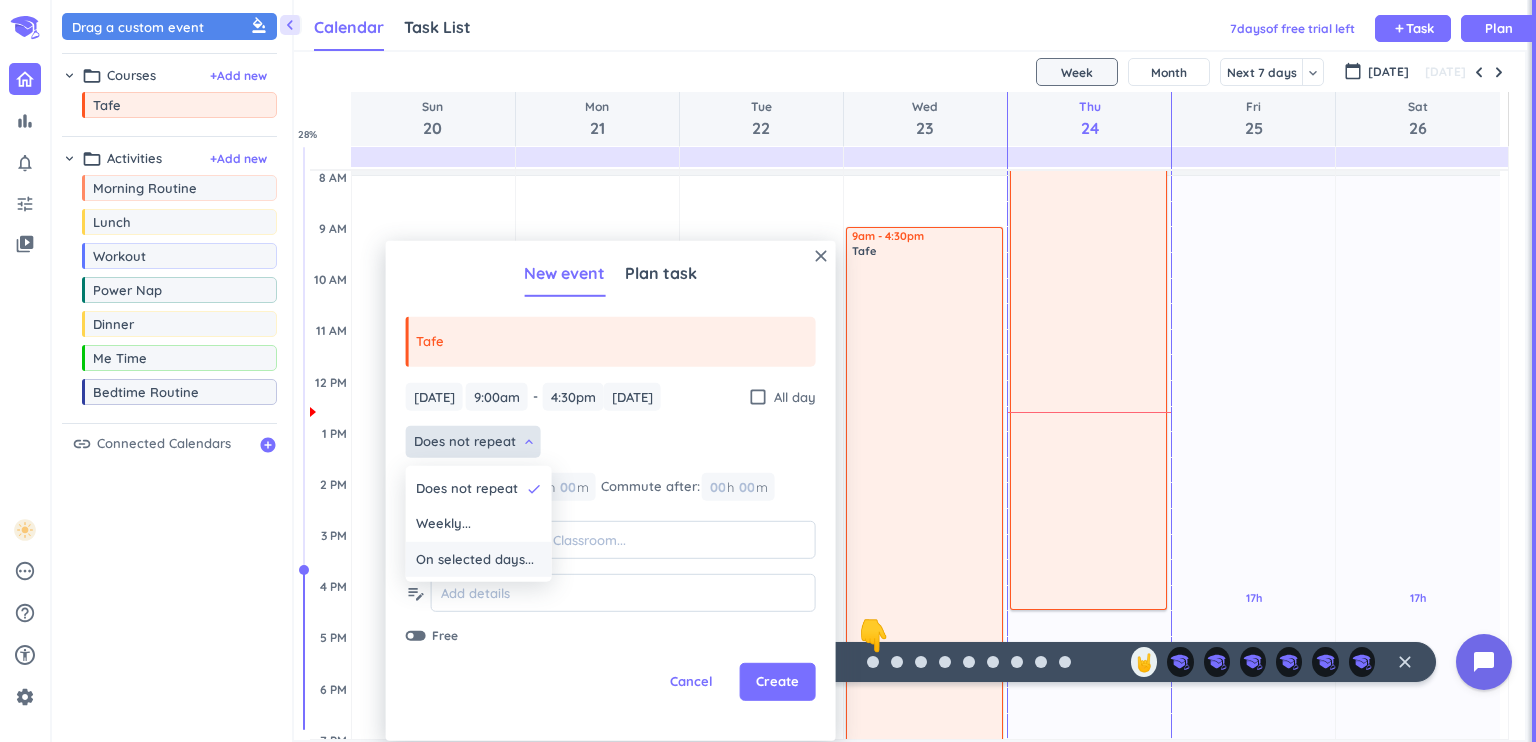 click on "On selected days..." at bounding box center (475, 560) 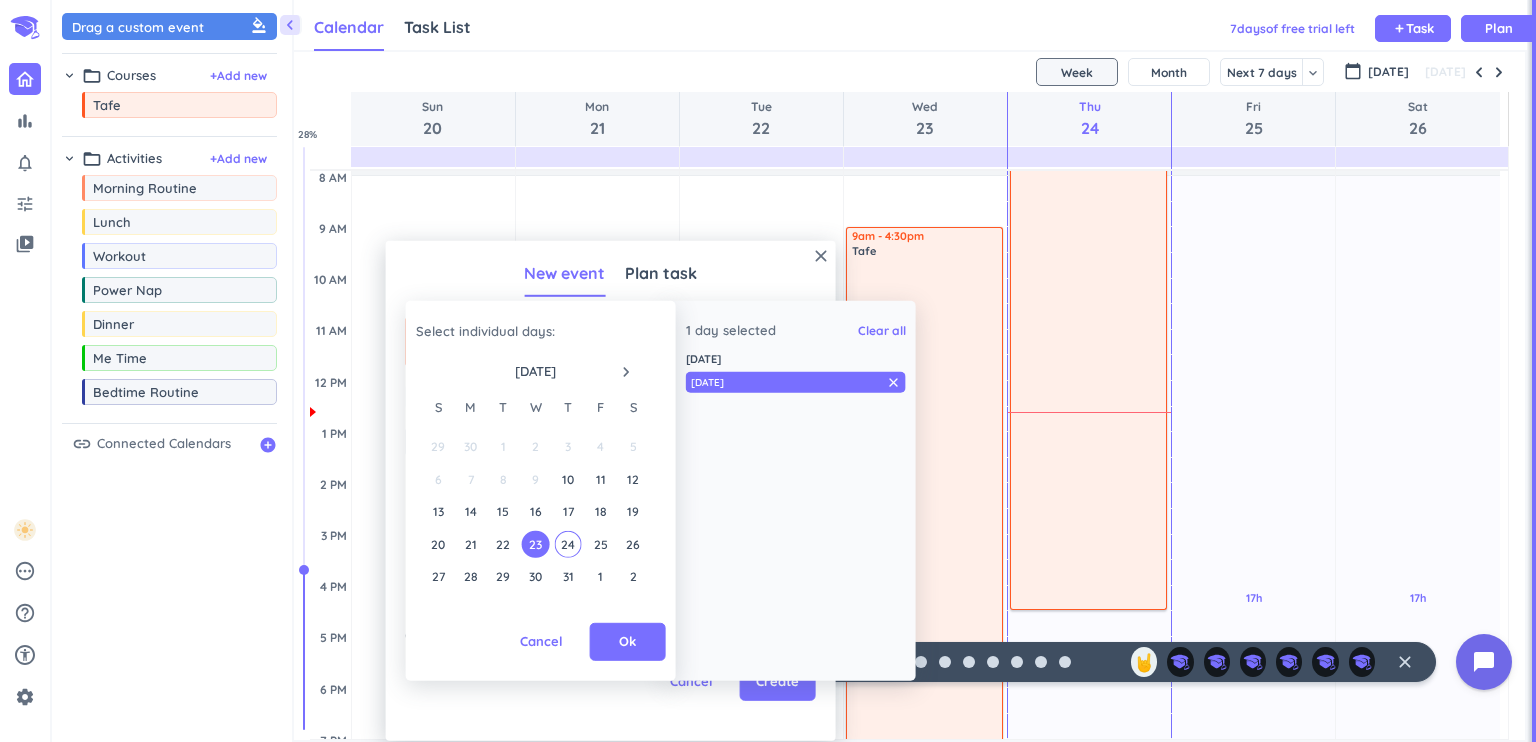 click on "27 28 29 30 31 1 2" at bounding box center [535, 576] 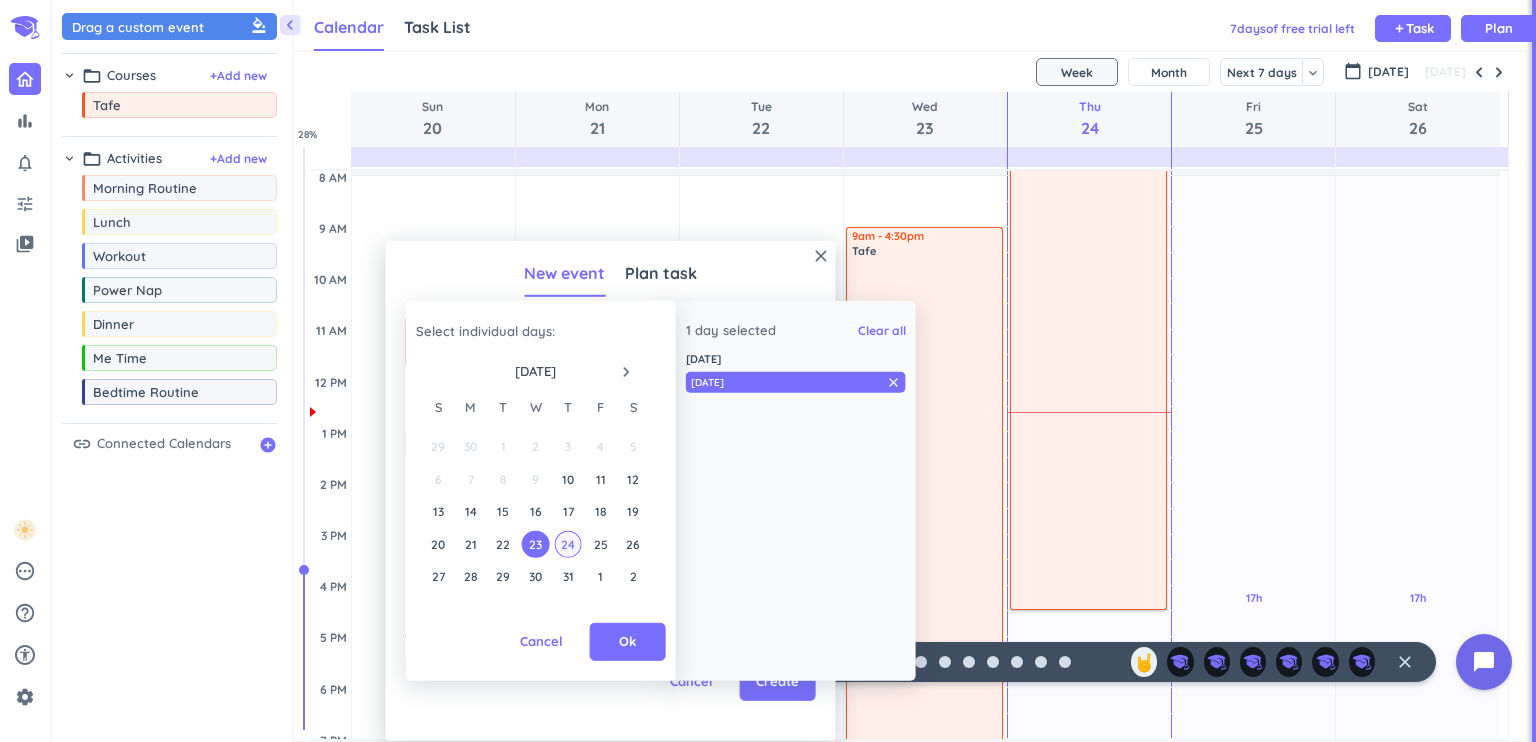 click on "24" at bounding box center (568, 543) 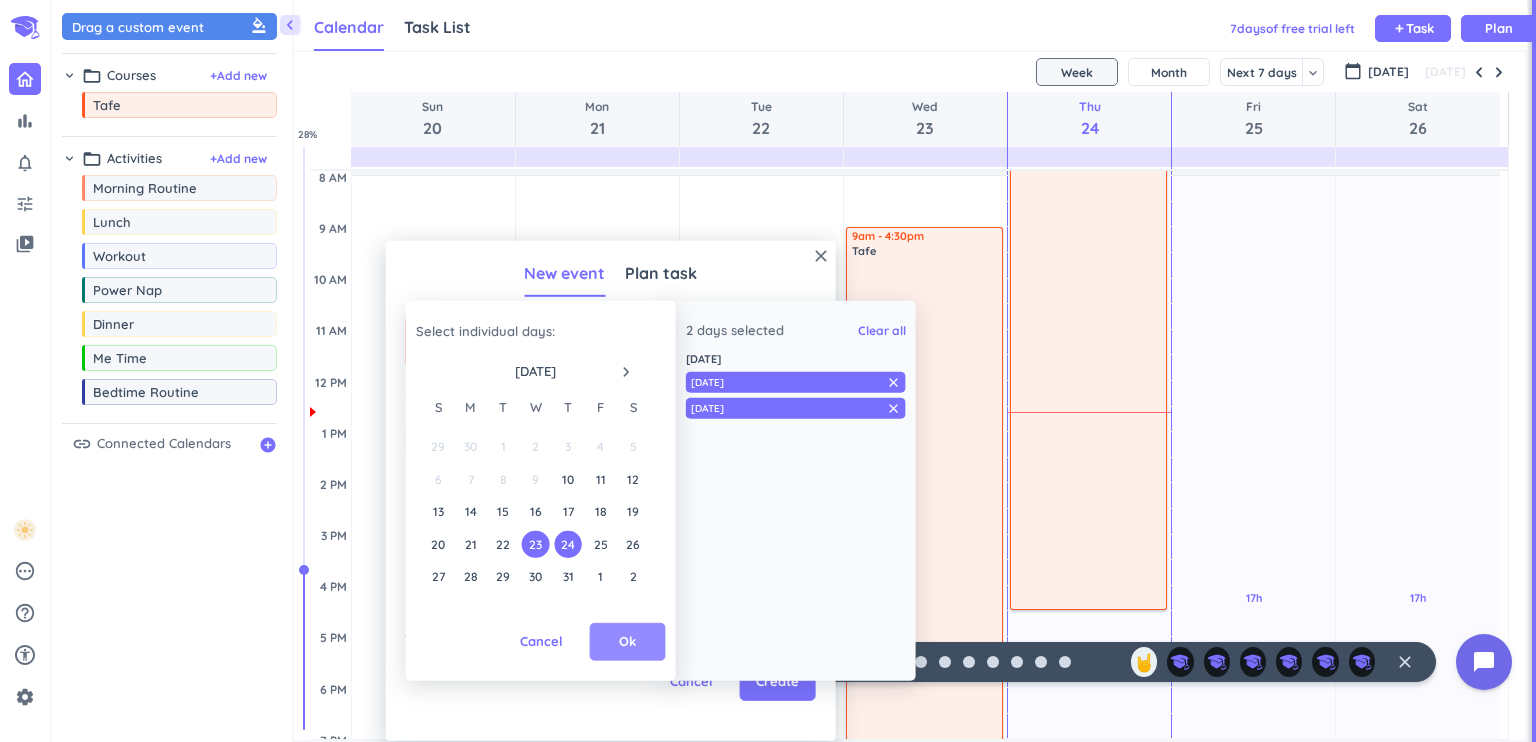 click on "Ok" at bounding box center [627, 642] 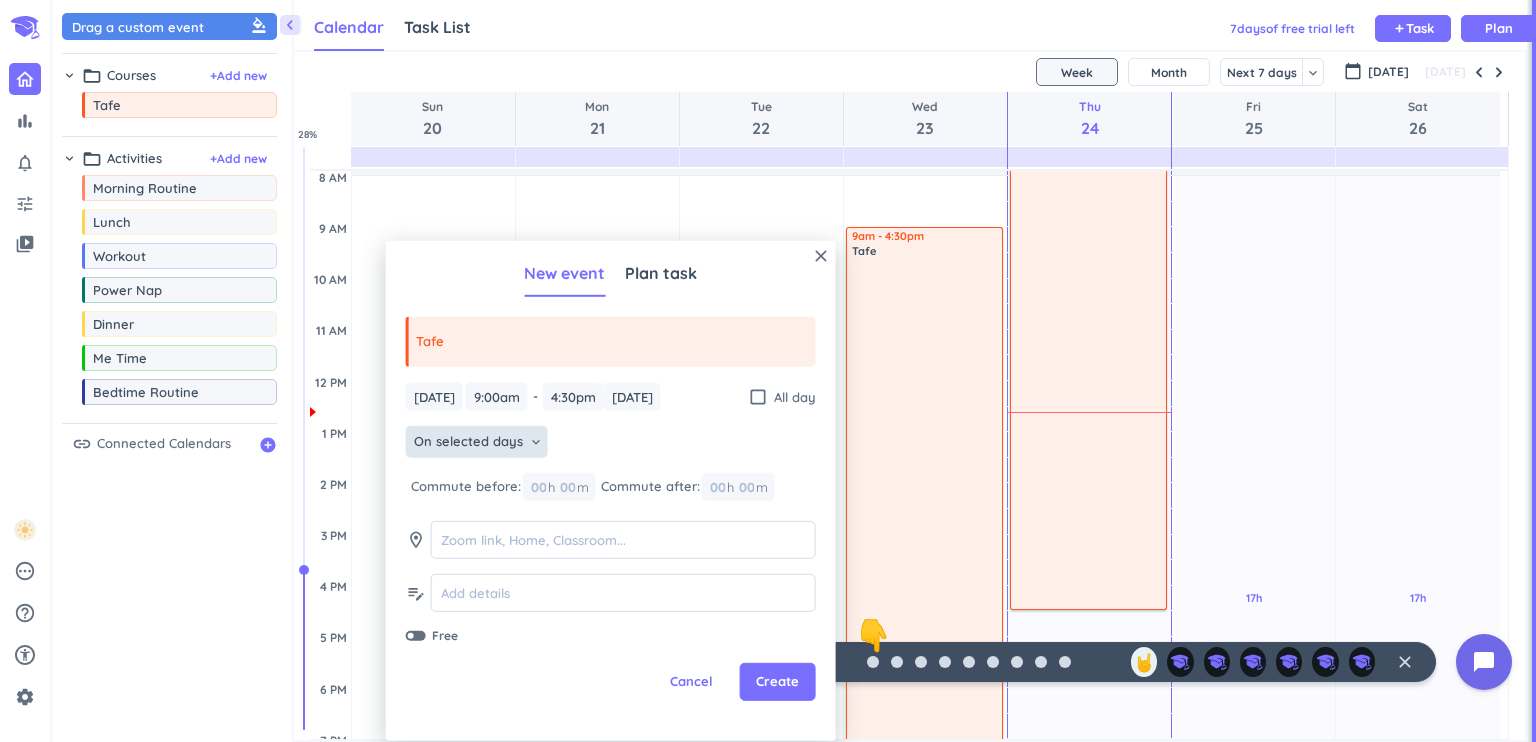 click on "On selected days" at bounding box center [468, 442] 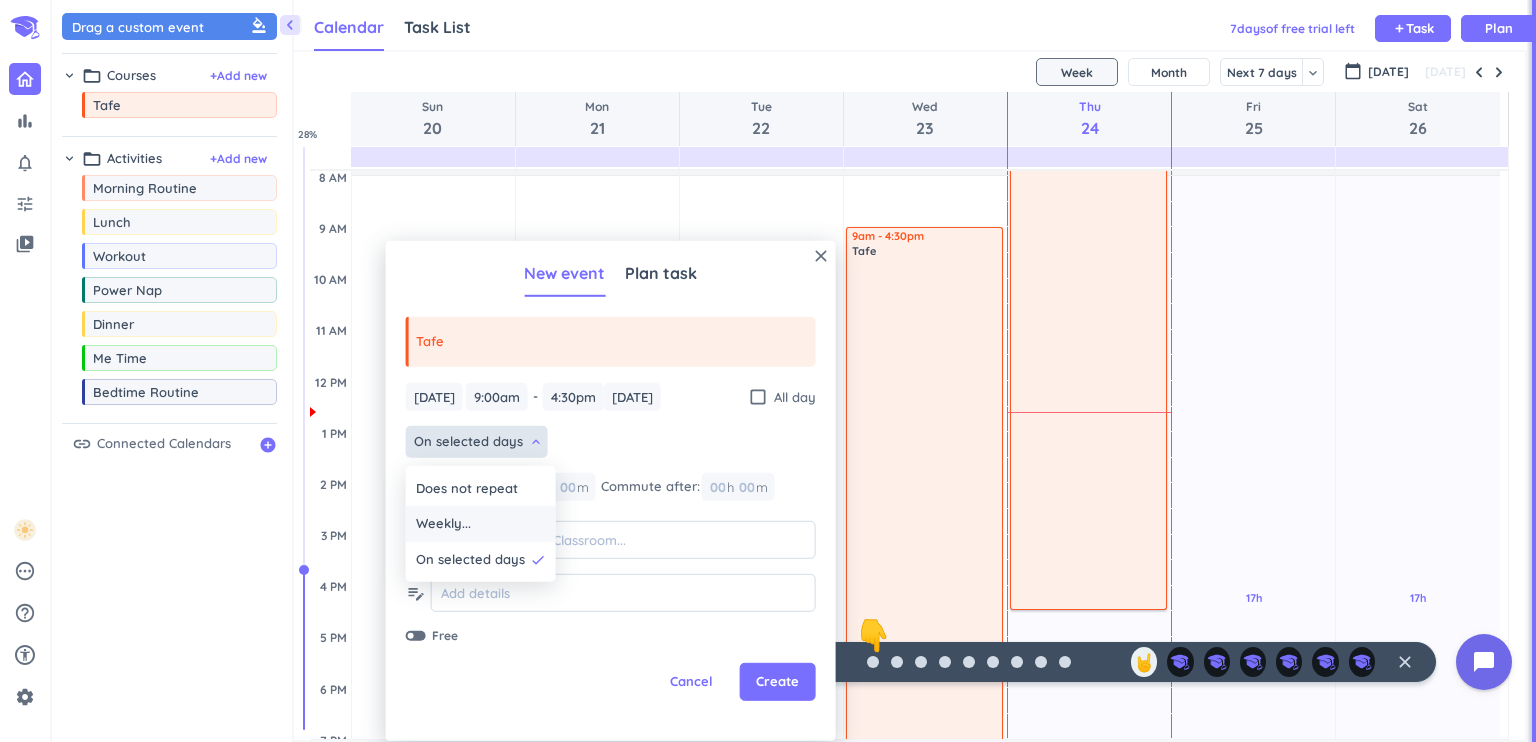 click on "Weekly..." at bounding box center (481, 524) 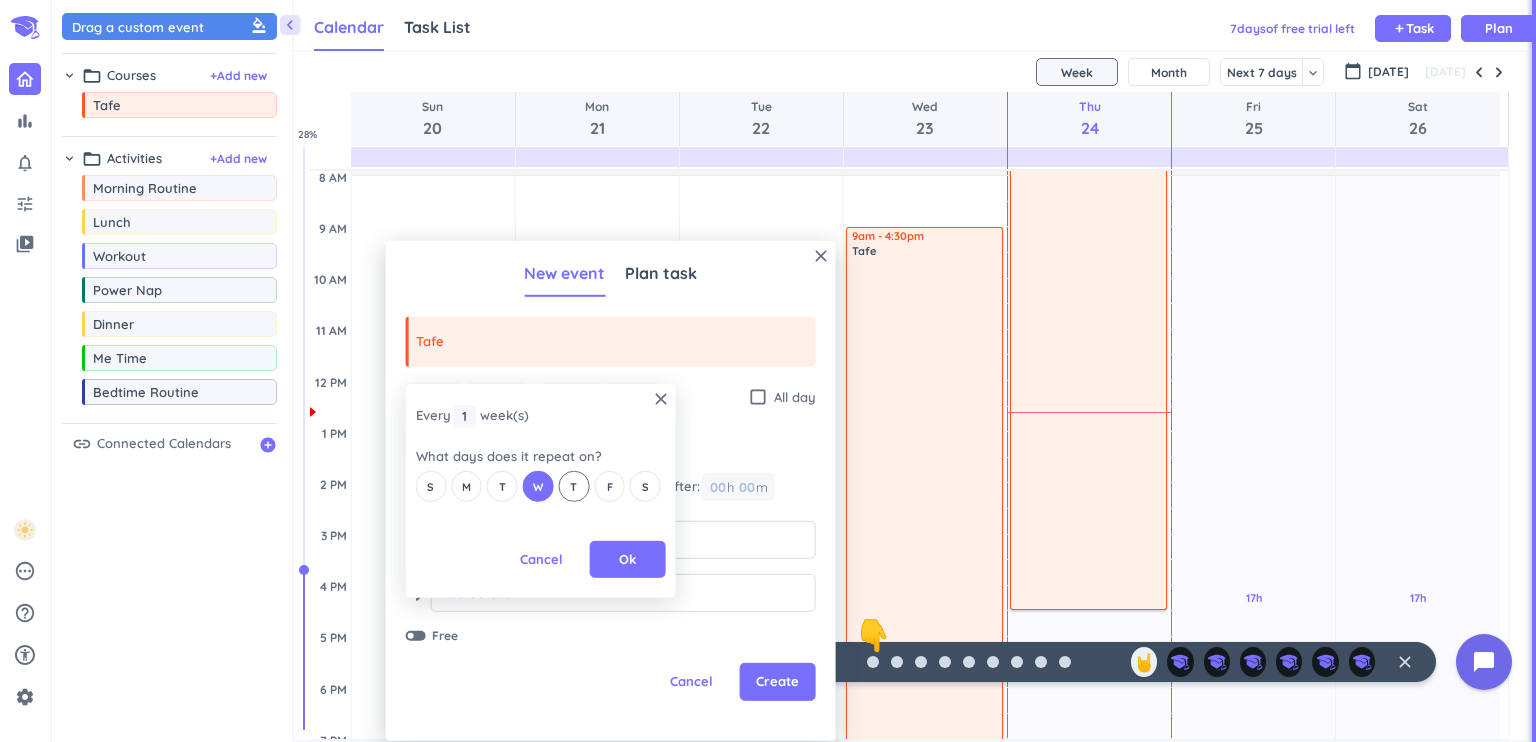 click on "T" at bounding box center [573, 486] 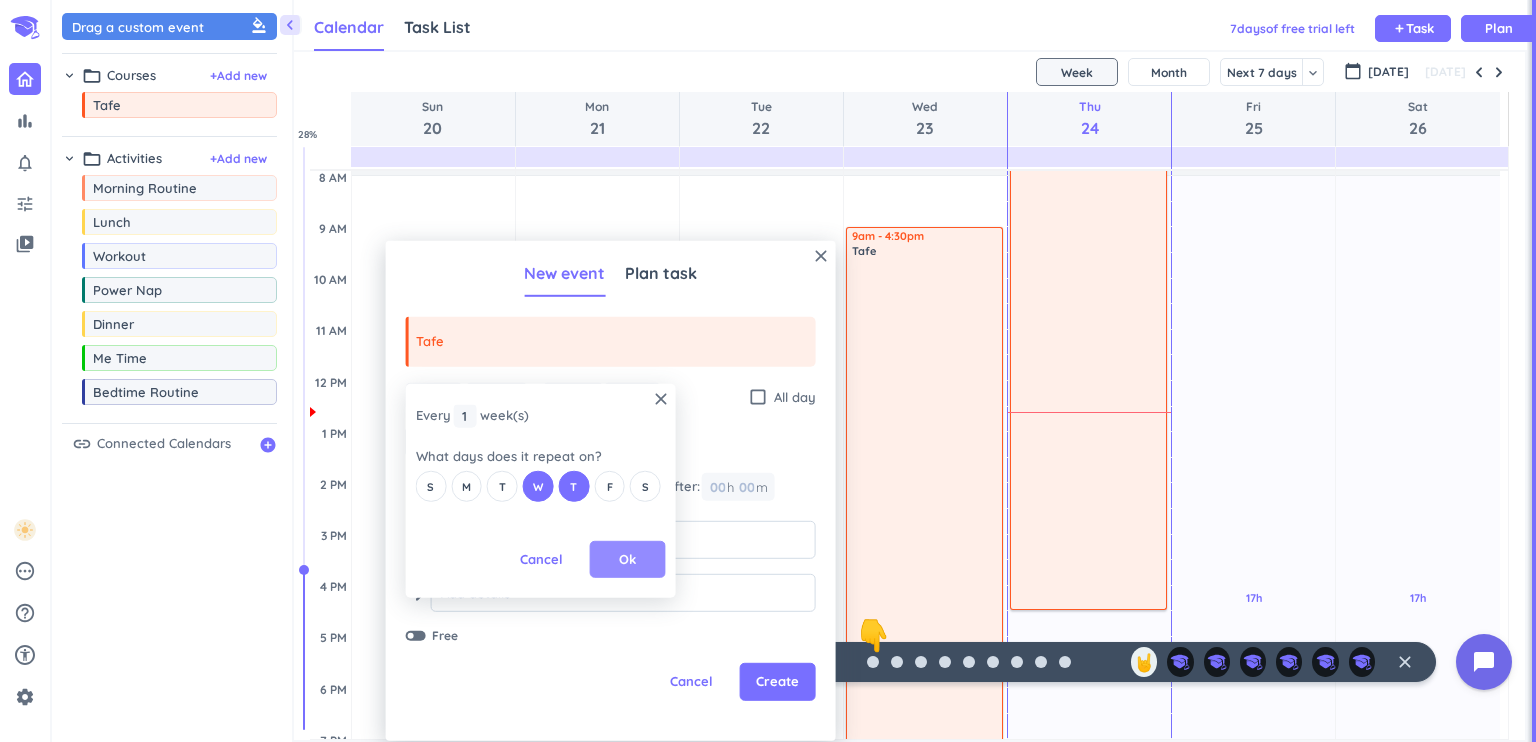 click on "Ok" at bounding box center [628, 560] 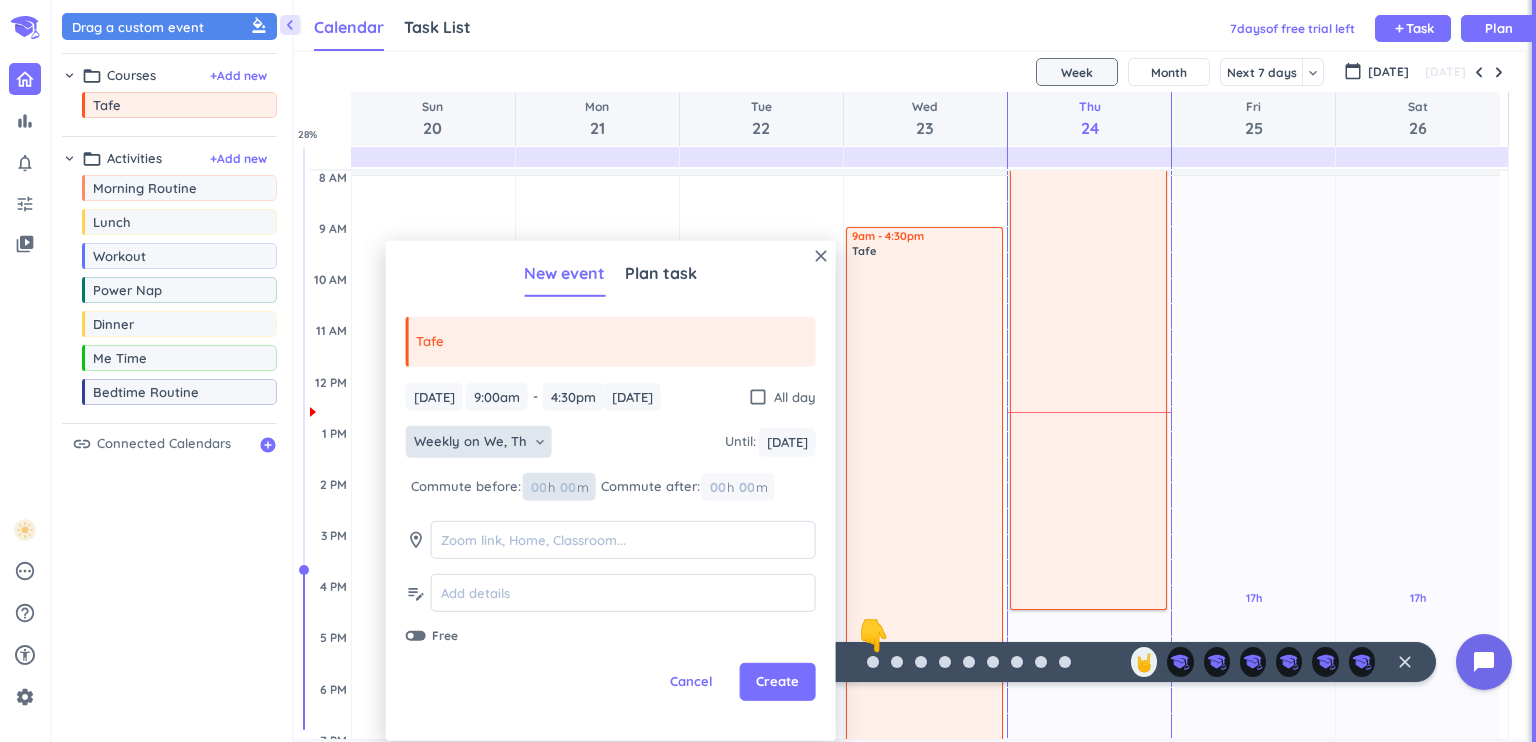 click at bounding box center [567, 487] 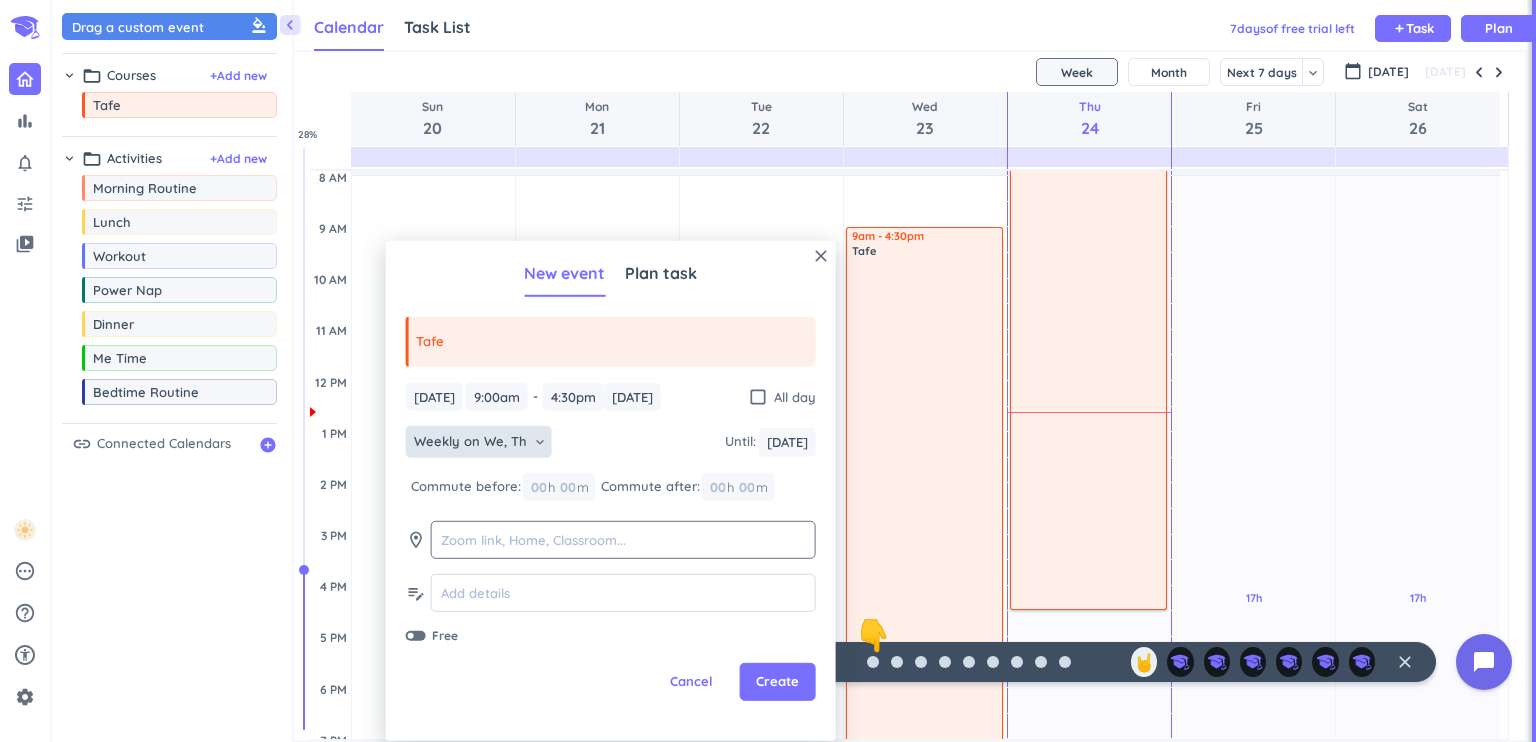 click 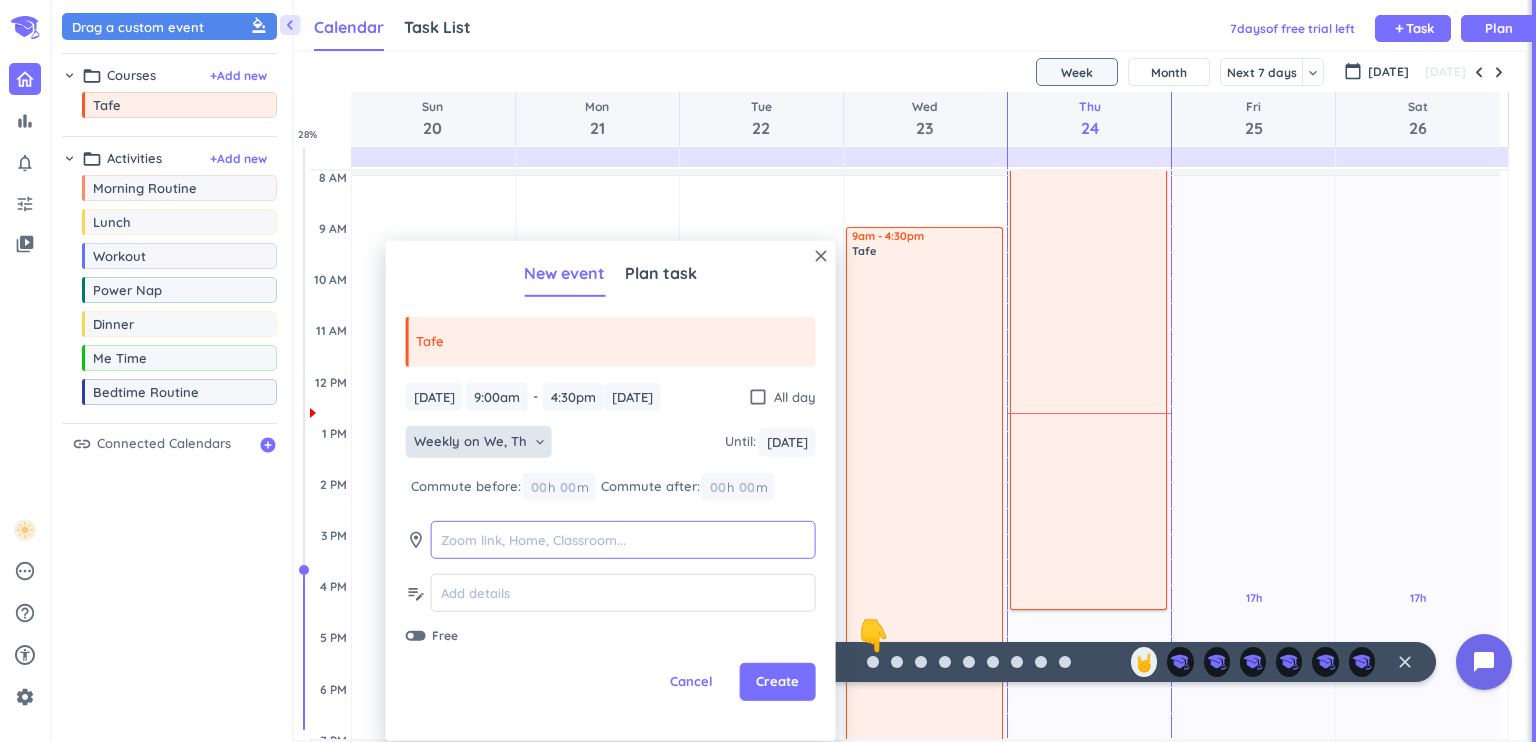 click at bounding box center [623, 540] 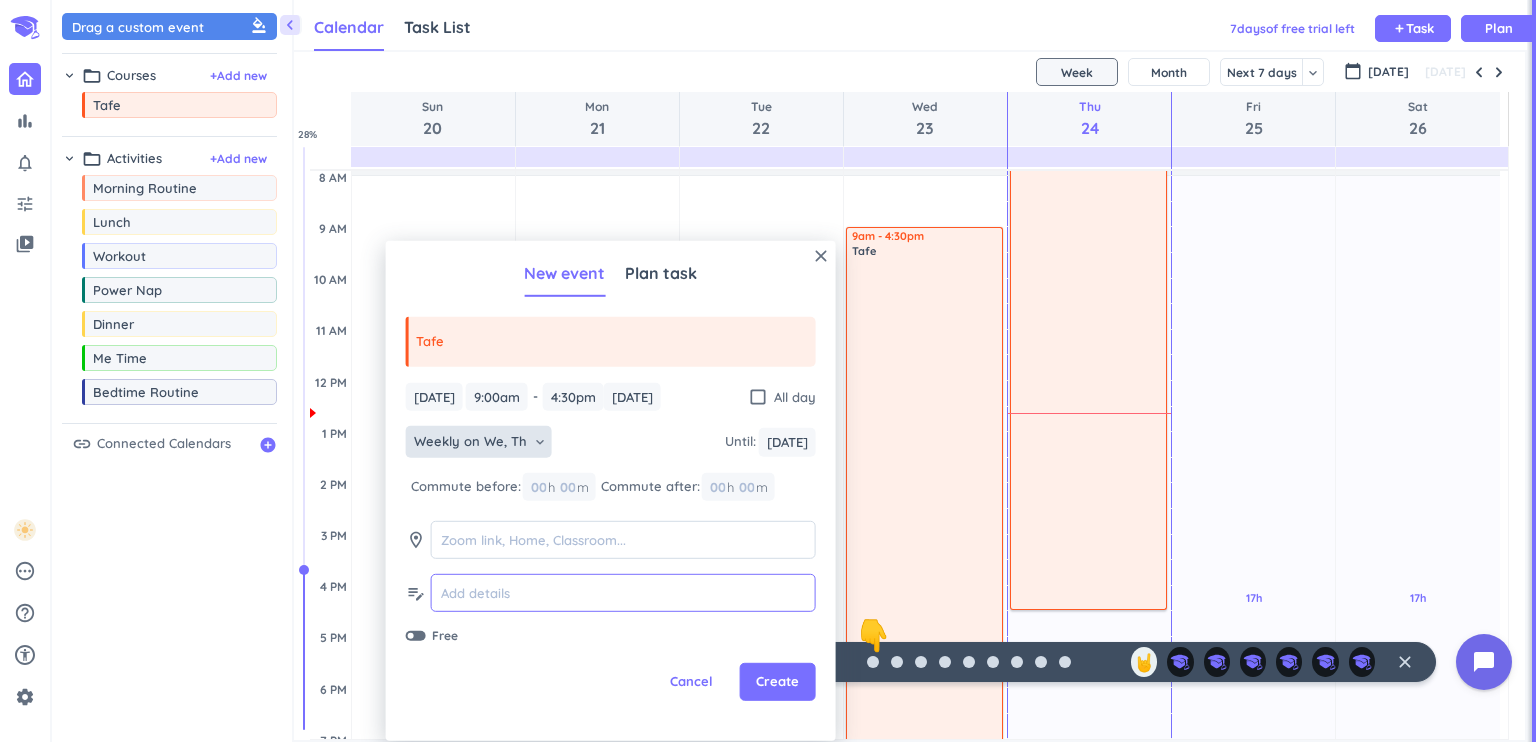 click at bounding box center [623, 593] 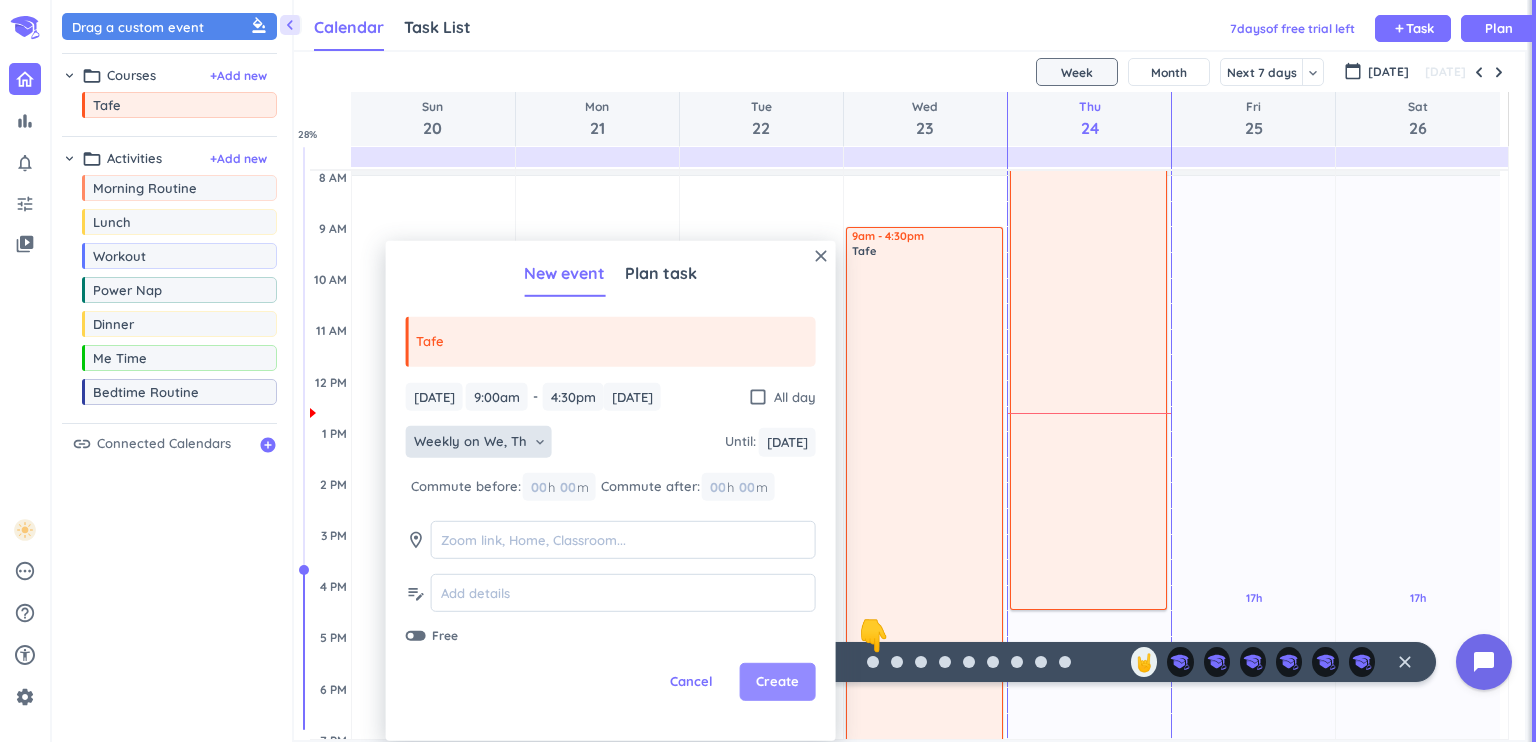 click on "Create" at bounding box center [777, 682] 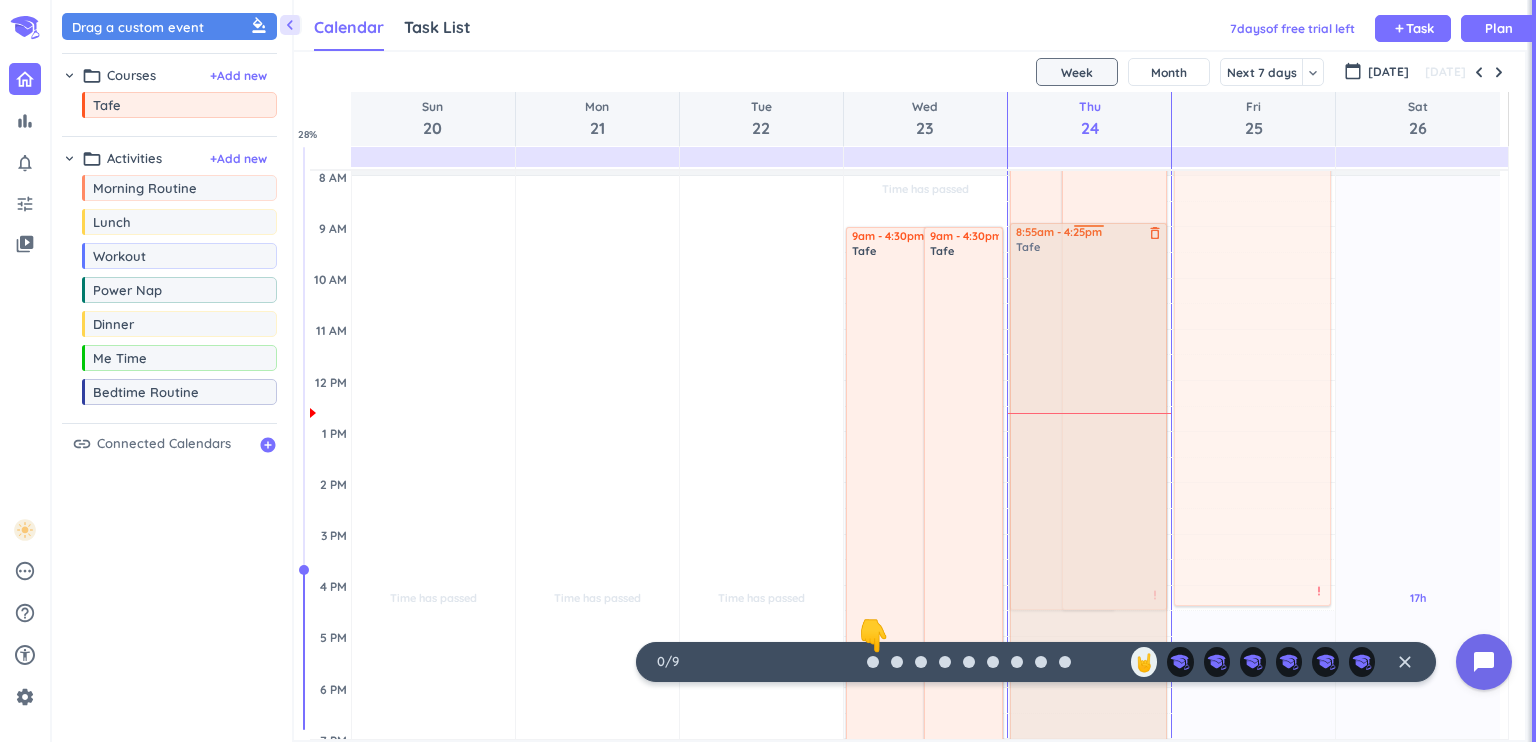 drag, startPoint x: 1142, startPoint y: 348, endPoint x: 1123, endPoint y: 348, distance: 19 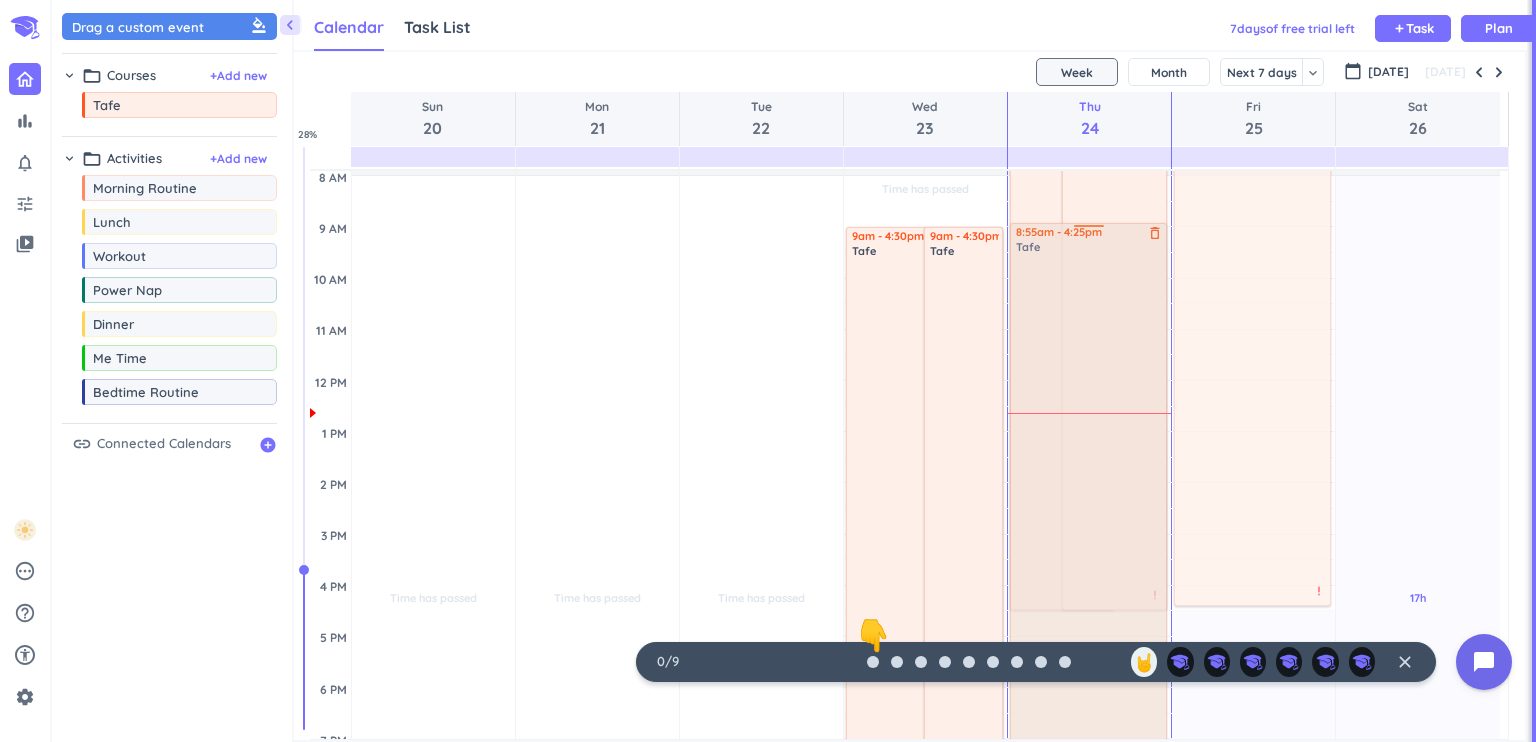 click on "Adjust Awake Time Adjust Awake Time 4am - 4:30pm Tafe  delete_outline 4am - 4:30pm Tafe  delete_outline priority_high 9am - 4:30pm Tafe  delete_outline priority_high 8:55am - 4:25pm Tafe  delete_outline priority_high" at bounding box center (1089, 585) 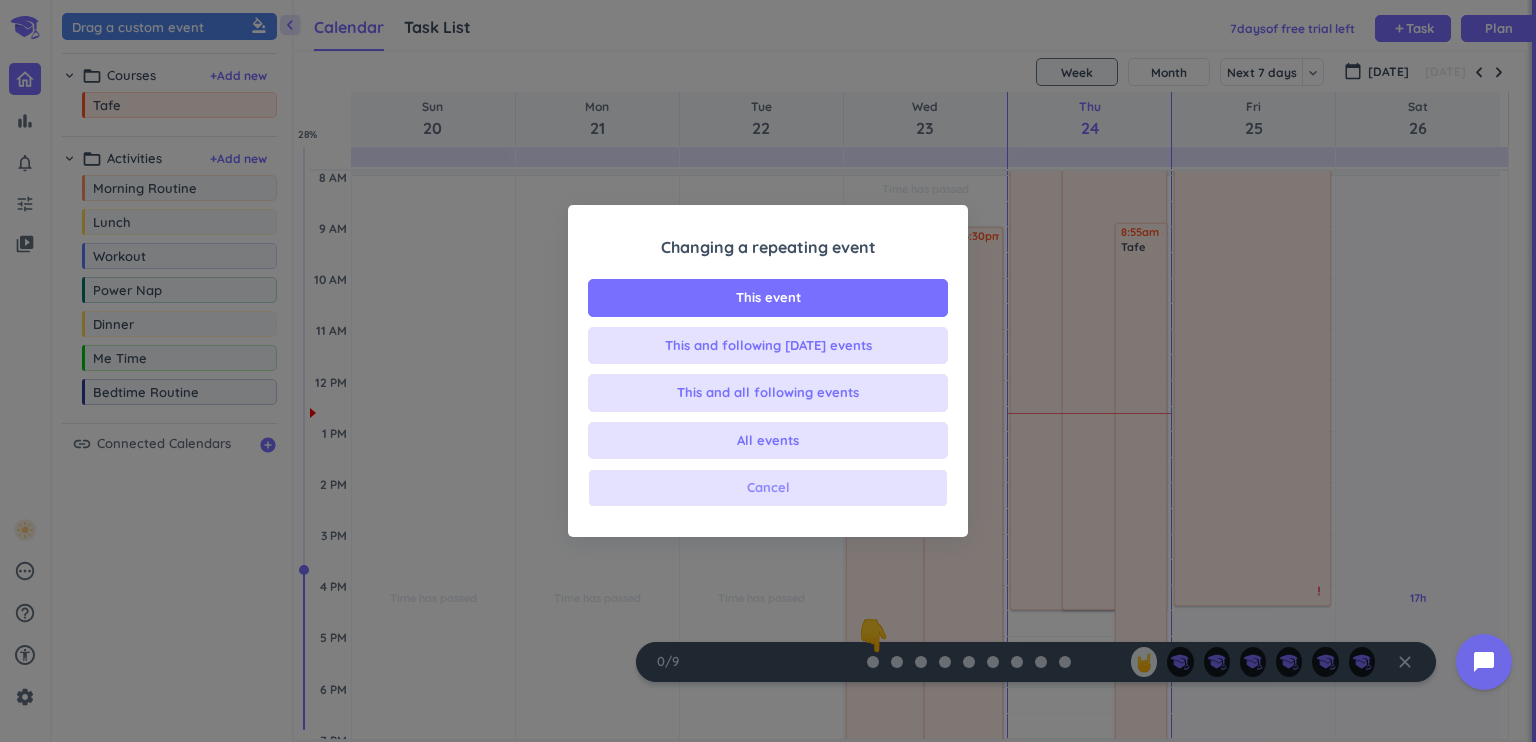 click on "Cancel" at bounding box center (768, 488) 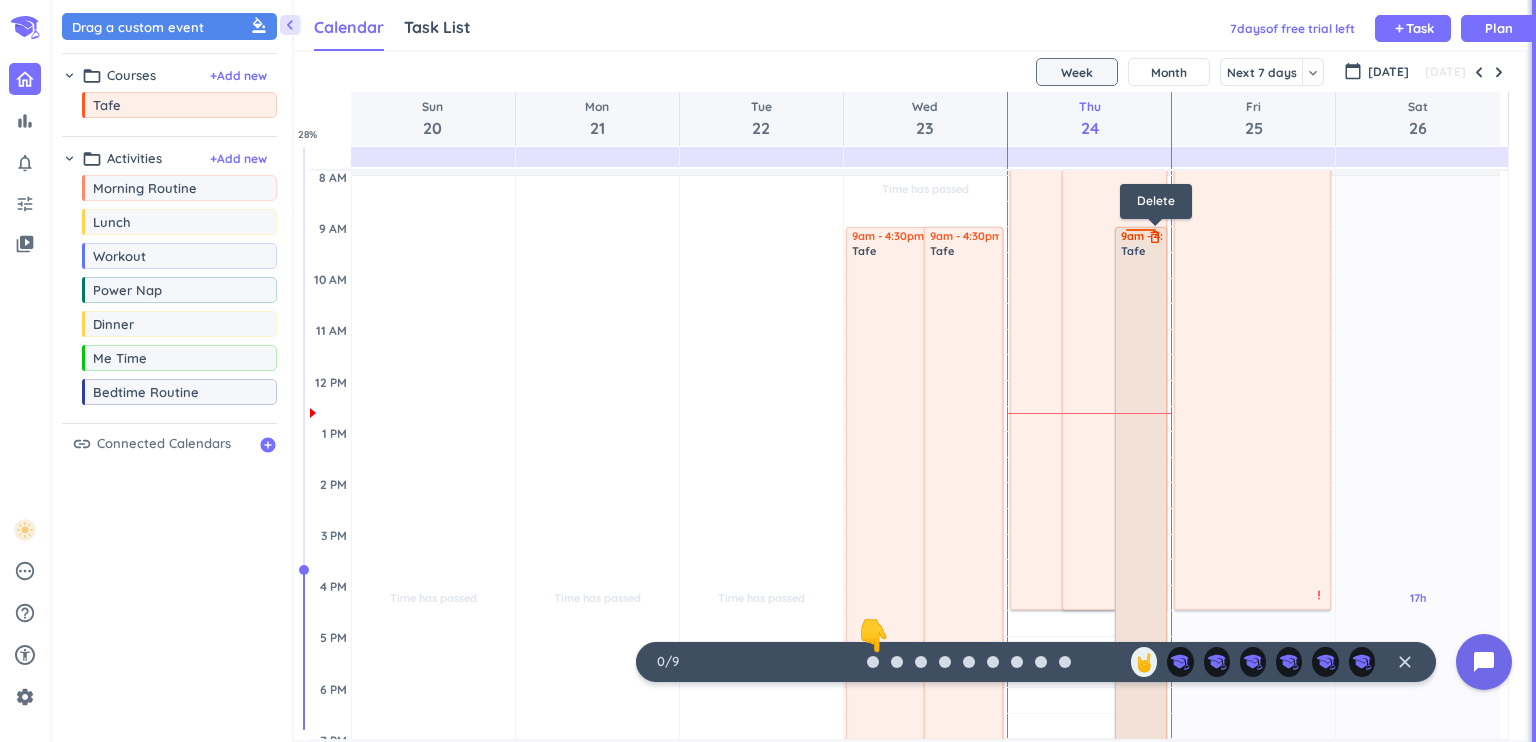 click on "delete_outline" at bounding box center [1155, 237] 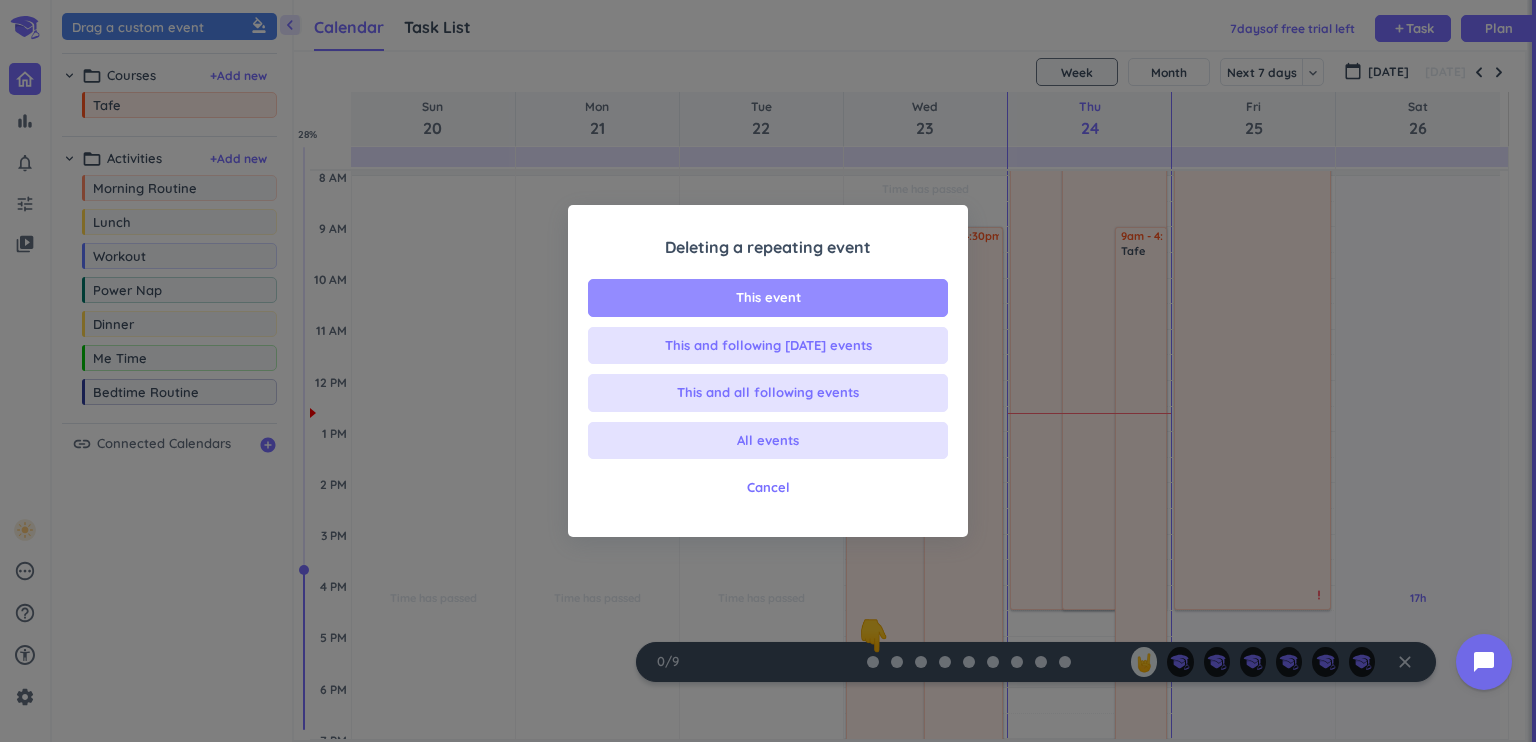 click on "This event" at bounding box center (768, 298) 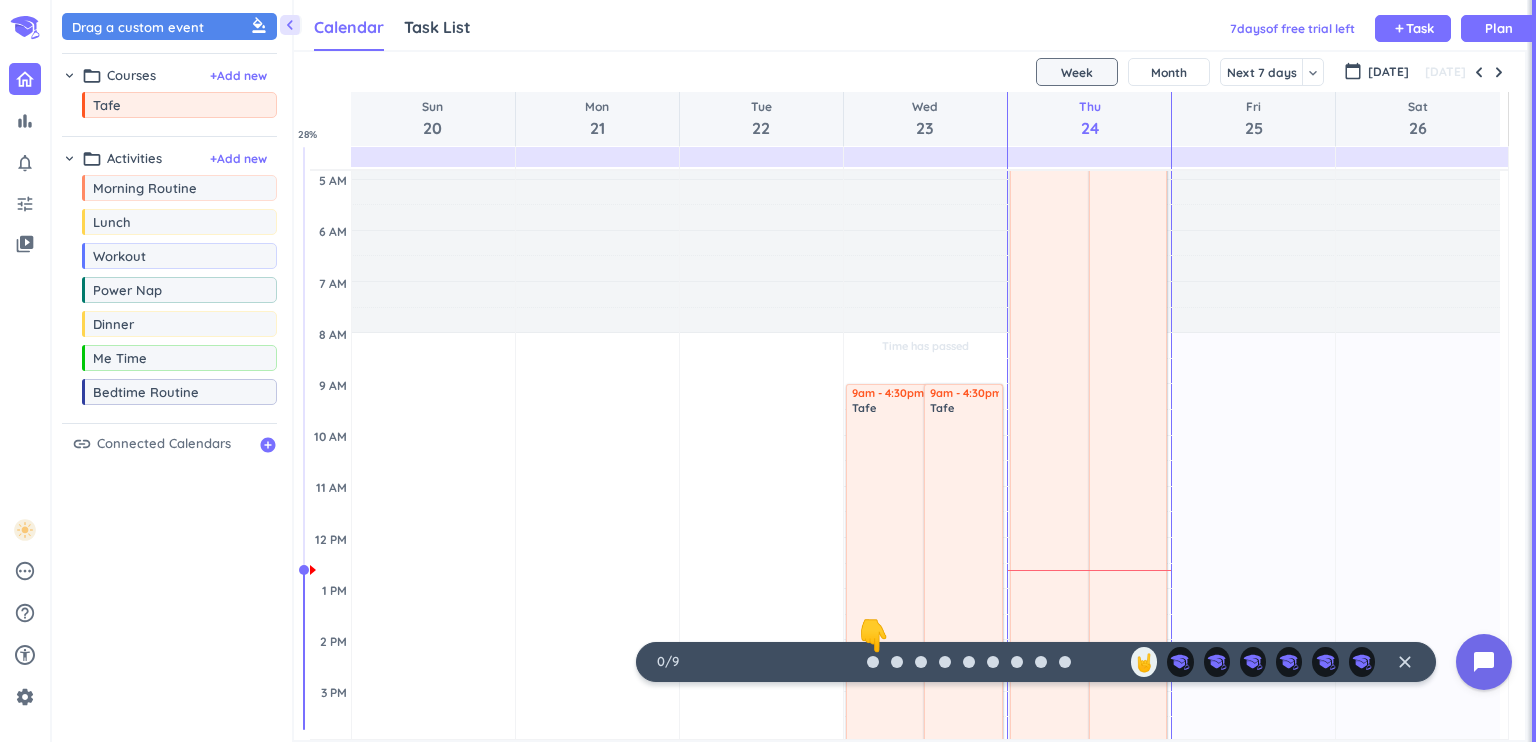 scroll, scrollTop: 0, scrollLeft: 0, axis: both 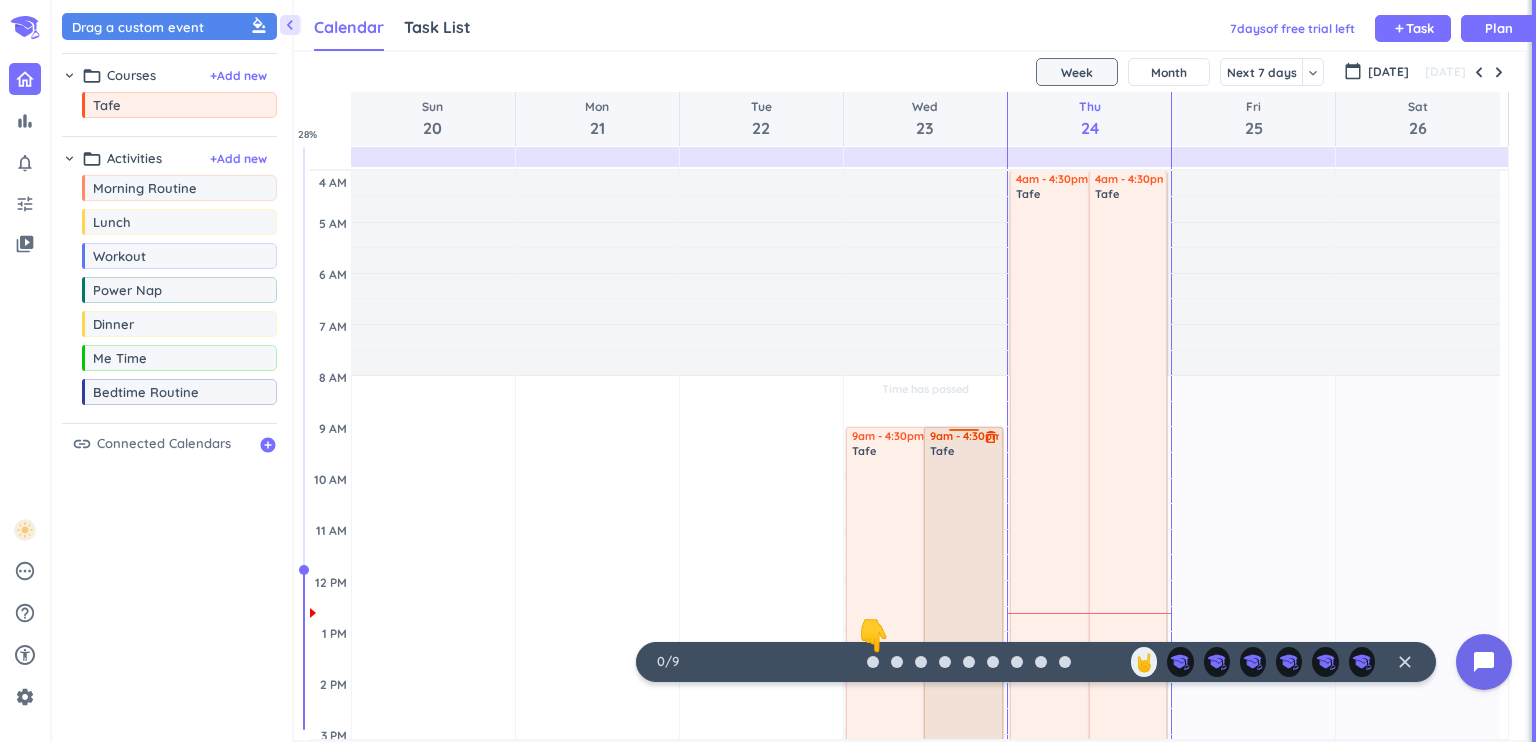 click at bounding box center [963, 433] 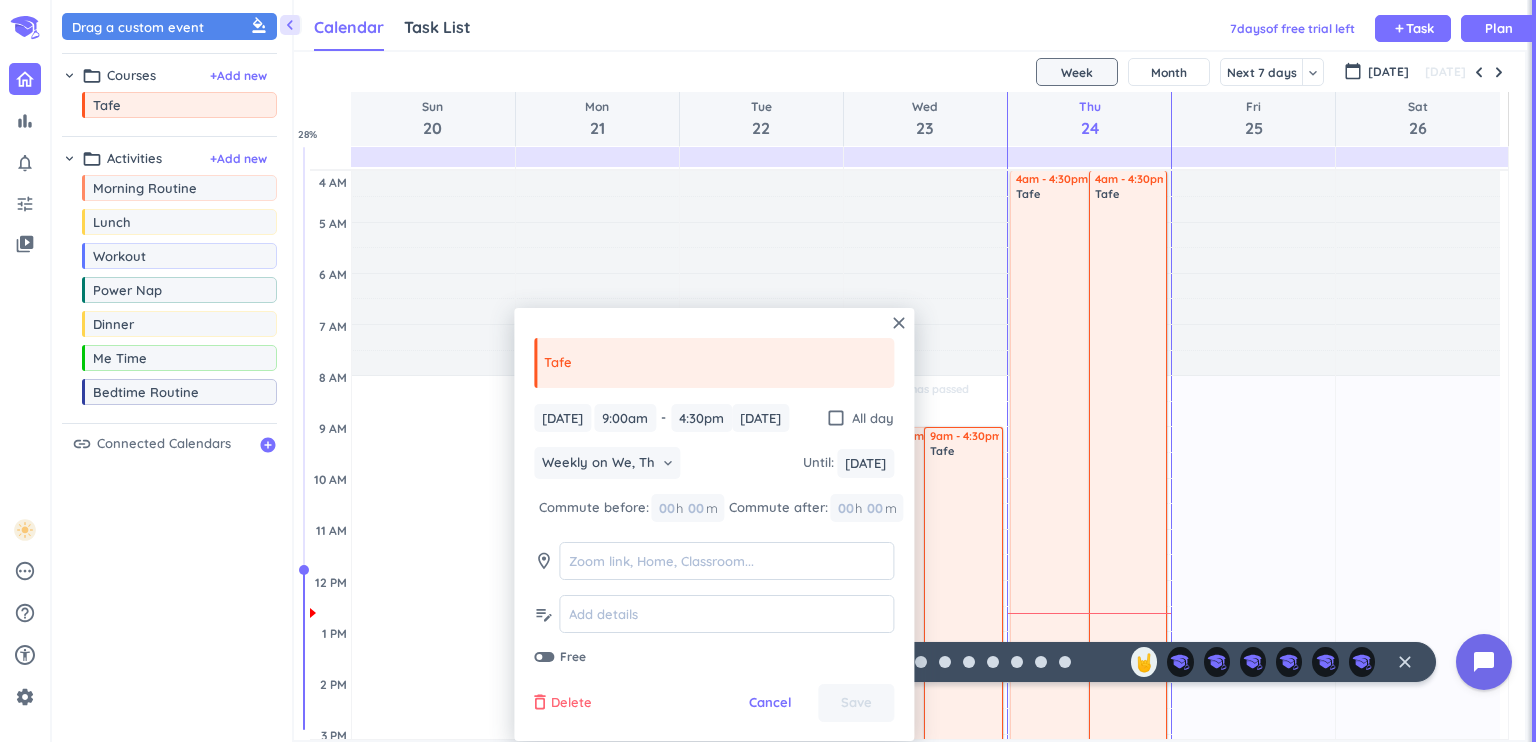 click on "Delete" at bounding box center [571, 703] 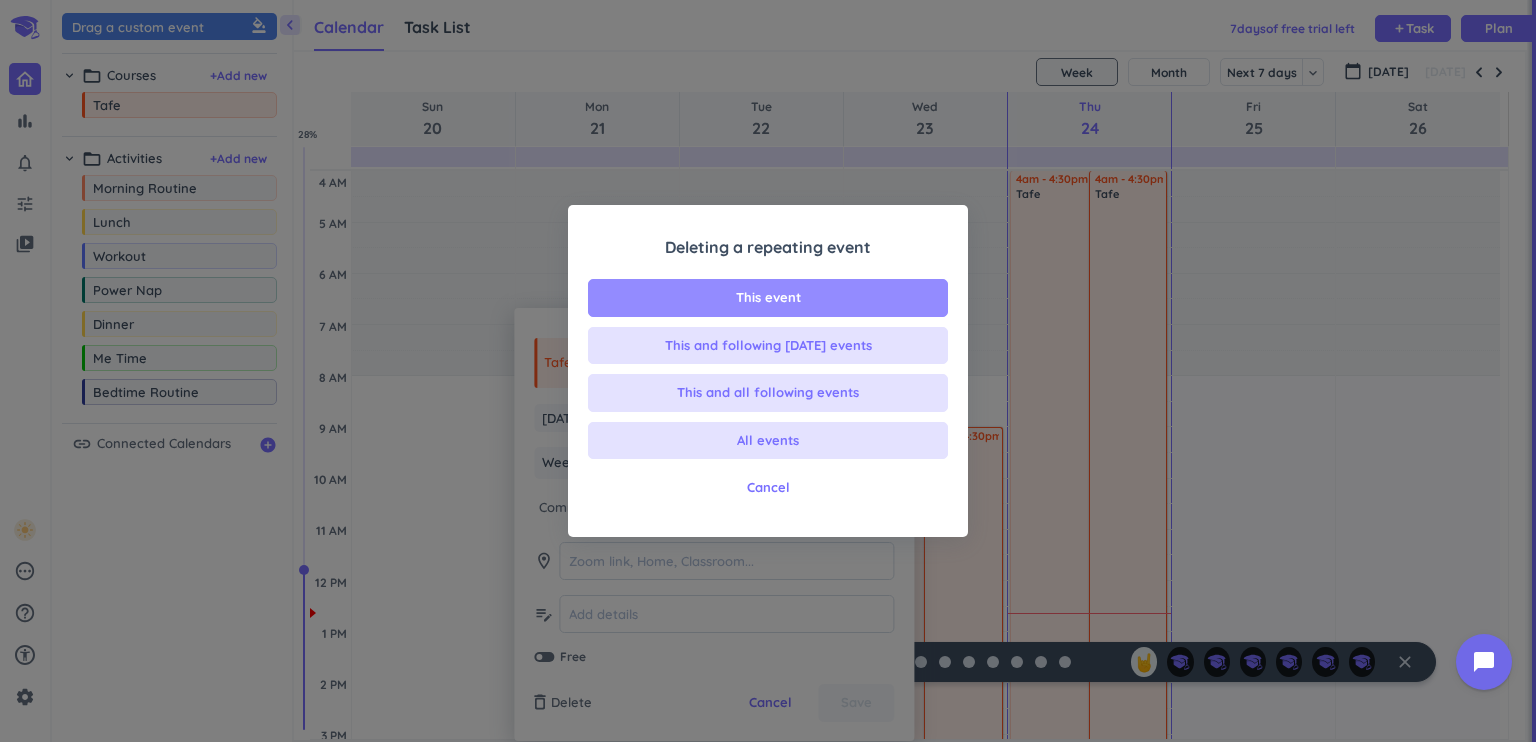 click on "This event" at bounding box center (768, 298) 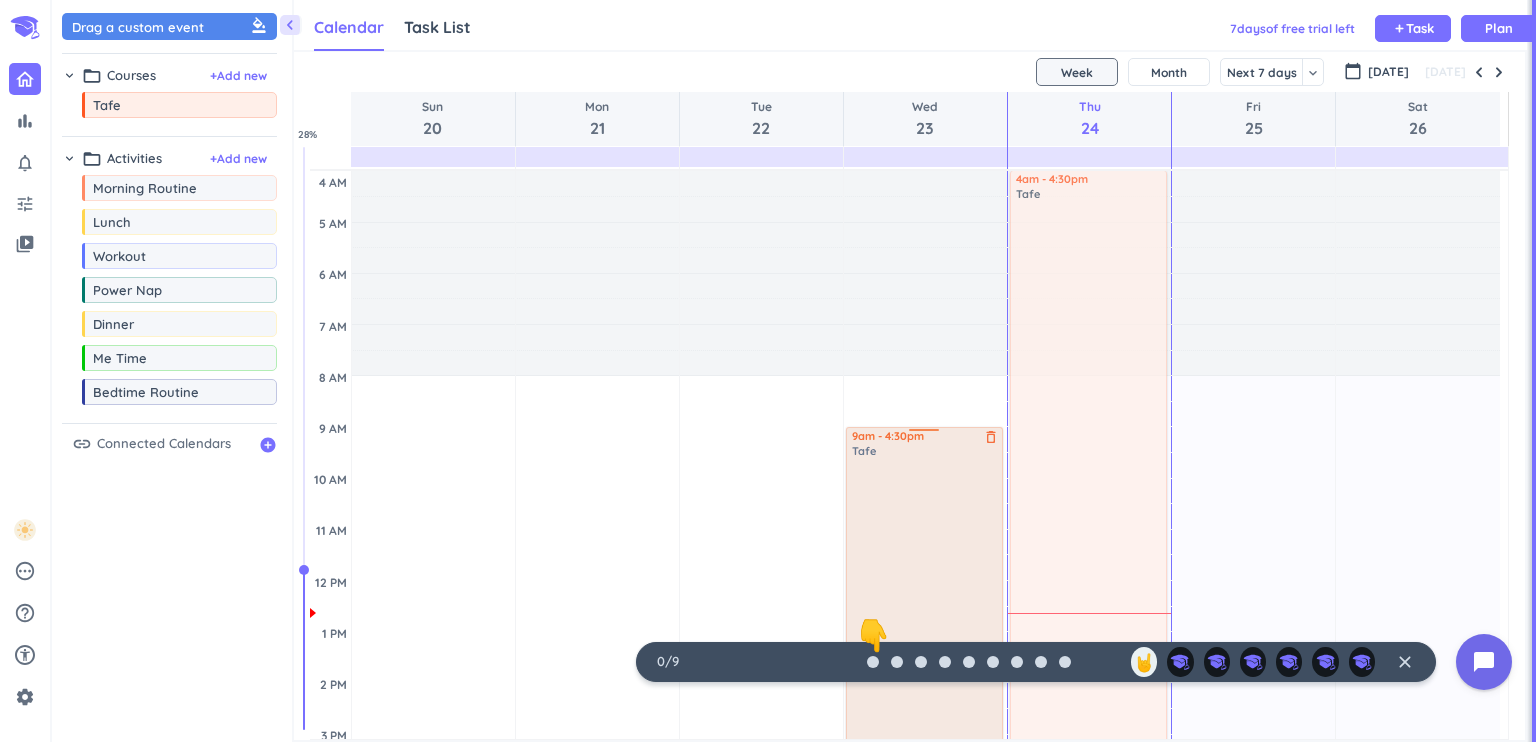 drag, startPoint x: 911, startPoint y: 490, endPoint x: 898, endPoint y: 487, distance: 13.341664 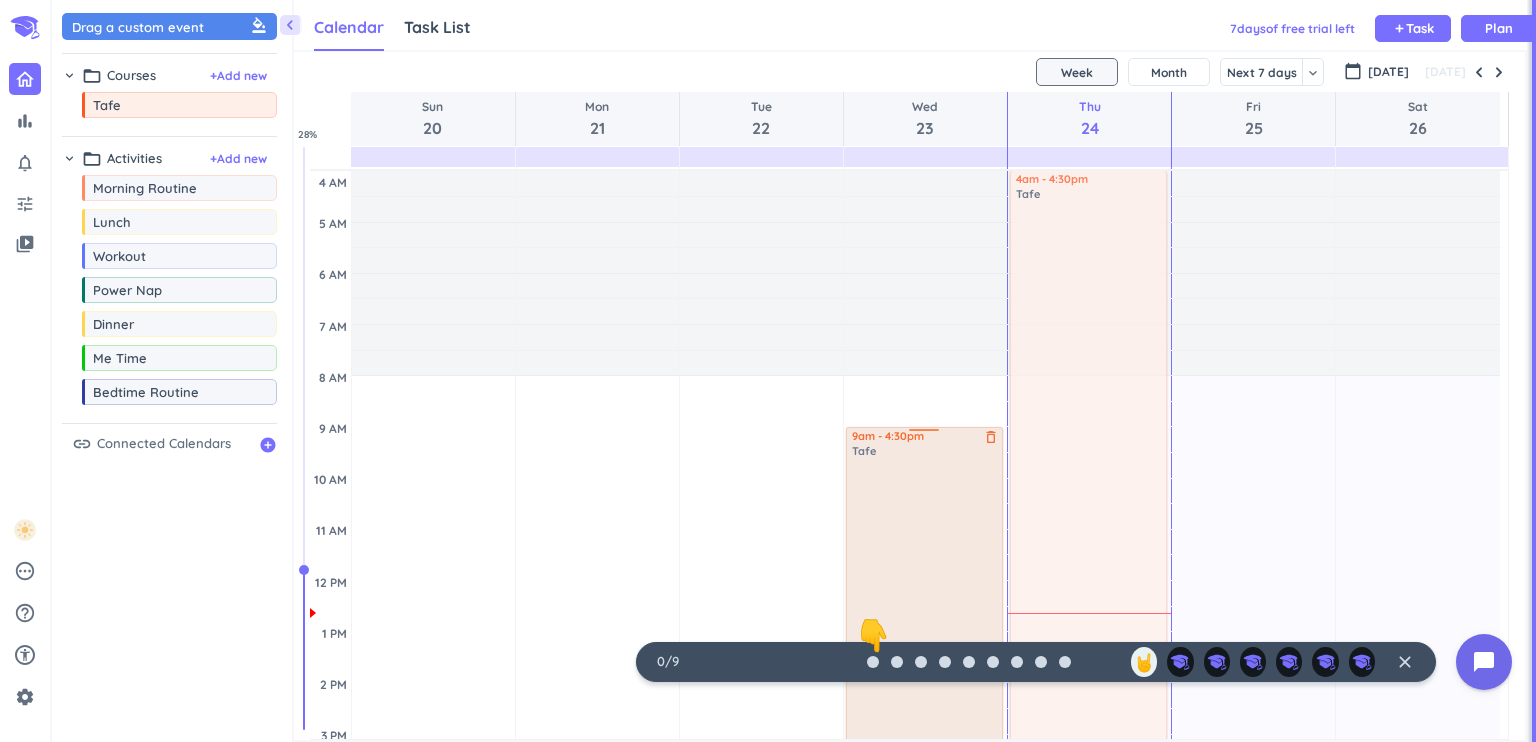 click on "Time has passed Past due Plan Adjust Awake Time Adjust Awake Time 9am - 4:30pm Tafe  delete_outline 9am - 4:30pm Tafe  delete_outline" at bounding box center (925, 785) 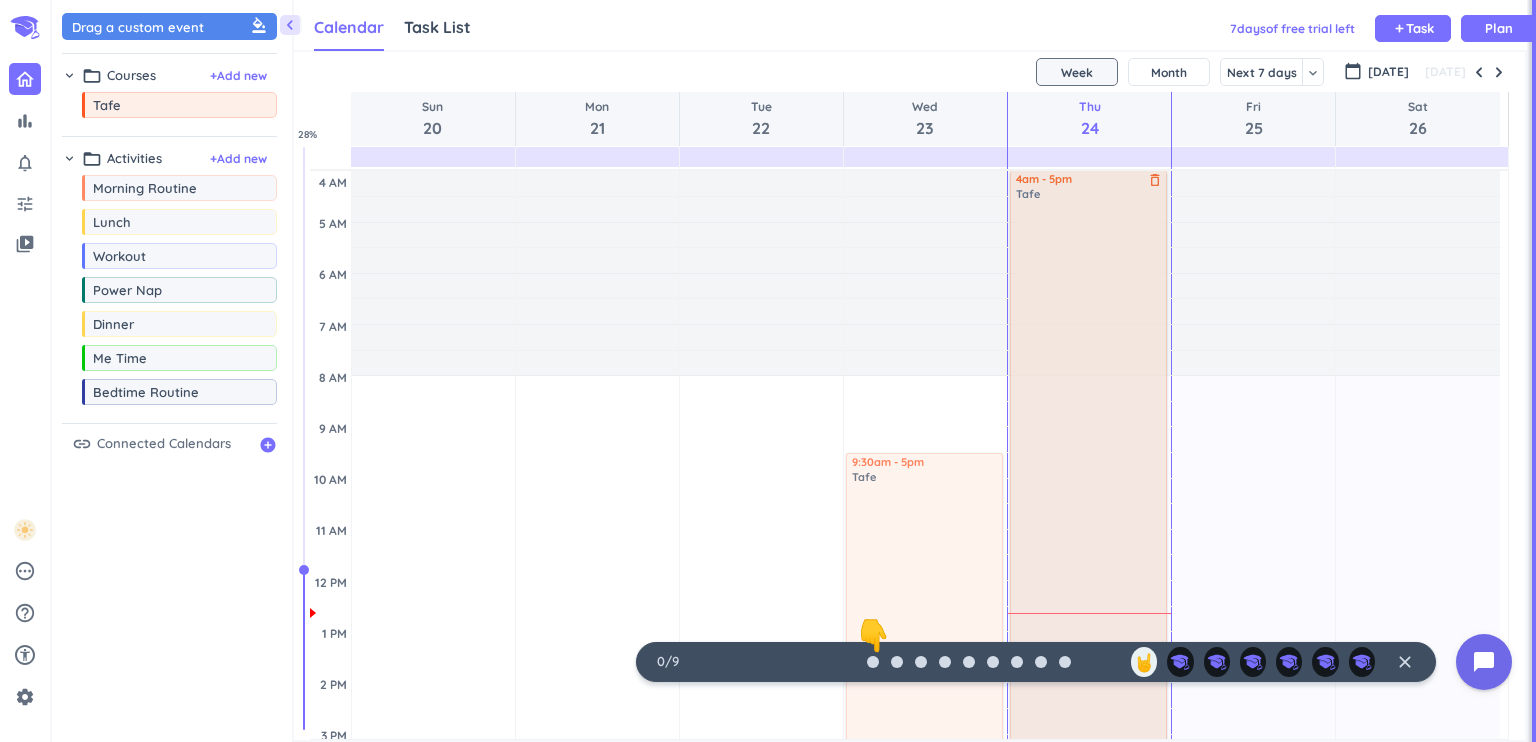 drag, startPoint x: 1068, startPoint y: 361, endPoint x: 1044, endPoint y: 374, distance: 27.294687 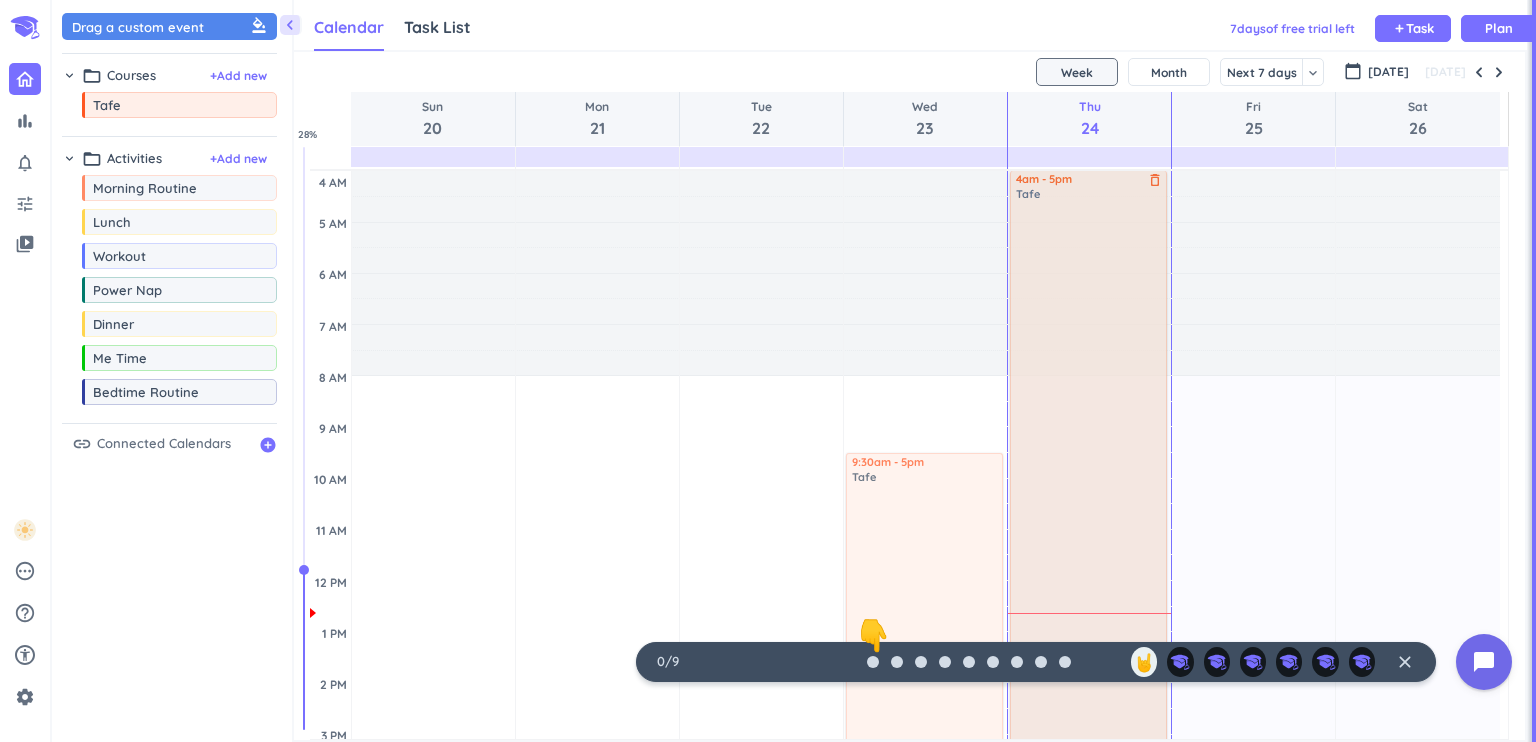 click on "17h  Past due Plan Adjust Awake Time Adjust Awake Time 4am - 4:30pm Tafe  delete_outline 4am - 5pm Tafe  delete_outline" at bounding box center (1089, 785) 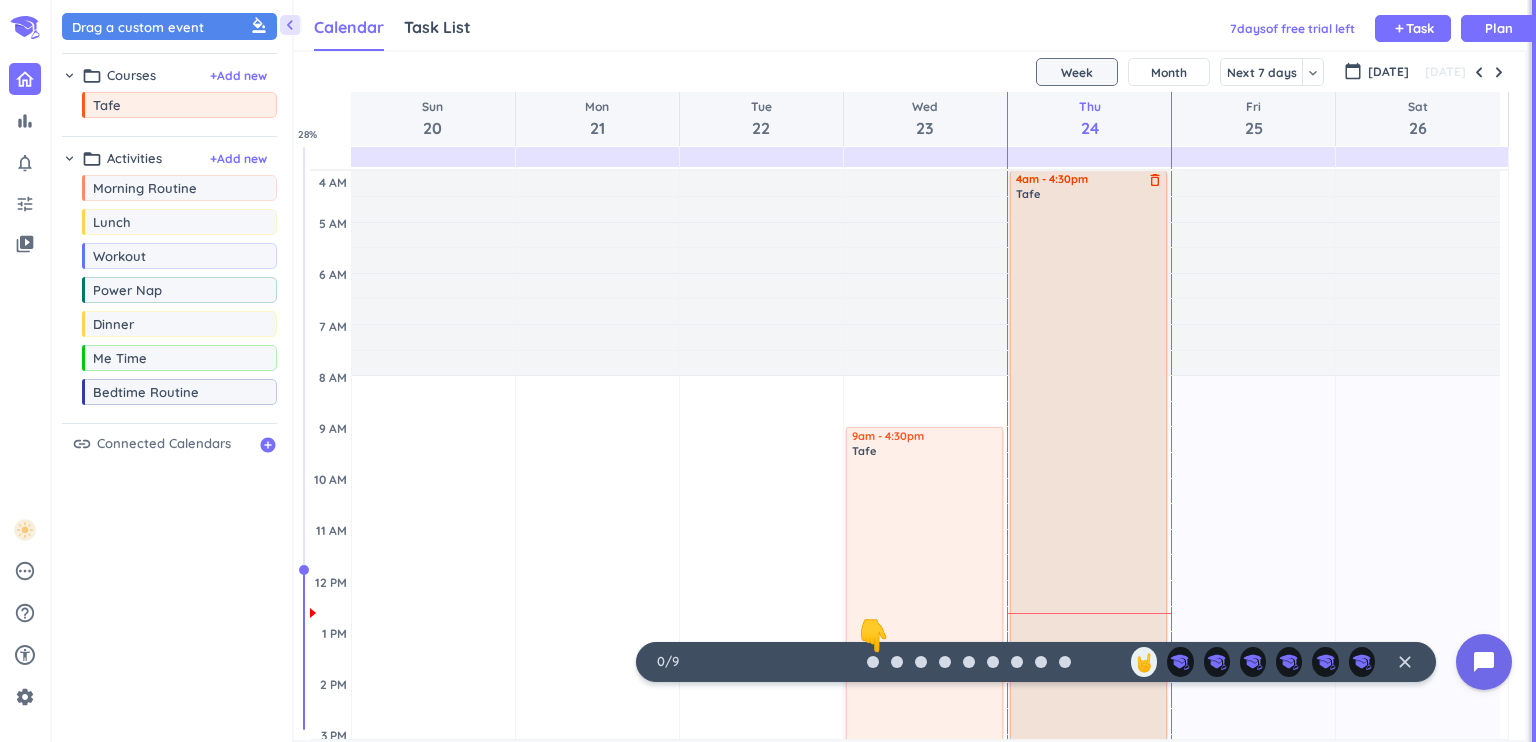 click at bounding box center [1089, 504] 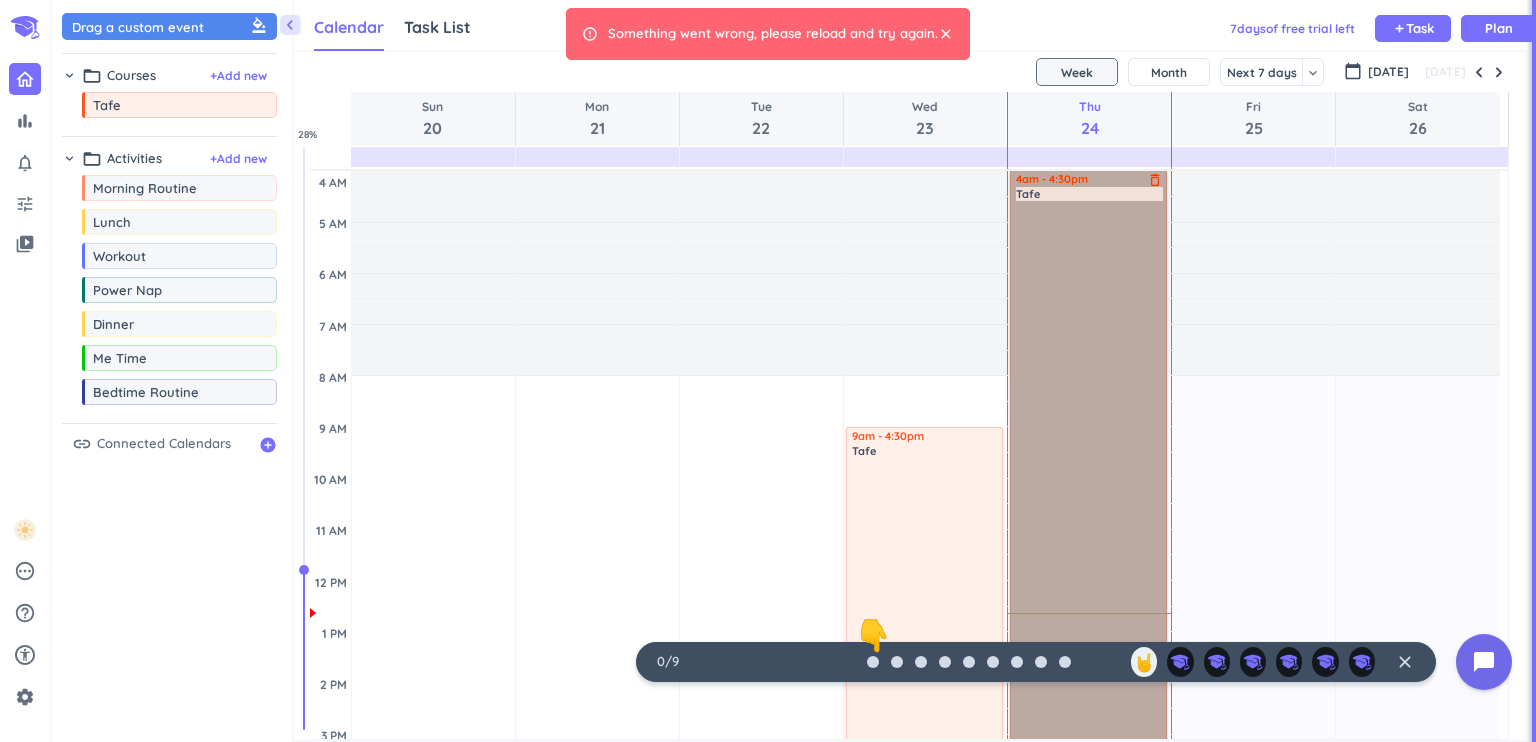 click on "4am - 4:30pm Tafe  delete_outline" at bounding box center (1088, 490) 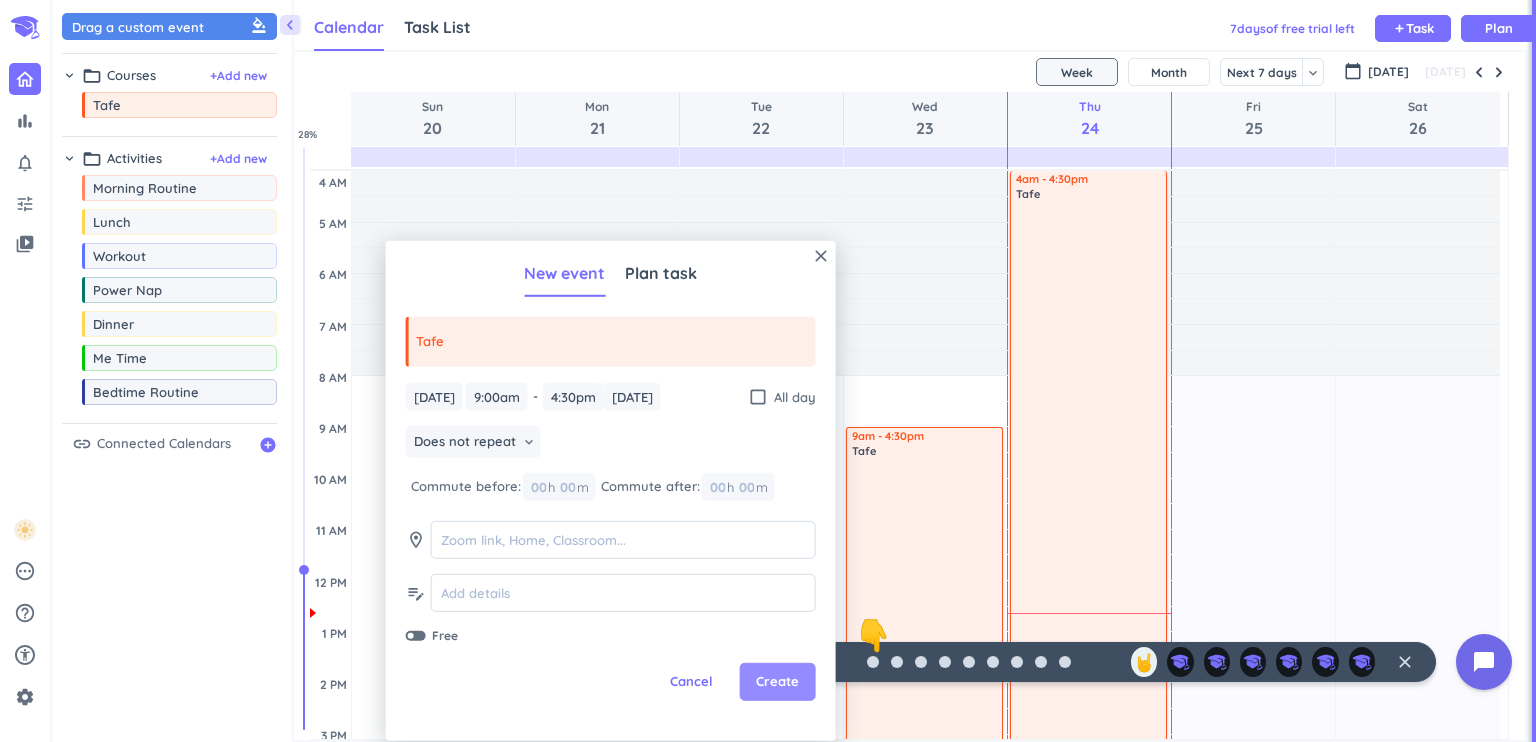 click on "Create" at bounding box center [777, 682] 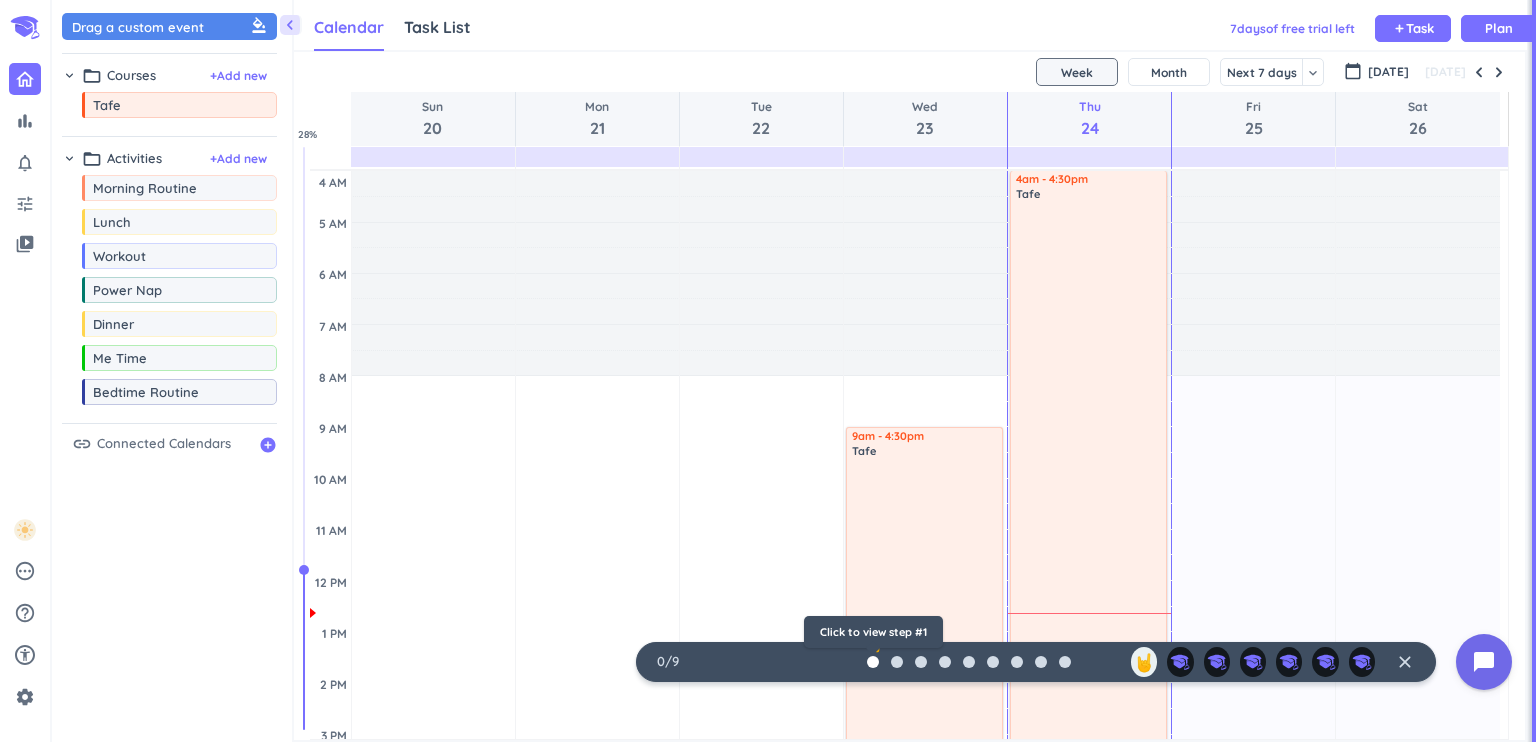 click at bounding box center [873, 662] 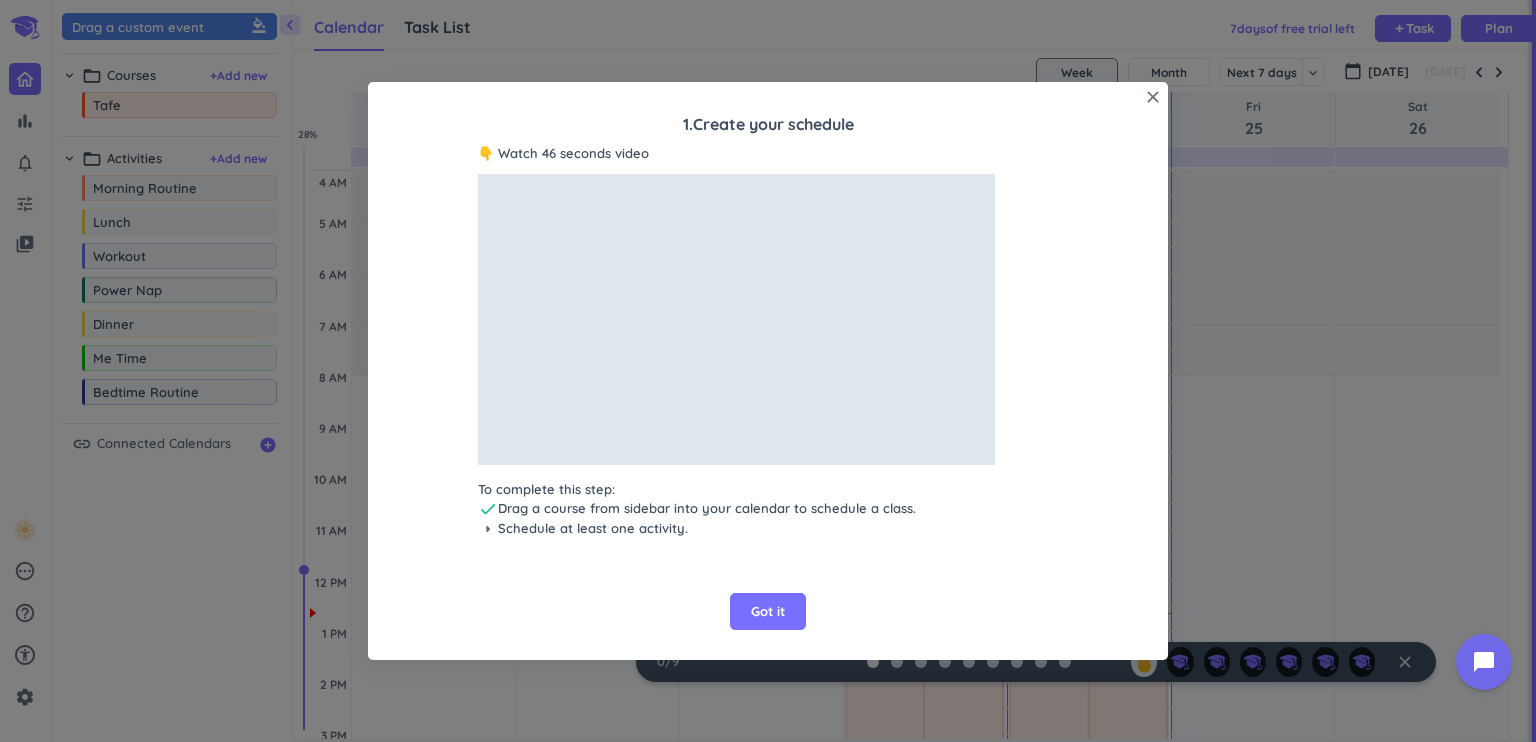 drag, startPoint x: 760, startPoint y: 563, endPoint x: 775, endPoint y: 583, distance: 25 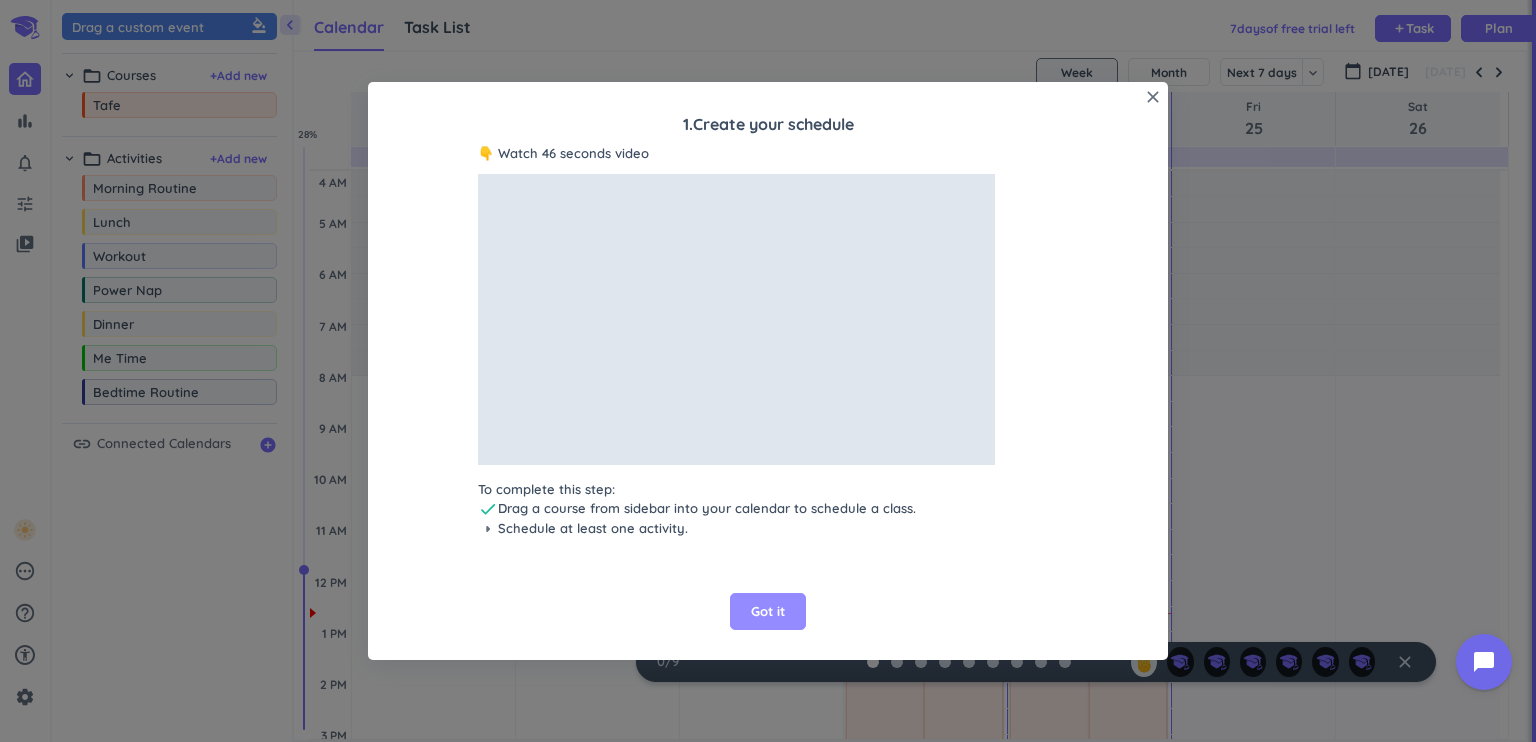 click on "Got it" at bounding box center [768, 612] 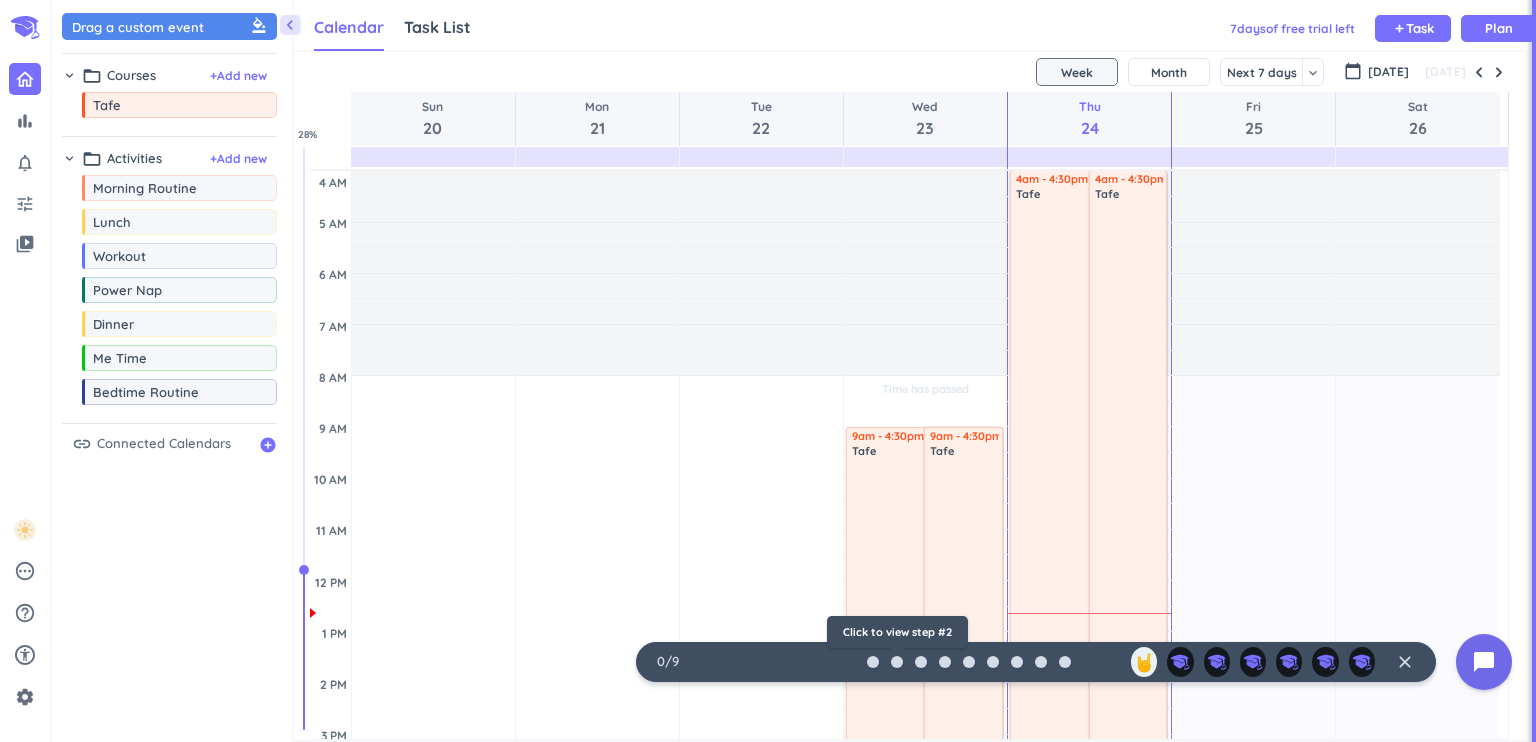 click at bounding box center [897, 662] 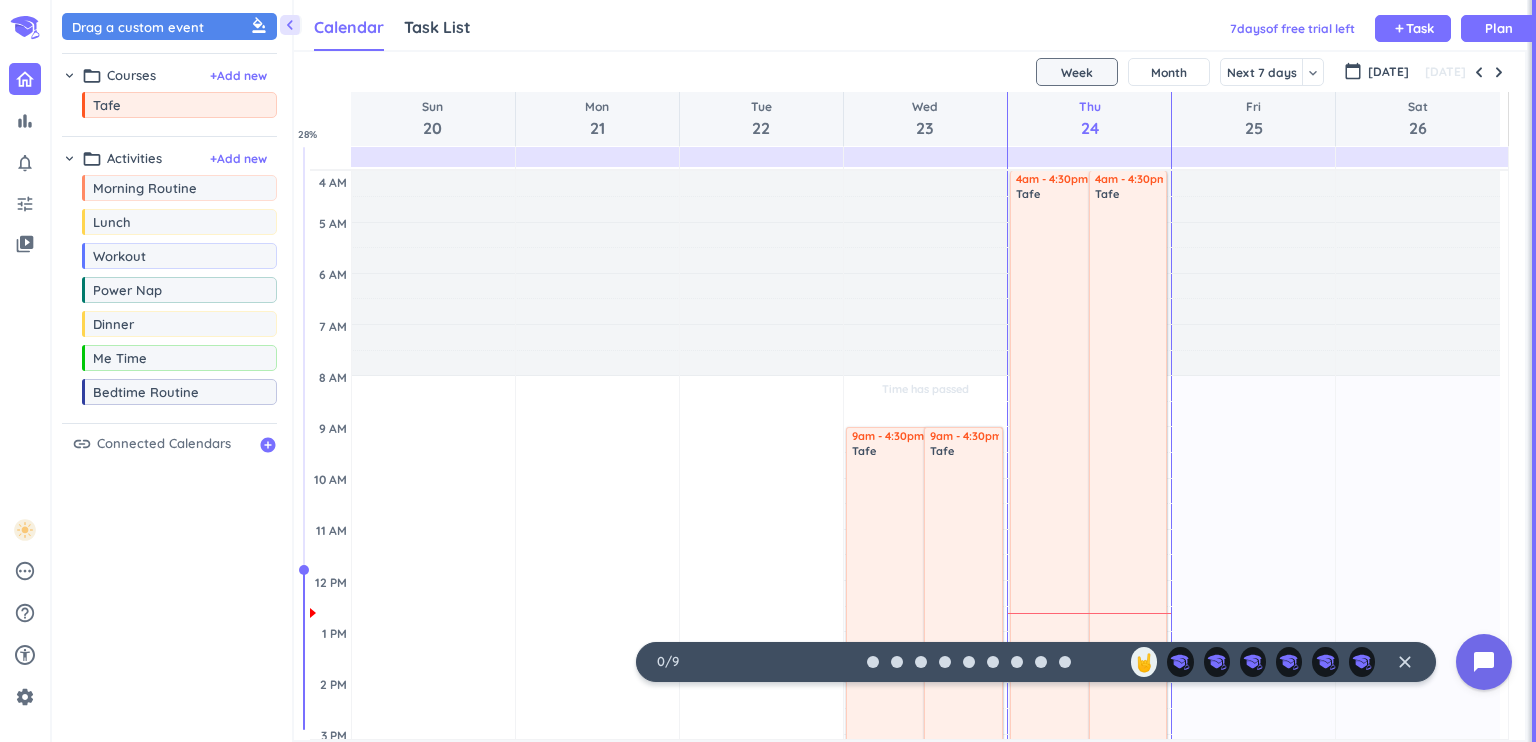 click at bounding box center (945, 662) 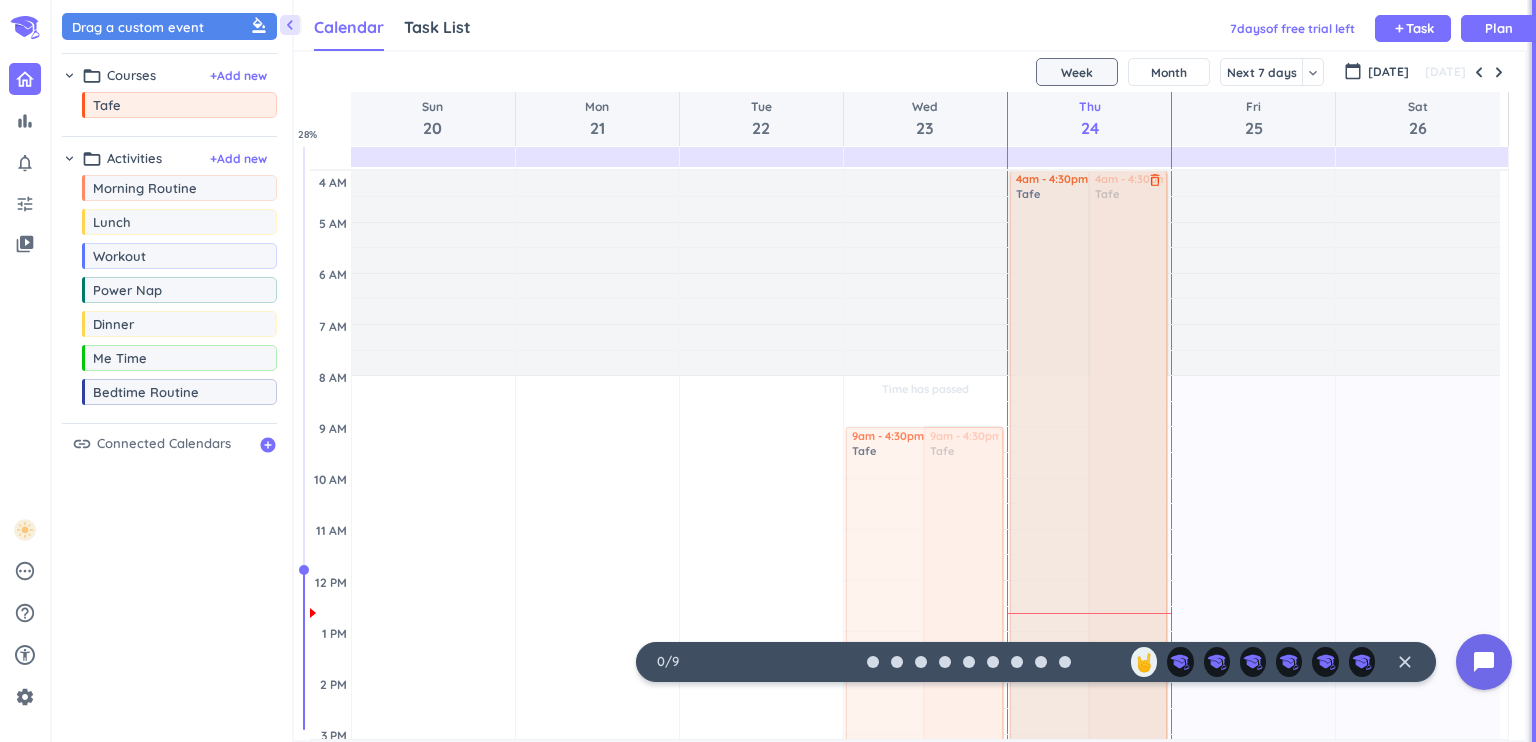 drag, startPoint x: 1059, startPoint y: 461, endPoint x: 1044, endPoint y: 459, distance: 15.132746 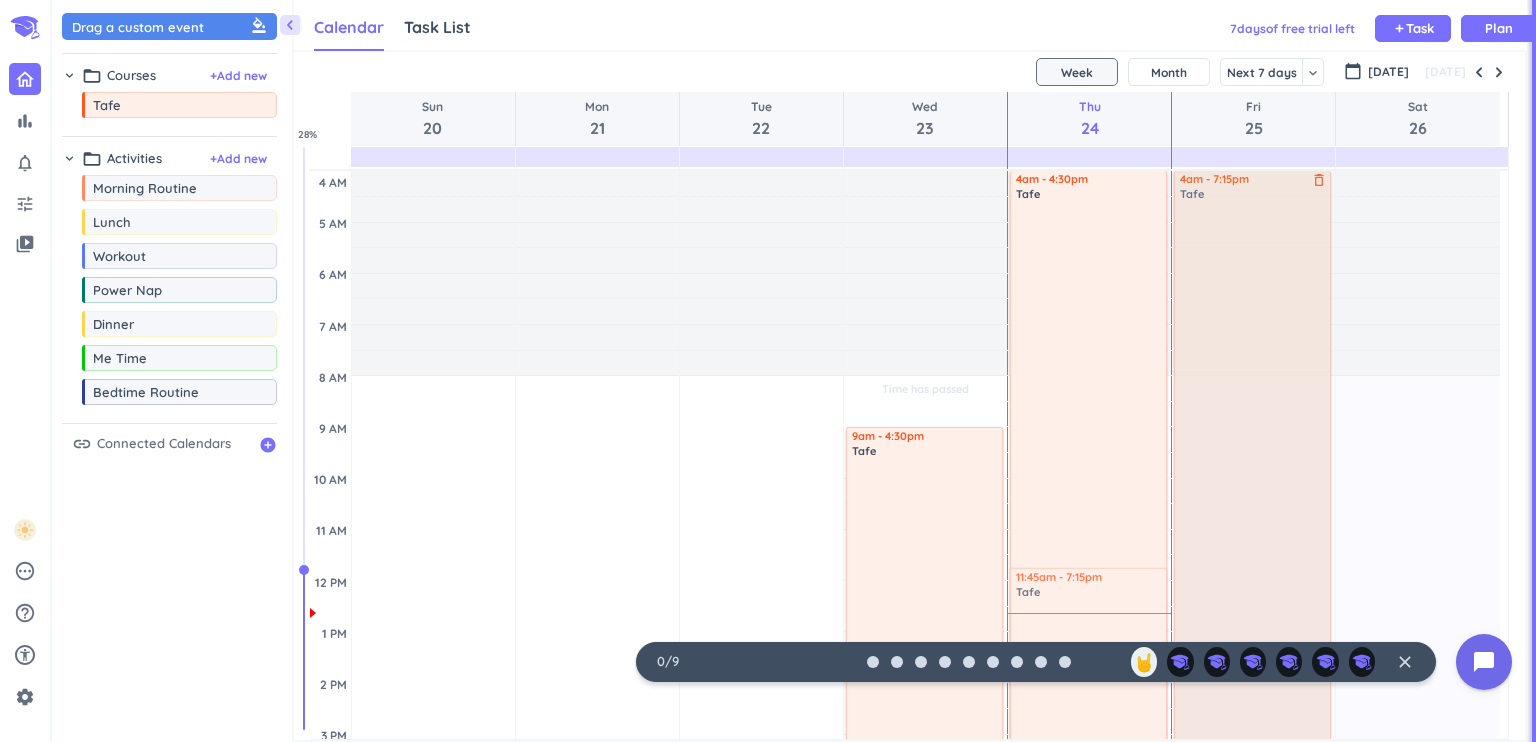 drag, startPoint x: 1133, startPoint y: 266, endPoint x: 1300, endPoint y: 411, distance: 221.1651 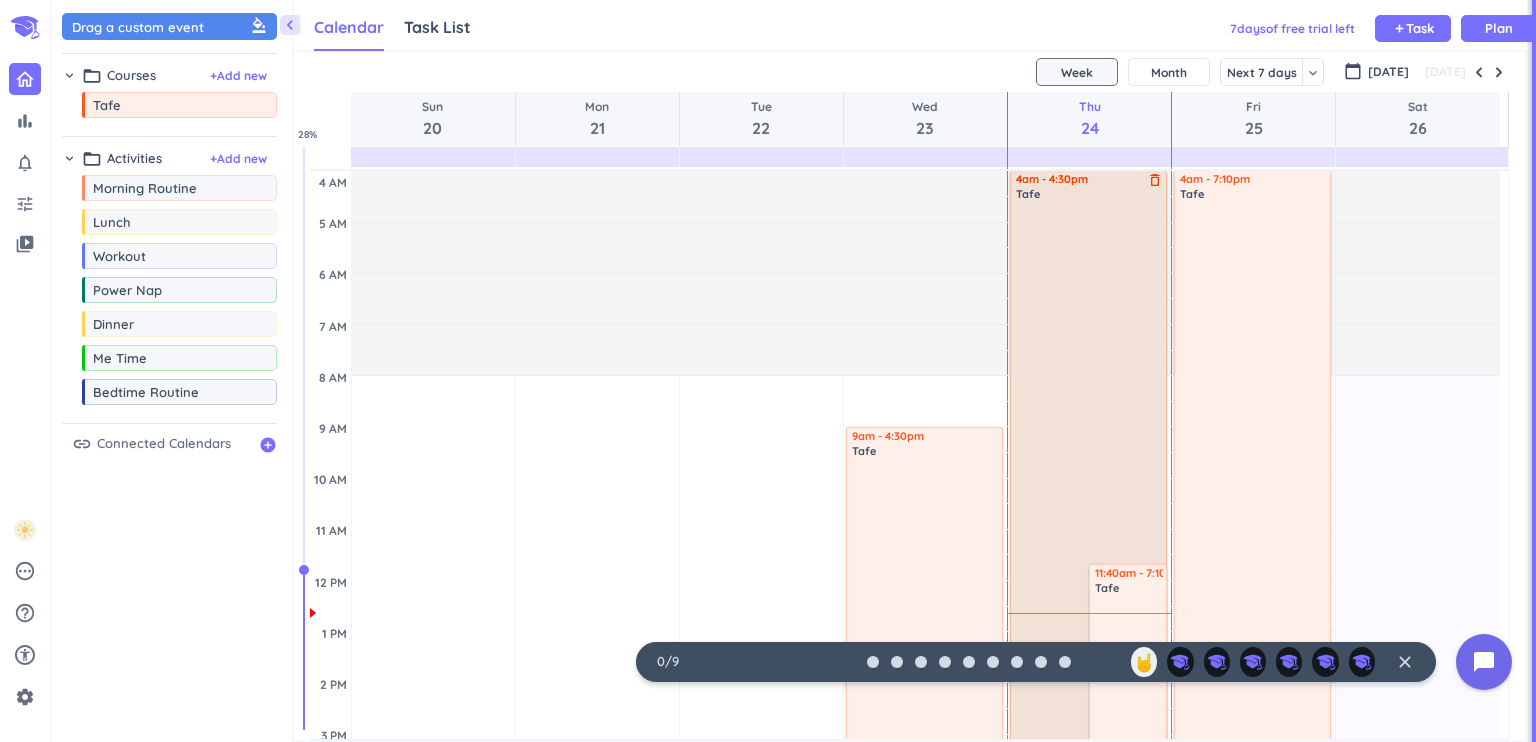 scroll, scrollTop: 300, scrollLeft: 0, axis: vertical 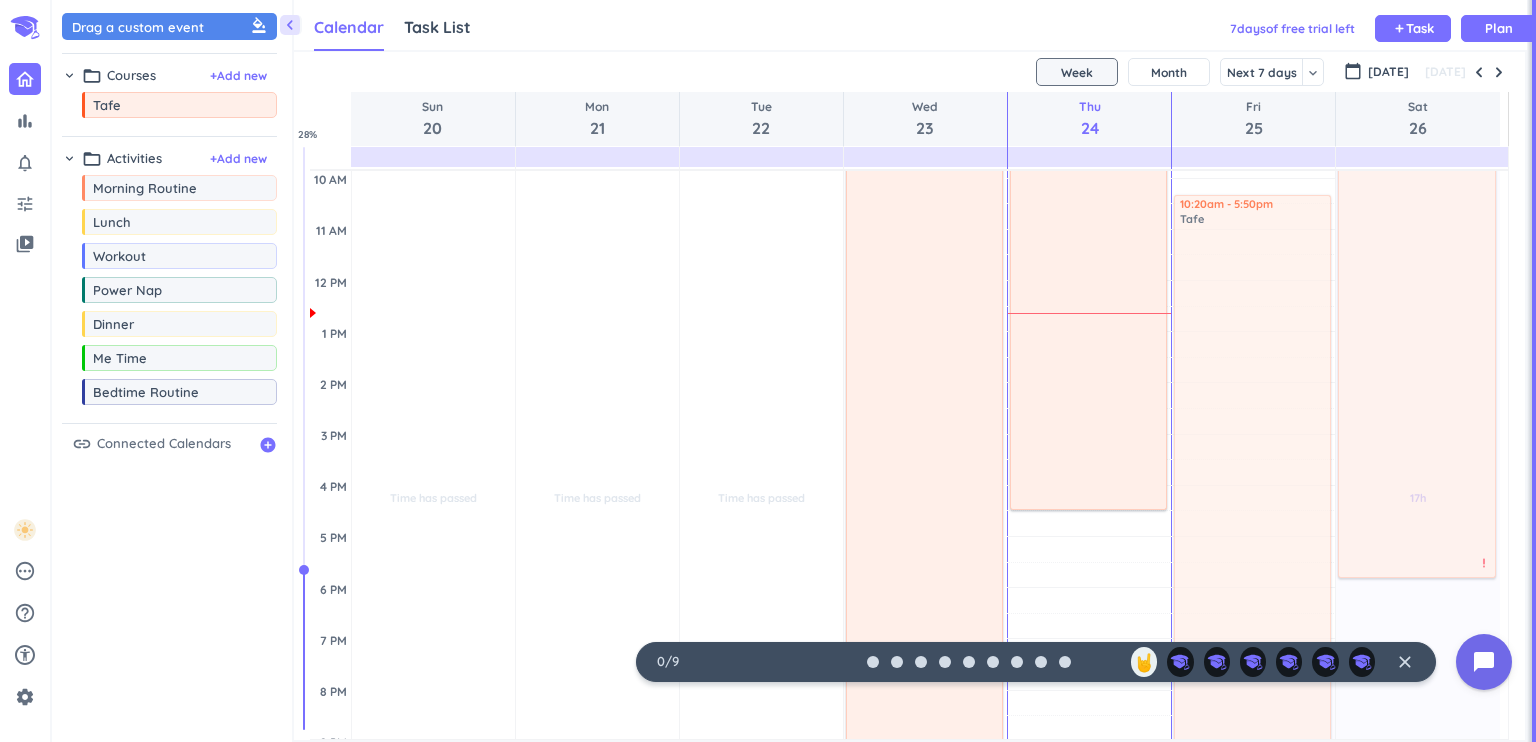 click on "Time has passed Past due Plan Adjust Awake Time Adjust Awake Time Time has passed Past due Plan Adjust Awake Time Adjust Awake Time Time has passed Past due Plan Adjust Awake Time Adjust Awake Time Time has passed Past due Plan Adjust Awake Time Adjust Awake Time 9am - 4:30pm Tafe  delete_outline Time has passed Past due Plan Adjust Awake Time Adjust Awake Time 4am - 4:30pm Tafe  delete_outline 11:40am - 7:10pm Tafe  delete_outline priority_high 5h 50m Past due Plan Adjust Awake Time Adjust Awake Time 4am - 7:10pm Tafe  delete_outline priority_high 10:20am - 5:50pm Tafe  delete_outline priority_high 17h  Past due Plan Adjust Awake Time Adjust Awake Time 4am - 5:50pm Tafe  delete_outline priority_high" at bounding box center (905, 485) 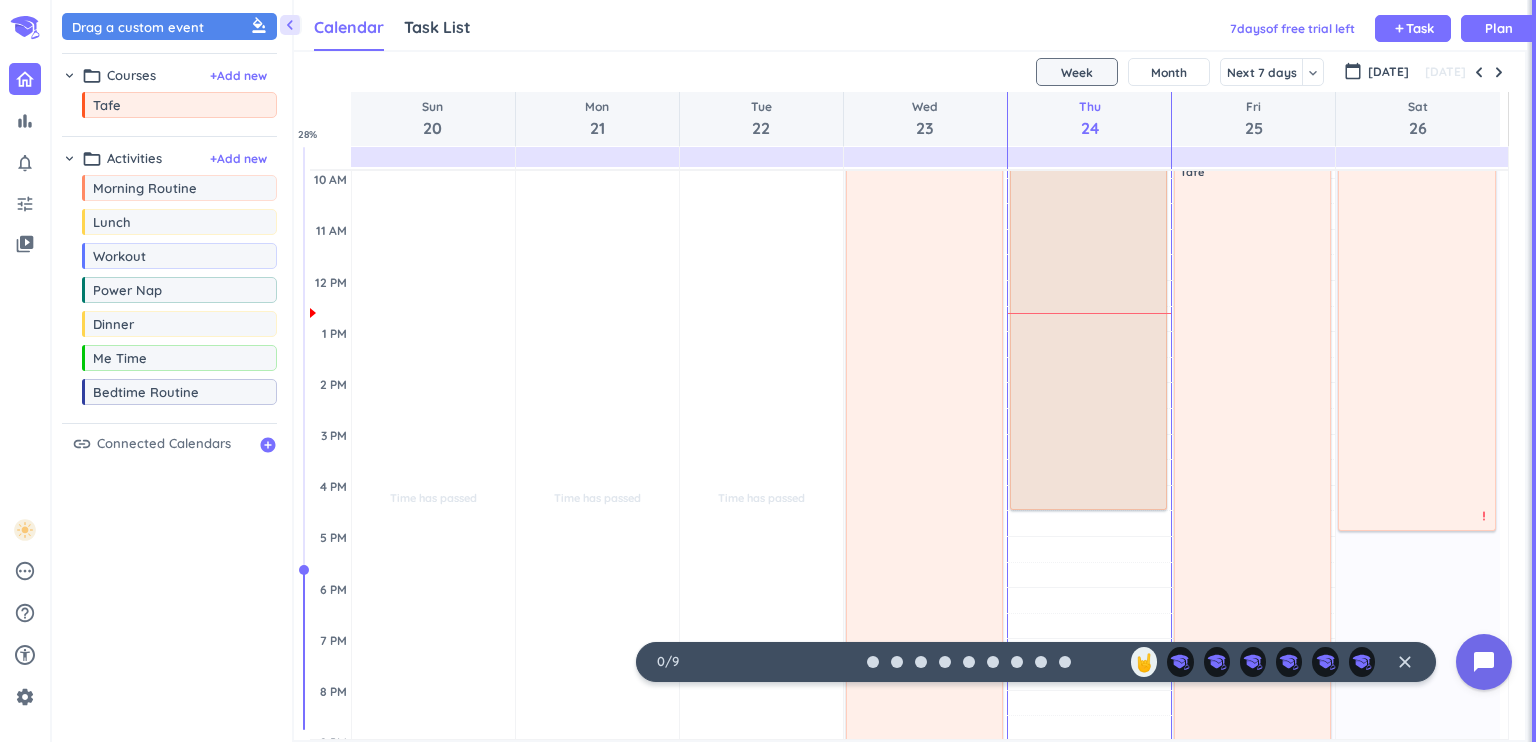 scroll, scrollTop: 0, scrollLeft: 0, axis: both 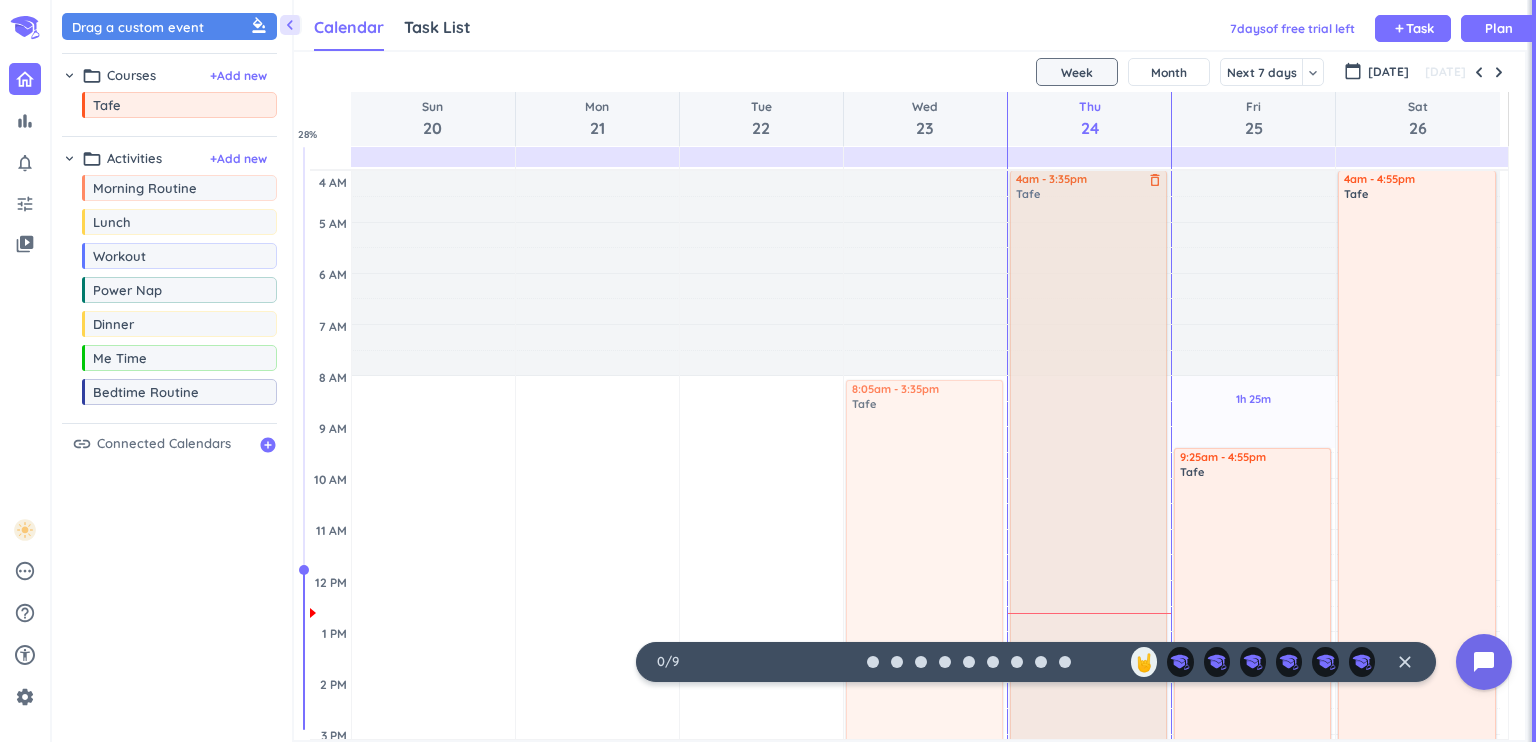 drag, startPoint x: 1126, startPoint y: 387, endPoint x: 1116, endPoint y: 339, distance: 49.0306 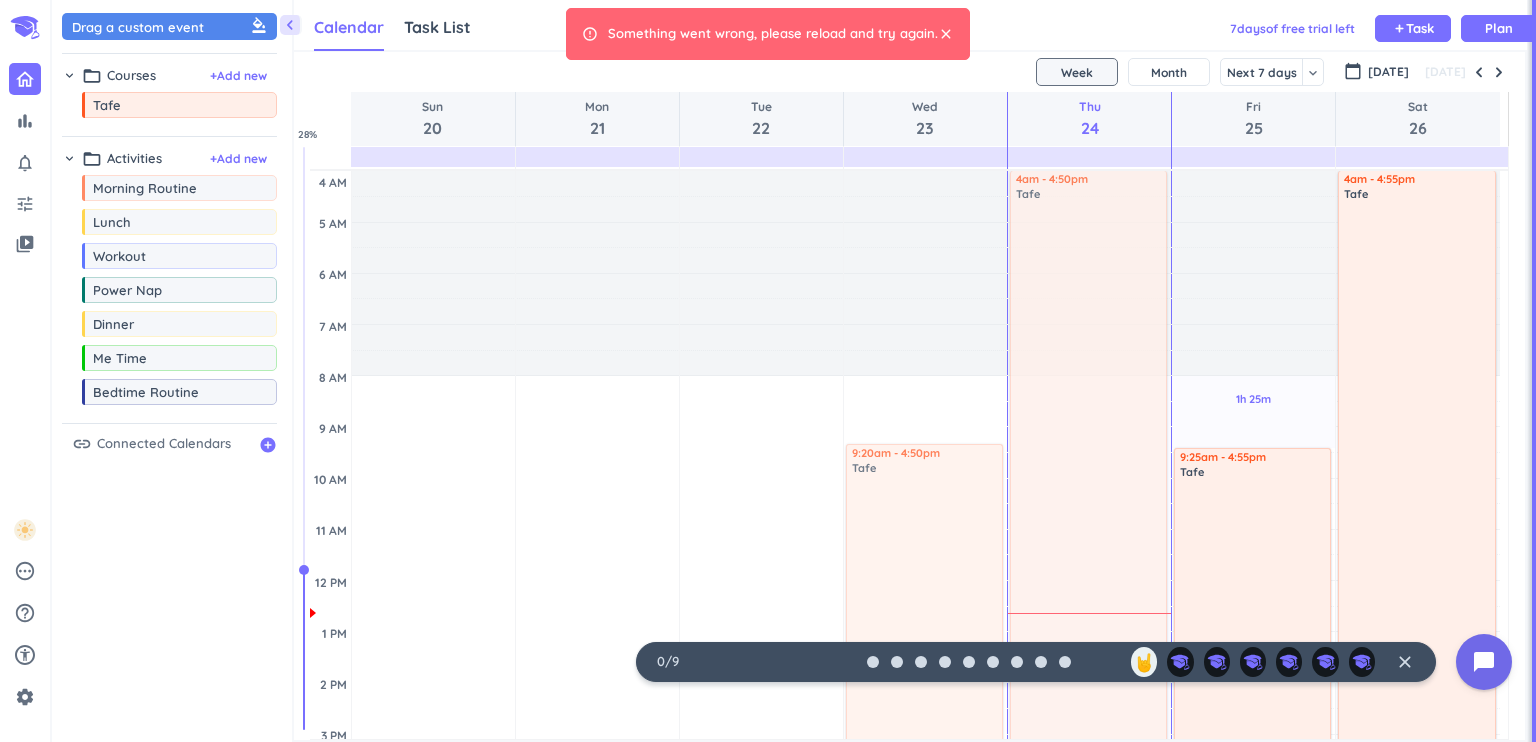 drag, startPoint x: 1093, startPoint y: 175, endPoint x: 1125, endPoint y: 175, distance: 32 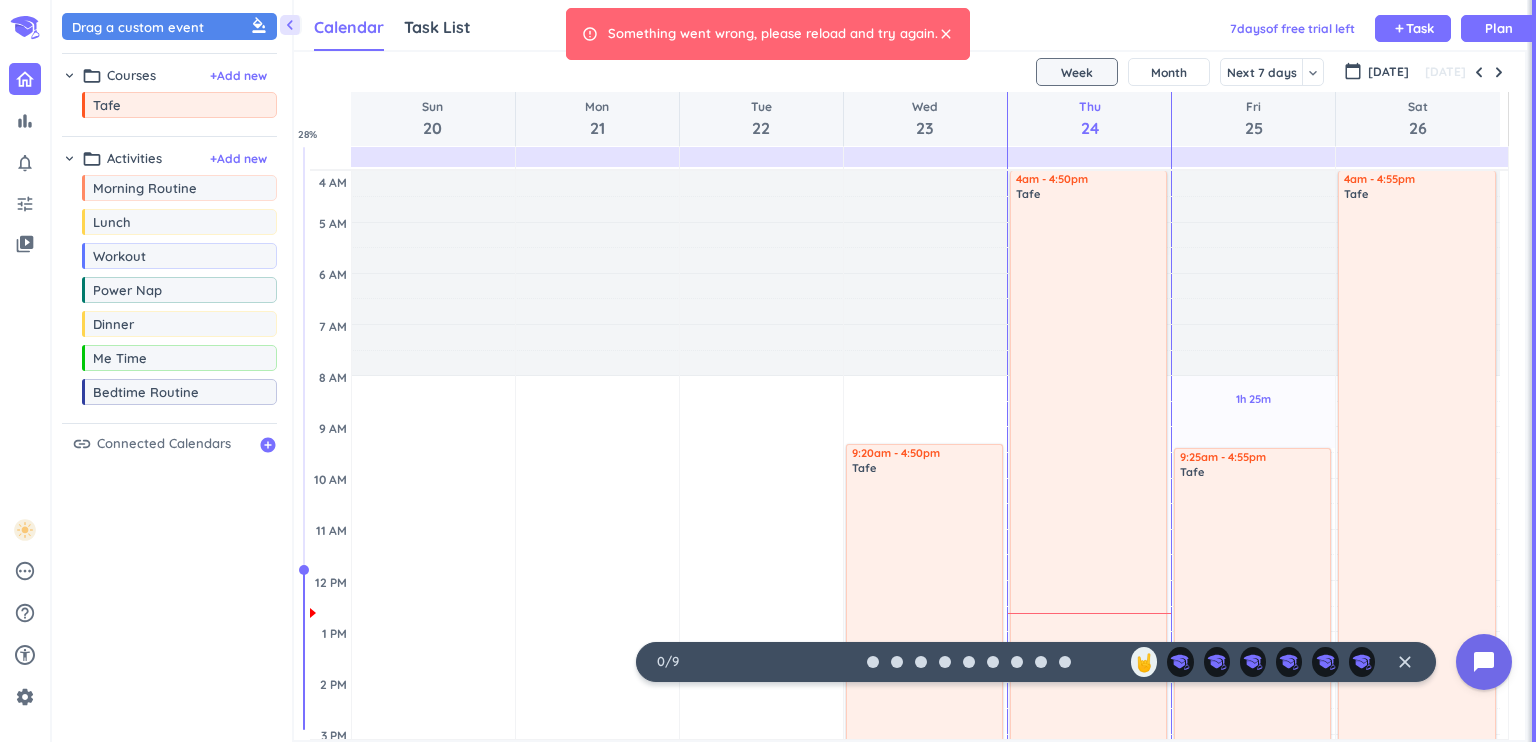 click on "Adjust Awake Time" at bounding box center [1253, 273] 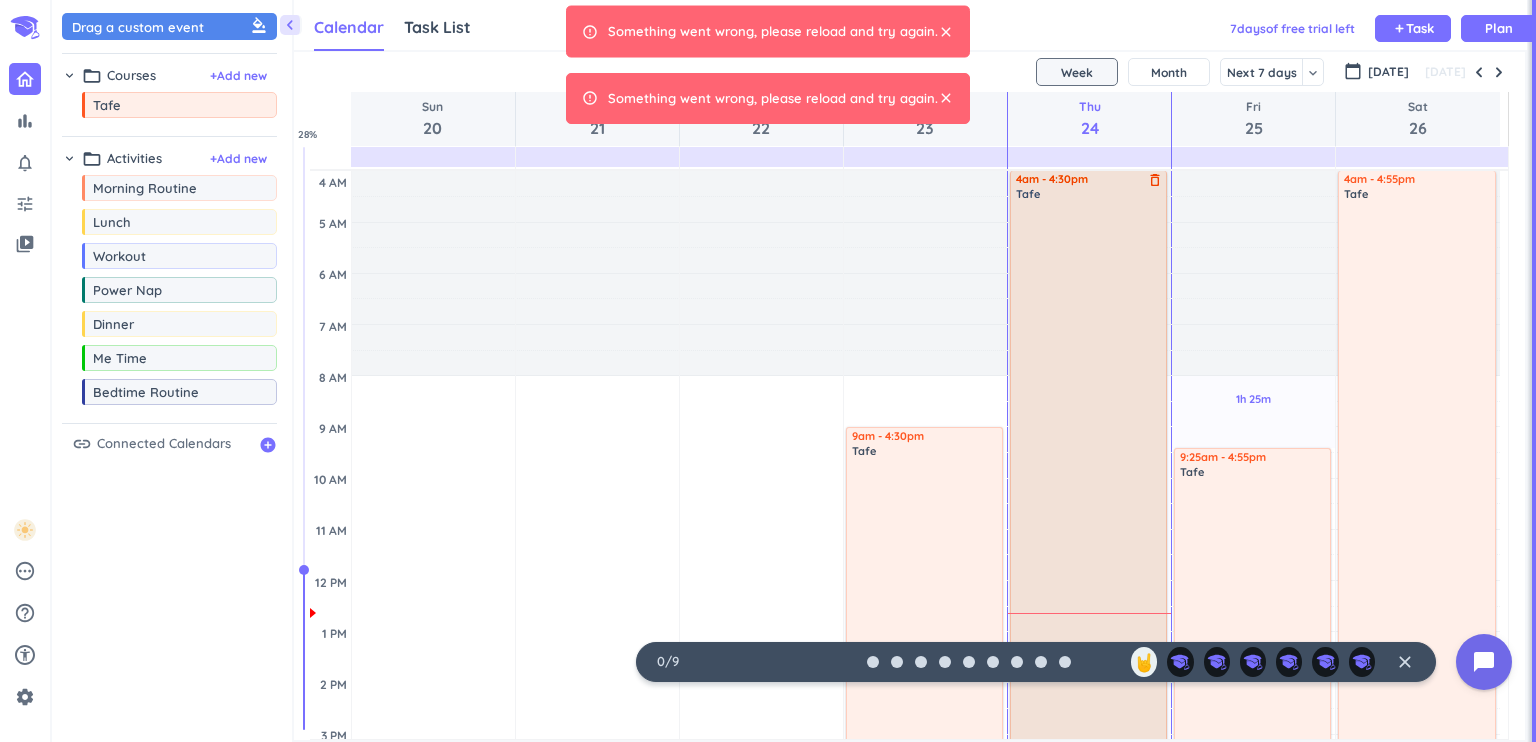 click on "delete_outline" at bounding box center (1155, 180) 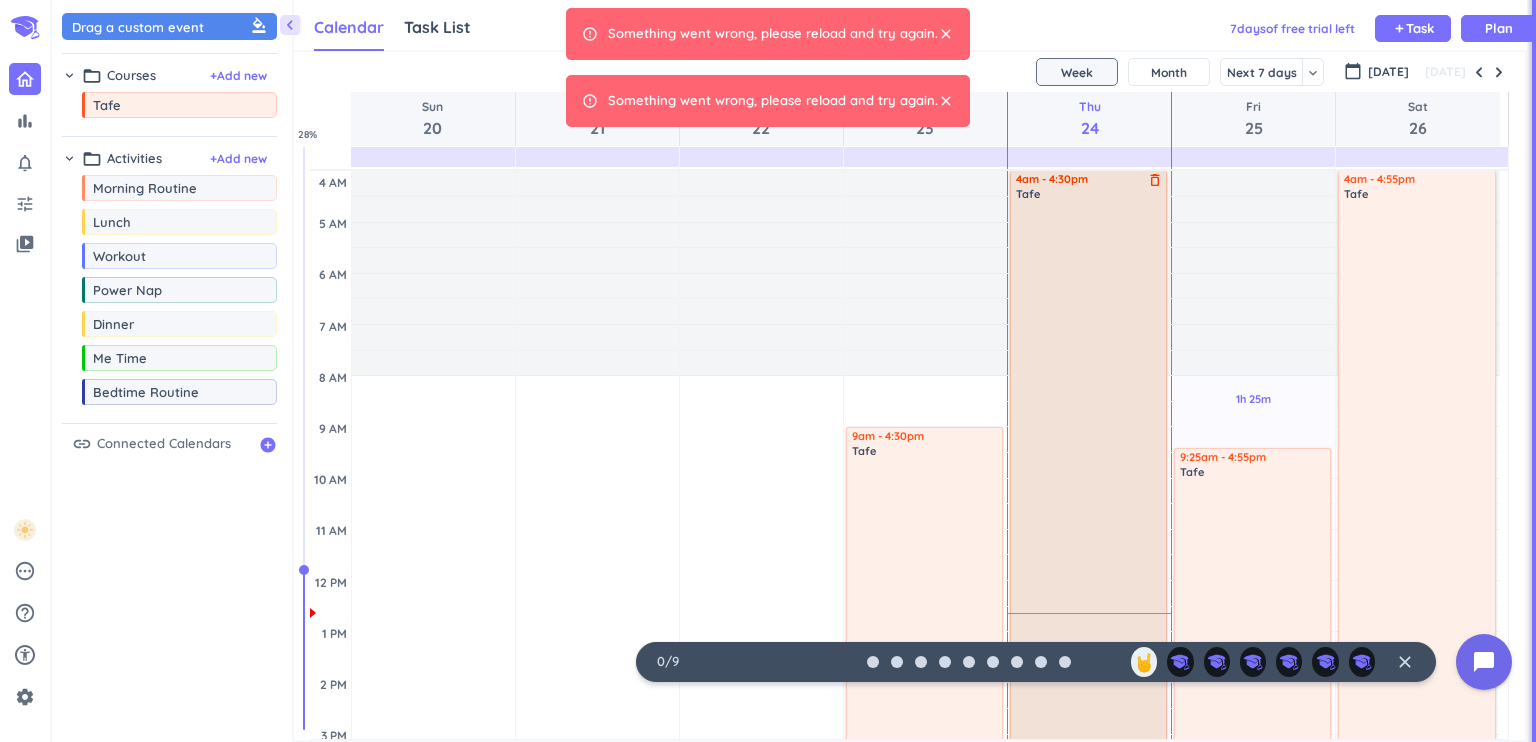 click on "delete_outline" at bounding box center (1155, 180) 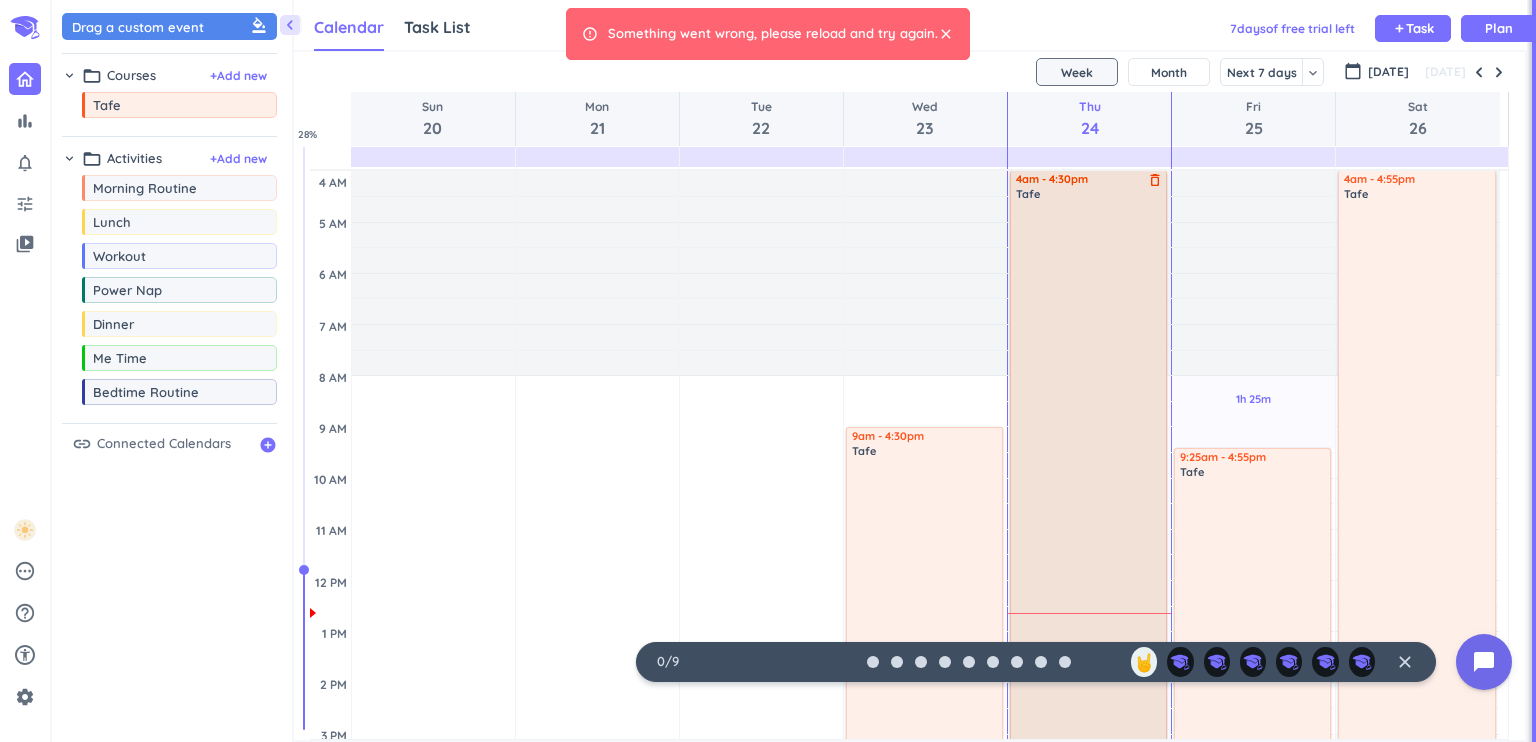 click on "delete_outline" at bounding box center [1155, 180] 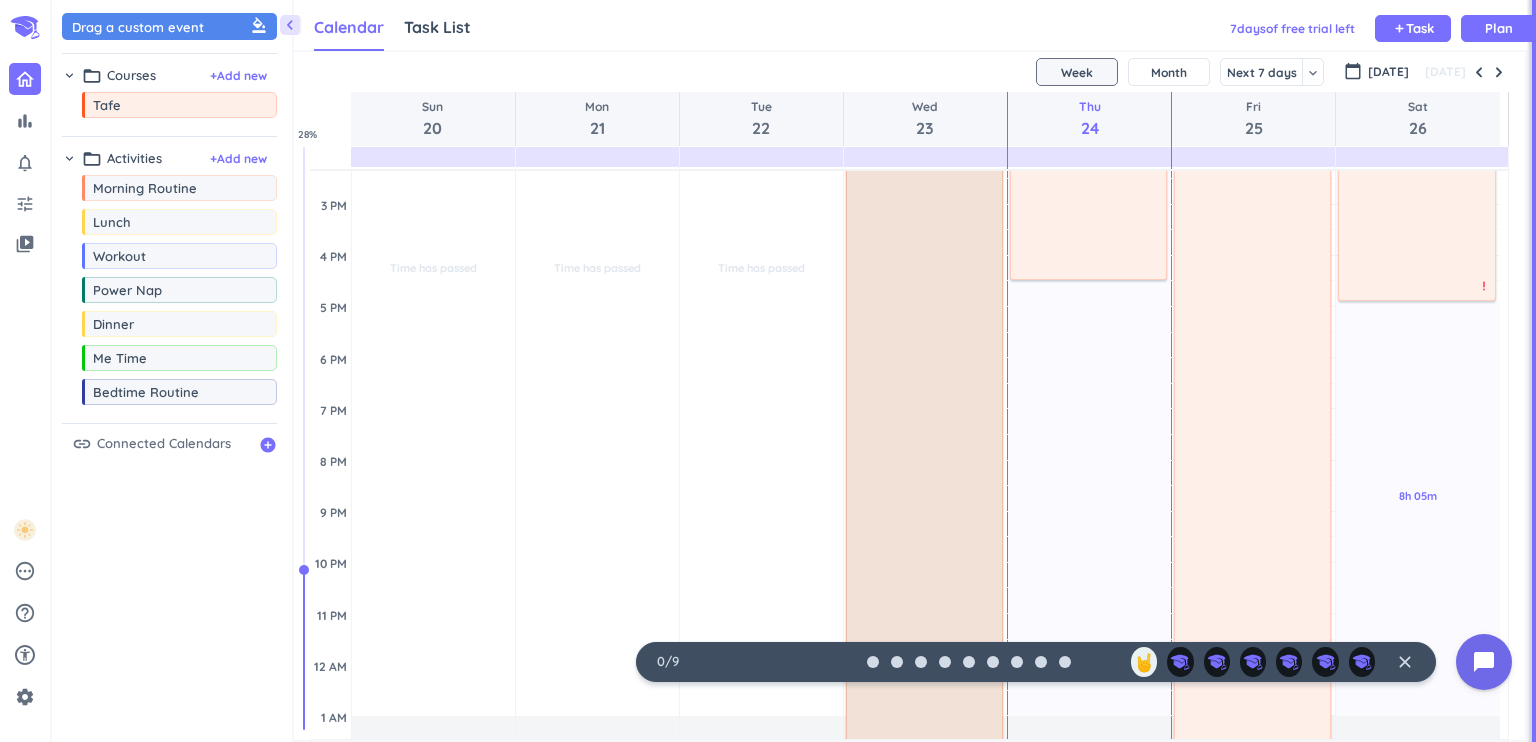 scroll, scrollTop: 660, scrollLeft: 0, axis: vertical 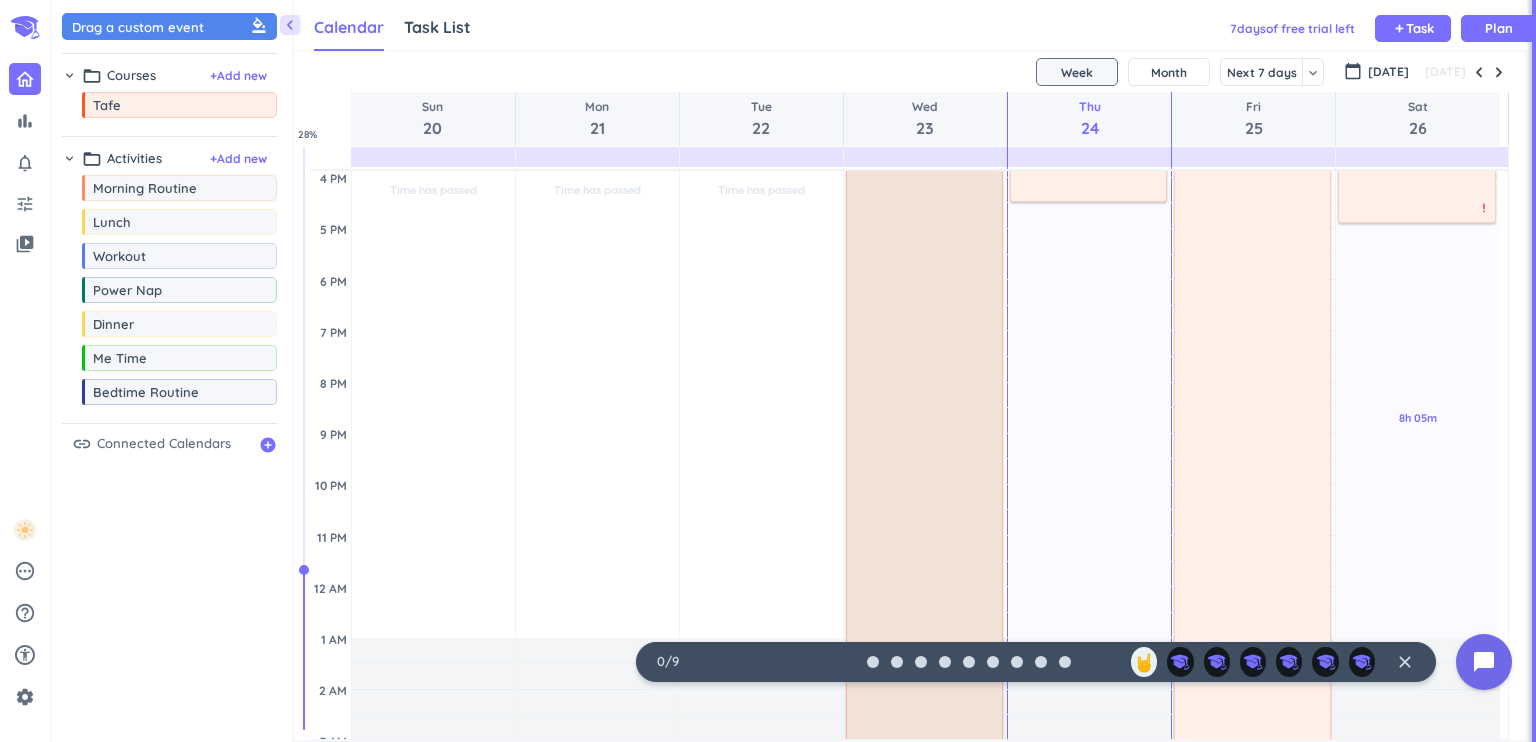 click at bounding box center [925, 320] 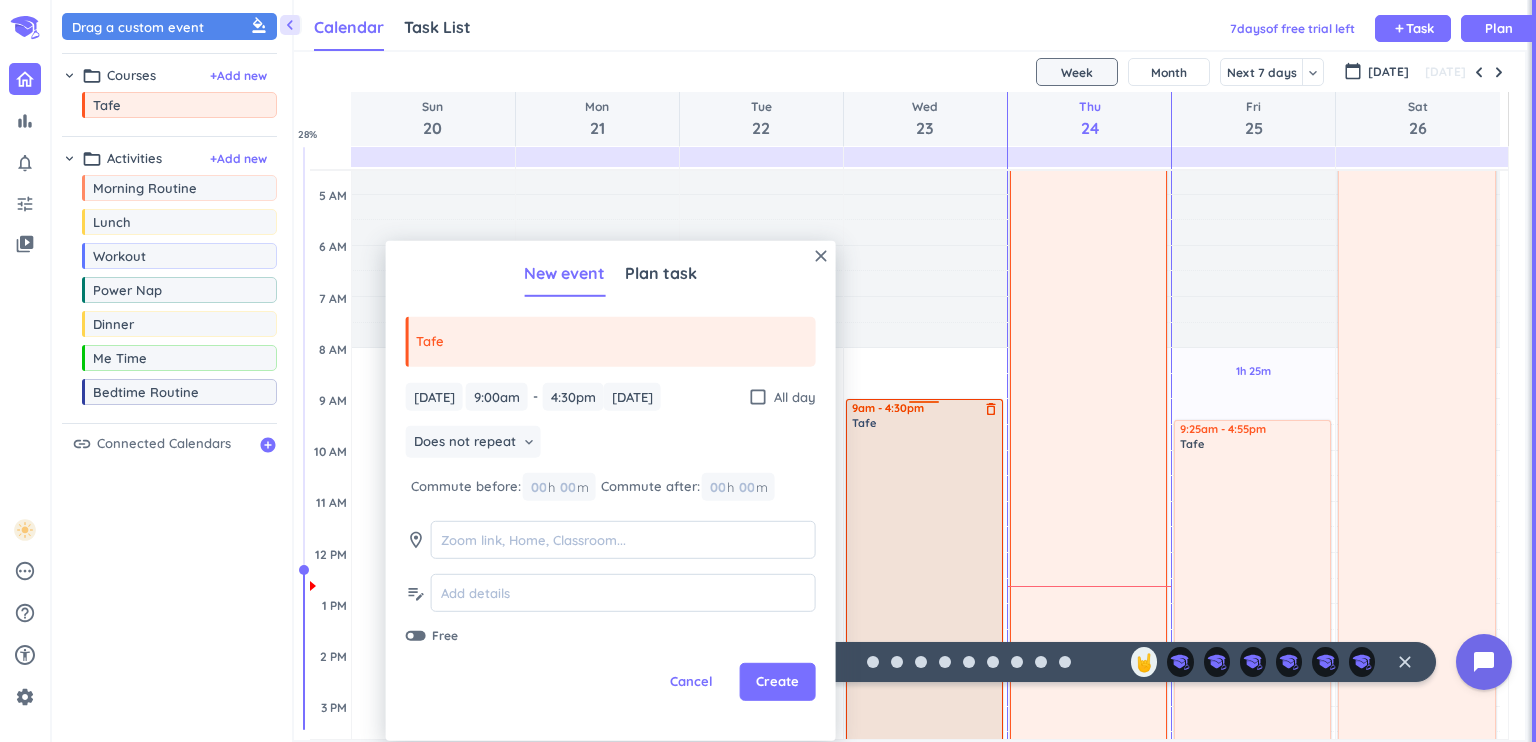 scroll, scrollTop: 0, scrollLeft: 0, axis: both 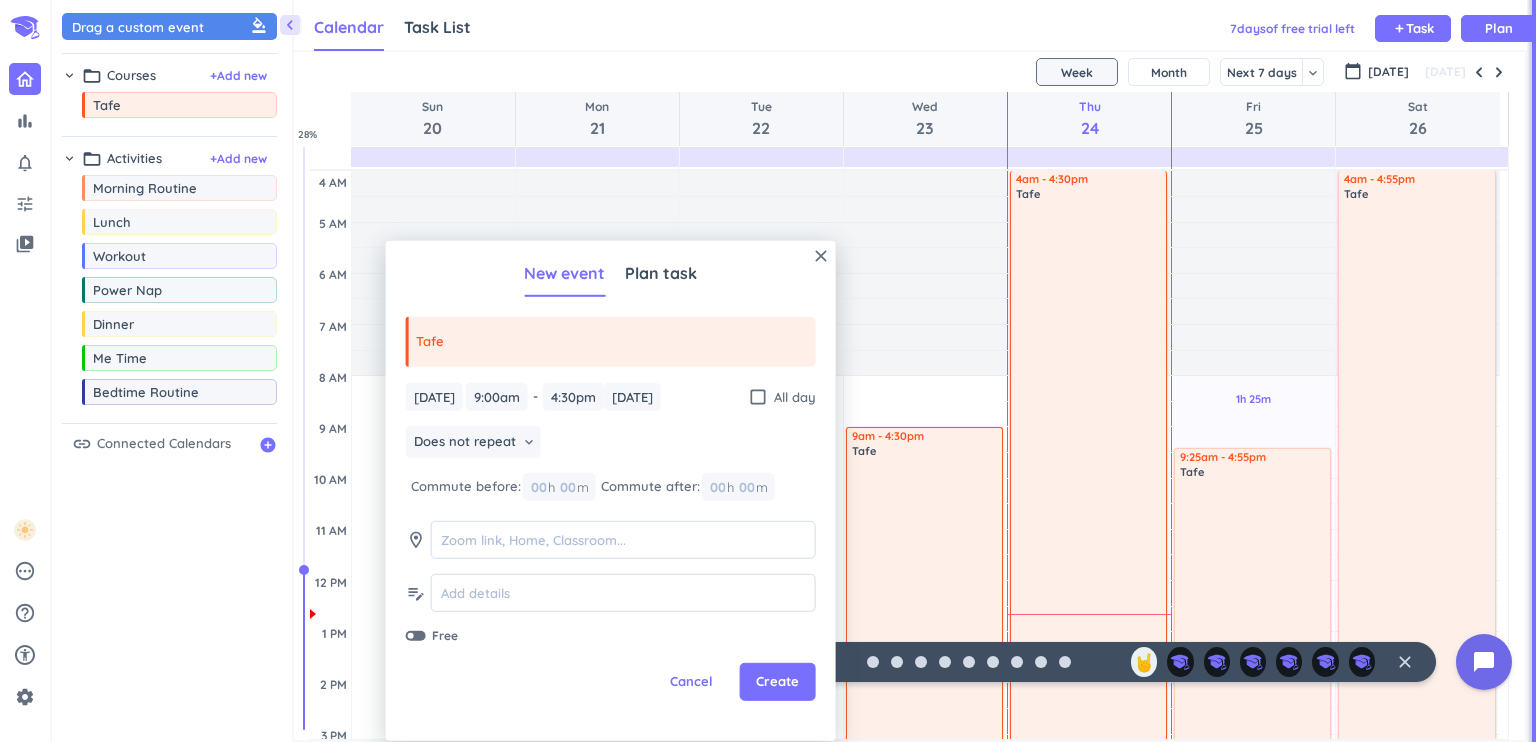 click on "close New event Plan task Tafe  [DATE] [DATE]   9:00am 9:00am - 4:30pm 4:30pm [DATE] [DATE] check_box_outline_blank All day Does not repeat keyboard_arrow_down Commute before: 00 h 00 m Commute after: 00 h 00 m room edit_note Free Cancel Create" at bounding box center [611, 491] 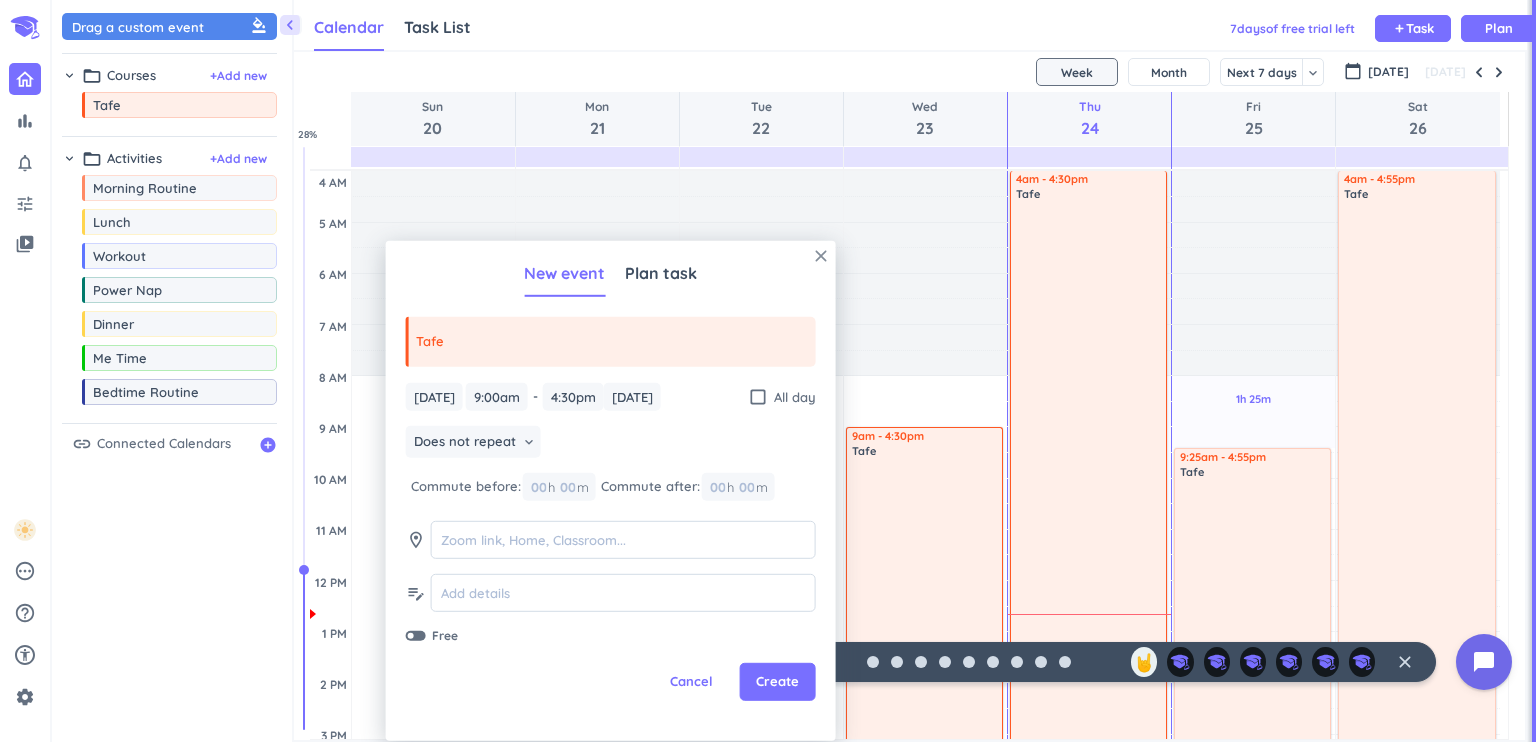 click on "close" at bounding box center [821, 256] 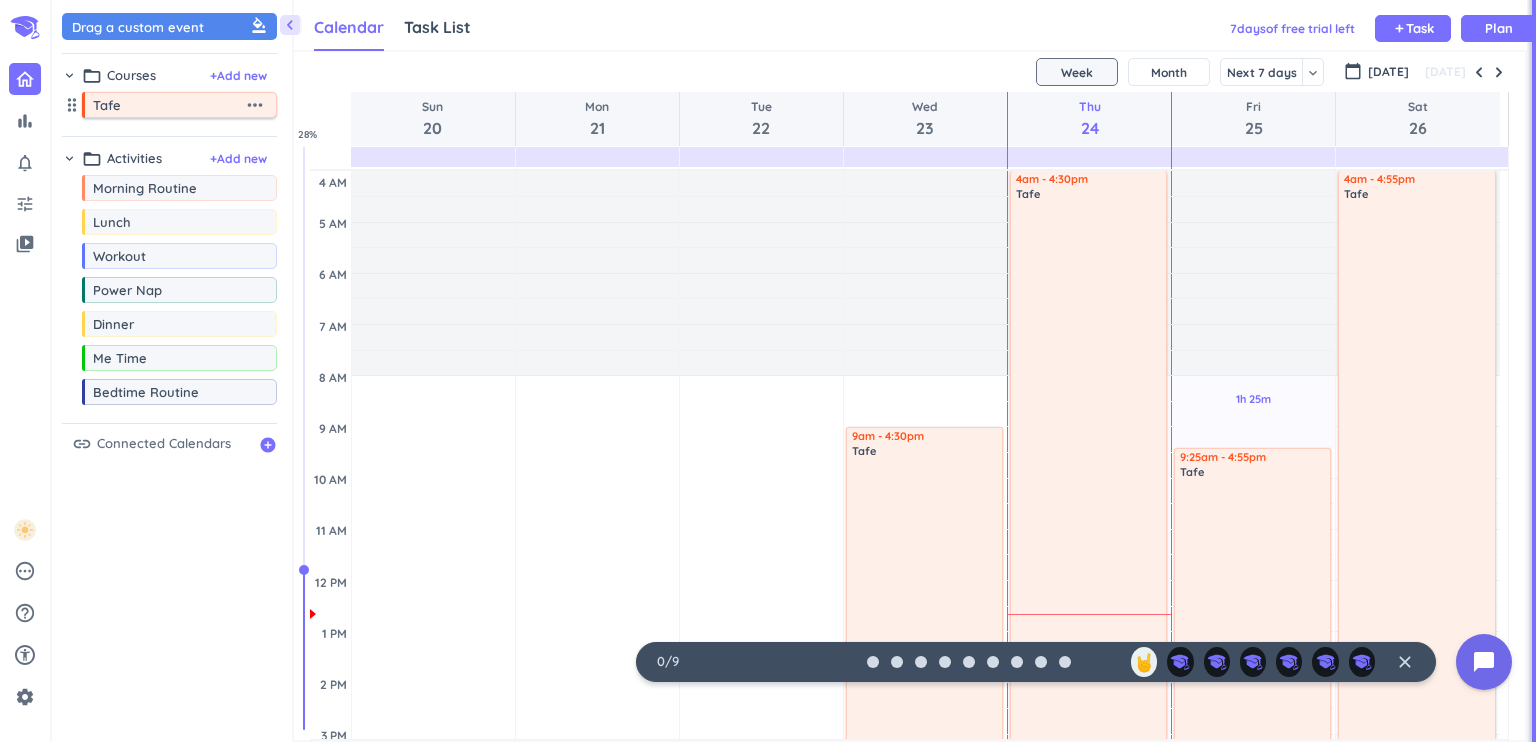 drag, startPoint x: 236, startPoint y: 112, endPoint x: 262, endPoint y: 111, distance: 26.019224 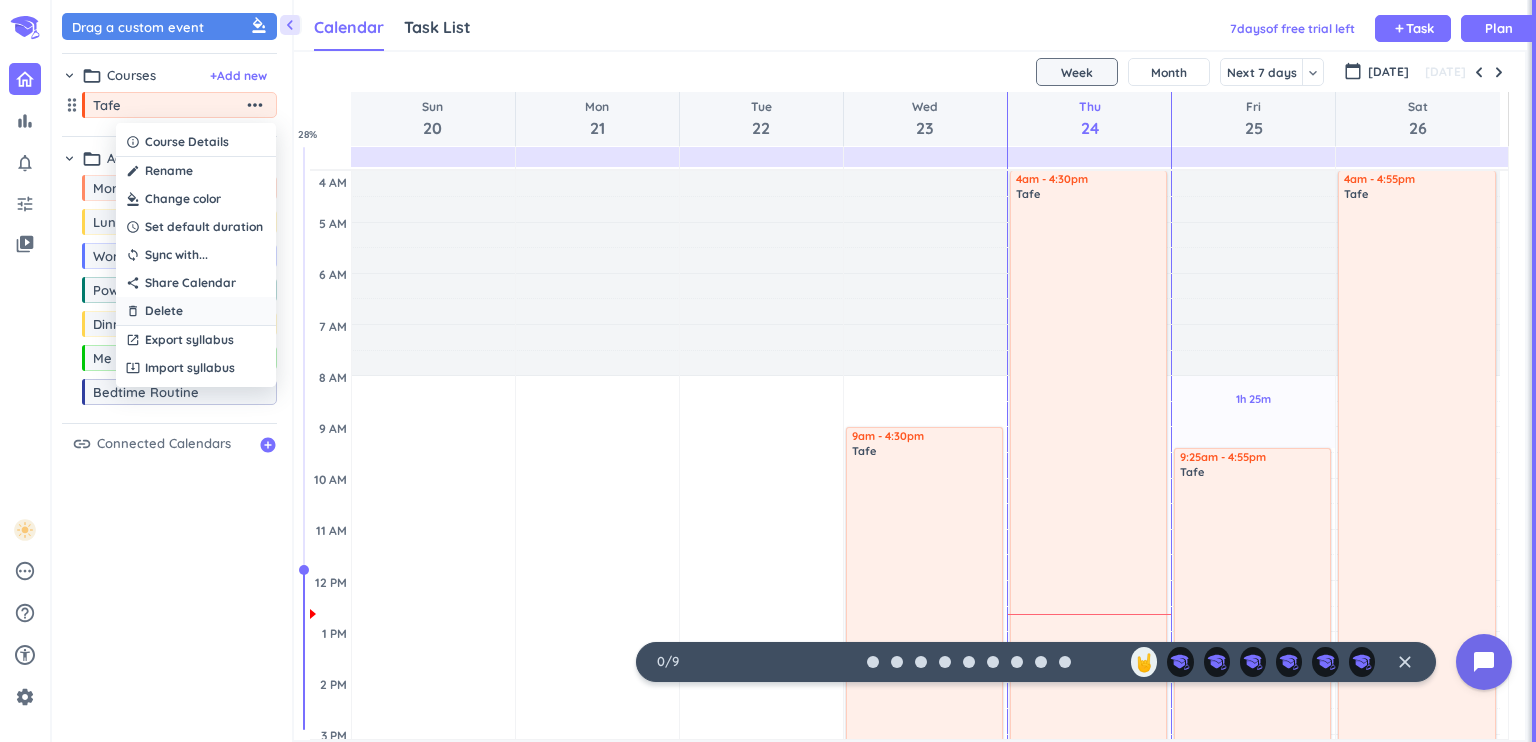 click on "Delete" at bounding box center [164, 311] 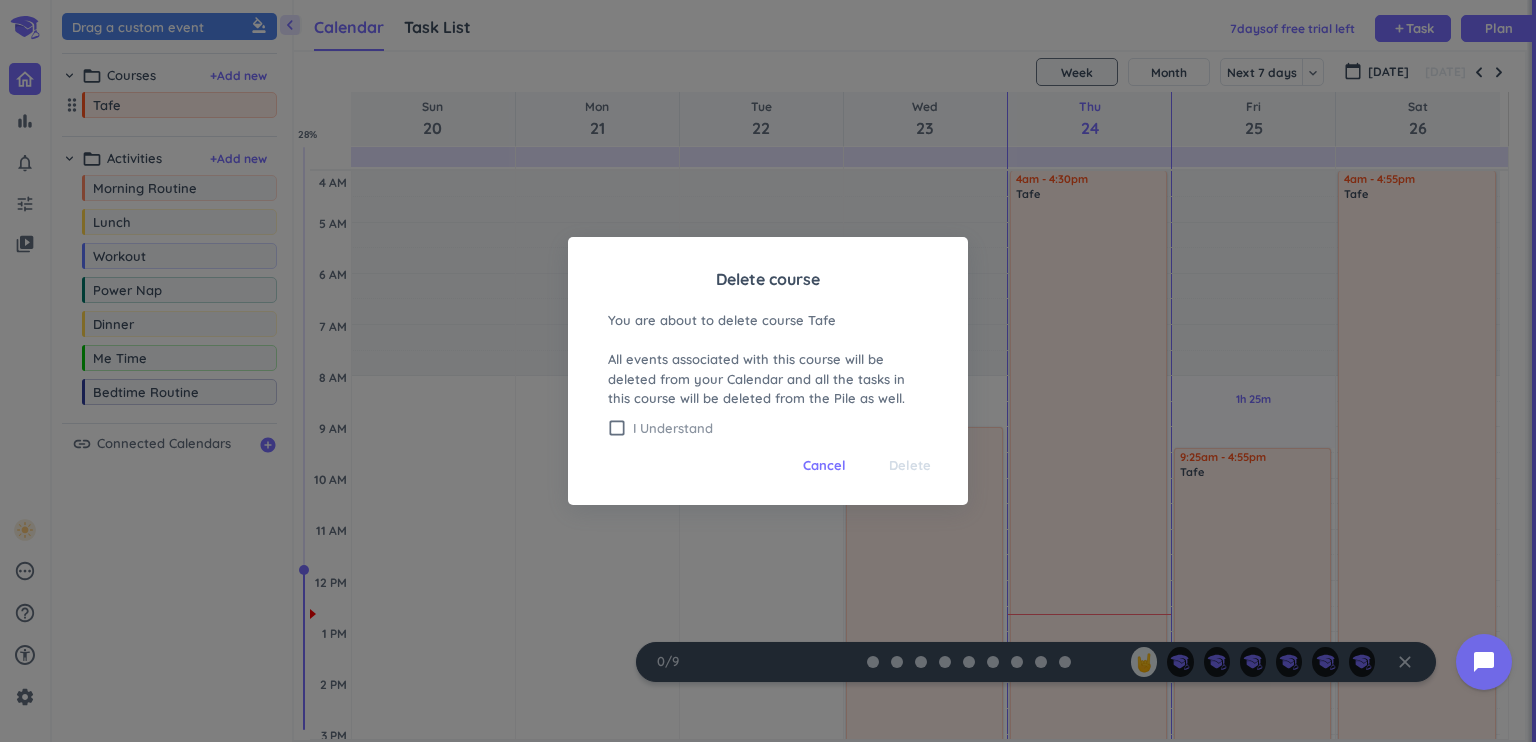 click on "I Understand" at bounding box center [780, 428] 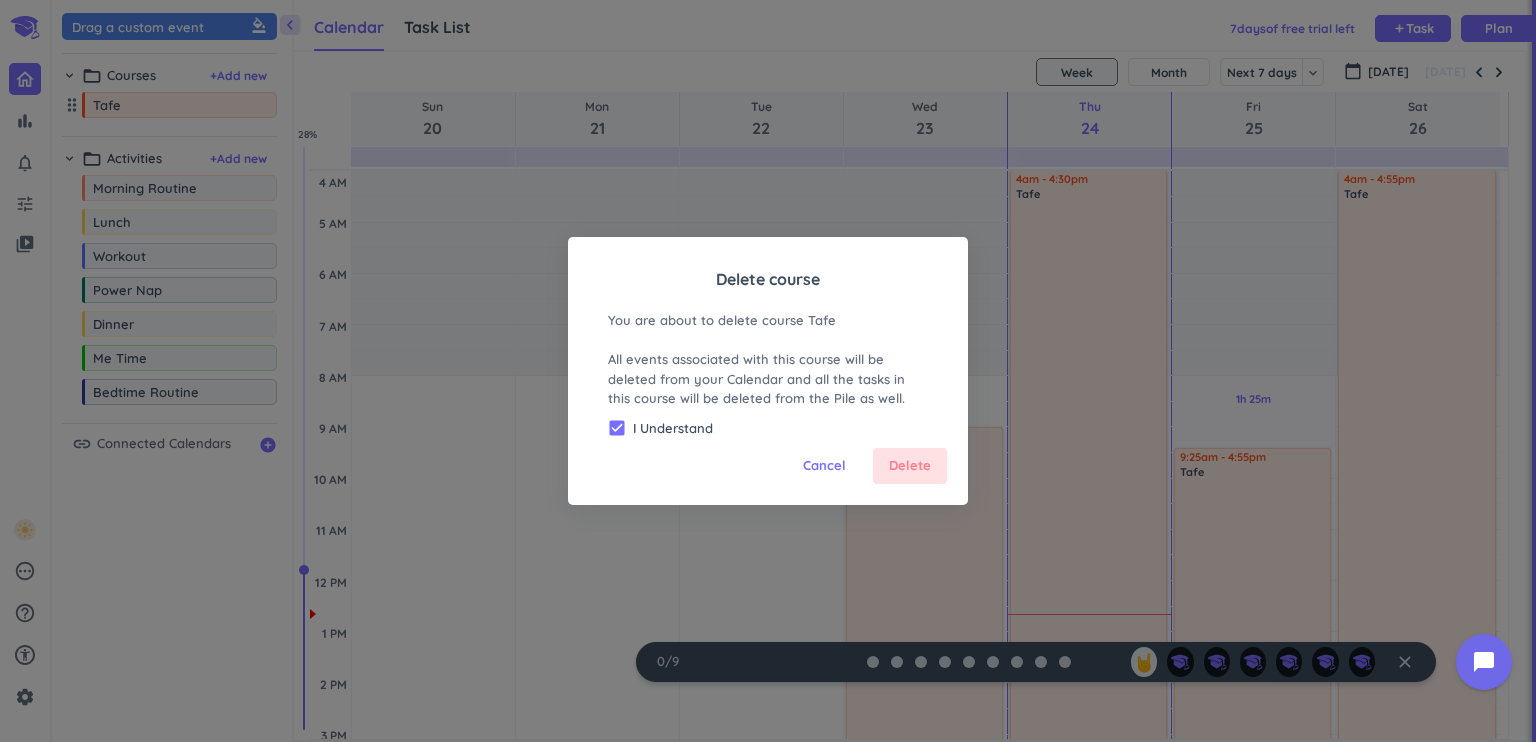 click on "Delete" at bounding box center [910, 466] 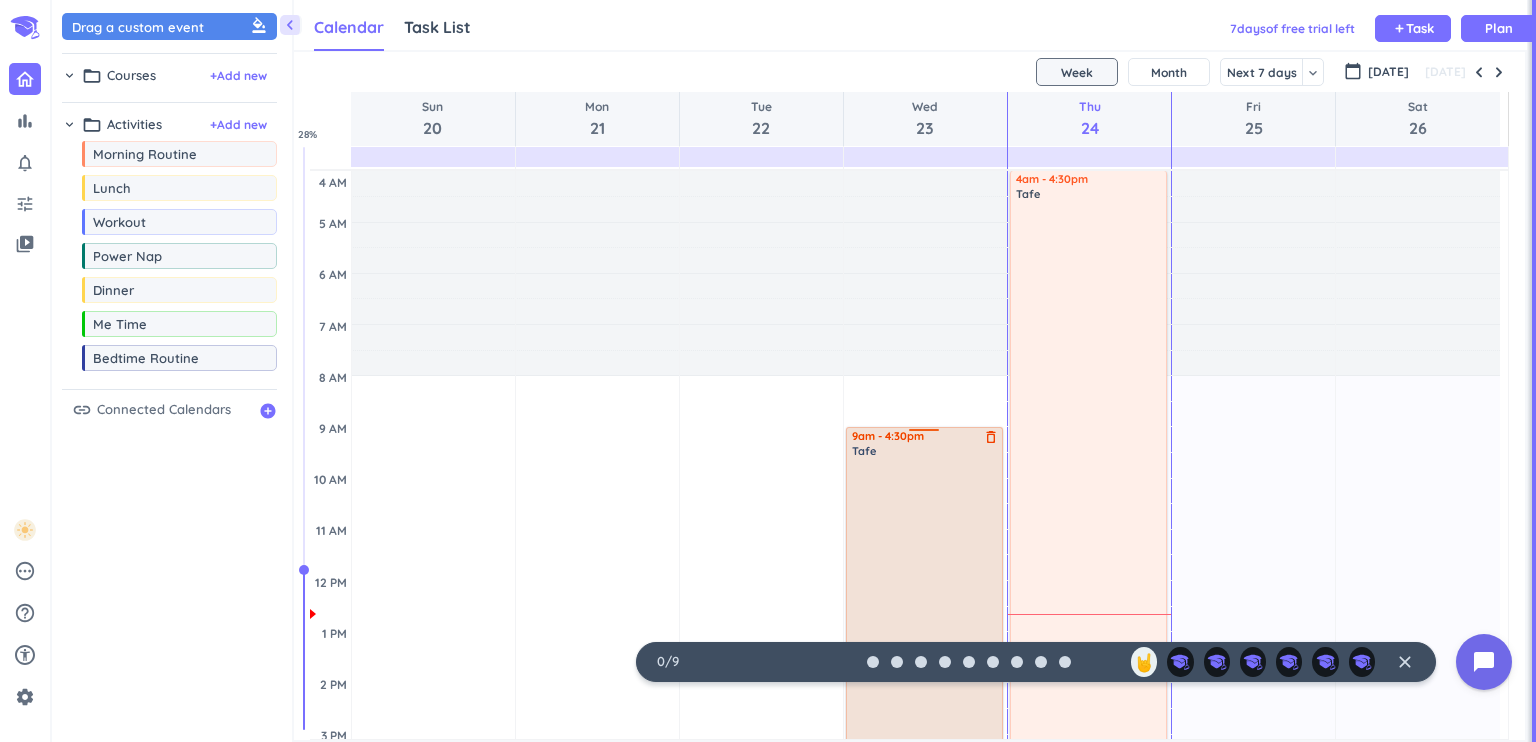 click on "Time has passed Past due Plan Adjust Awake Time Adjust Awake Time 9am - 4:30pm Tafe  delete_outline" at bounding box center (925, 785) 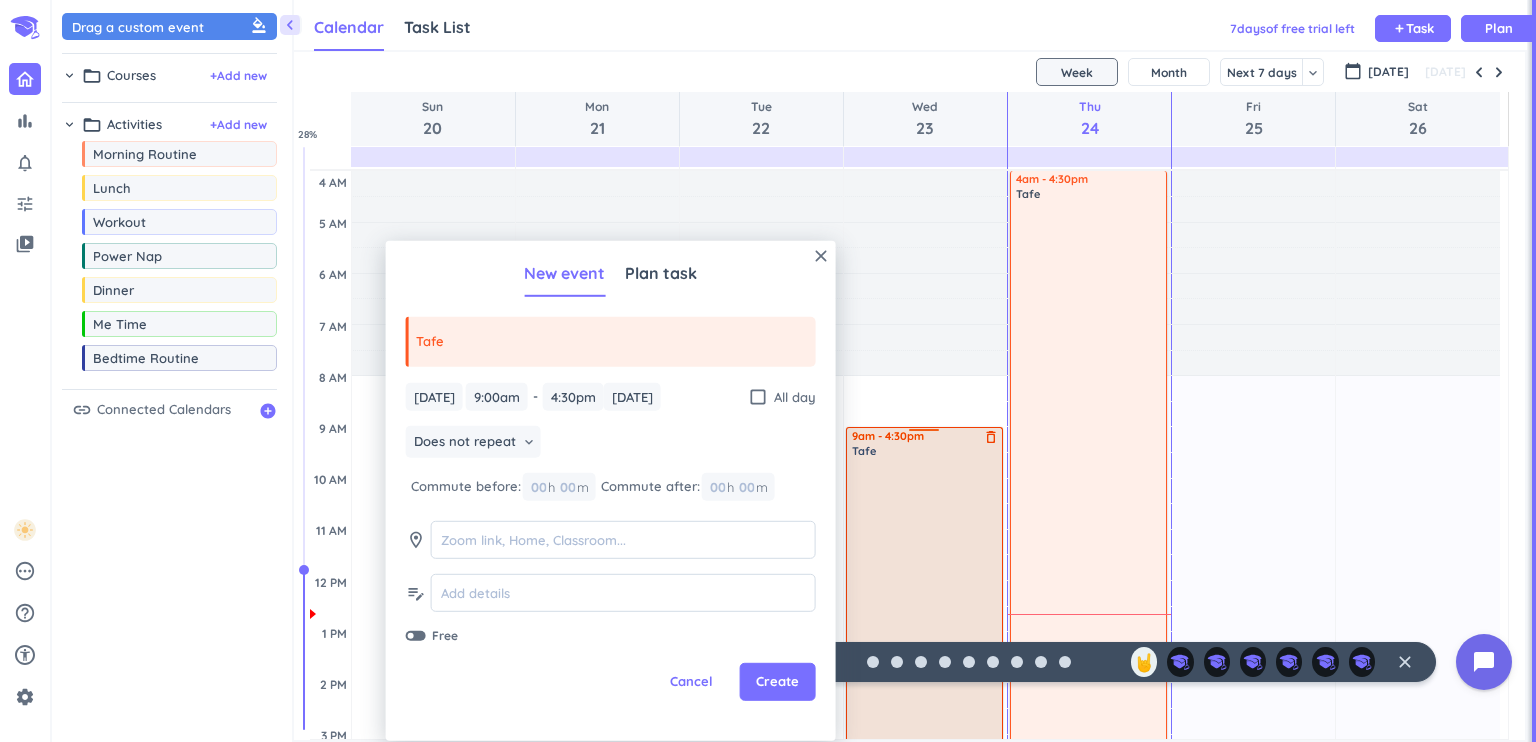 click on "delete_outline" at bounding box center (991, 437) 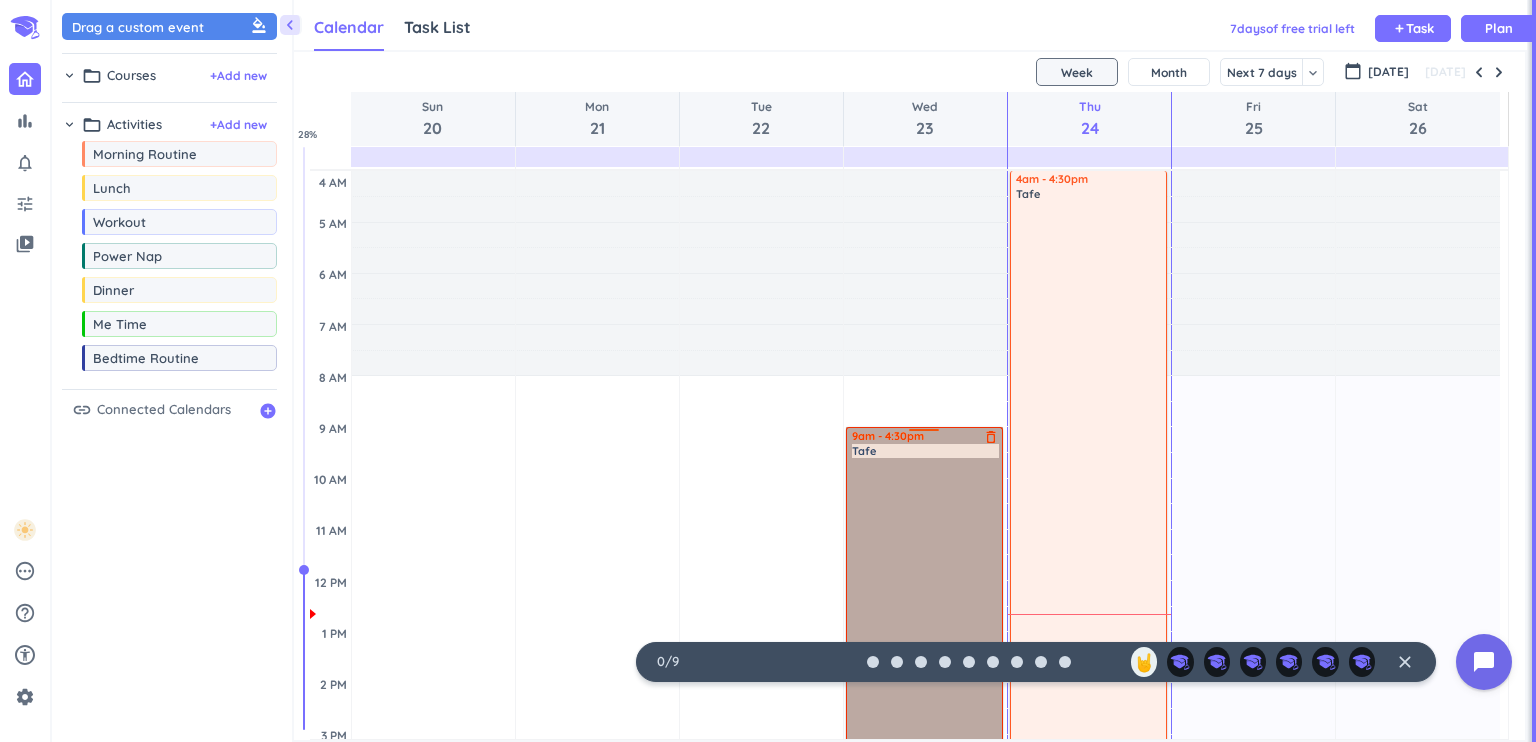 click on "9am - 4:30pm Tafe  delete_outline" at bounding box center (924, 913) 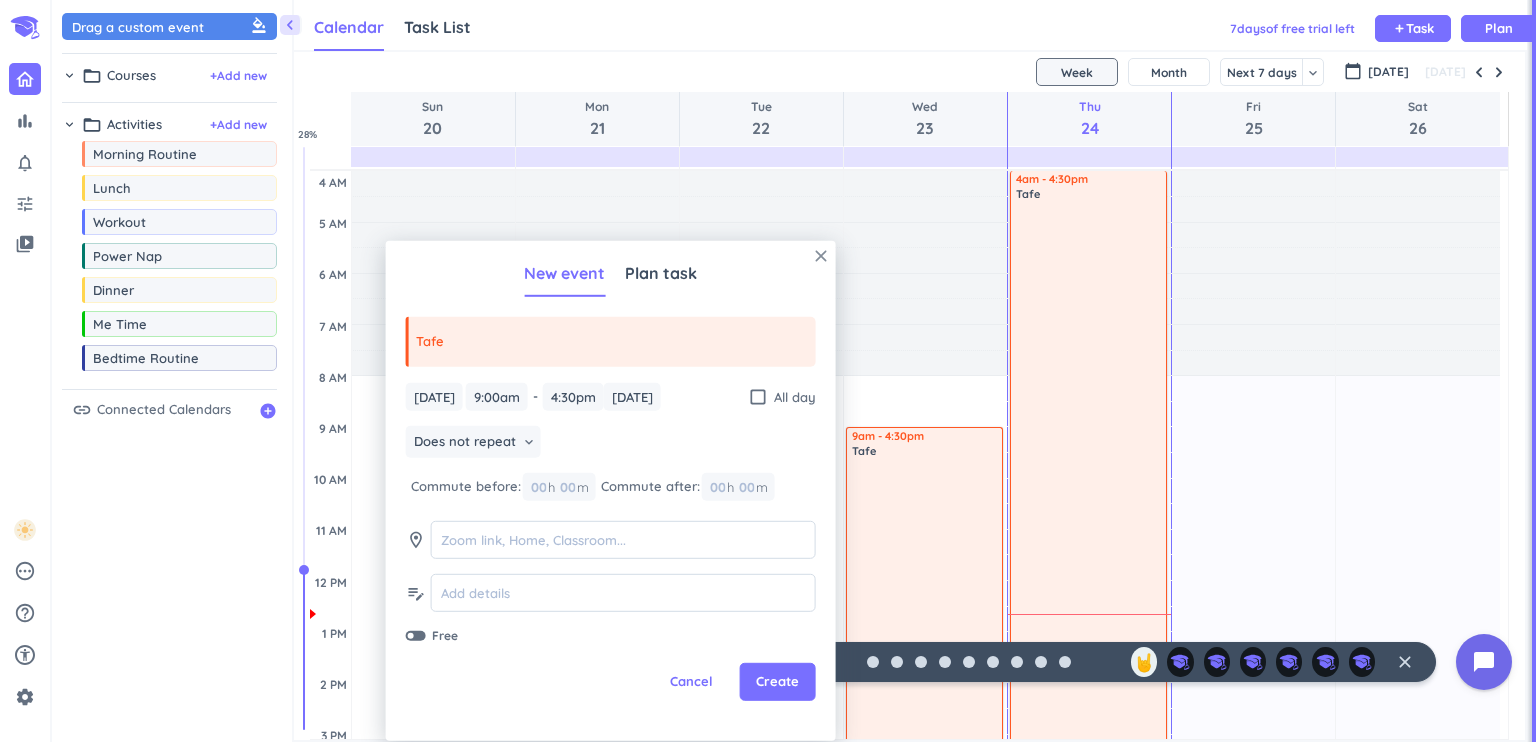 click on "close" at bounding box center (821, 256) 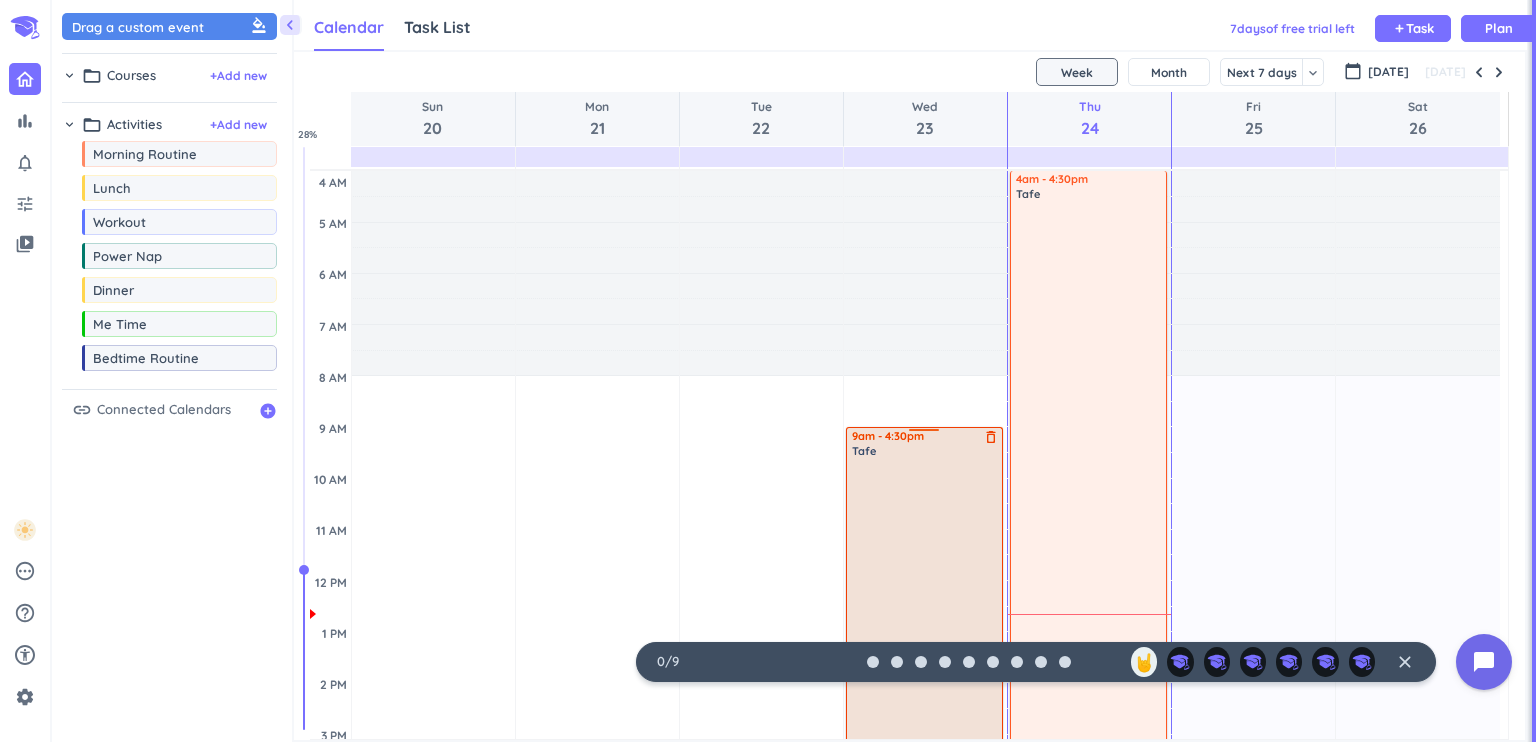 click on "Time has passed Past due Plan Adjust Awake Time Adjust Awake Time 9am - 4:30pm Tafe  delete_outline" at bounding box center [925, 785] 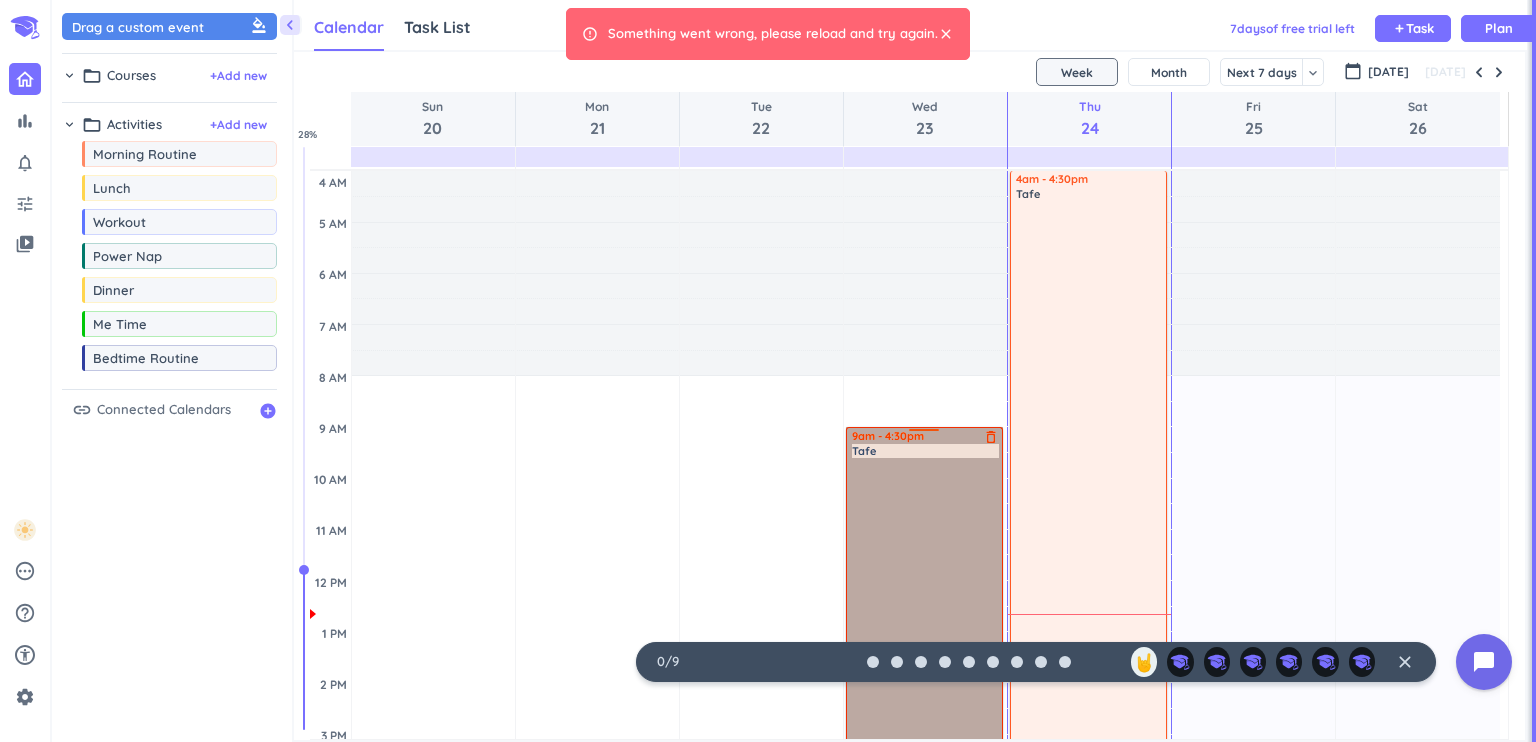 click on "9am - 4:30pm Tafe  delete_outline" at bounding box center (924, 913) 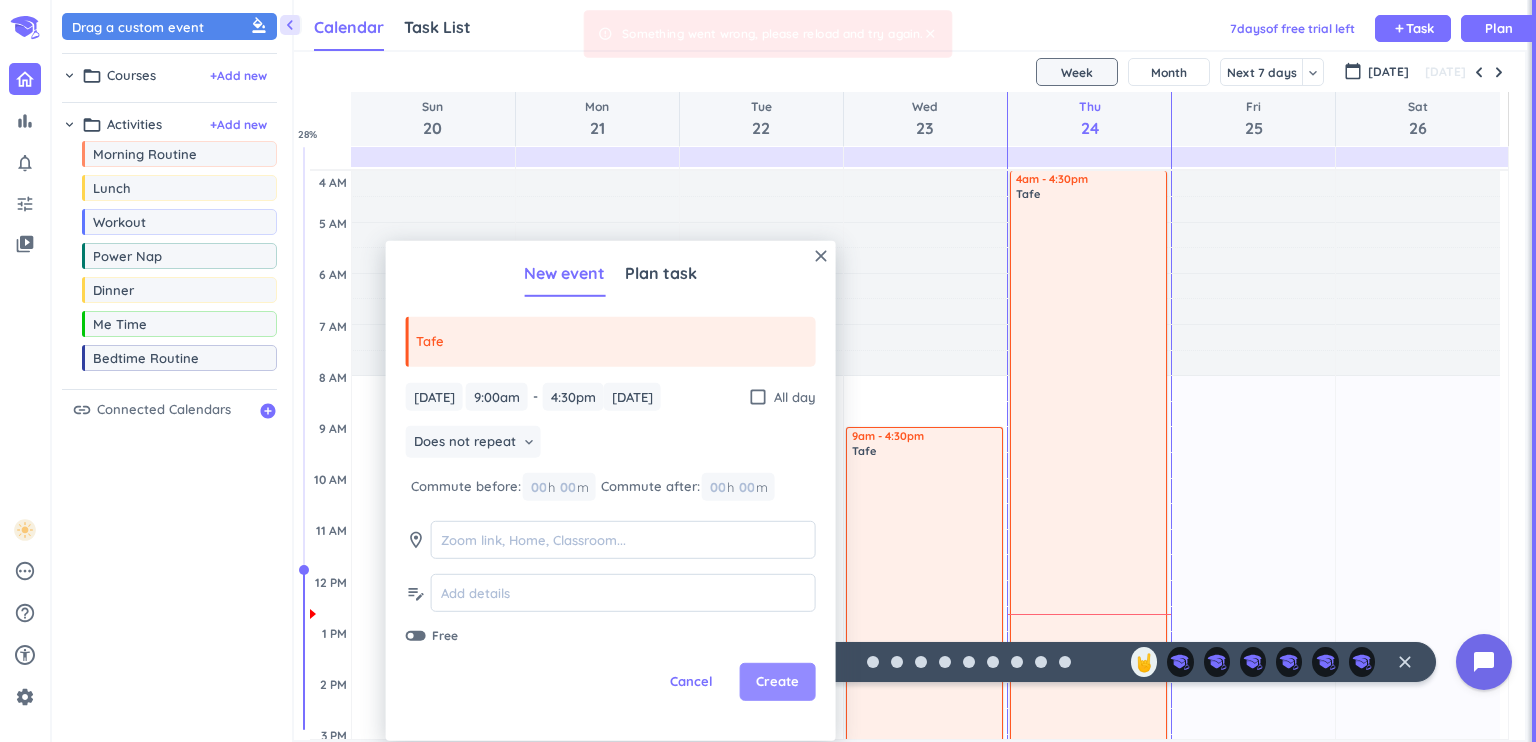 click on "Create" at bounding box center (777, 682) 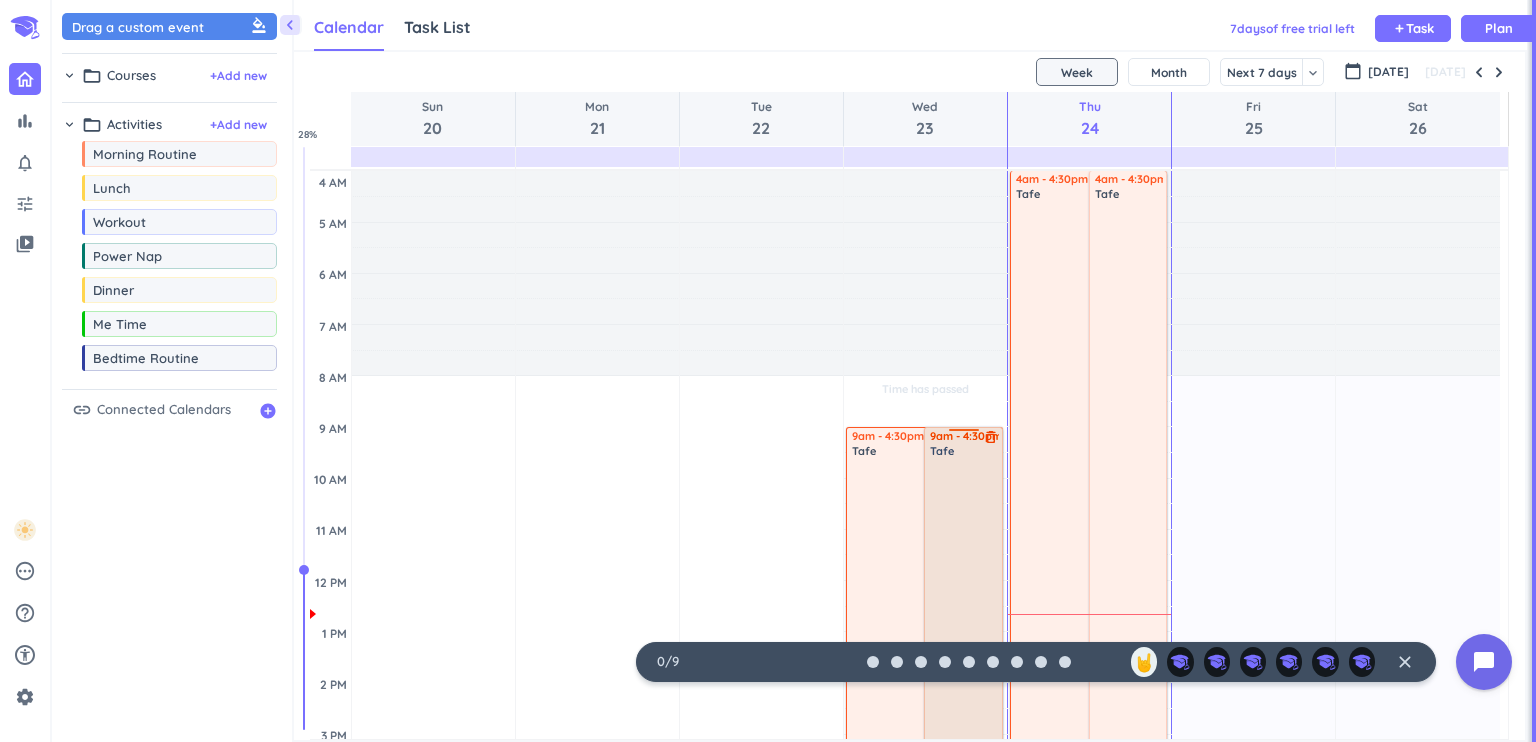 click on "delete_outline" at bounding box center (991, 437) 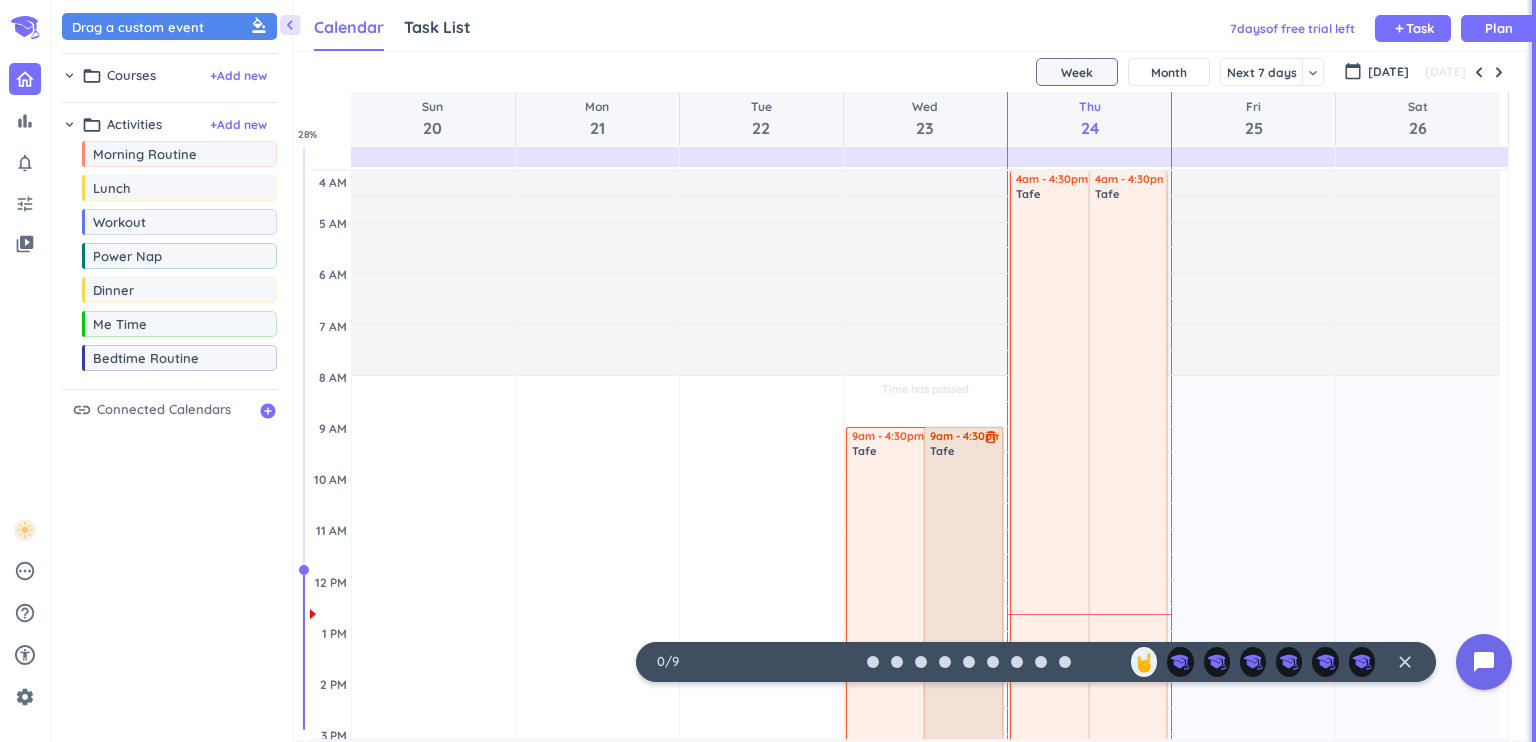 click on "delete_outline" at bounding box center [991, 437] 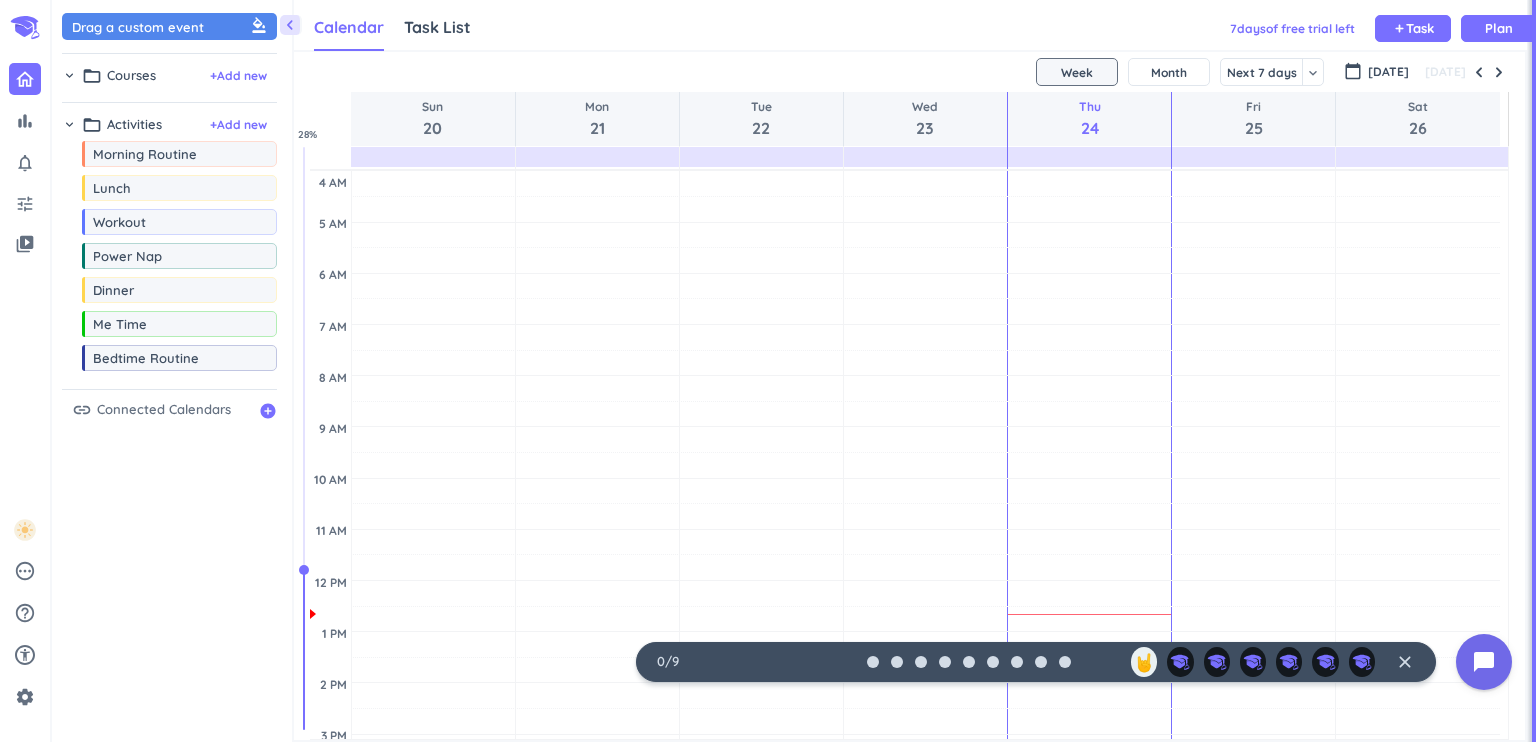 scroll, scrollTop: 0, scrollLeft: 0, axis: both 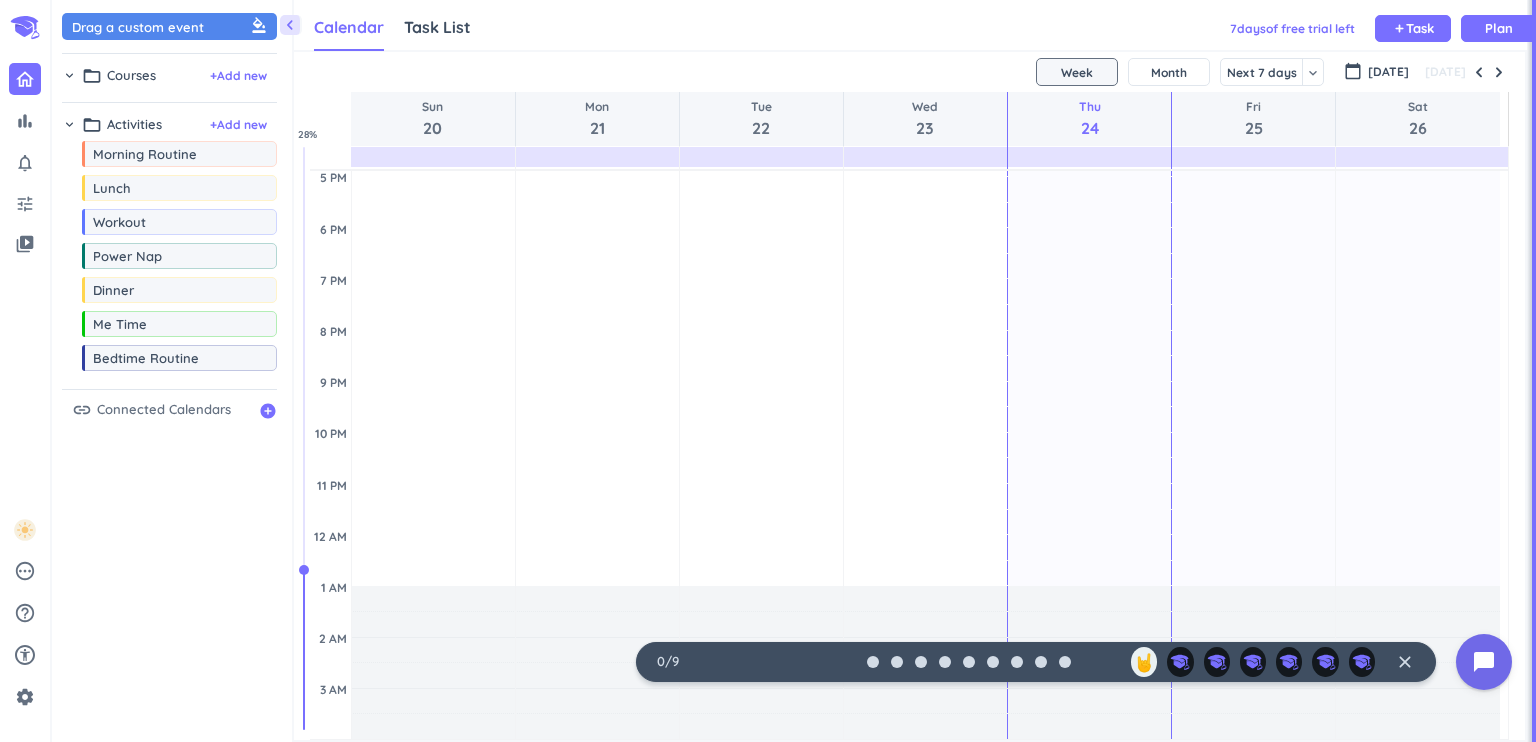 drag, startPoint x: 1499, startPoint y: 71, endPoint x: 1301, endPoint y: 152, distance: 213.92755 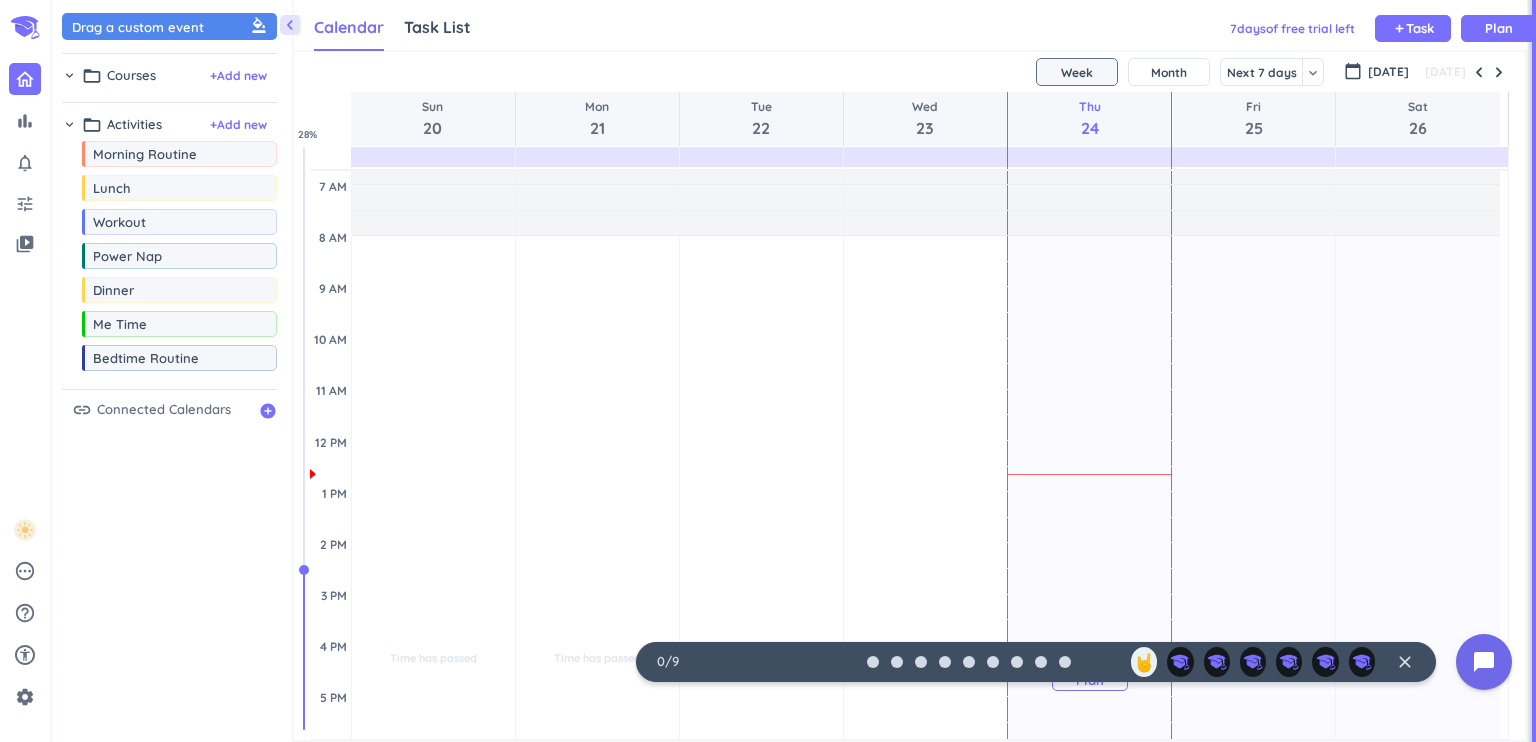 scroll, scrollTop: 0, scrollLeft: 0, axis: both 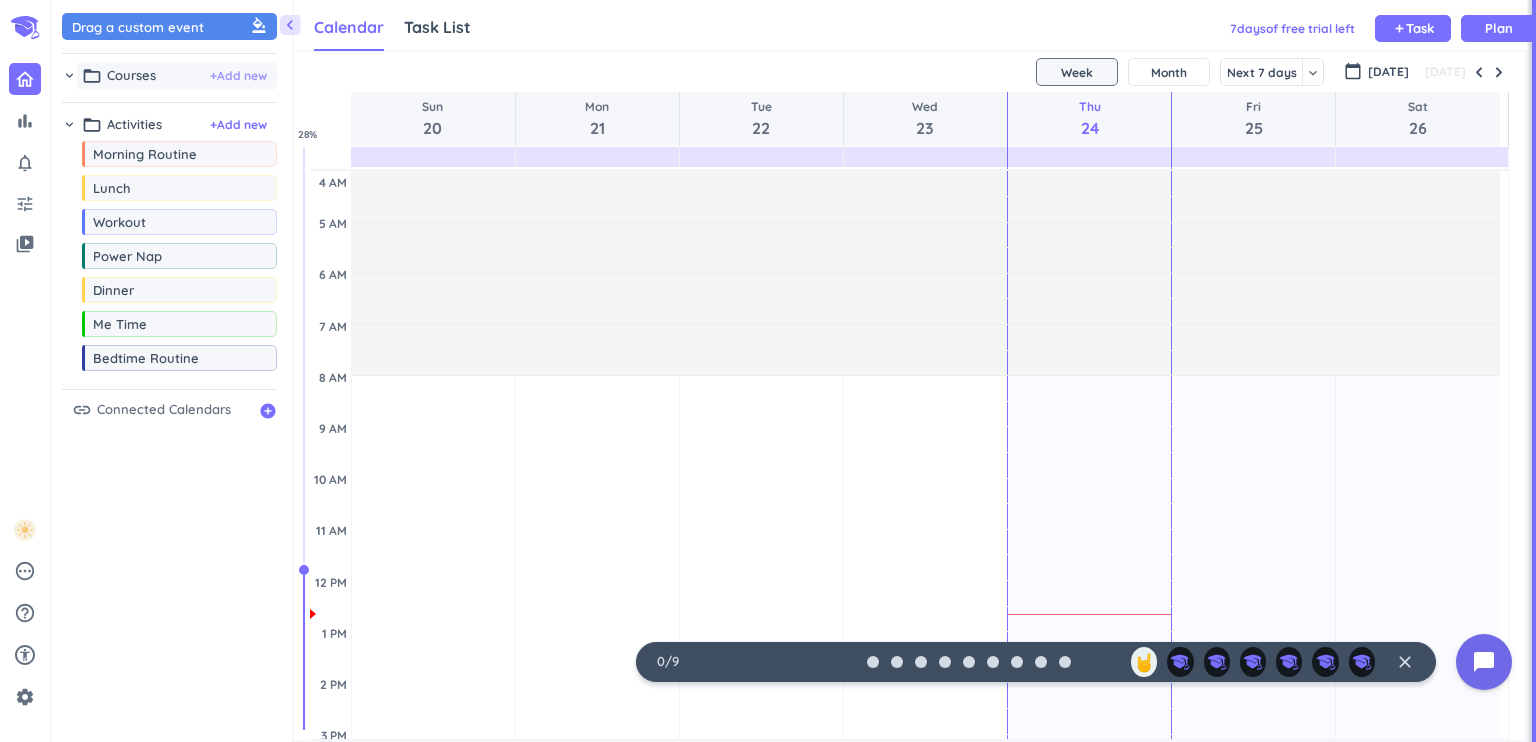 click on "+  Add new" at bounding box center (238, 76) 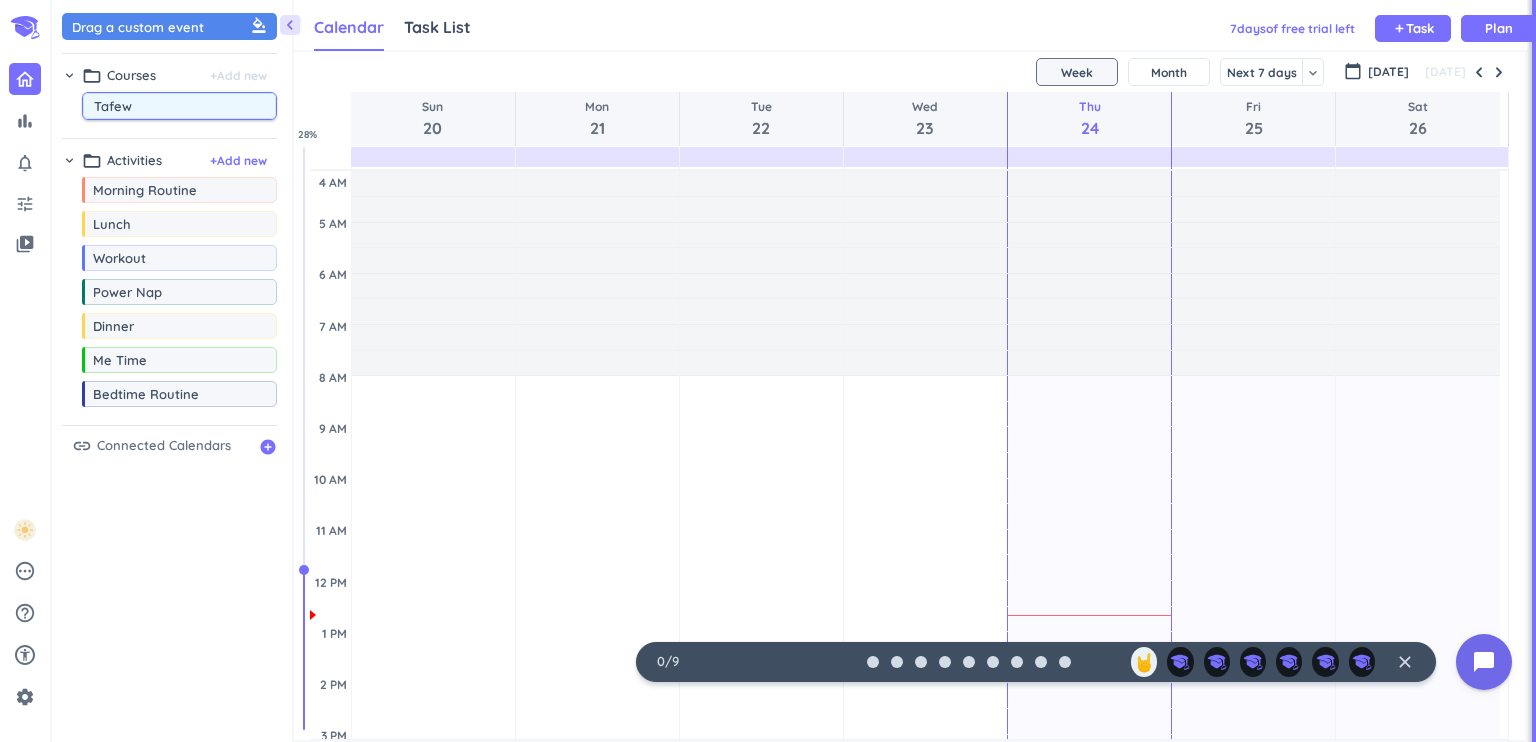 type on "Tafe" 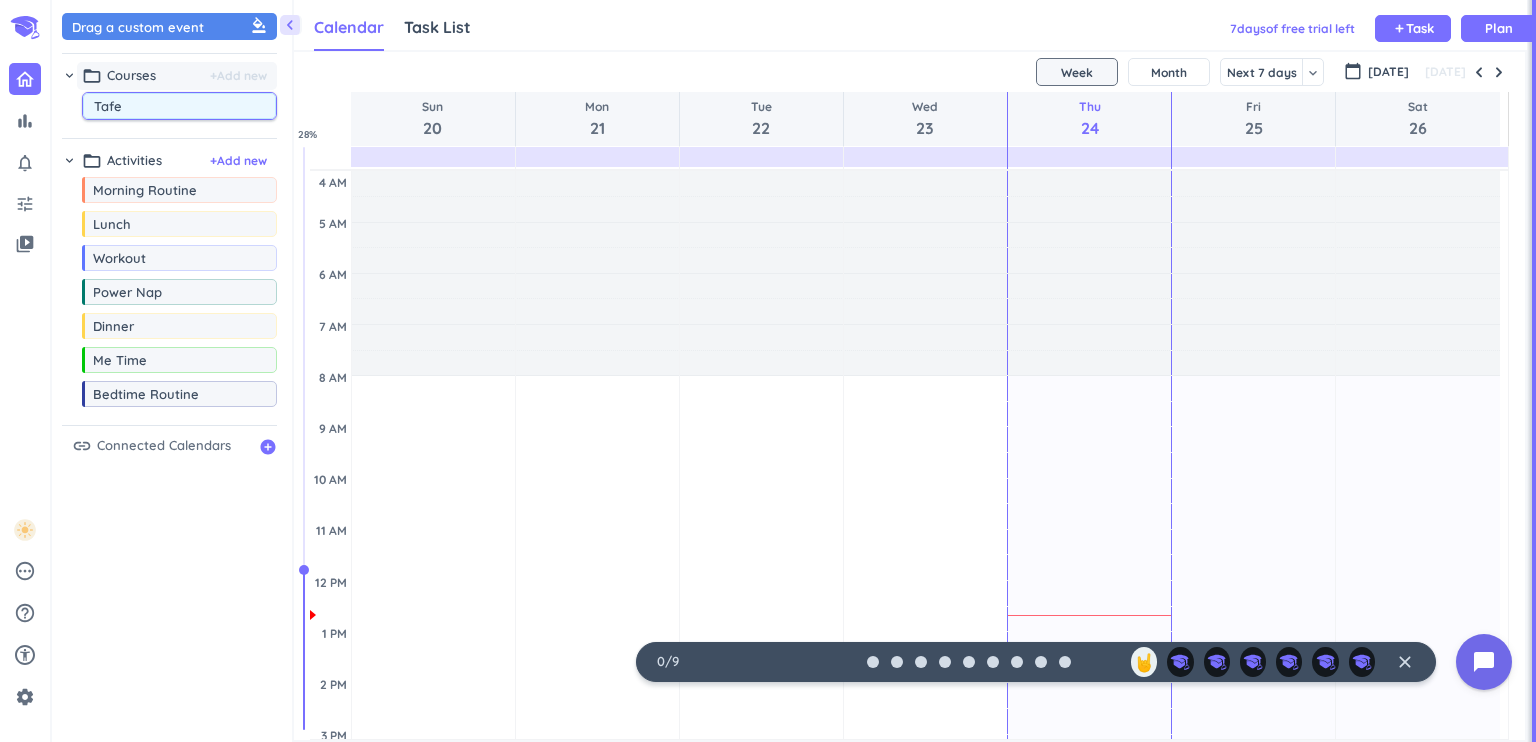 click on "+  Add new" at bounding box center (238, 76) 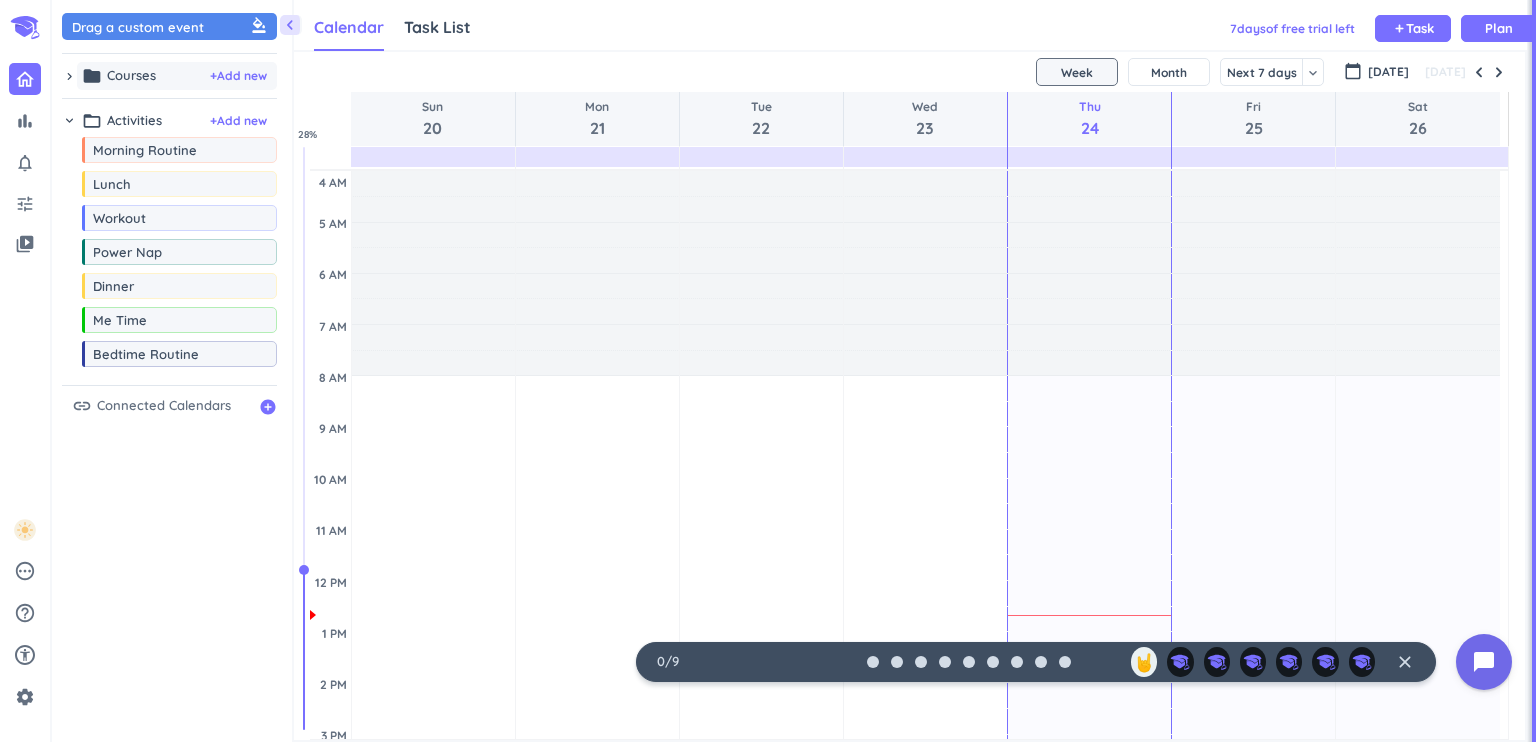 click on "folder Courses   +  Add new" at bounding box center (177, 76) 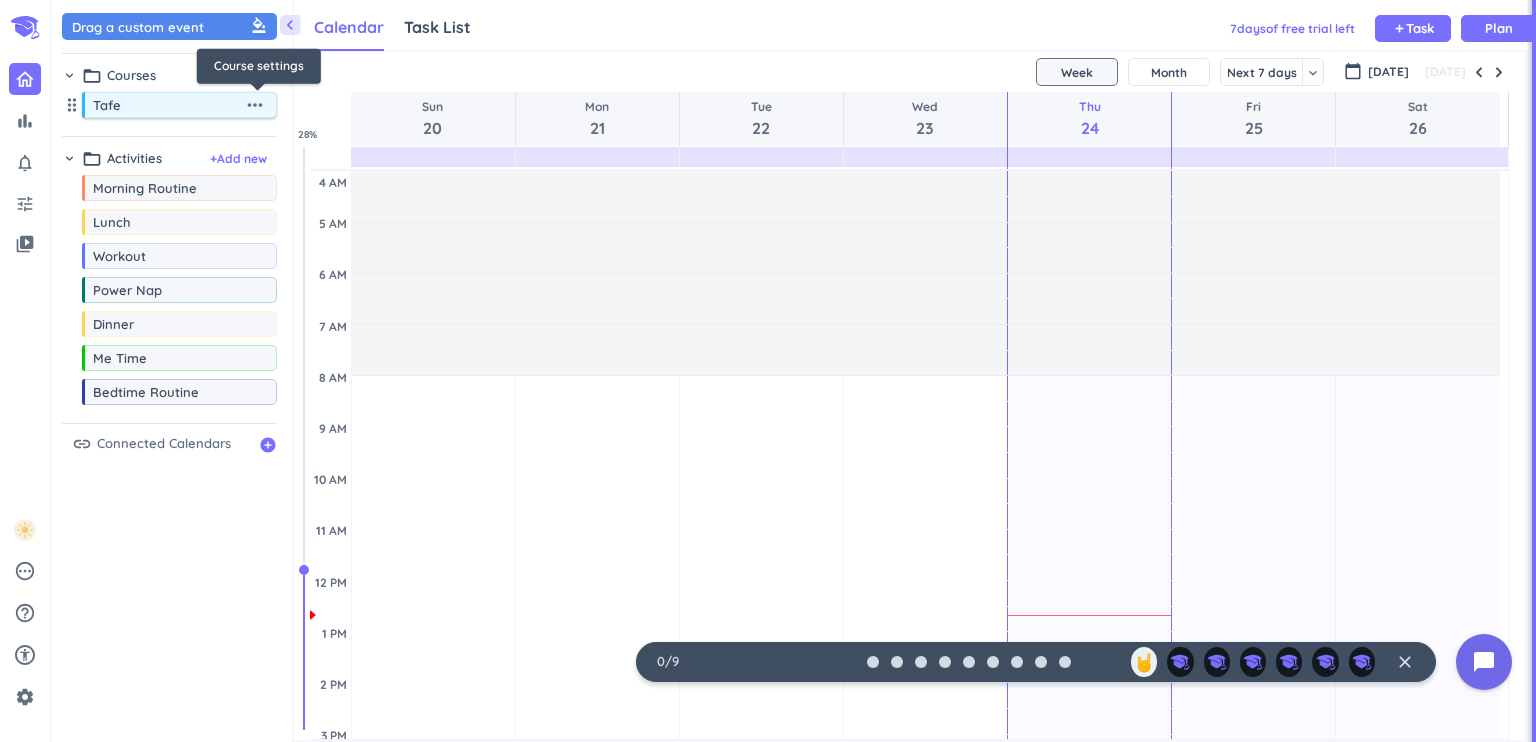 click on "more_horiz" at bounding box center (255, 105) 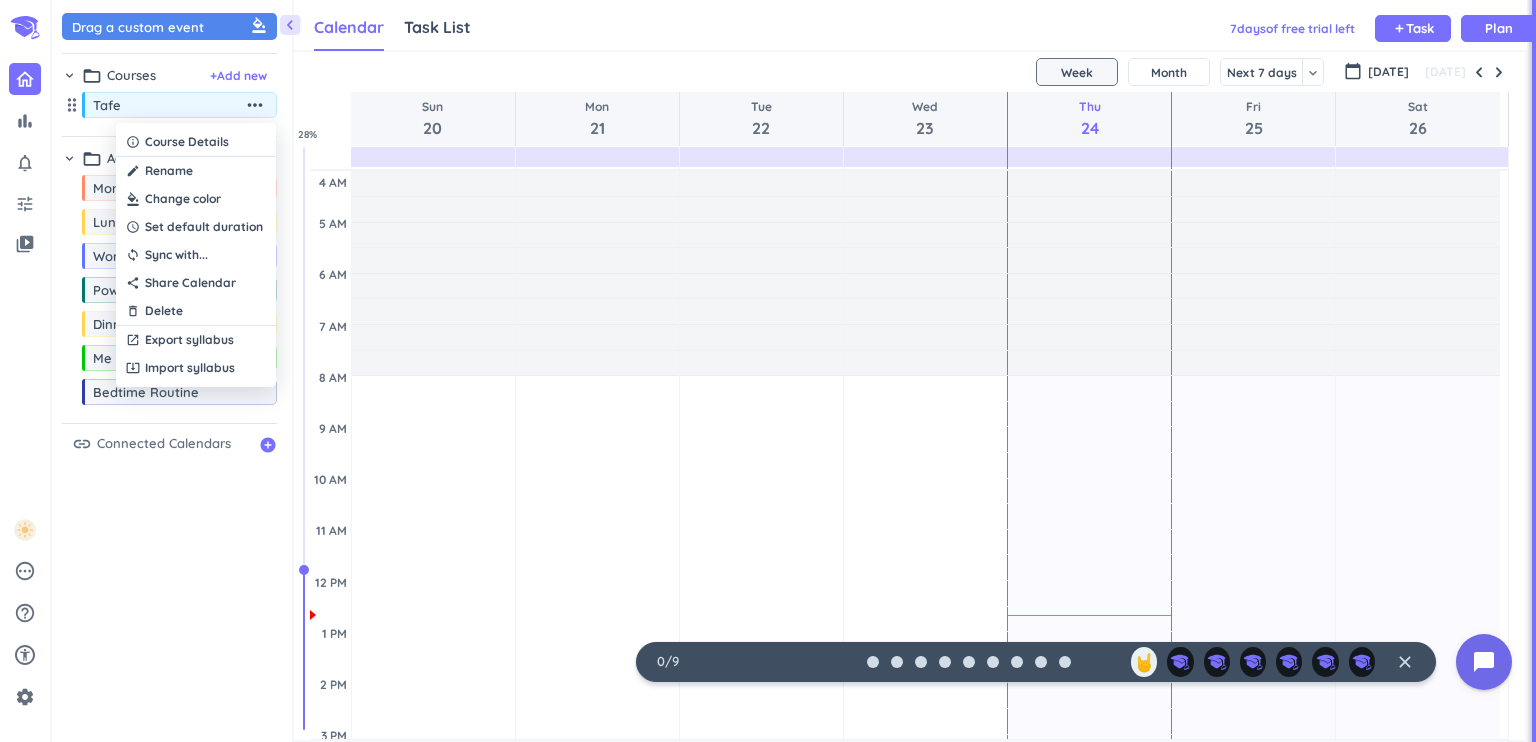 click at bounding box center [196, 199] 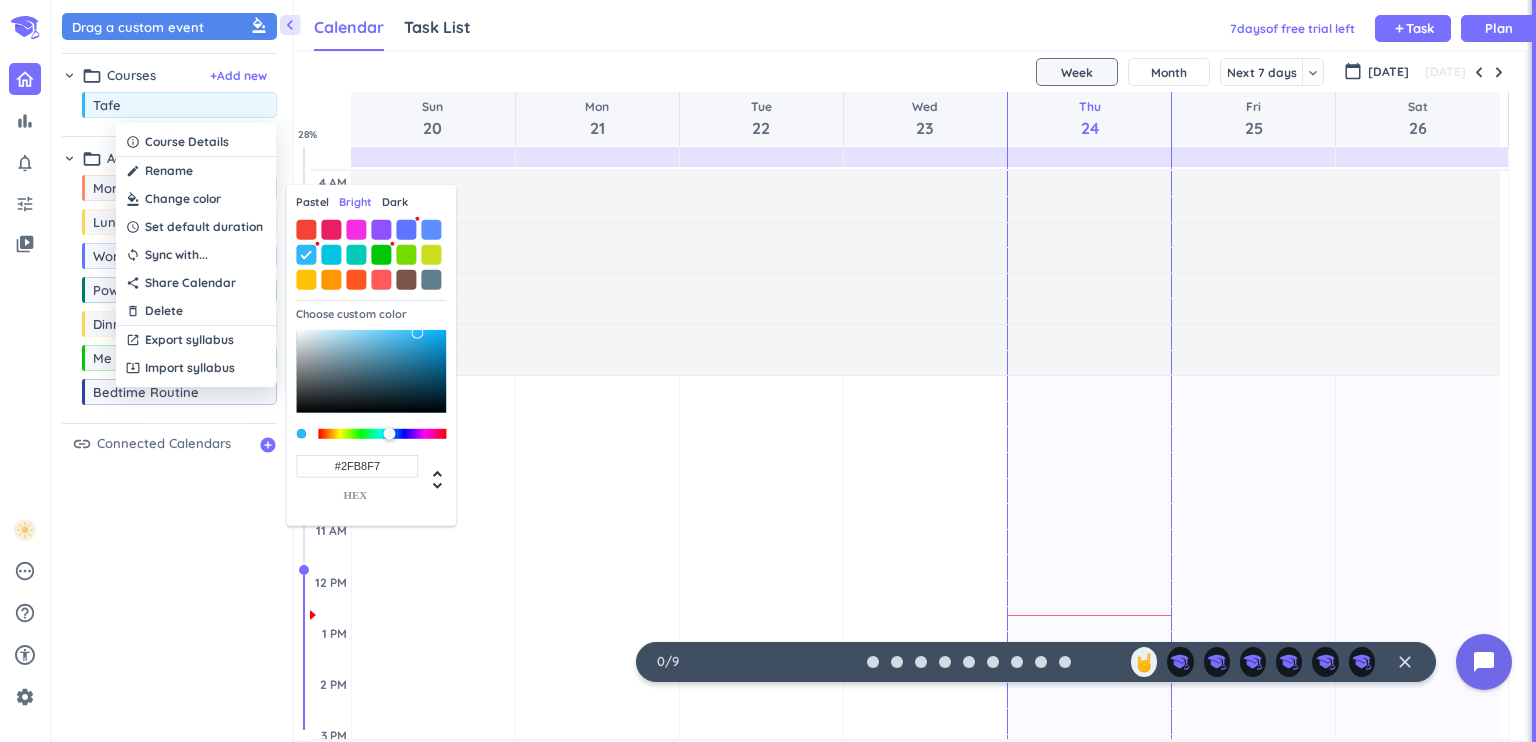 click at bounding box center [331, 229] 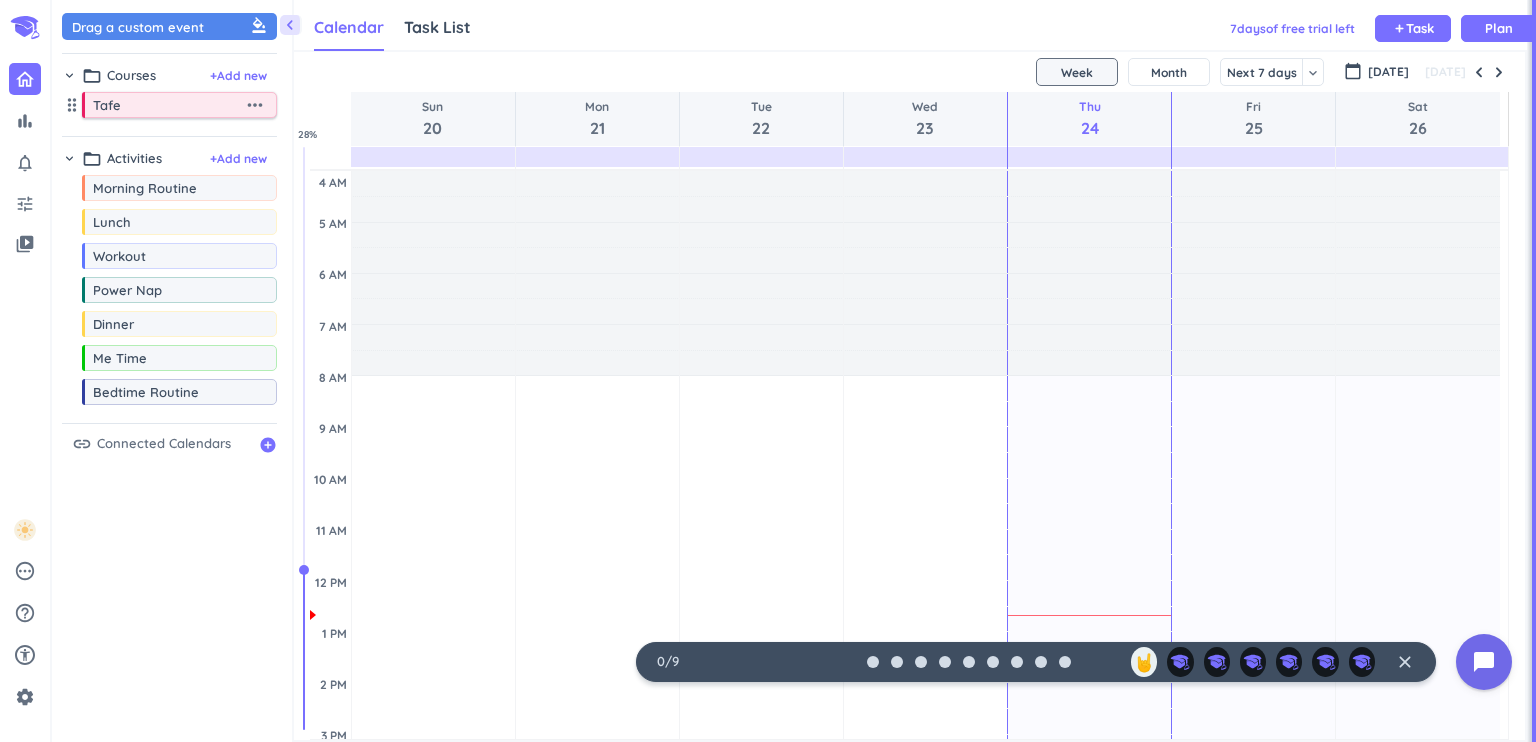 click on "more_horiz" at bounding box center [255, 105] 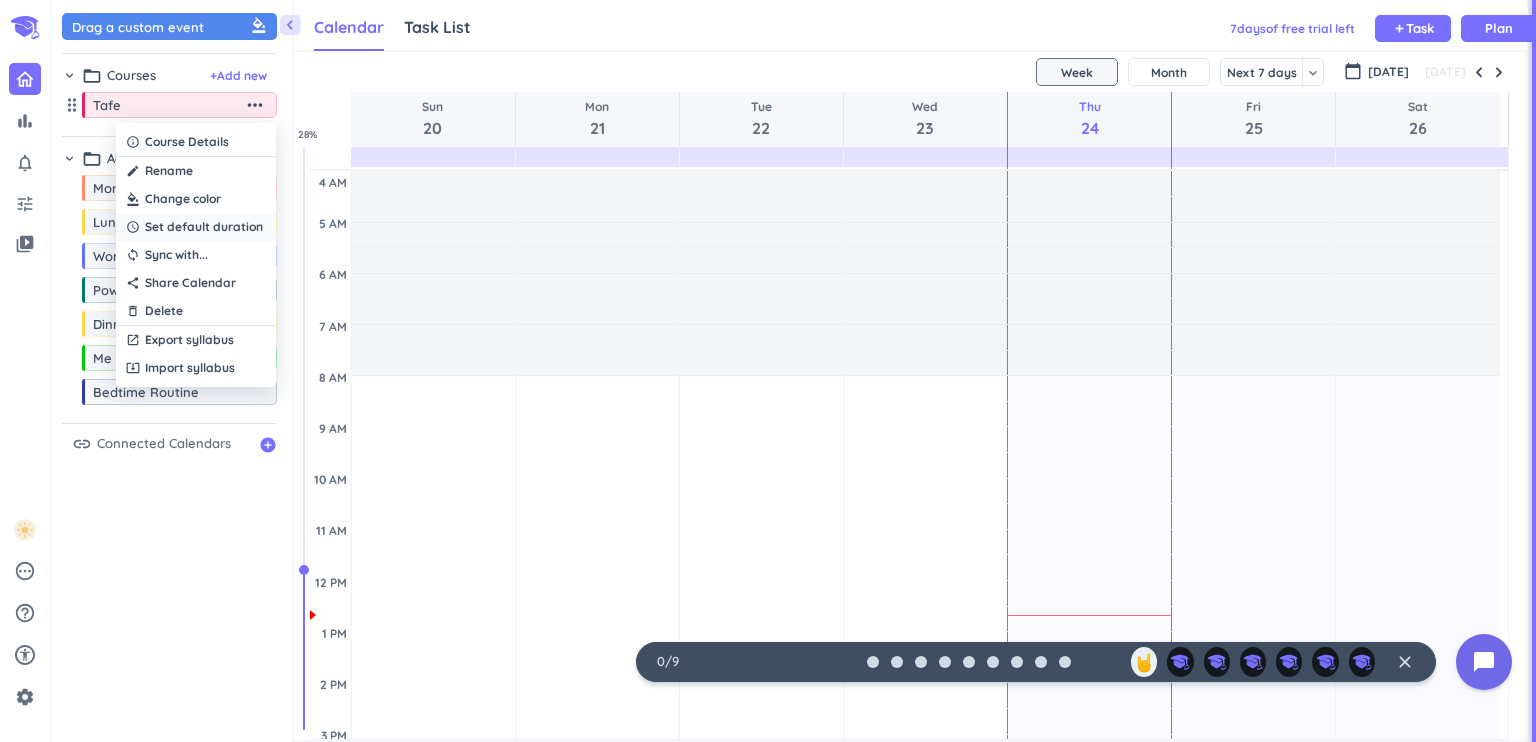 click on "Set default duration" at bounding box center (204, 227) 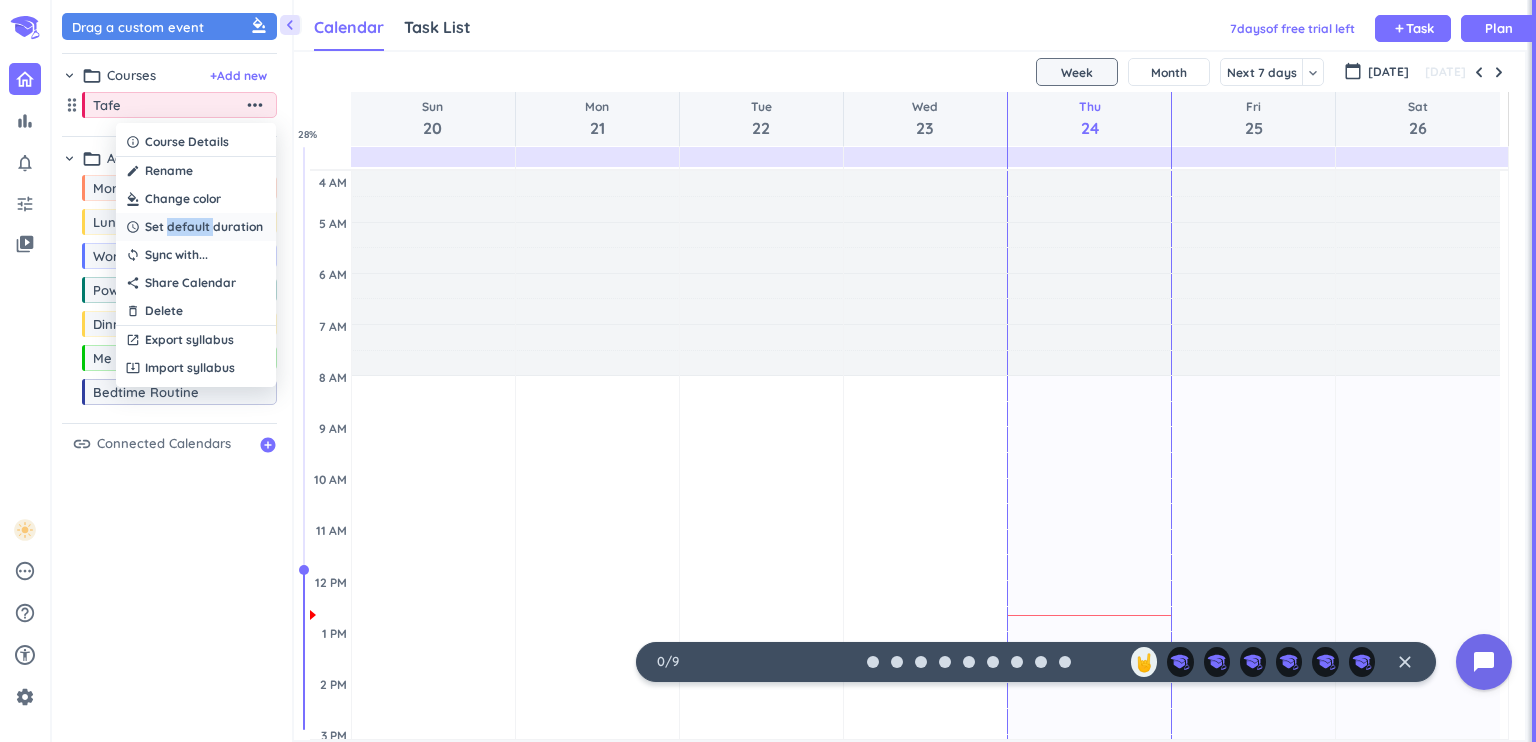 click on "Set default duration" at bounding box center (204, 227) 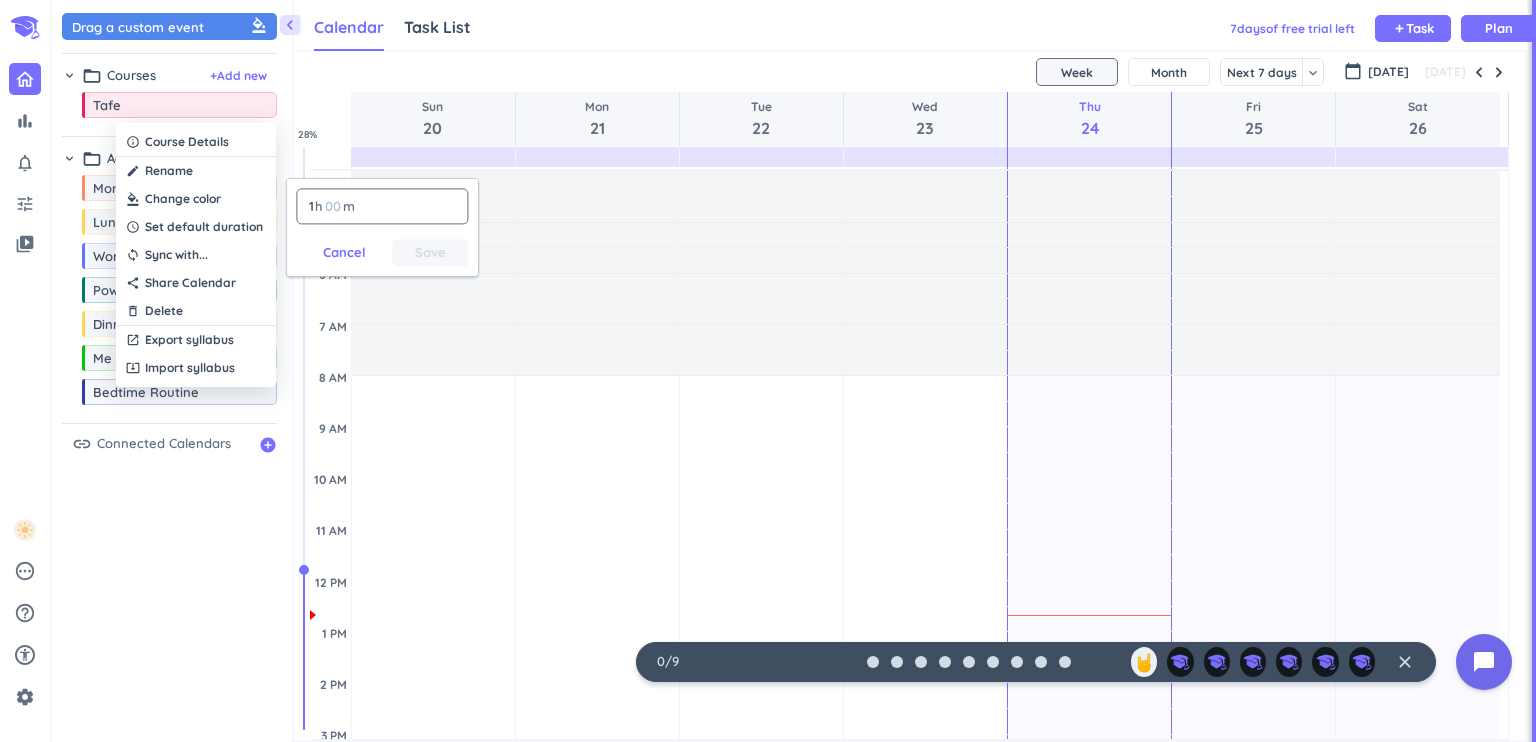 drag, startPoint x: 315, startPoint y: 203, endPoint x: 304, endPoint y: 203, distance: 11 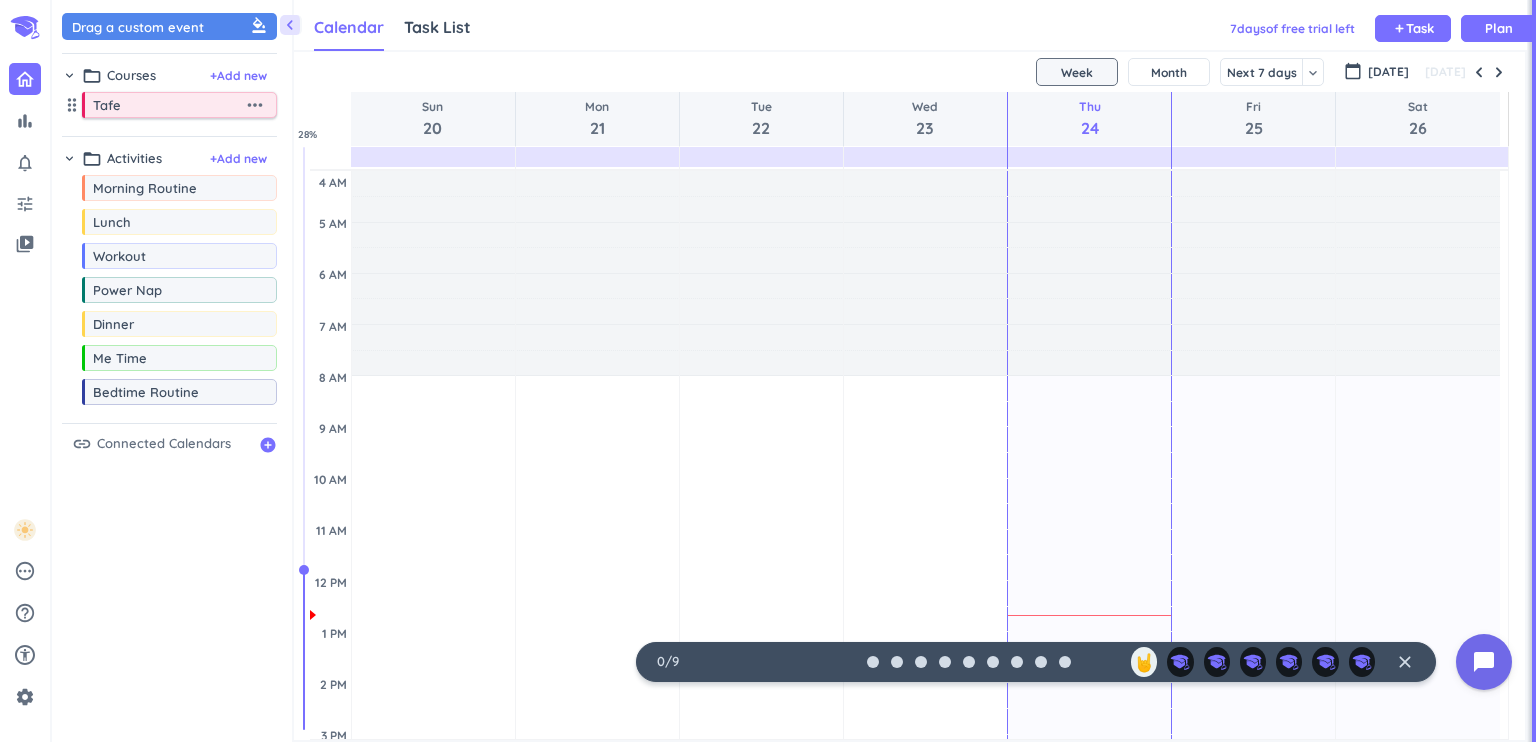 click on "bar_chart notifications_none tune video_library pending help_outline settings 0 / 9 🤘 close 👋 chevron_left Drag a custom event format_color_fill chevron_right folder_open Courses   +  Add new drag_indicator Tafe more_horiz chevron_right folder_open Activities   +  Add new drag_indicator Morning Routine more_horiz drag_indicator Lunch more_horiz drag_indicator Workout more_horiz drag_indicator Power Nap more_horiz drag_indicator Dinner more_horiz drag_indicator Me Time more_horiz drag_indicator Bedtime Routine more_horiz link Connected Calendars add_circle Calendar Task List Calendar keyboard_arrow_down 7  day s  of free trial left add Task Plan SHOVEL Jul 20 - Jul 26 2025 Week Month Next 7 days keyboard_arrow_down Week keyboard_arrow_down calendar_today Jul 2025 Today Sun 20 Mon 21 Tue 22 Wed 23 Thu 24 Fri 25 Sat 26 4 AM 5 AM 6 AM 7 AM 8 AM 9 AM 10 AM 11 AM 12 PM 1 PM 2 PM 3 PM 4 PM 5 PM 6 PM 7 PM 8 PM 9 PM 10 PM 11 PM 12 AM 1 AM 2 AM 3 AM Time has passed Past due Plan Adjust Awake Time Time has passed" at bounding box center (768, 371) 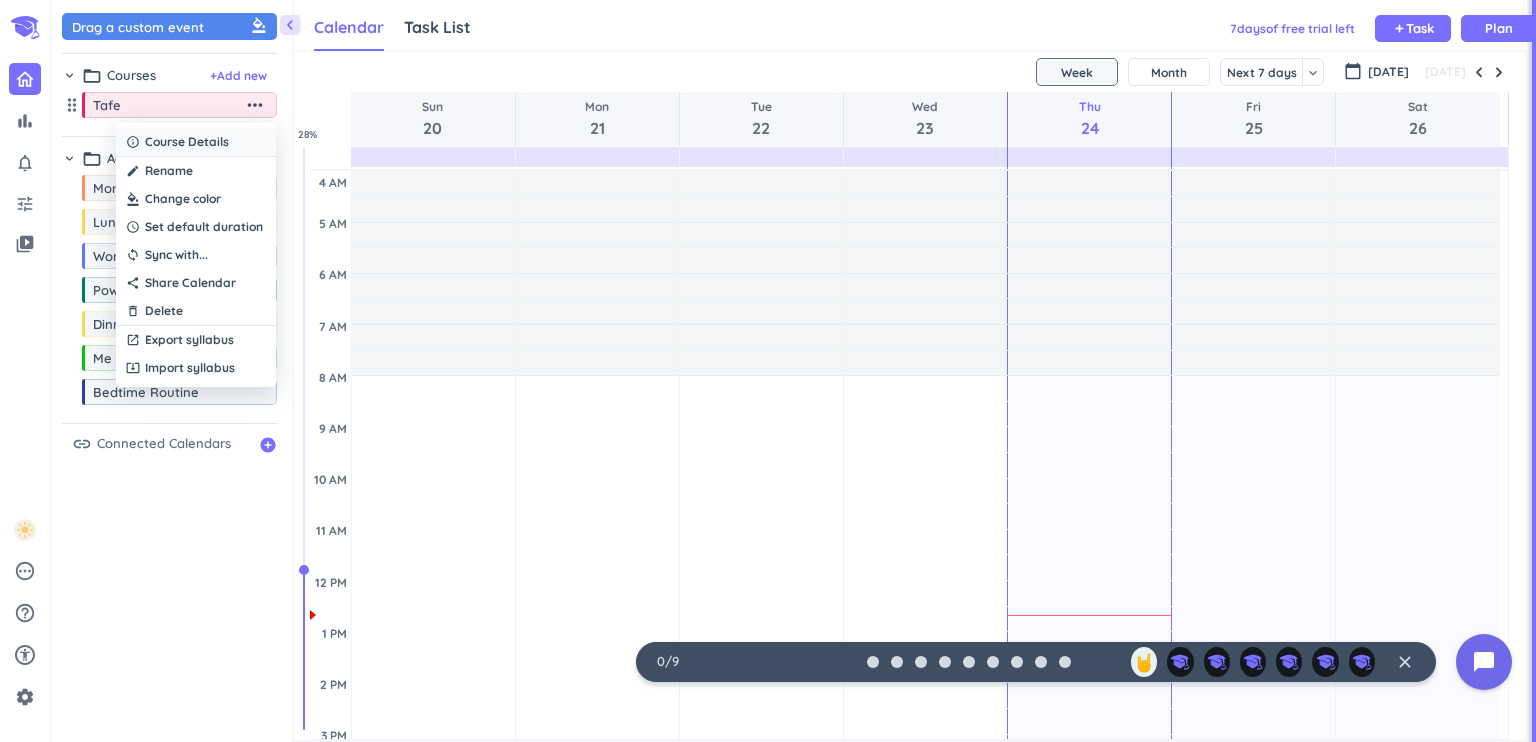 click on "info_outline Course Details" at bounding box center (196, 142) 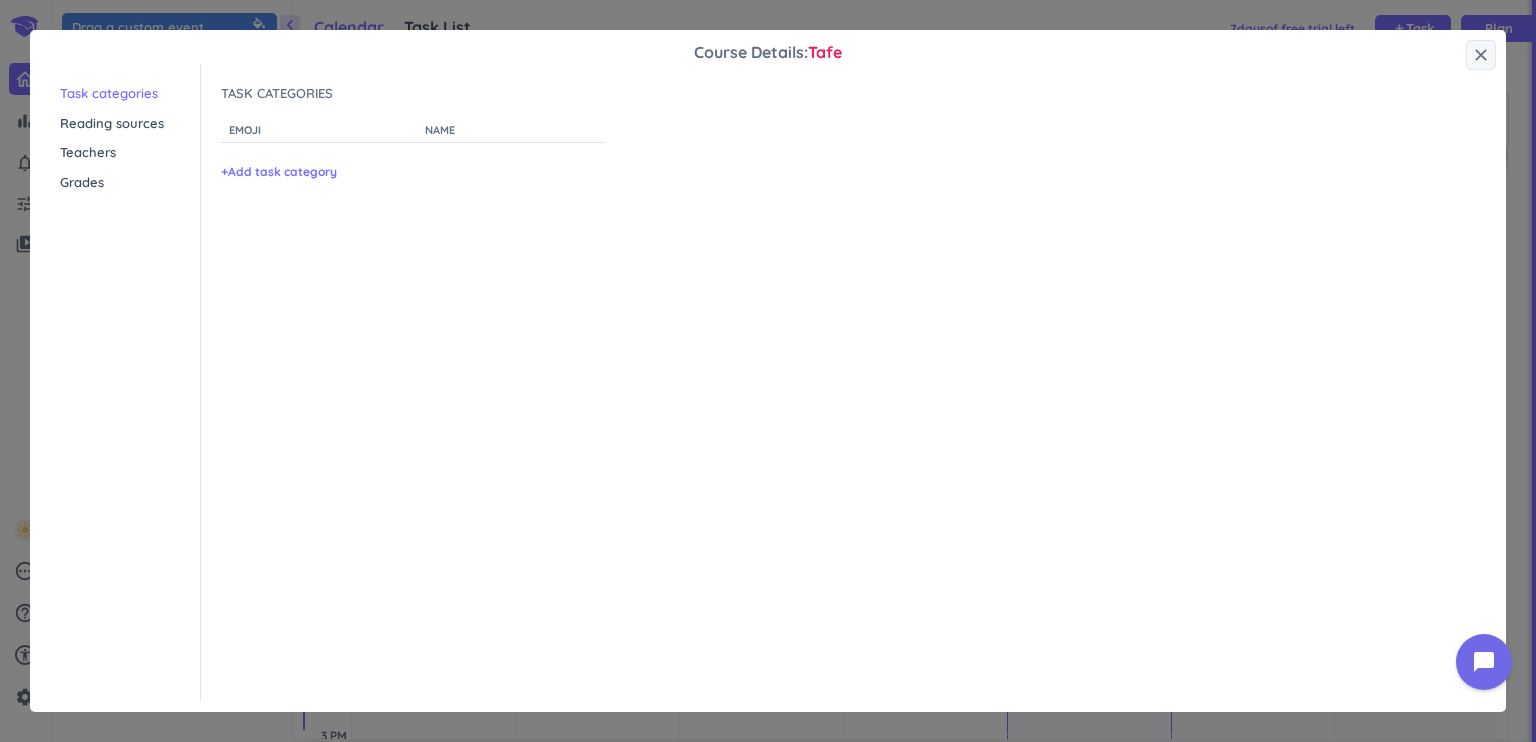 click on "Task categories Reading sources Teachers Grades" at bounding box center [130, 383] 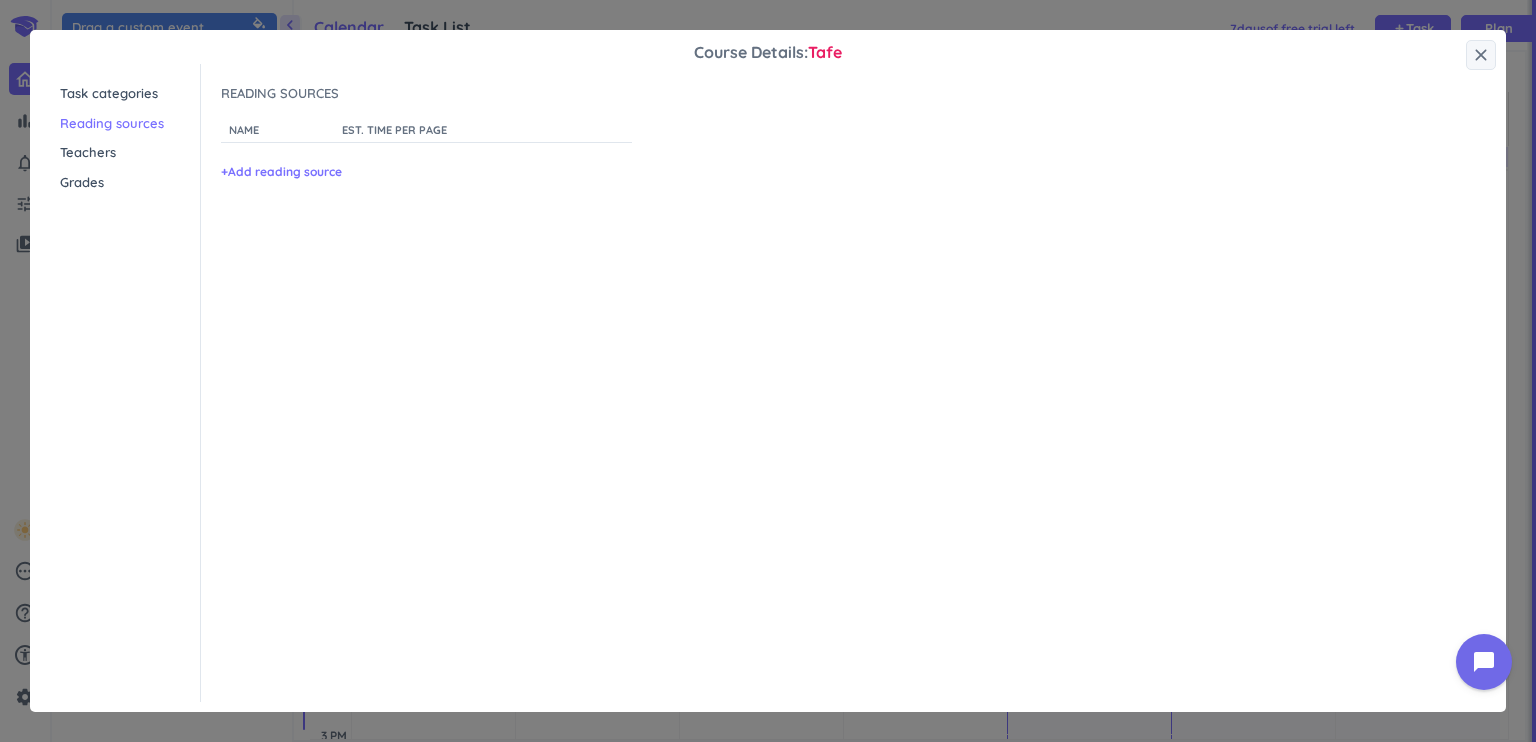 click on "Teachers" at bounding box center [130, 153] 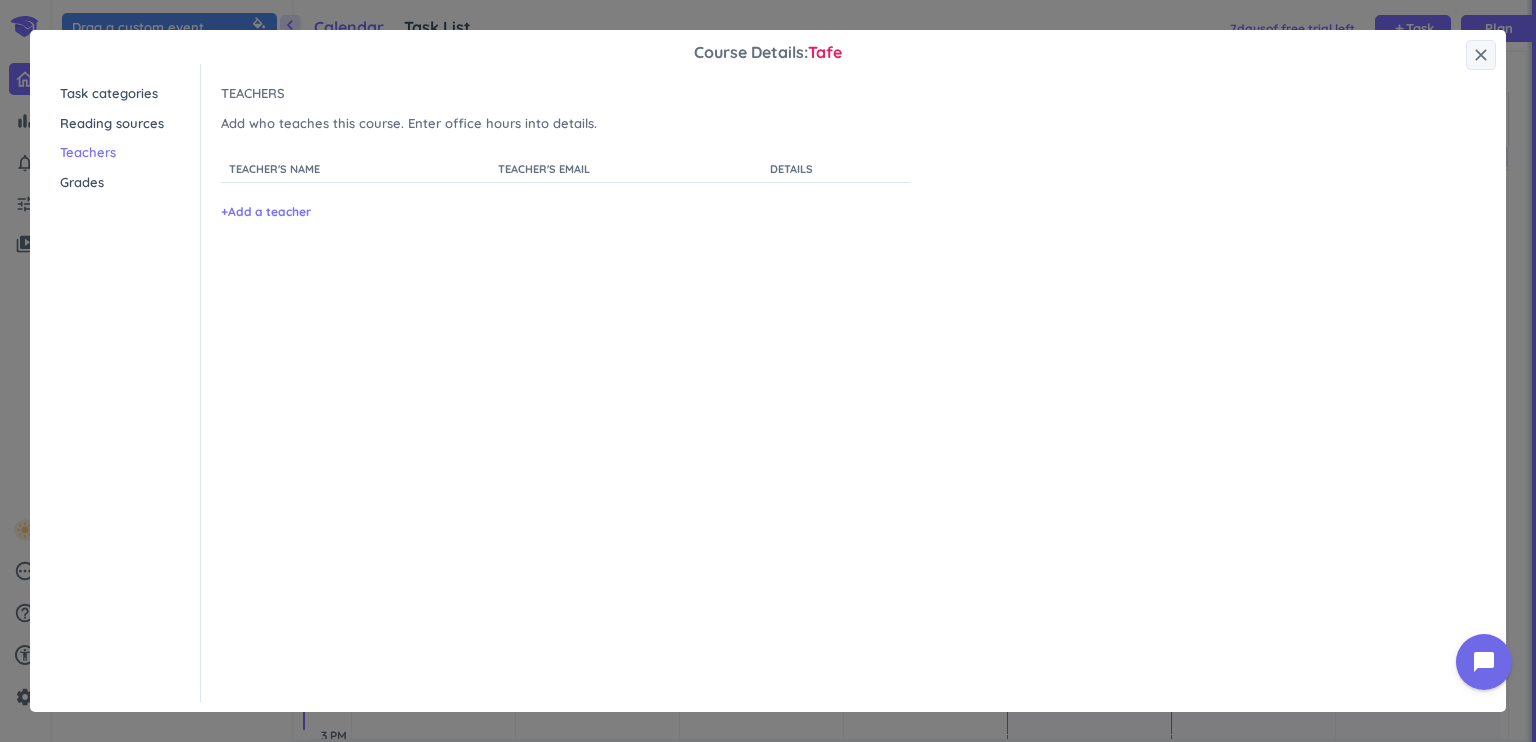 click on "Teacher's name" at bounding box center [274, 169] 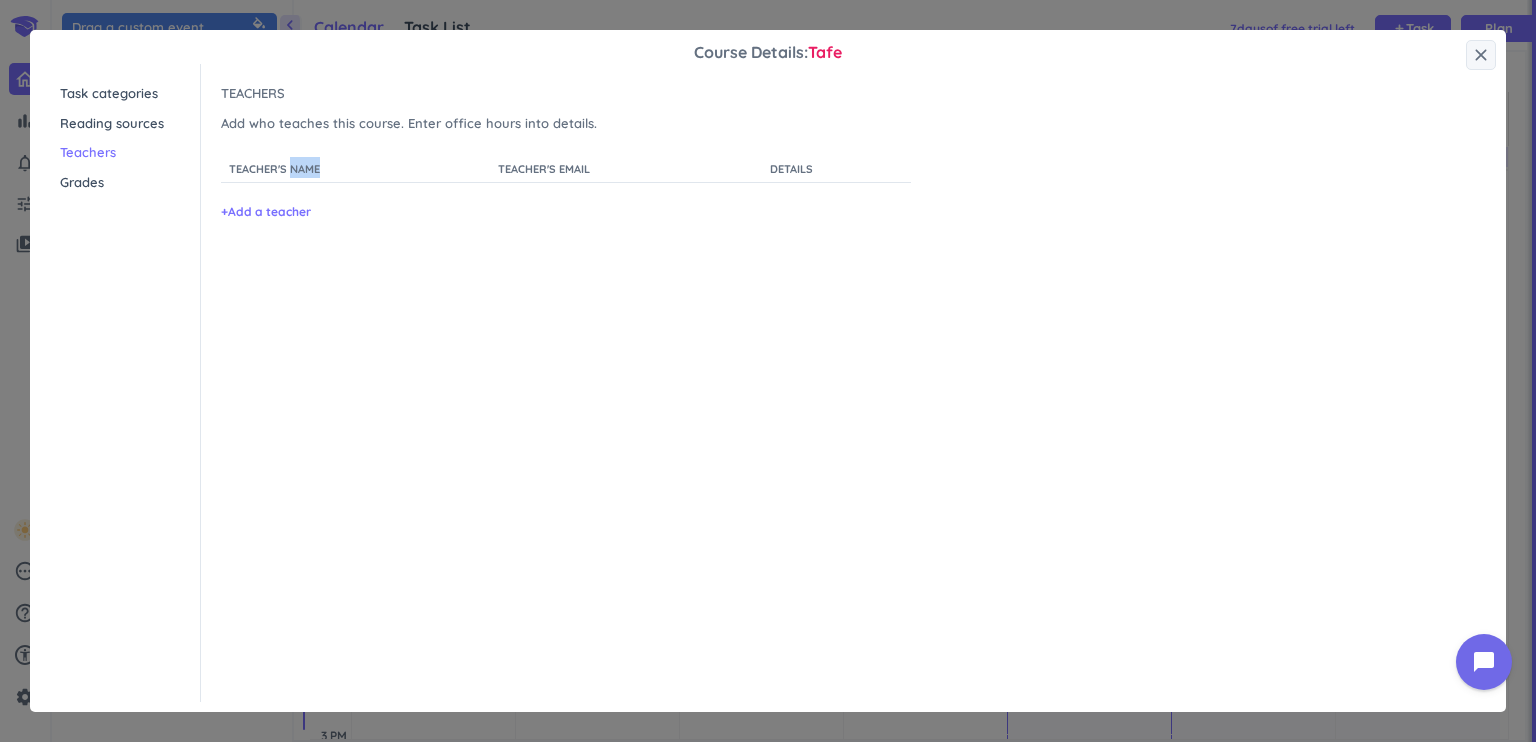 click on "Teacher's name" at bounding box center (274, 169) 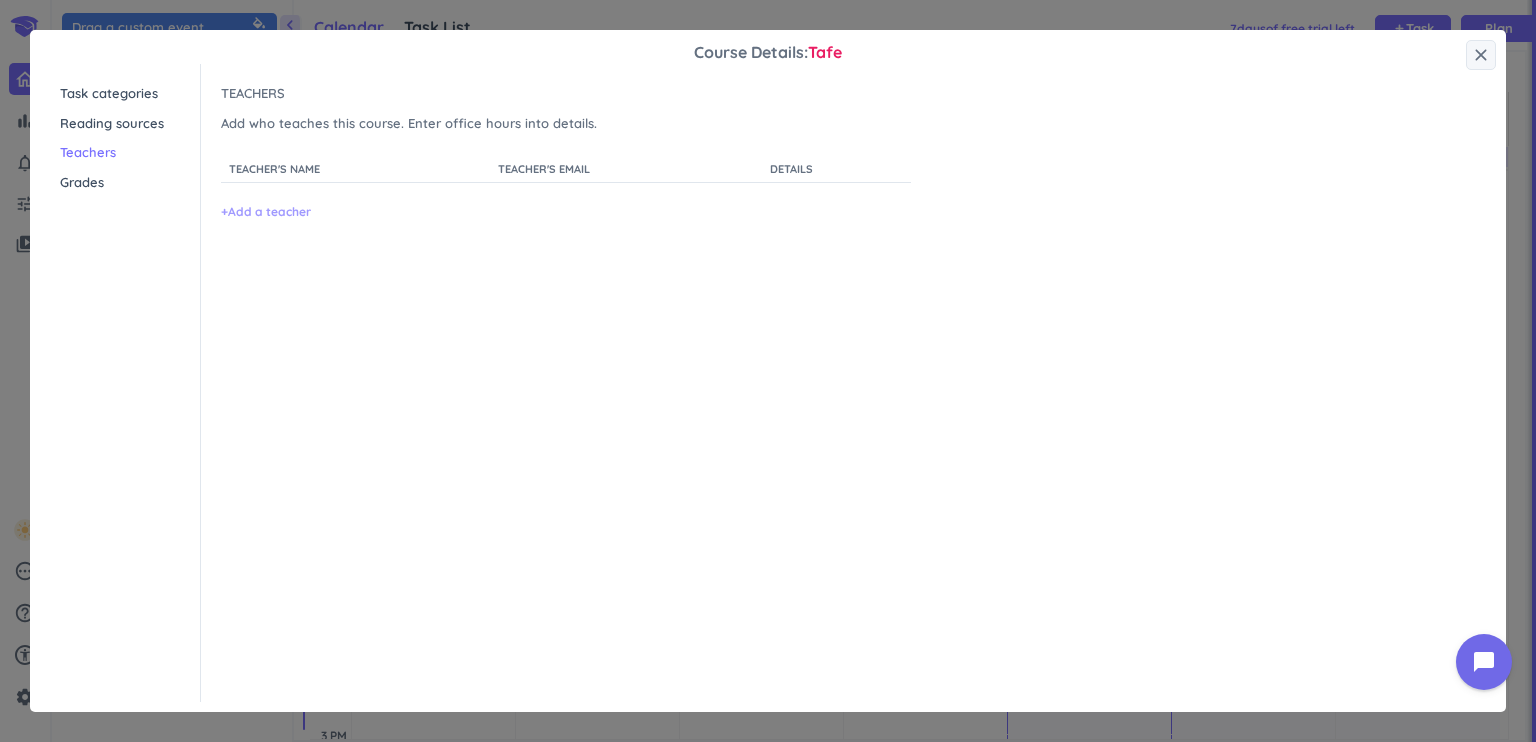 click on "+  Add a teacher" at bounding box center (266, 212) 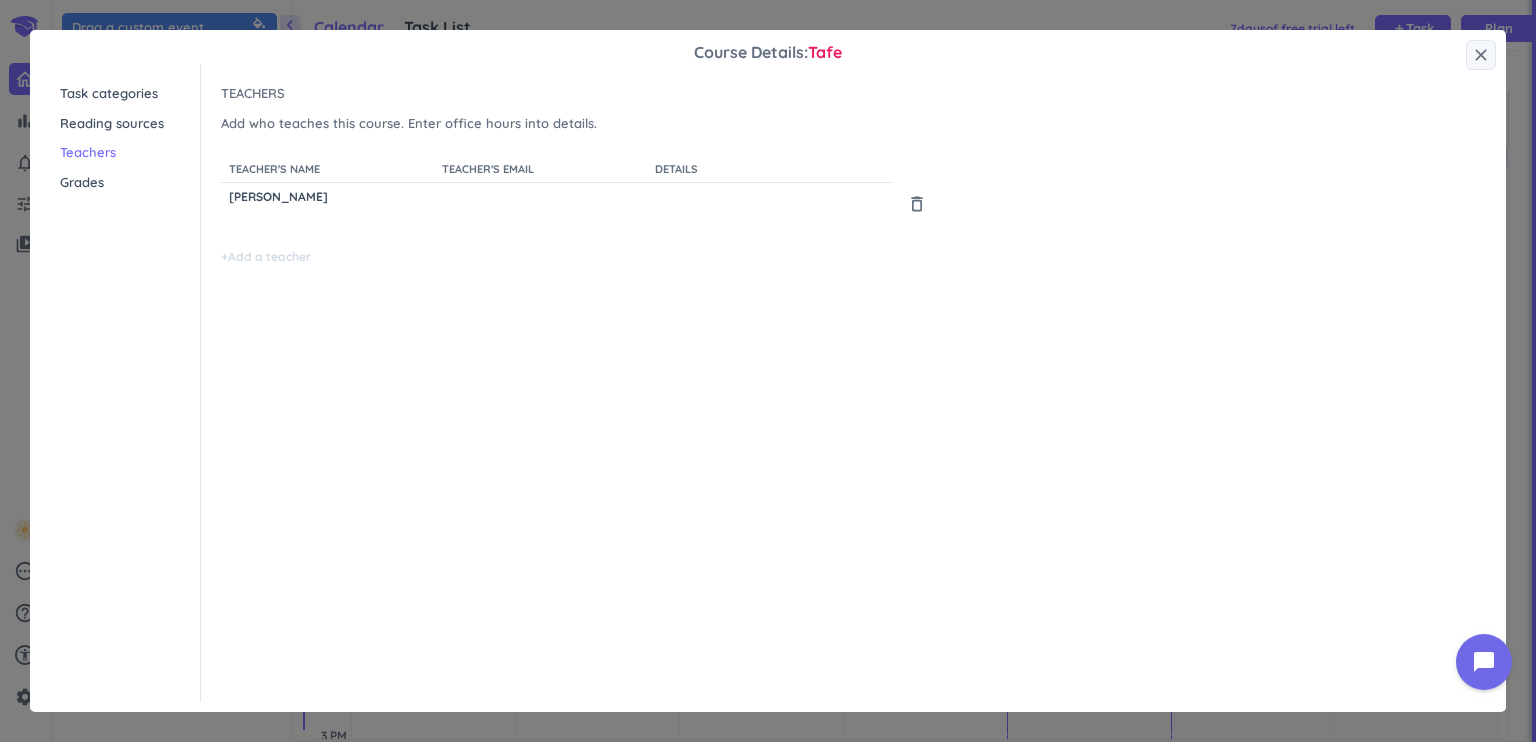click on "loetta" at bounding box center (327, 196) 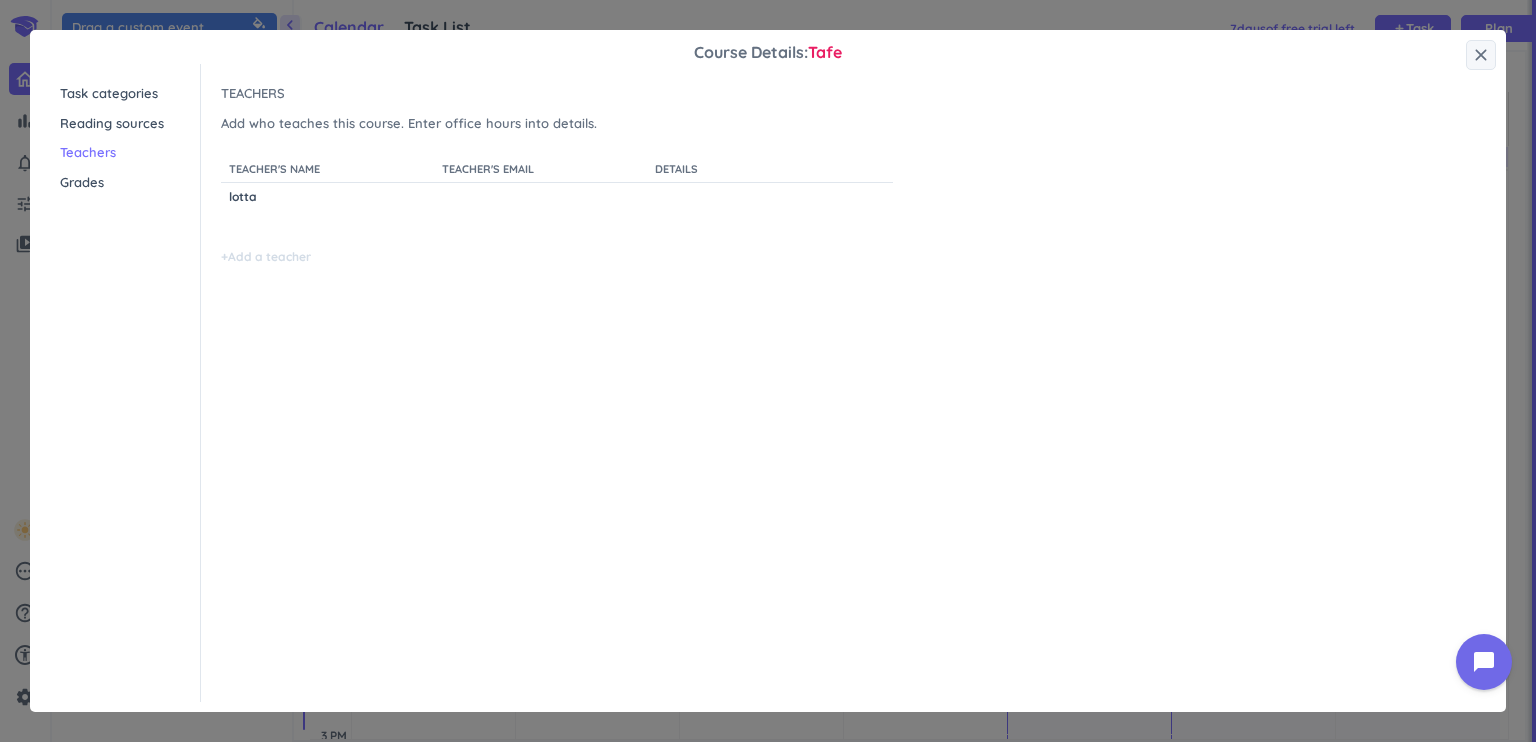 type on "lortta" 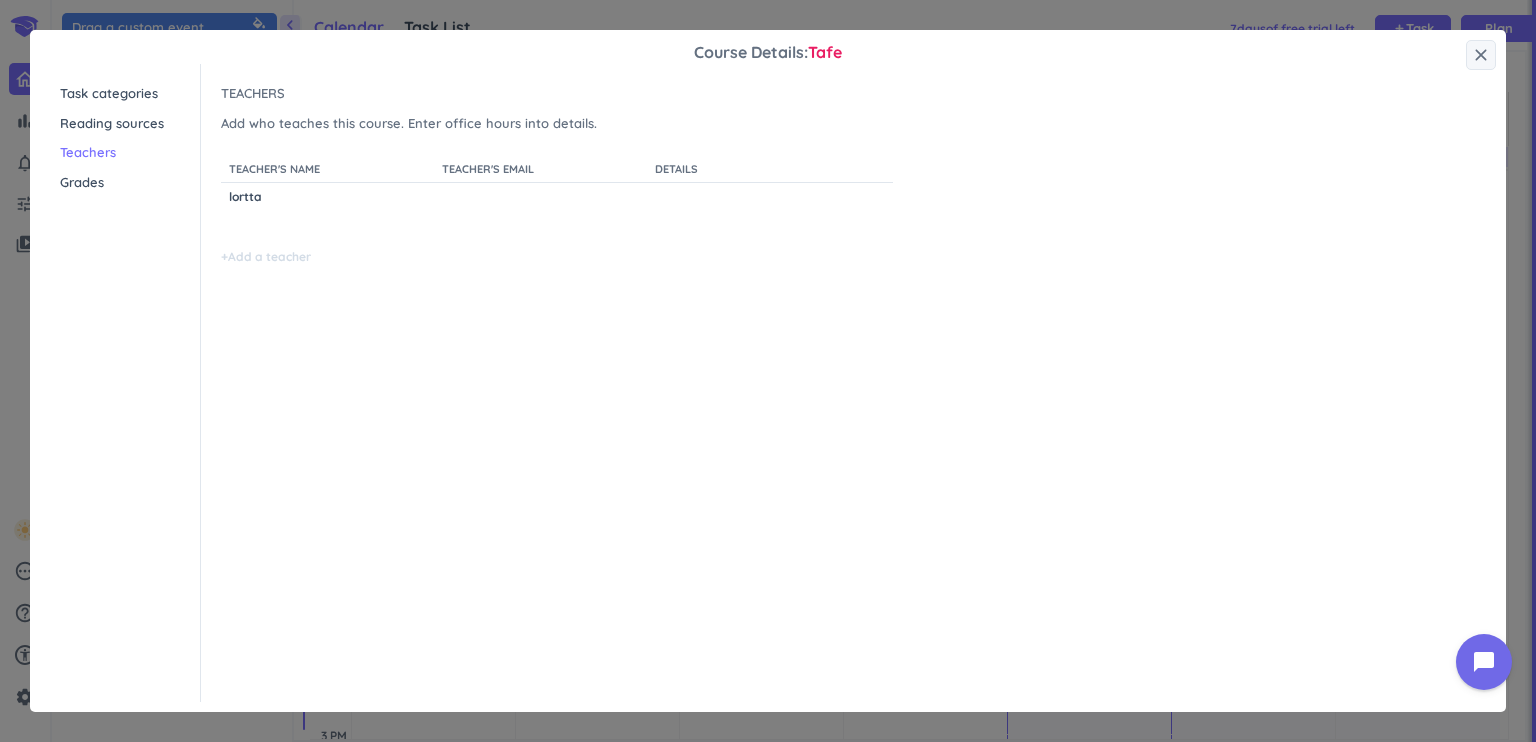 click on "close" at bounding box center [1481, 55] 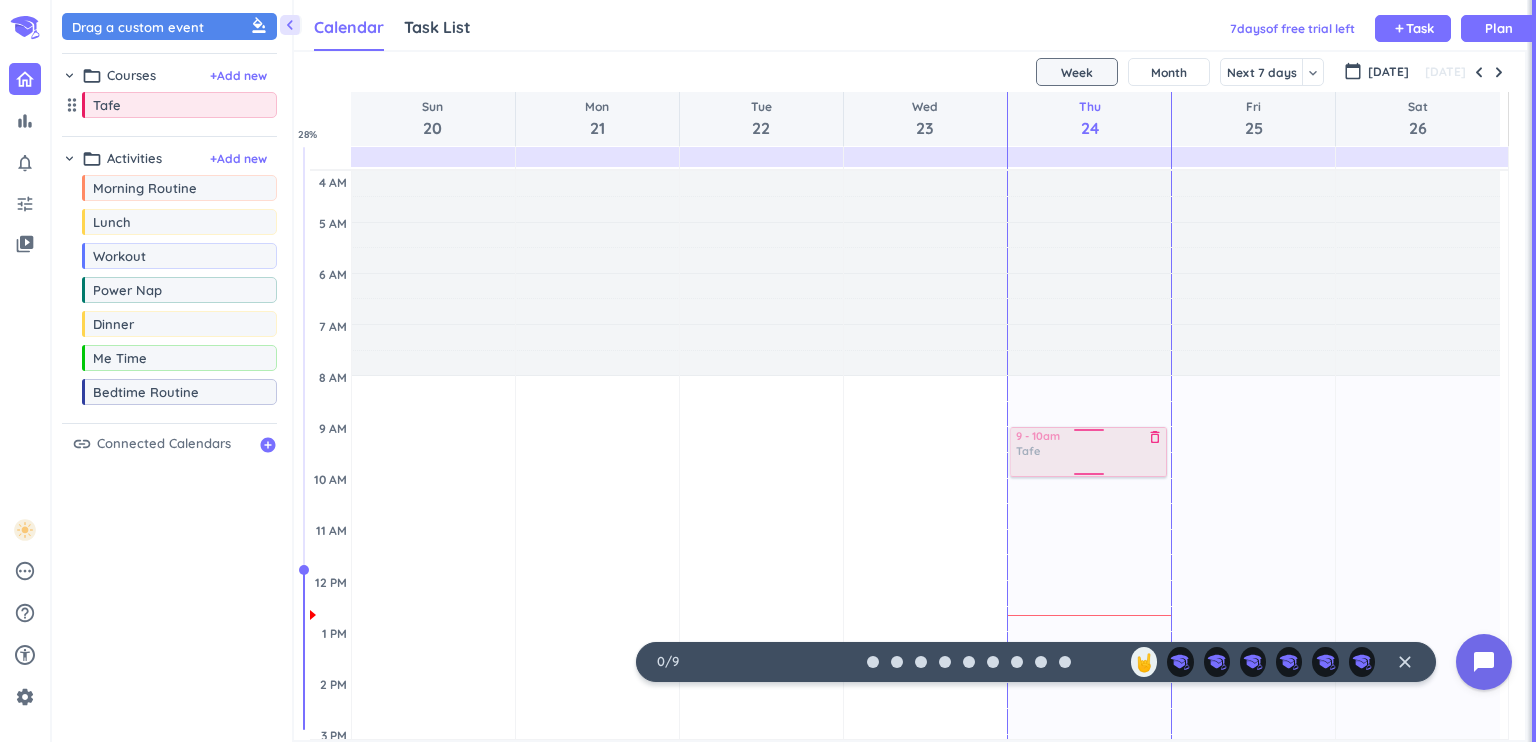 drag, startPoint x: 207, startPoint y: 102, endPoint x: 1060, endPoint y: 429, distance: 913.5305 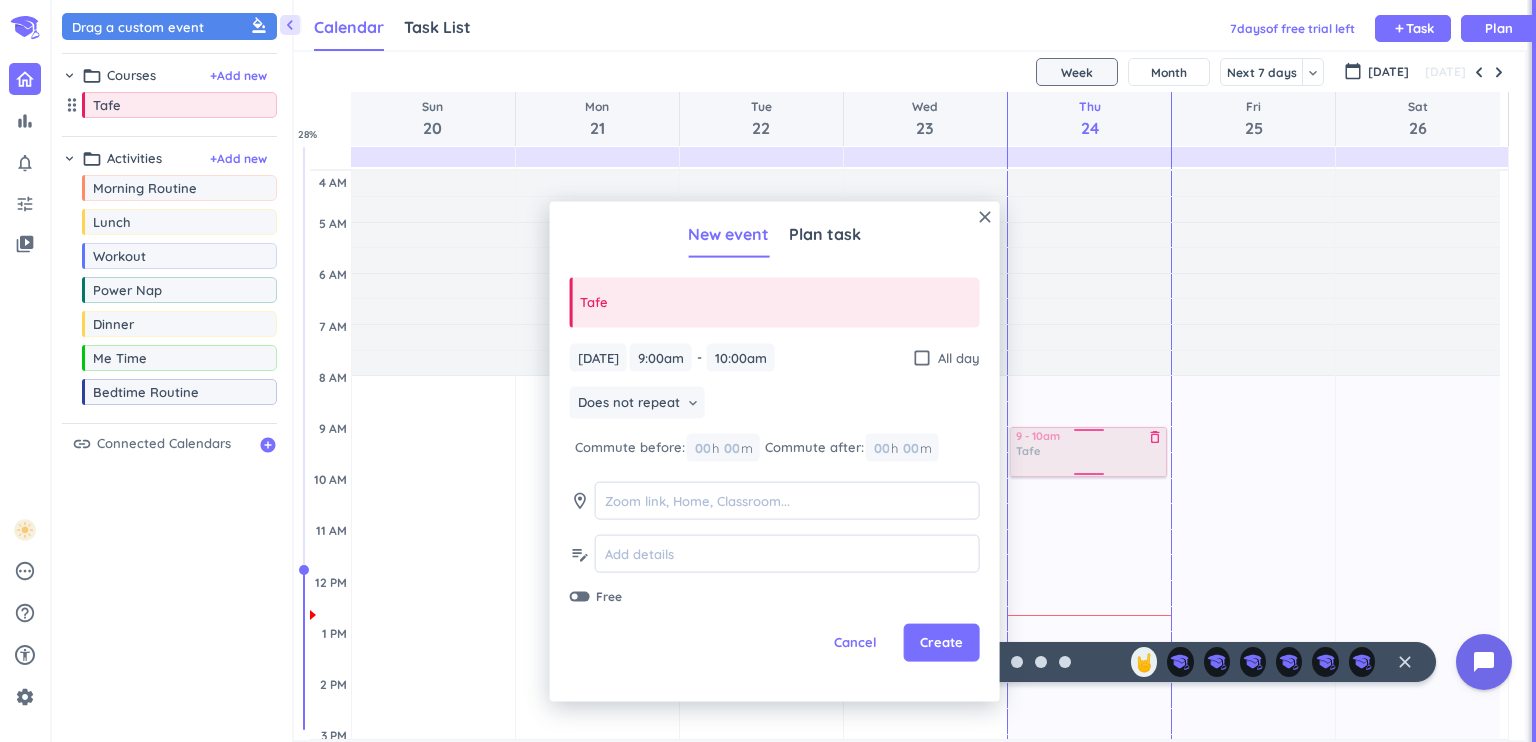 click at bounding box center [1088, 477] 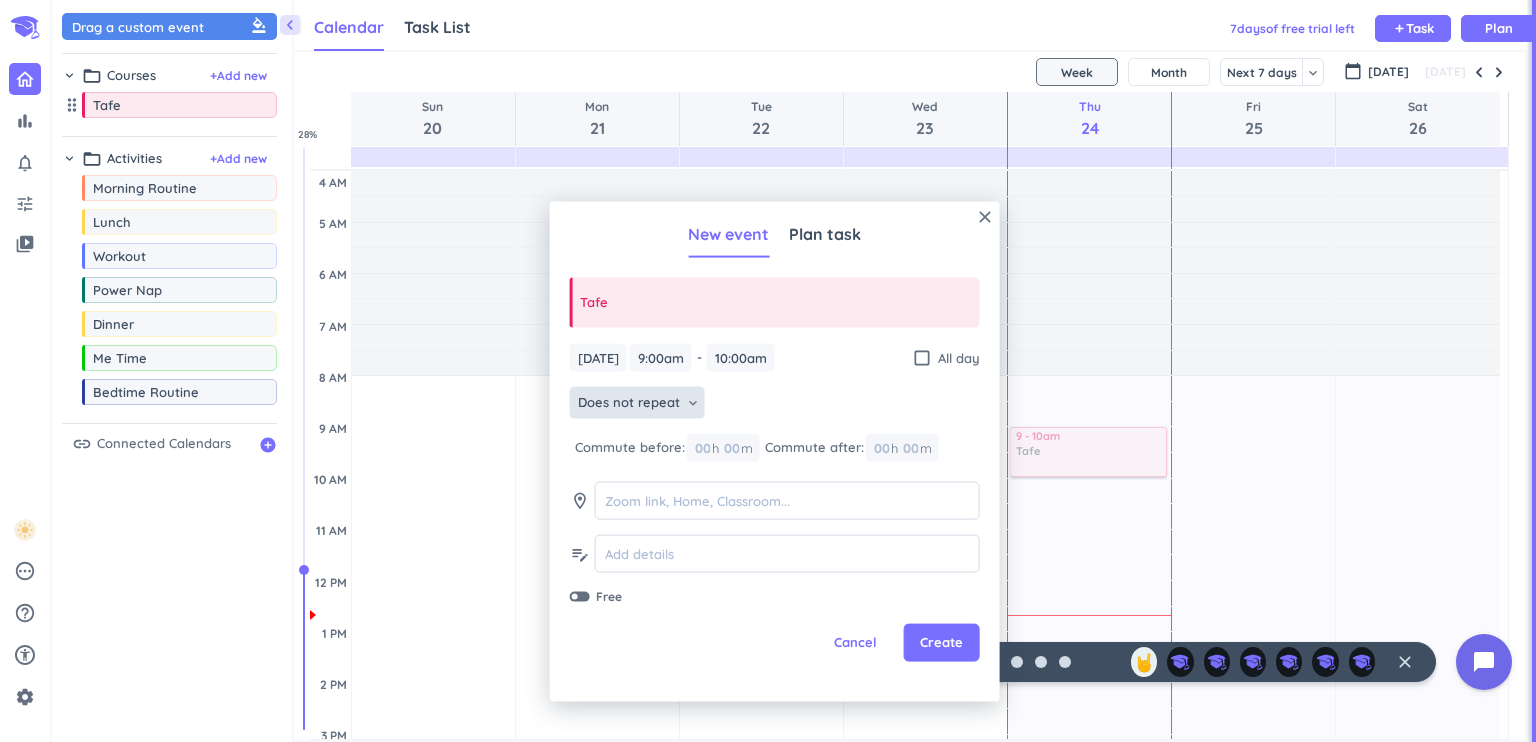click on "keyboard_arrow_down" at bounding box center [693, 403] 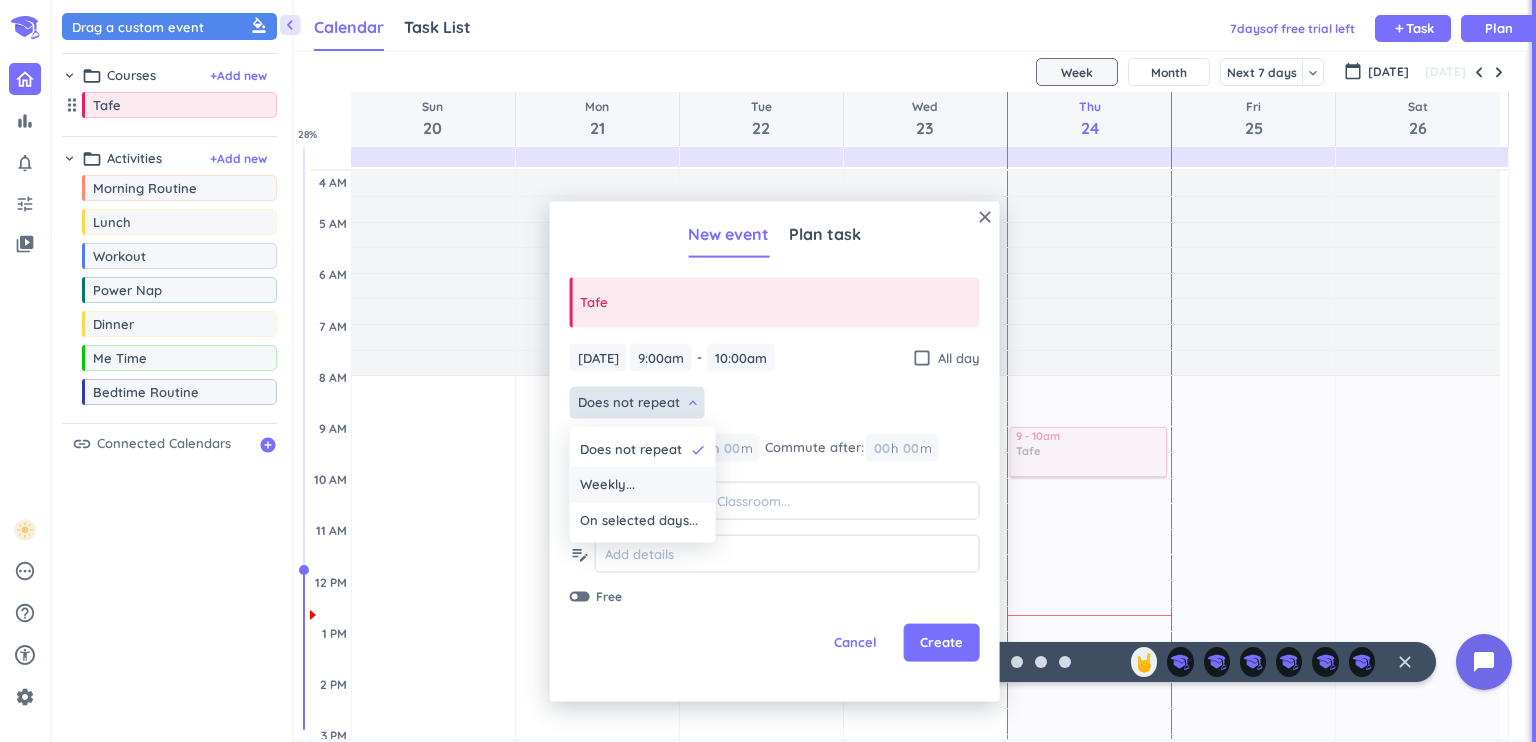 click on "Weekly..." at bounding box center (643, 485) 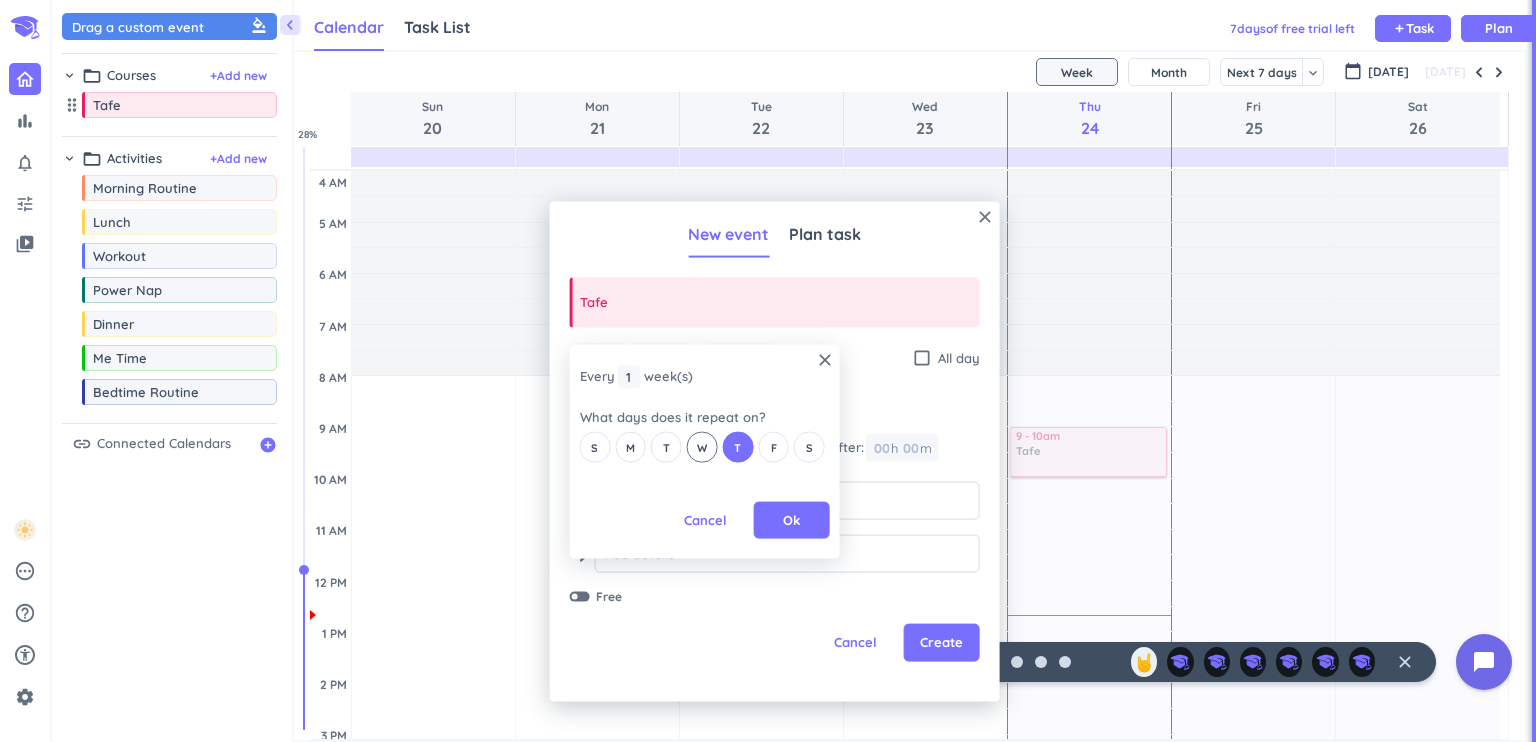 click on "W" at bounding box center (702, 447) 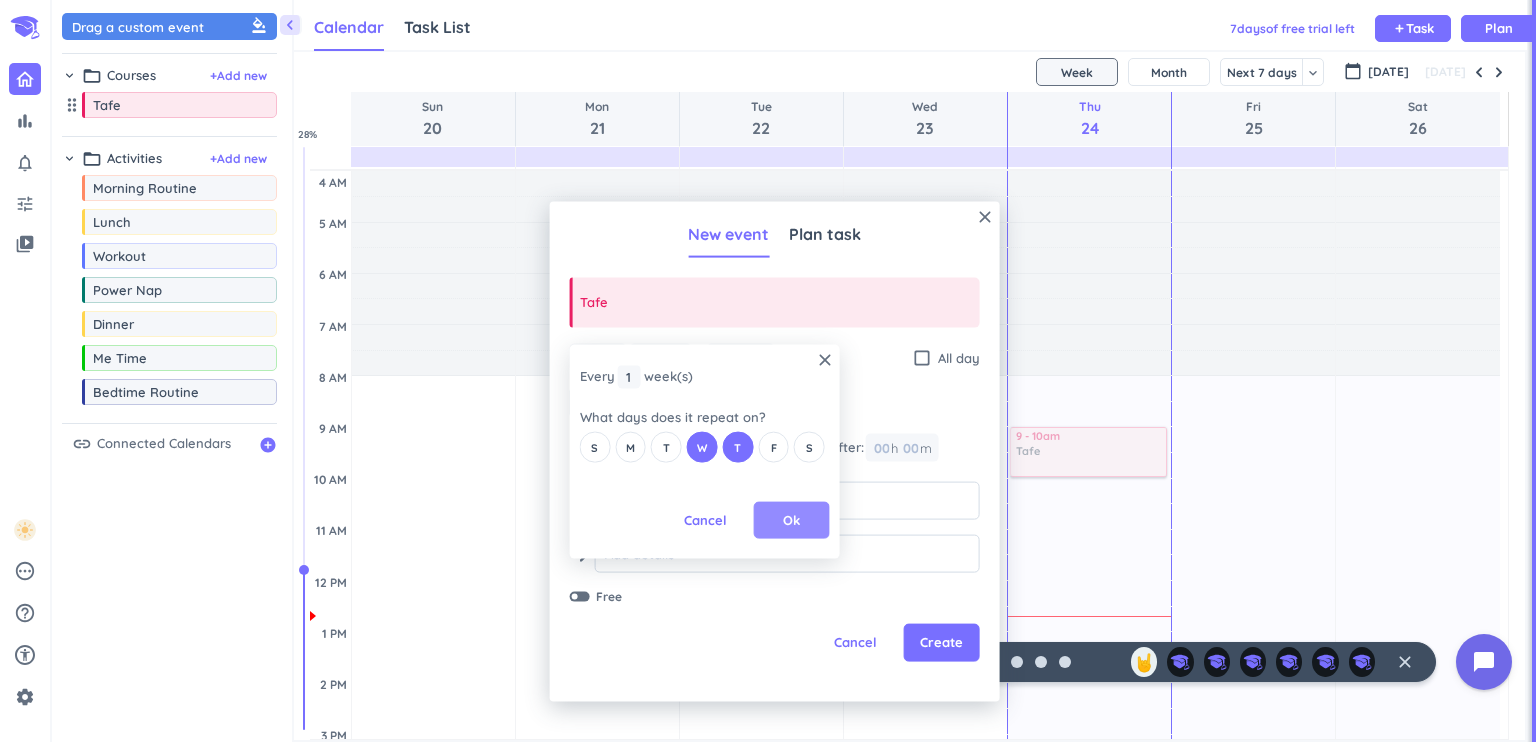 click on "Ok" at bounding box center (792, 519) 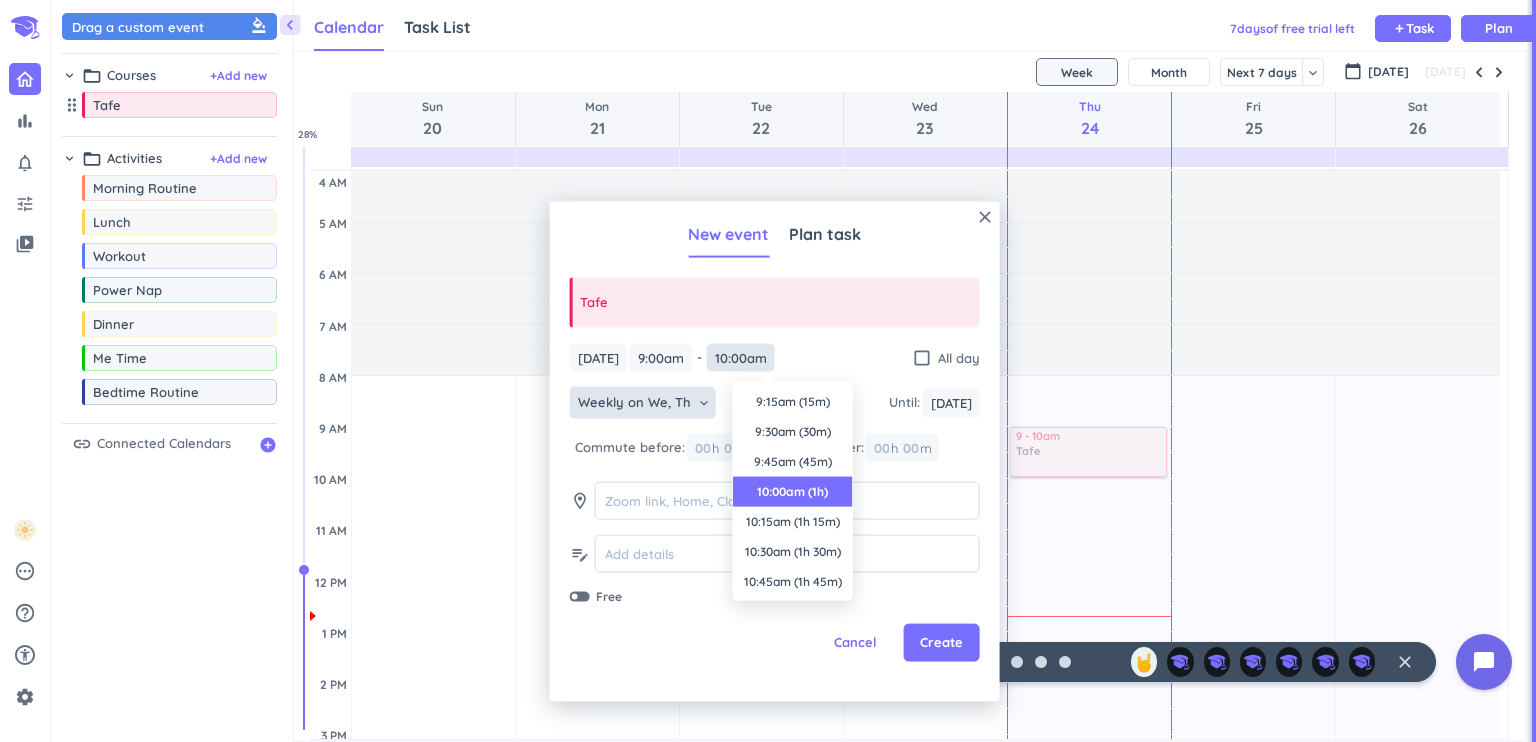 click on "10:00am" at bounding box center [741, 357] 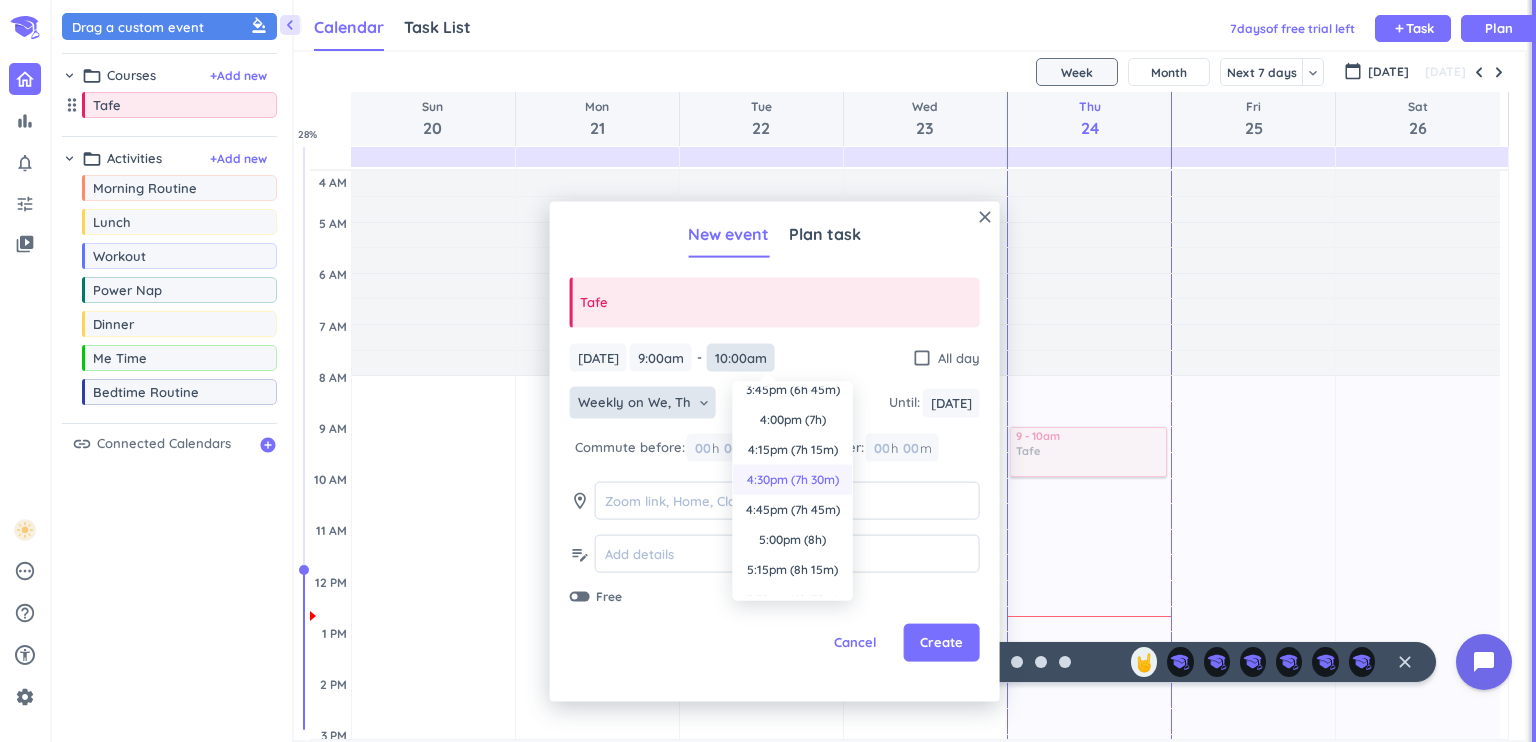 scroll, scrollTop: 790, scrollLeft: 0, axis: vertical 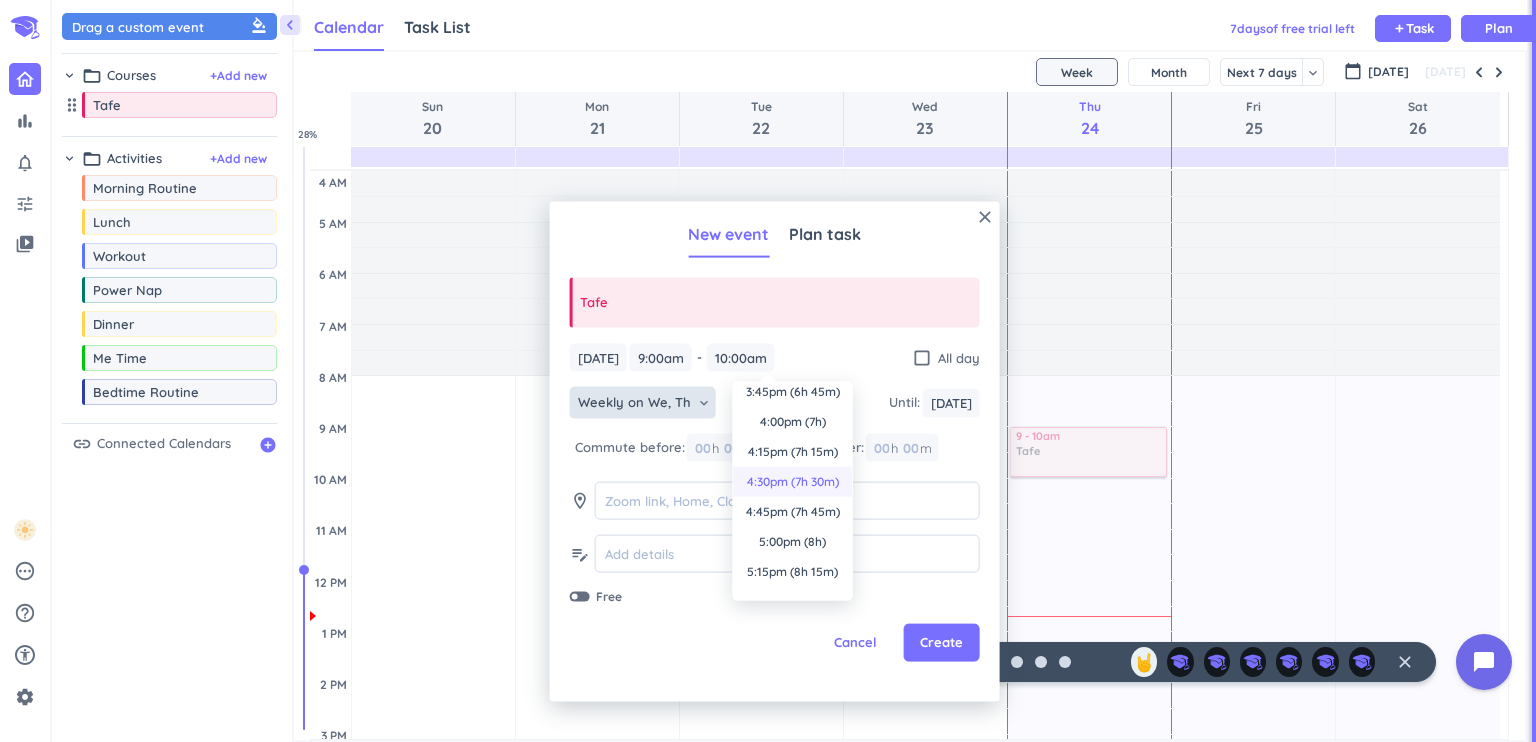 click on "4:30pm (7h 30m)" at bounding box center (793, 482) 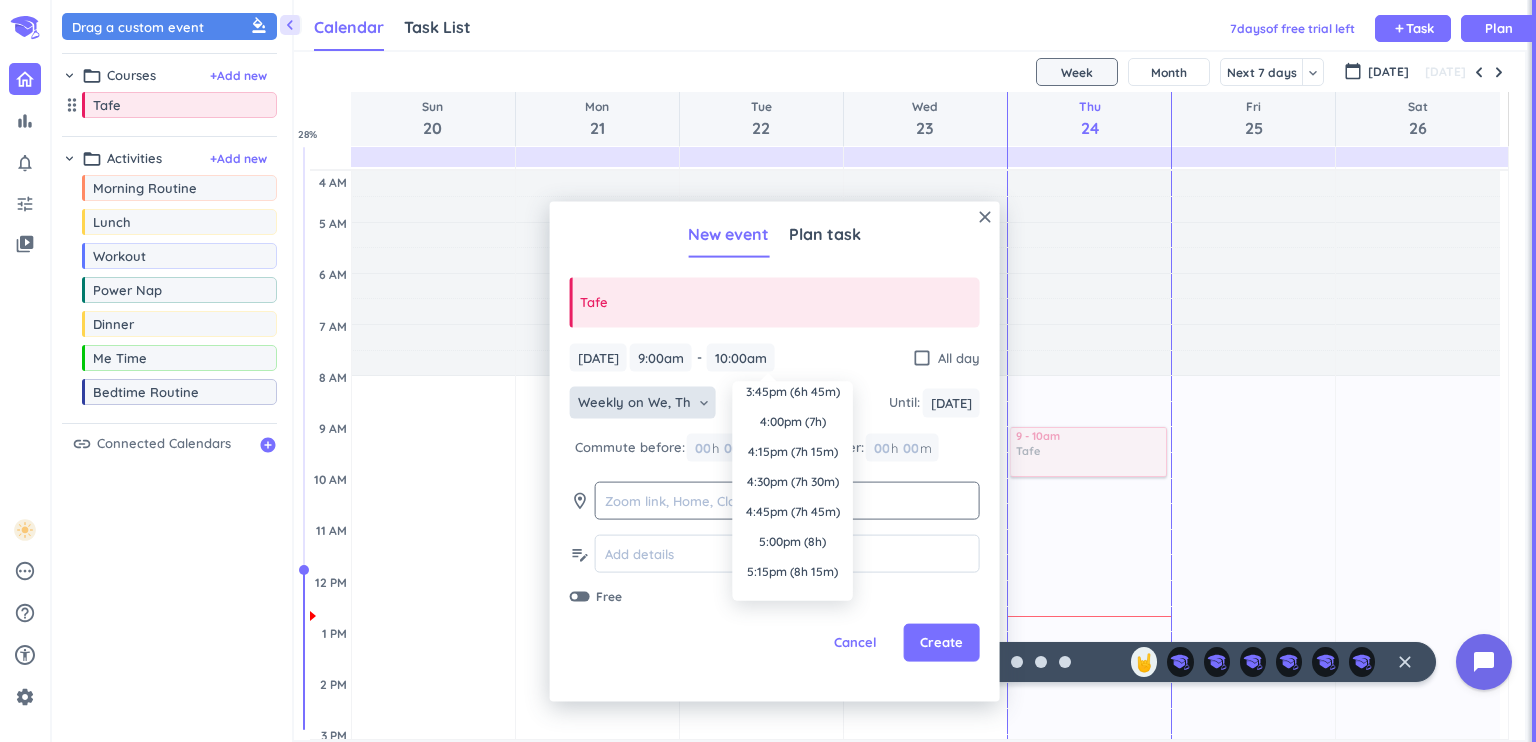 type on "4:30pm" 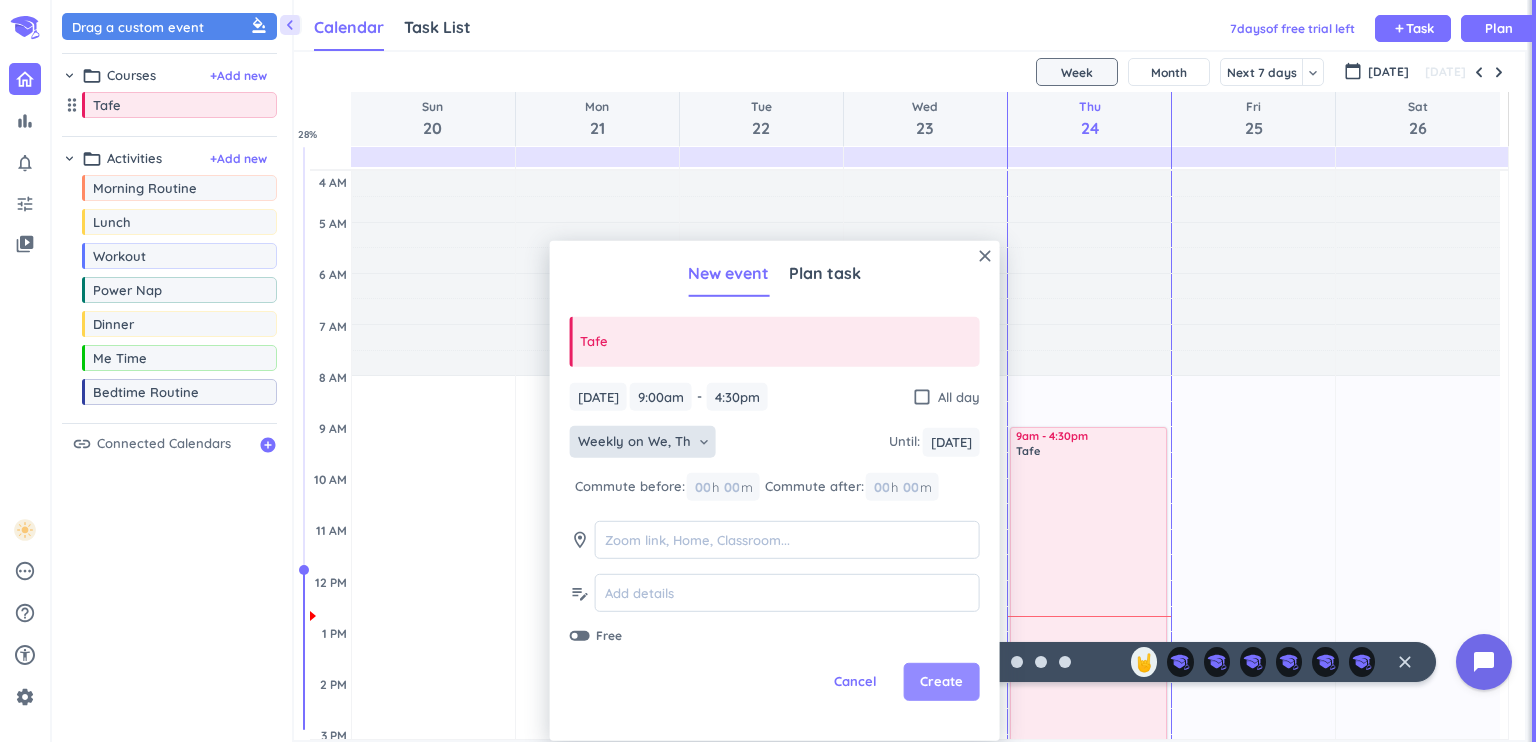 click on "Create" at bounding box center [941, 682] 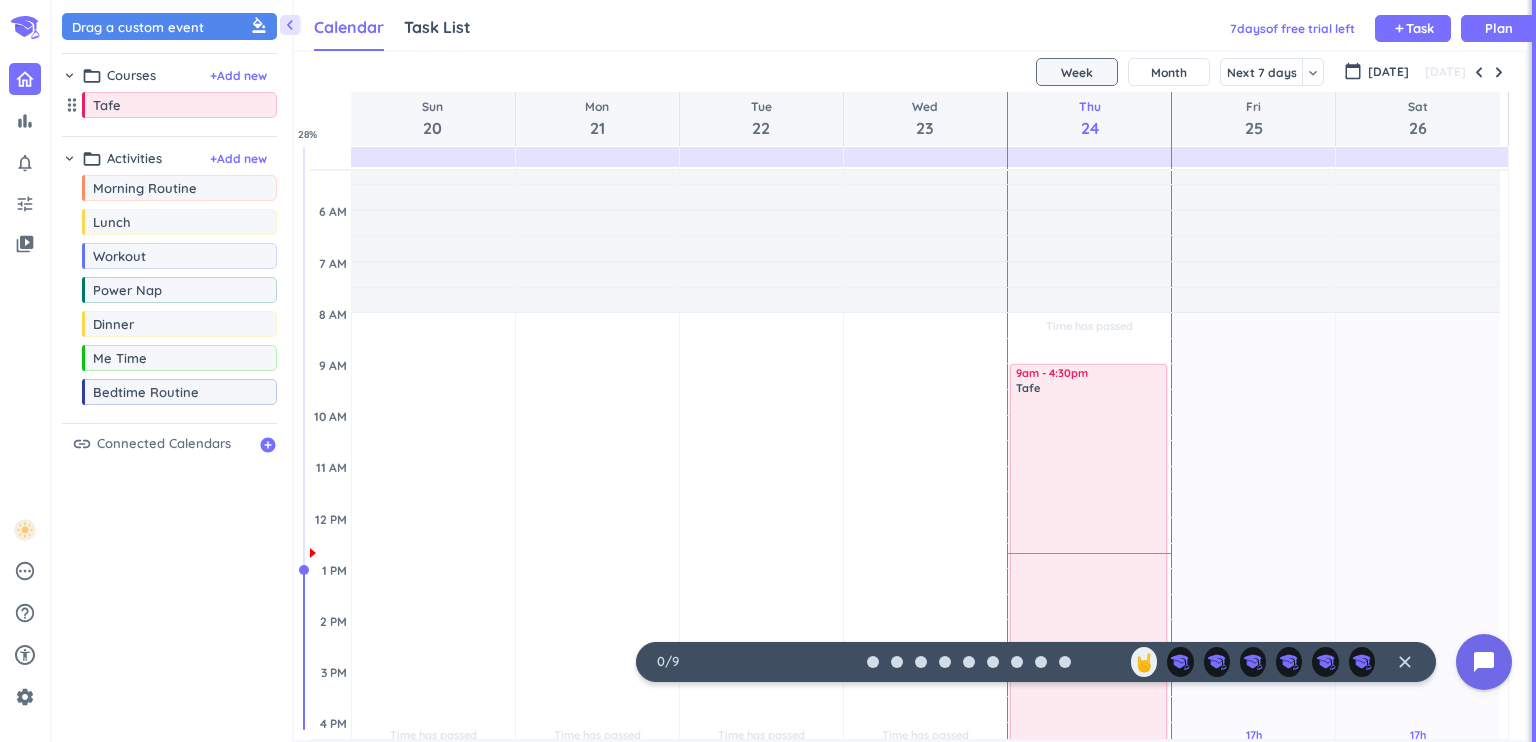 scroll, scrollTop: 0, scrollLeft: 0, axis: both 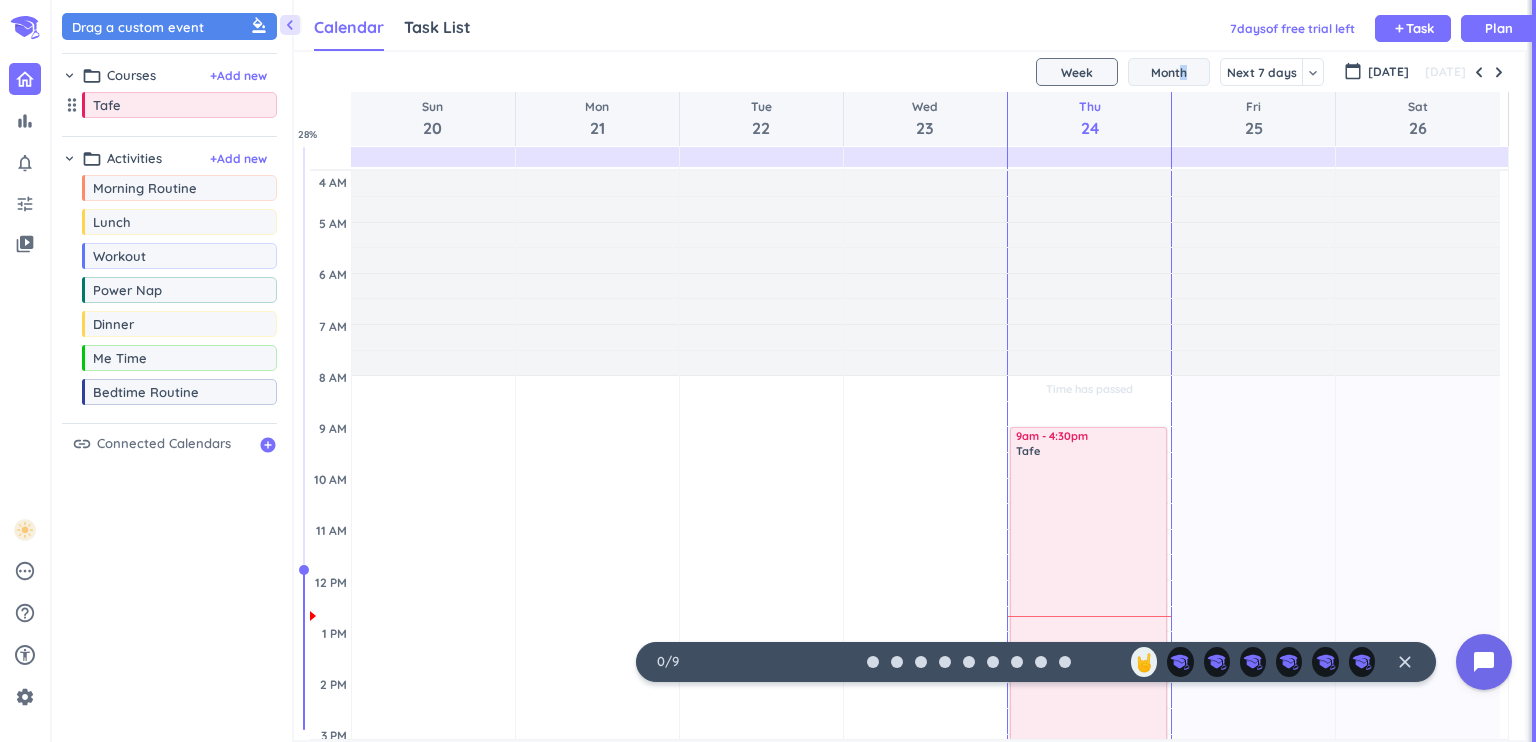 click on "Month" at bounding box center [1169, 72] 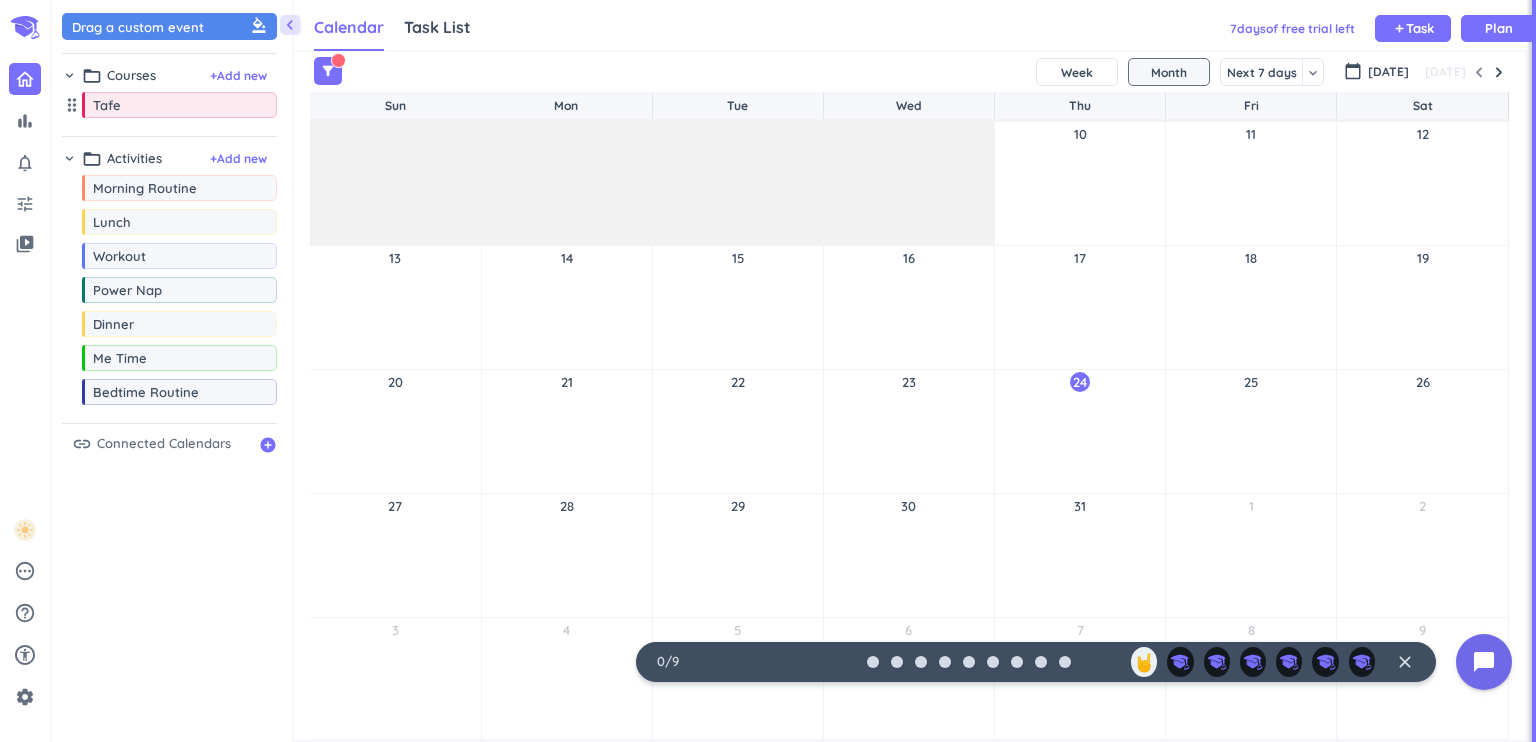 click on "24" at bounding box center (1080, 431) 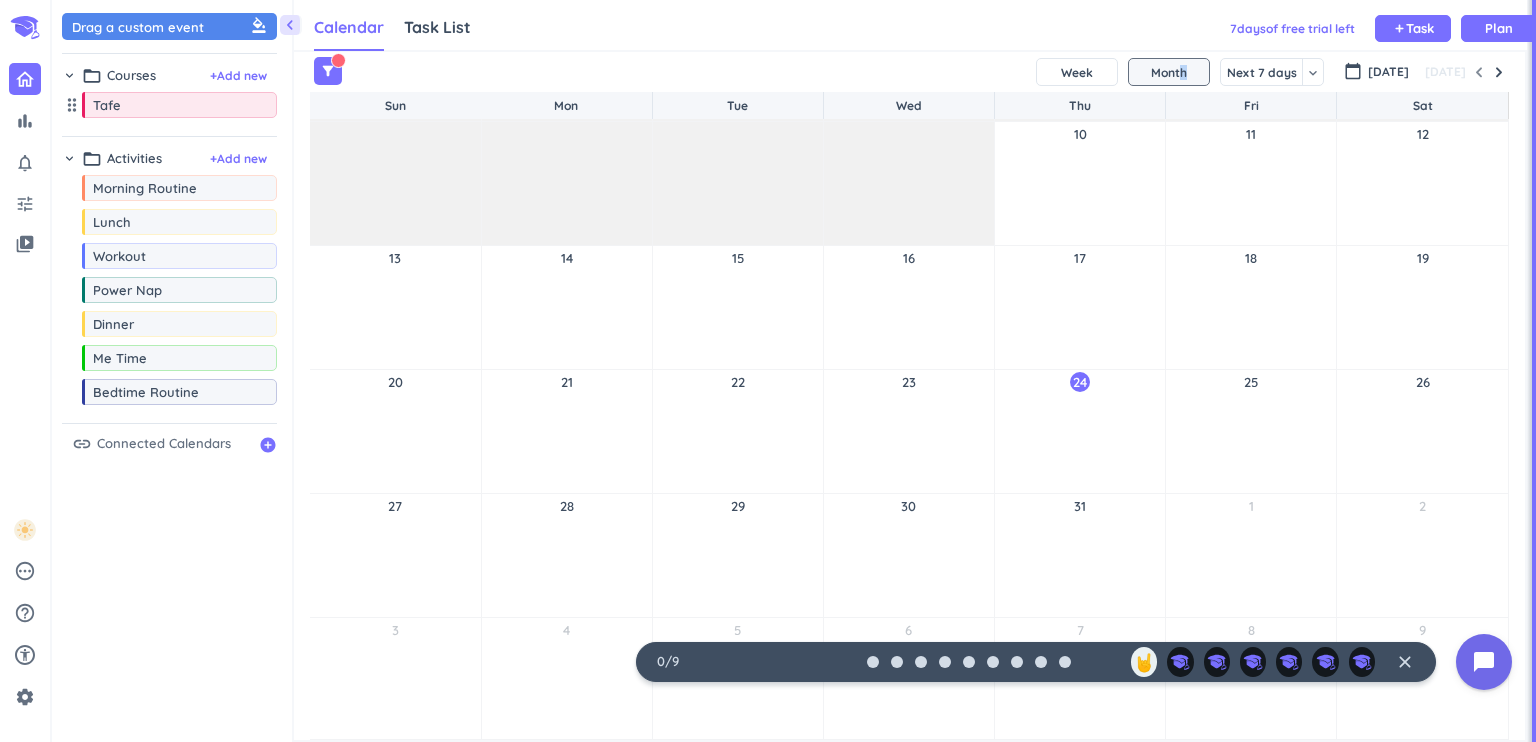 click on "24" at bounding box center (1080, 431) 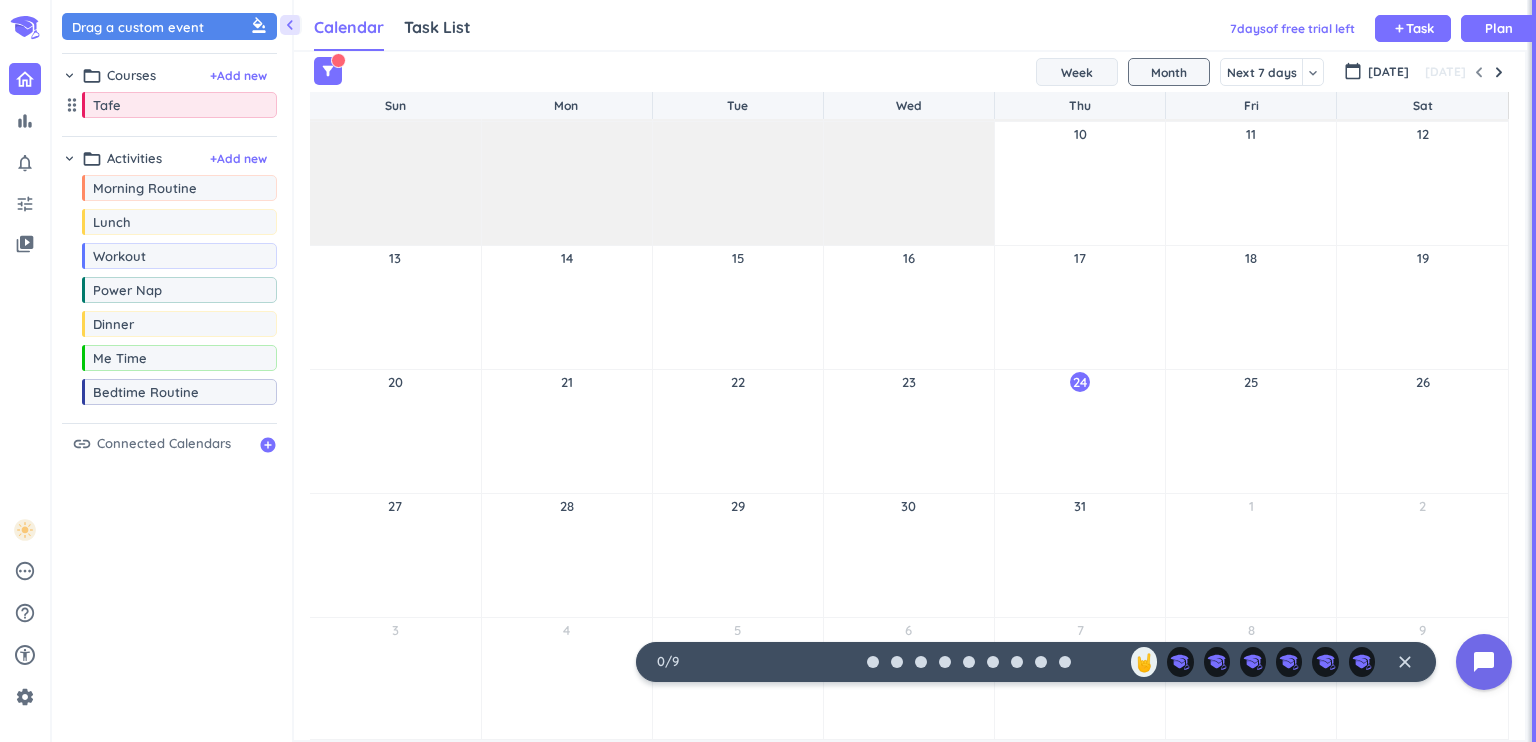 click on "Week" at bounding box center (1077, 72) 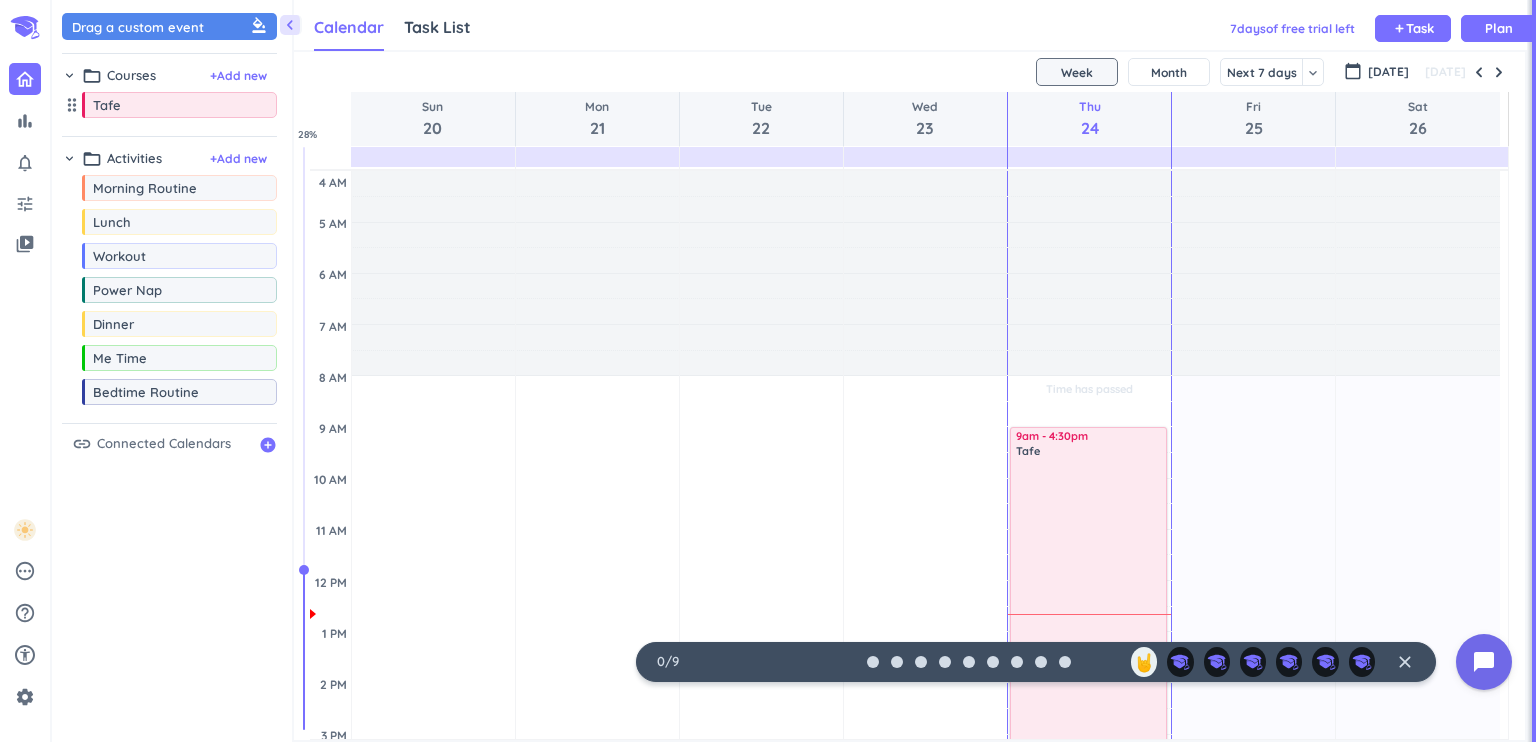 scroll, scrollTop: 96, scrollLeft: 0, axis: vertical 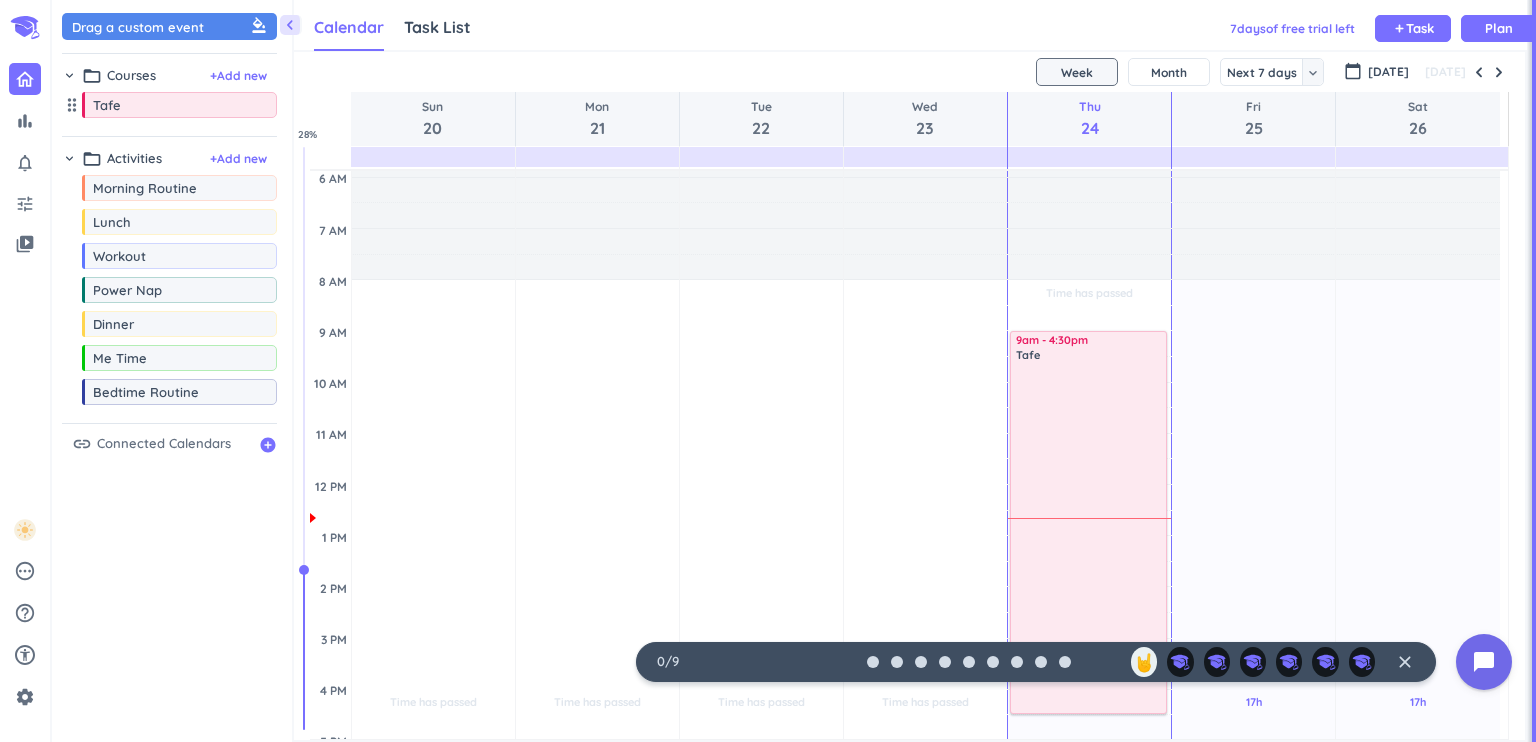 click on "keyboard_arrow_down" at bounding box center [1313, 73] 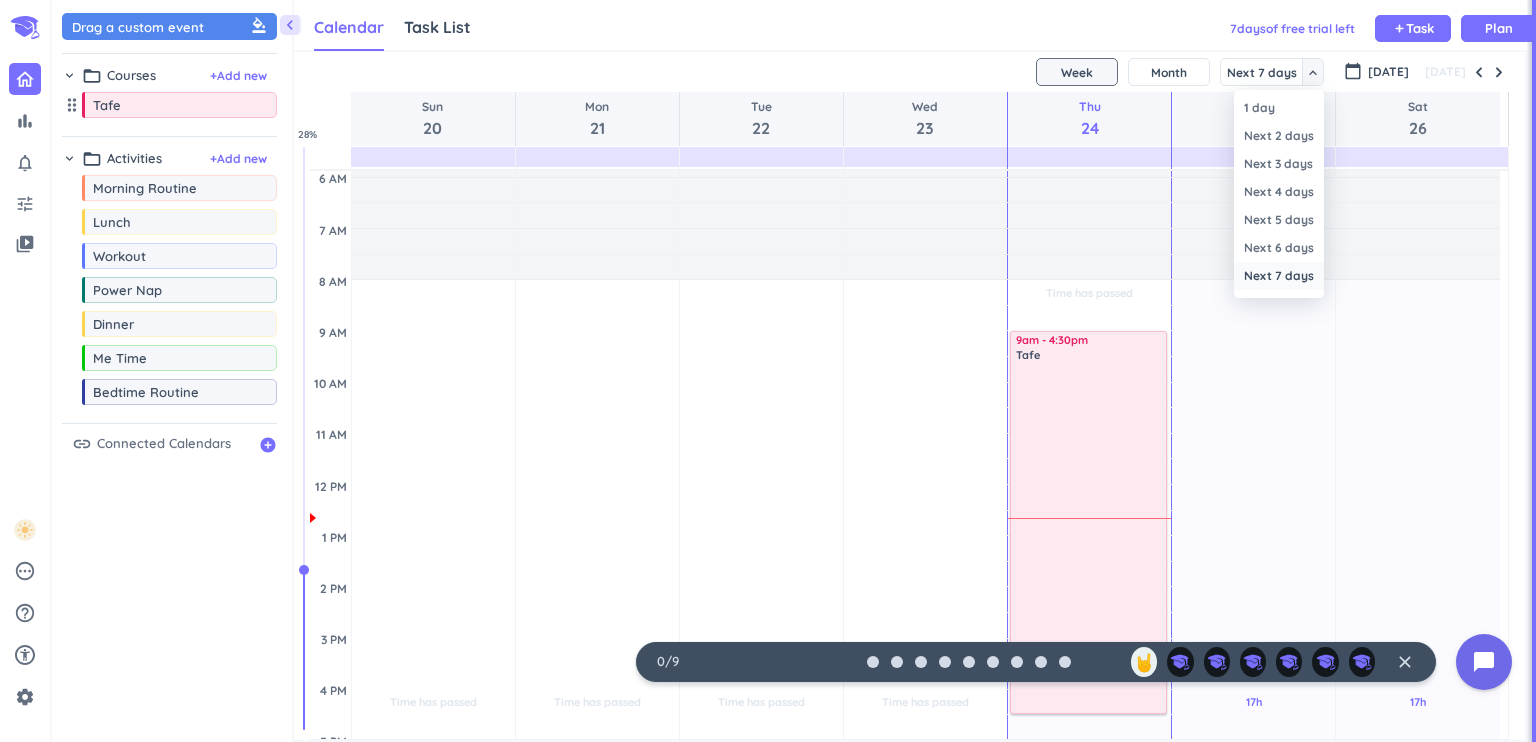 click on "Next 7 days" at bounding box center (1279, 276) 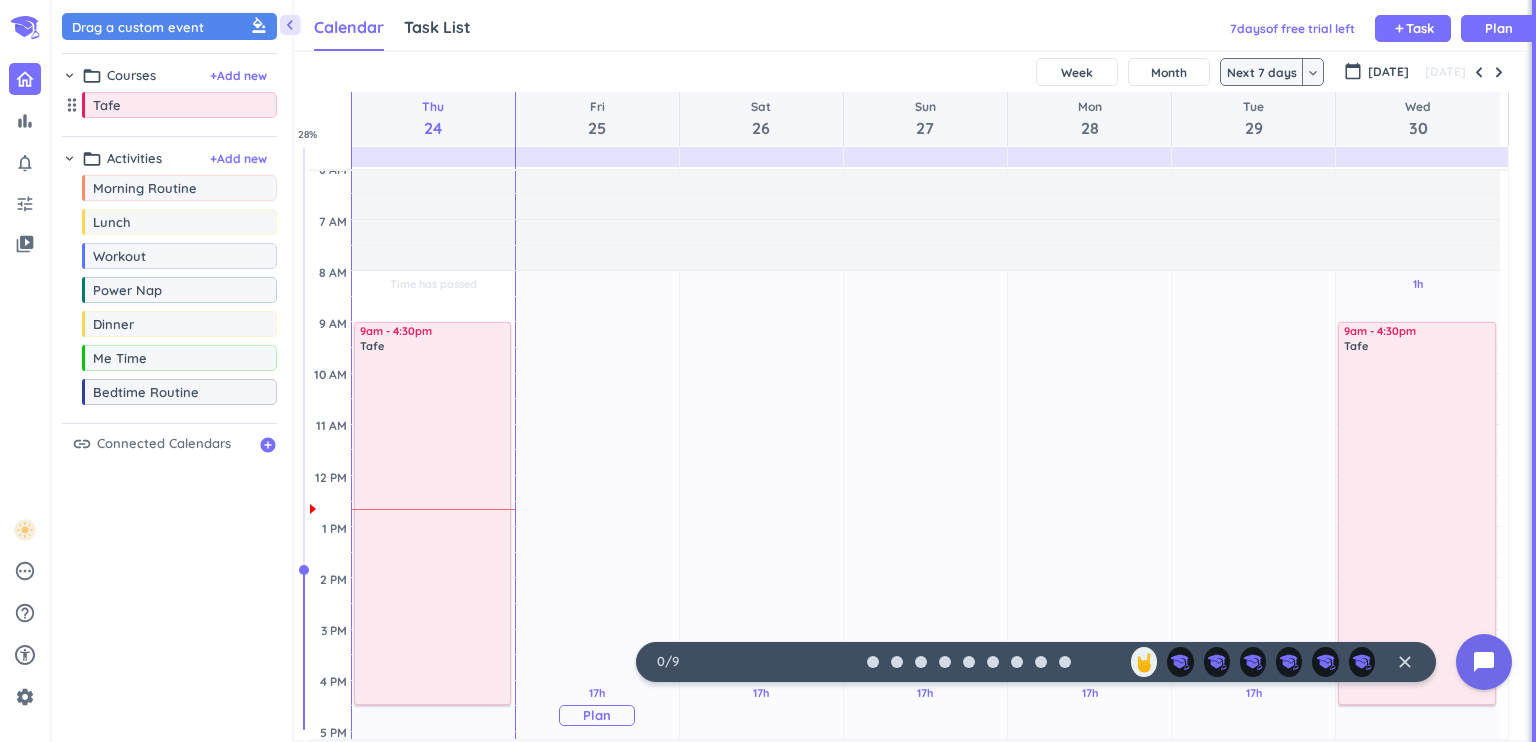 scroll, scrollTop: 104, scrollLeft: 0, axis: vertical 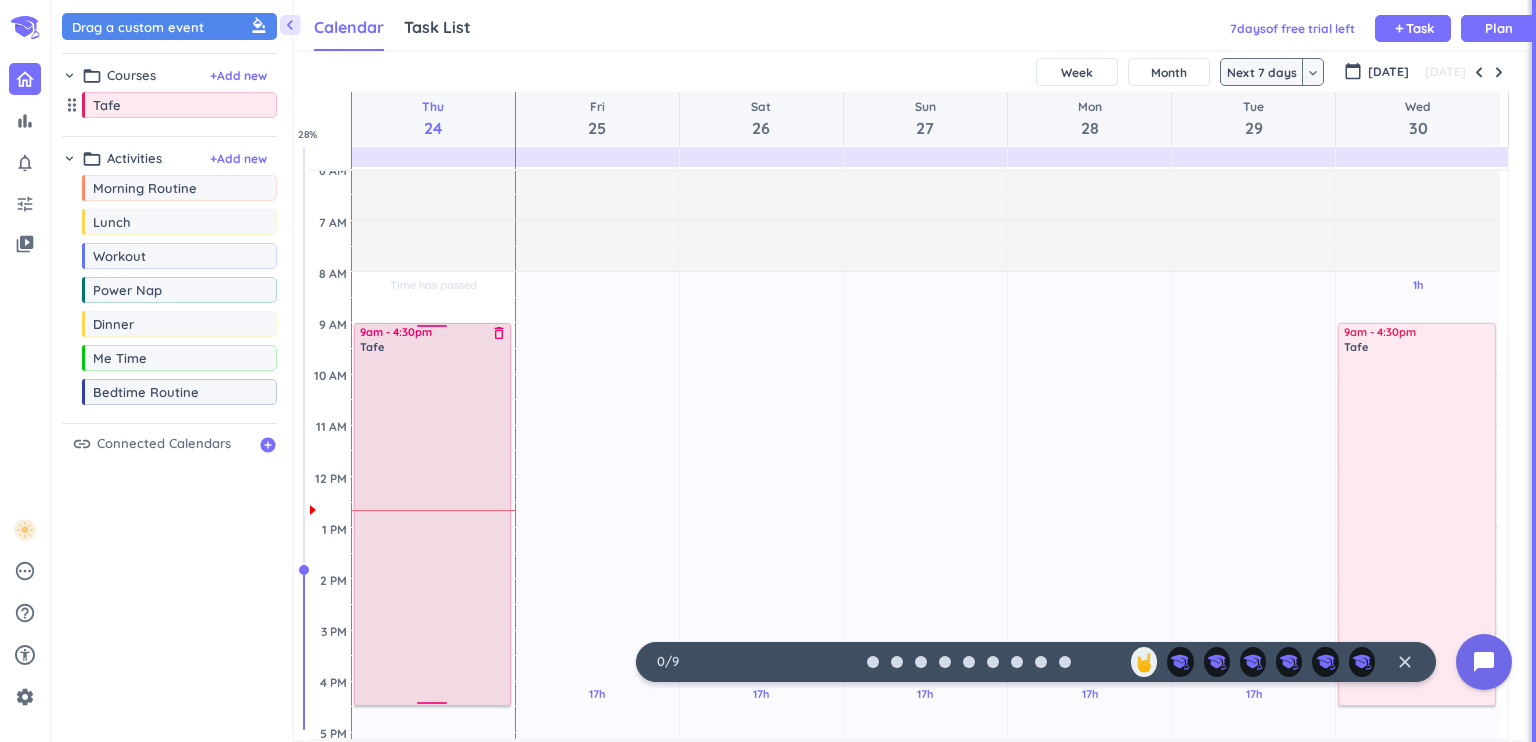 click at bounding box center (433, 529) 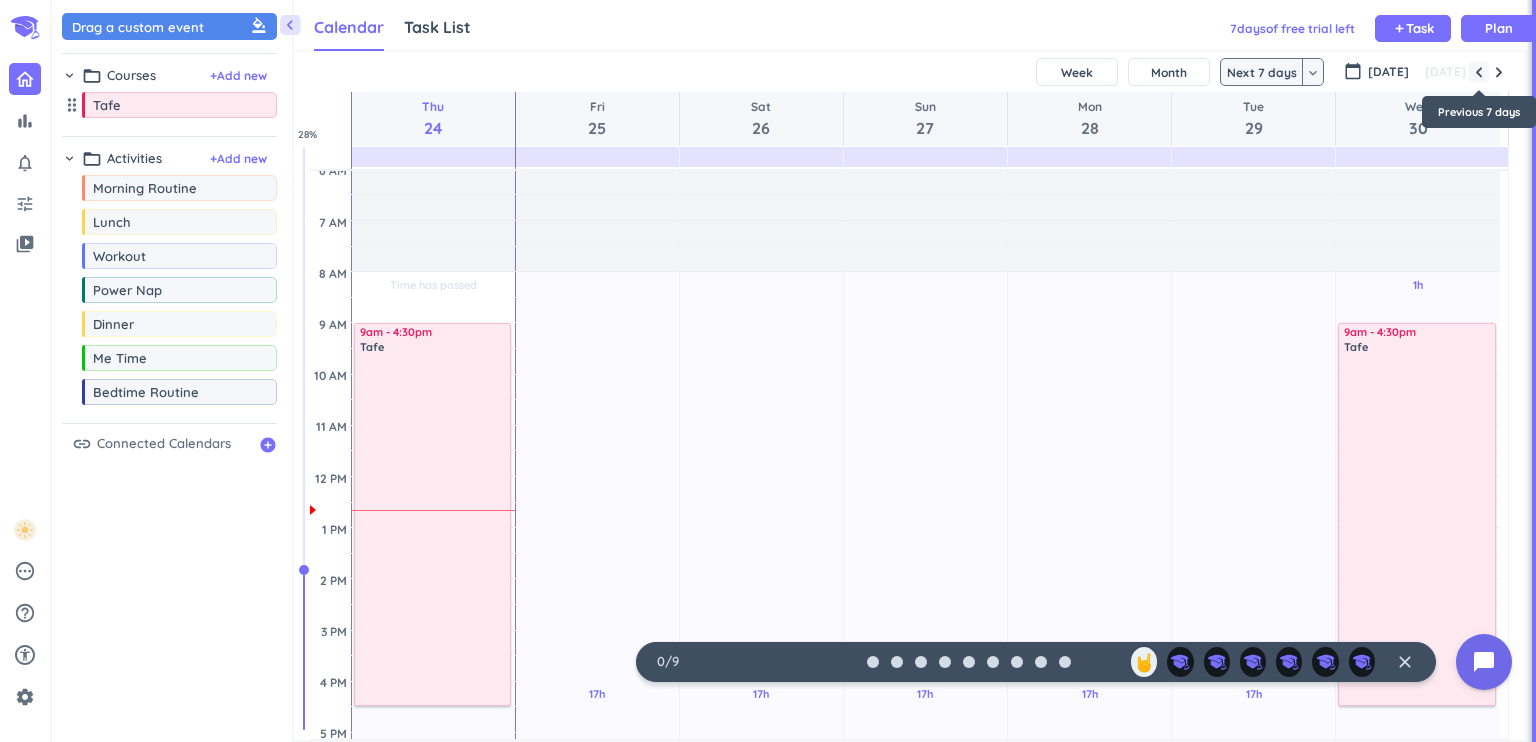 click at bounding box center (1479, 72) 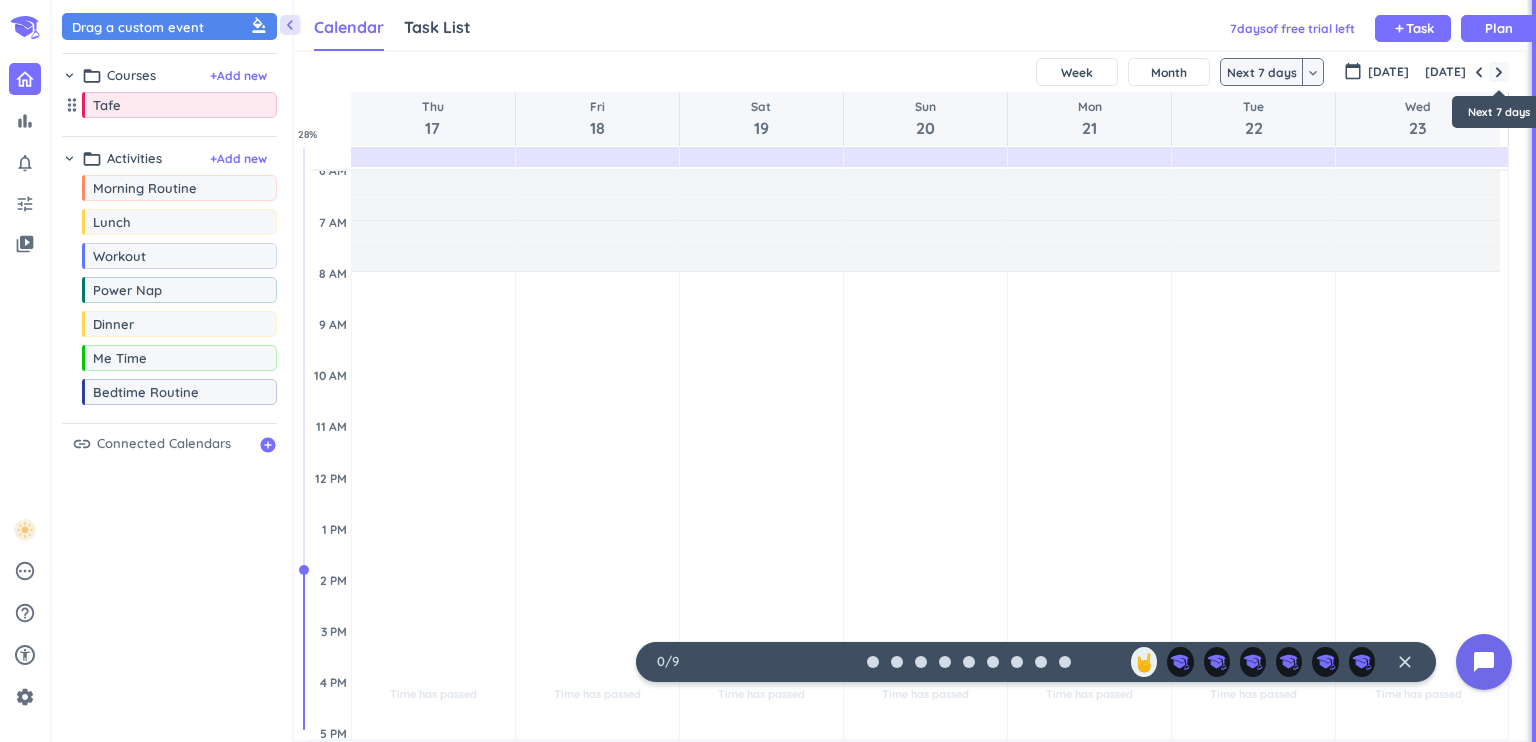 click at bounding box center (1499, 72) 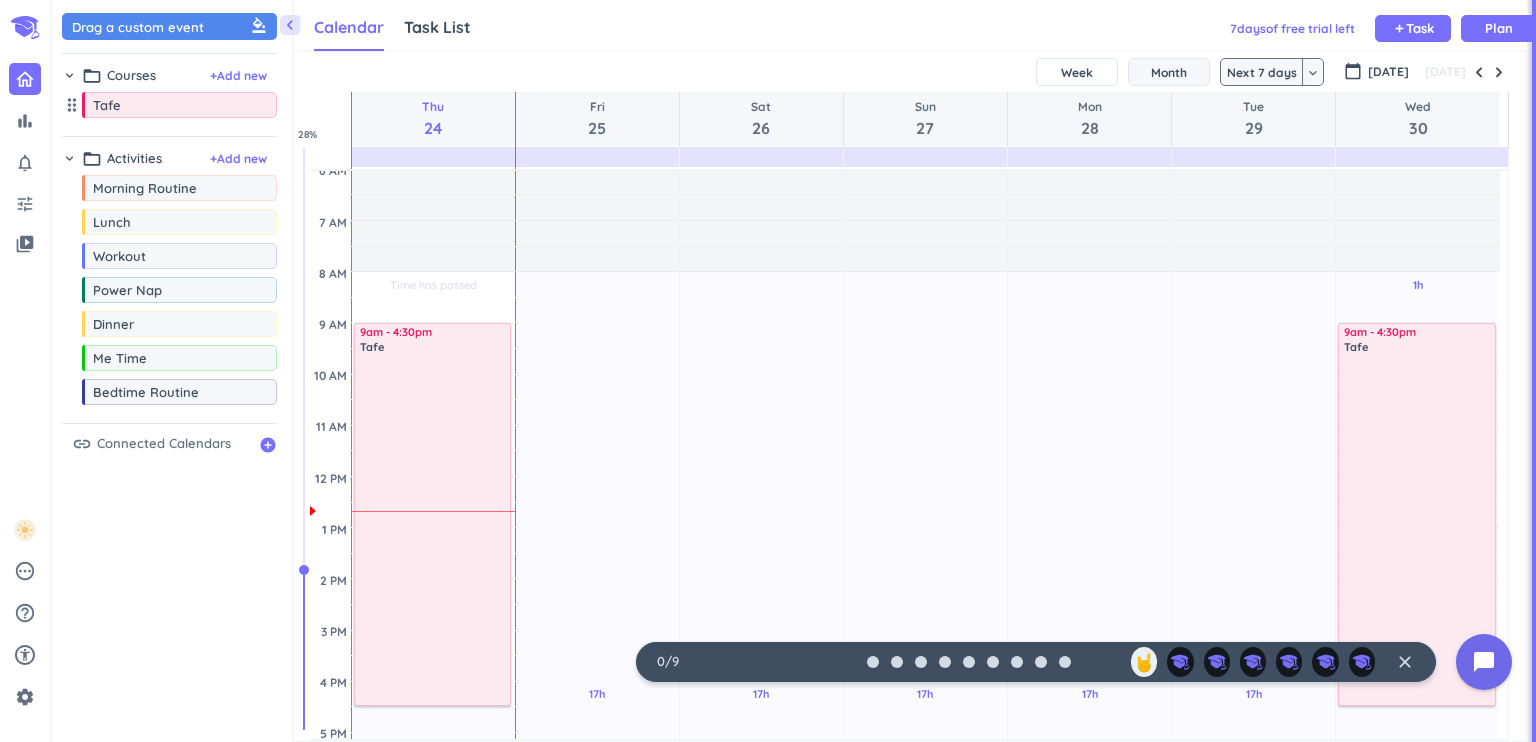 click on "Month" at bounding box center [1169, 72] 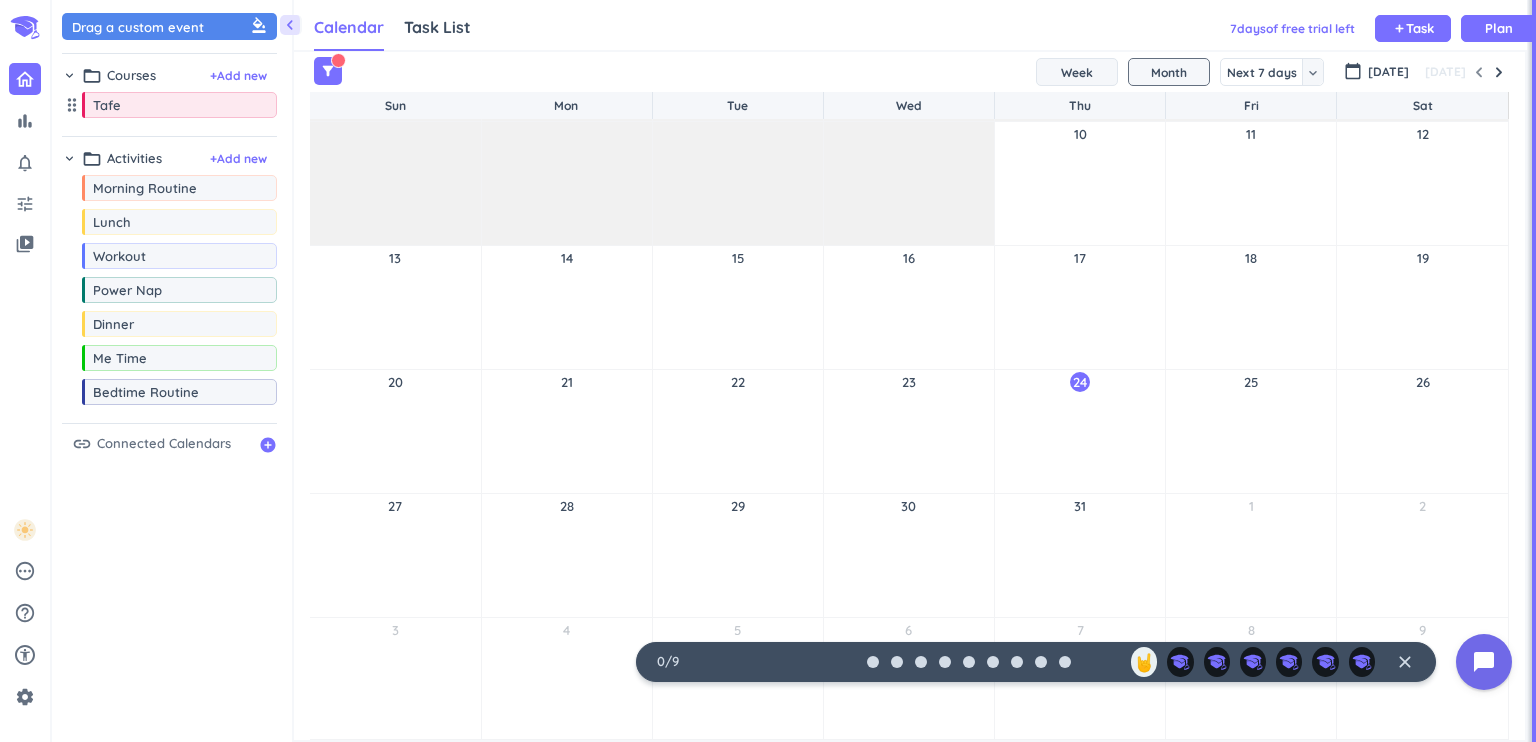 drag, startPoint x: 1078, startPoint y: 74, endPoint x: 1056, endPoint y: 79, distance: 22.561028 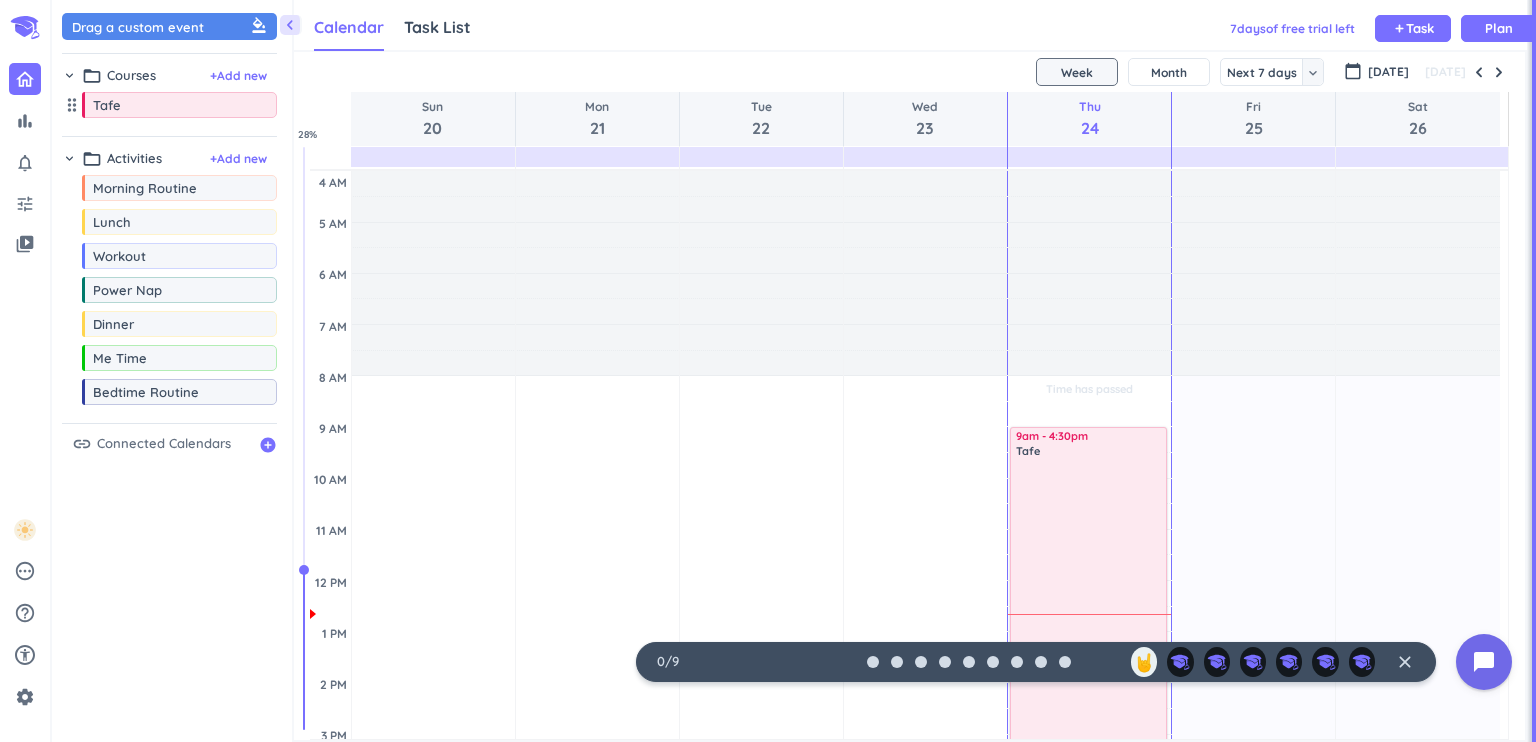 scroll, scrollTop: 96, scrollLeft: 0, axis: vertical 